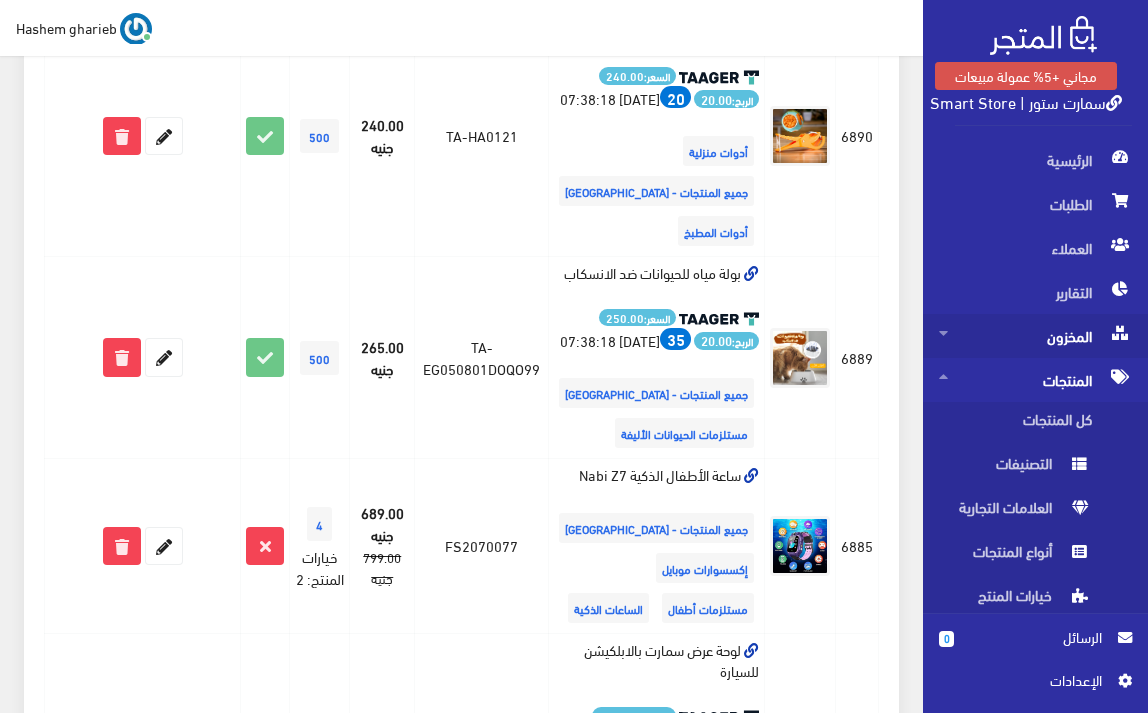 scroll, scrollTop: 667, scrollLeft: 0, axis: vertical 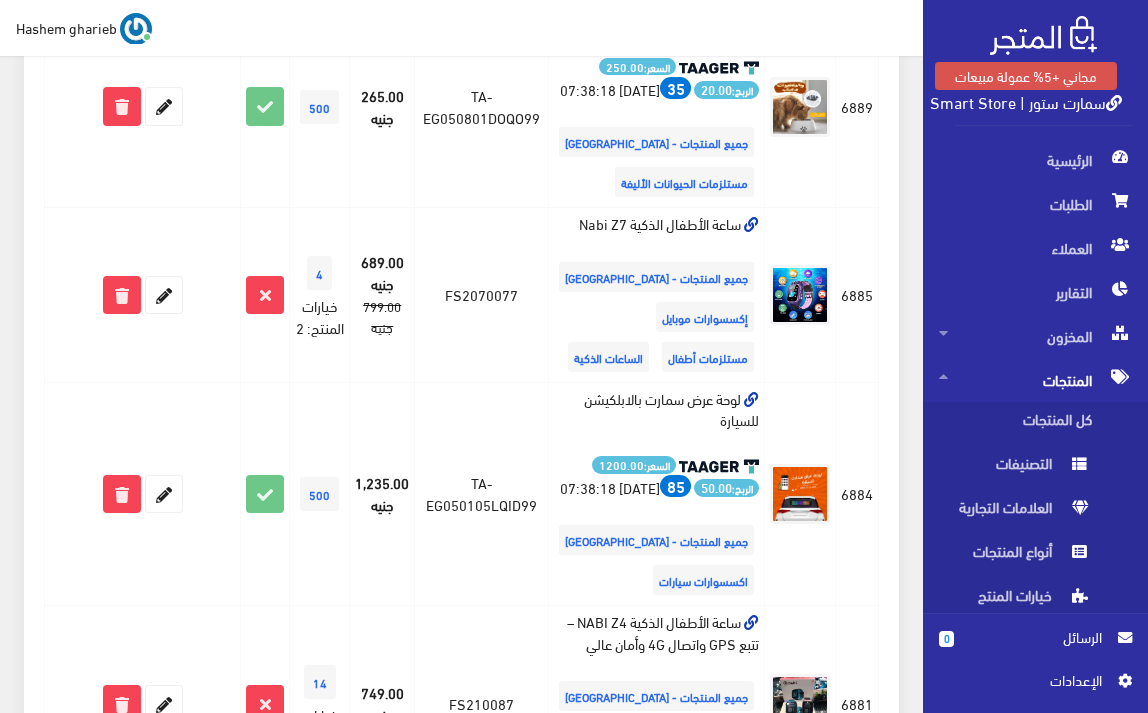 click on "اﻹعدادات" at bounding box center [1028, 680] 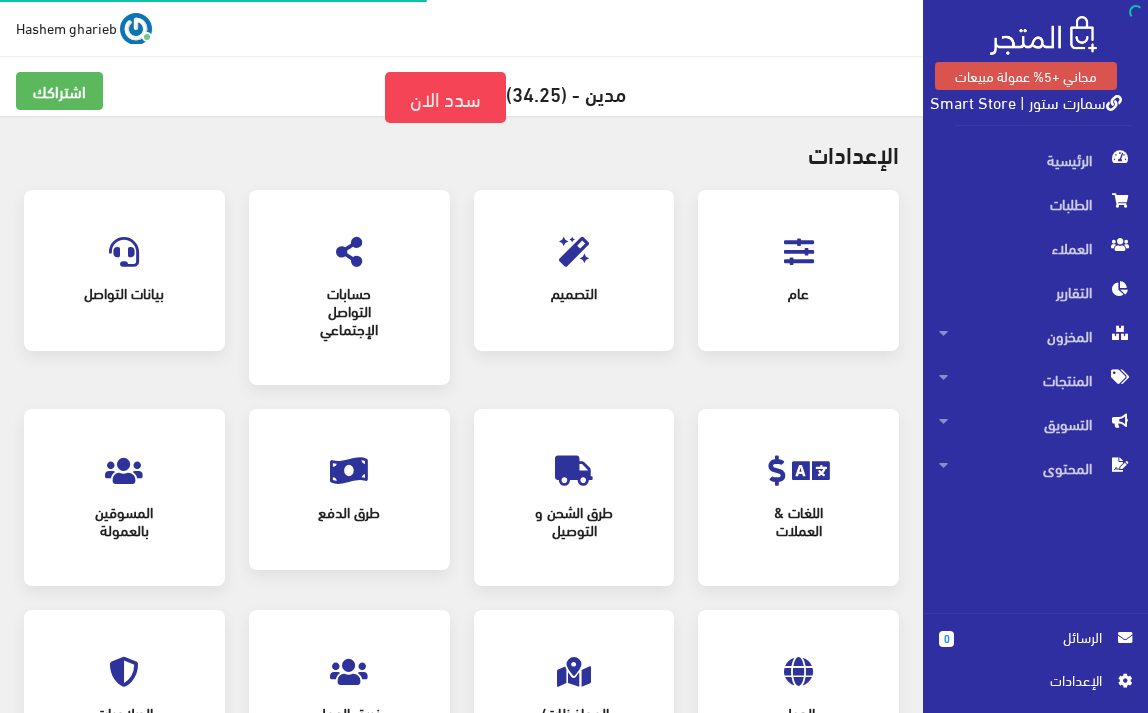 scroll, scrollTop: 0, scrollLeft: 0, axis: both 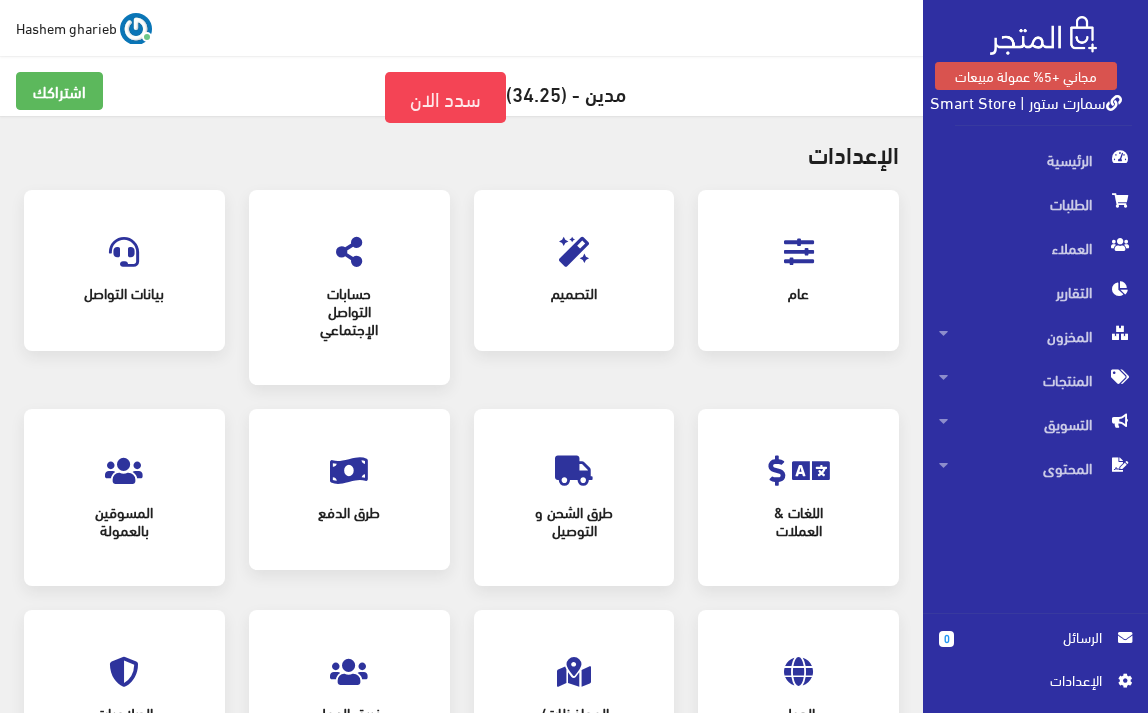 click at bounding box center [799, 252] 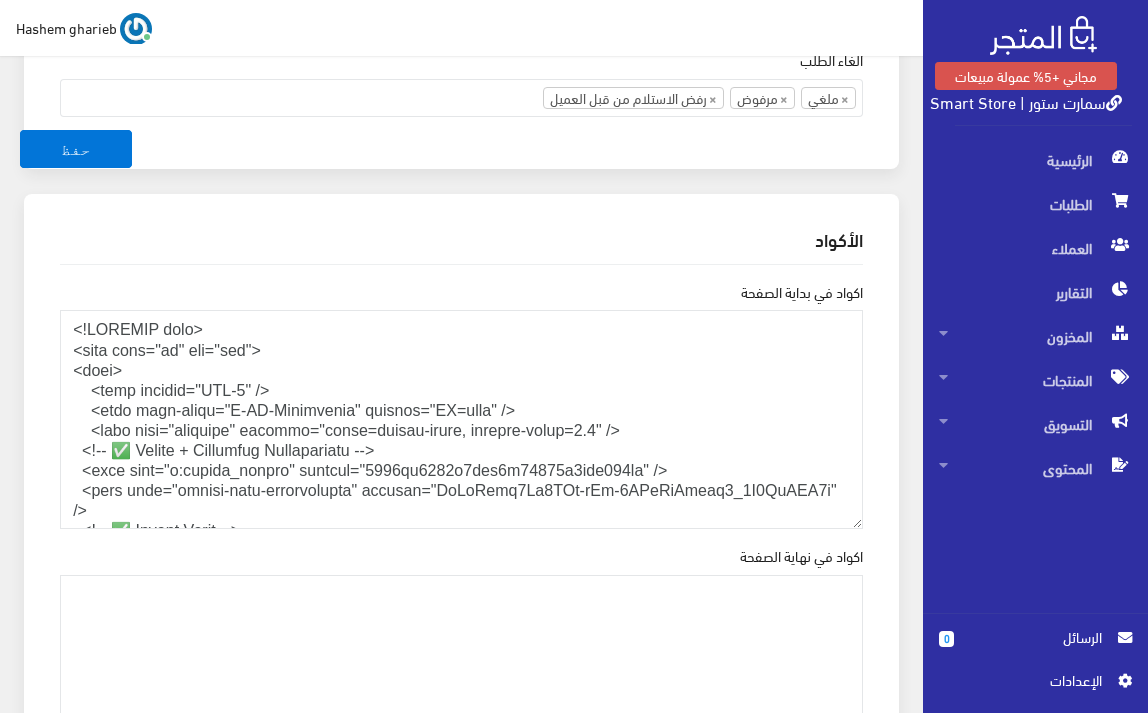 scroll, scrollTop: 2733, scrollLeft: 0, axis: vertical 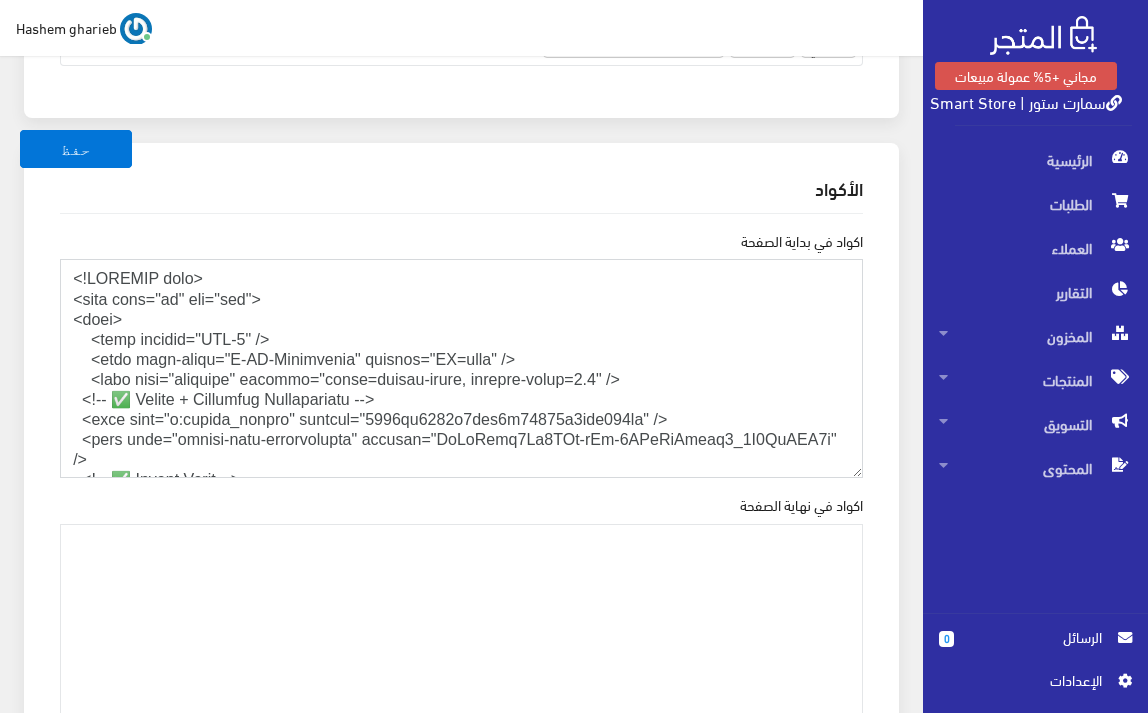 drag, startPoint x: 150, startPoint y: 414, endPoint x: 0, endPoint y: 308, distance: 183.67363 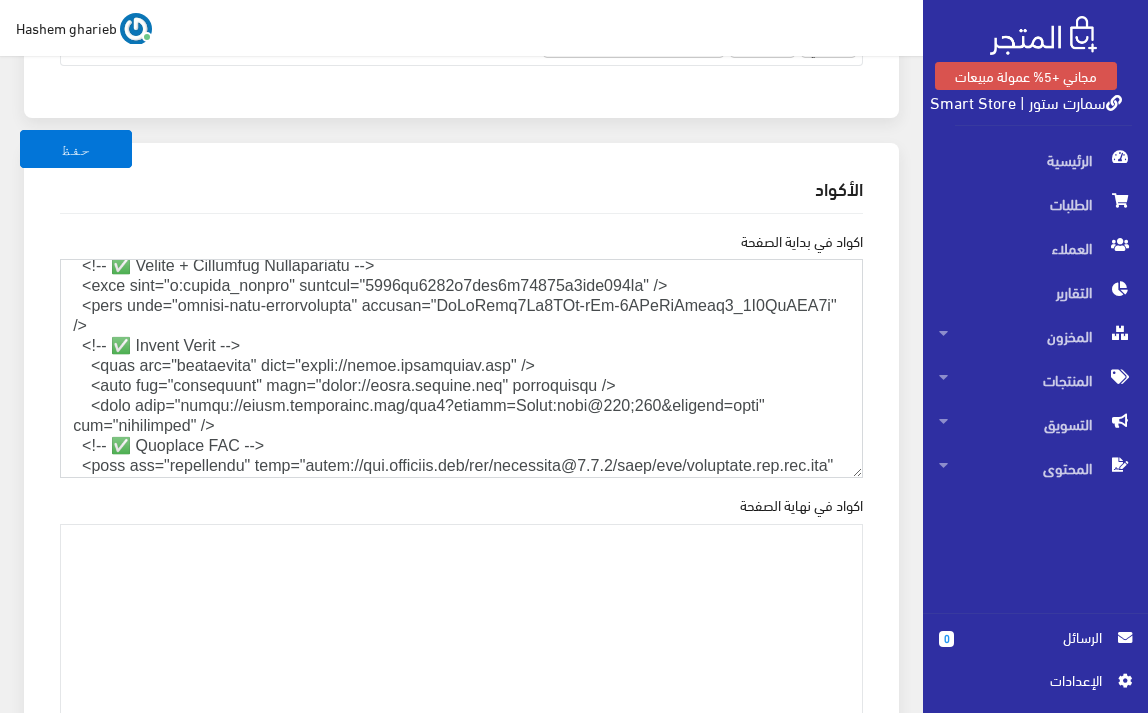 click on "اكواد في بداية الصفحة" at bounding box center (461, 368) 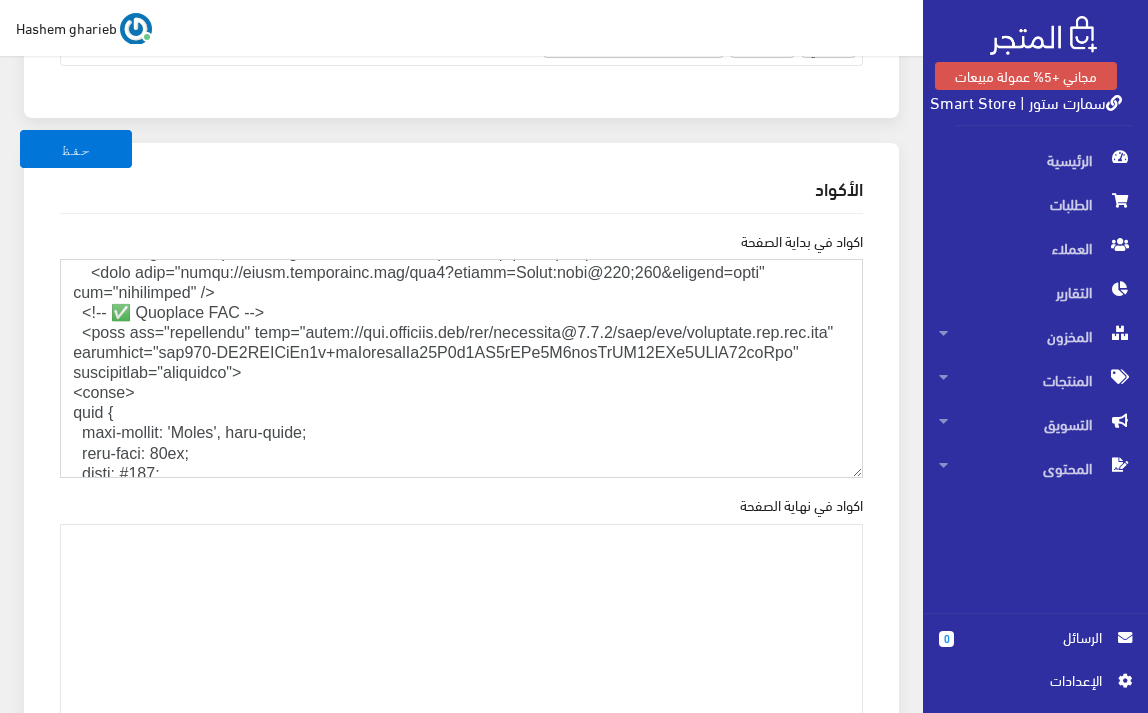 scroll, scrollTop: 200, scrollLeft: 0, axis: vertical 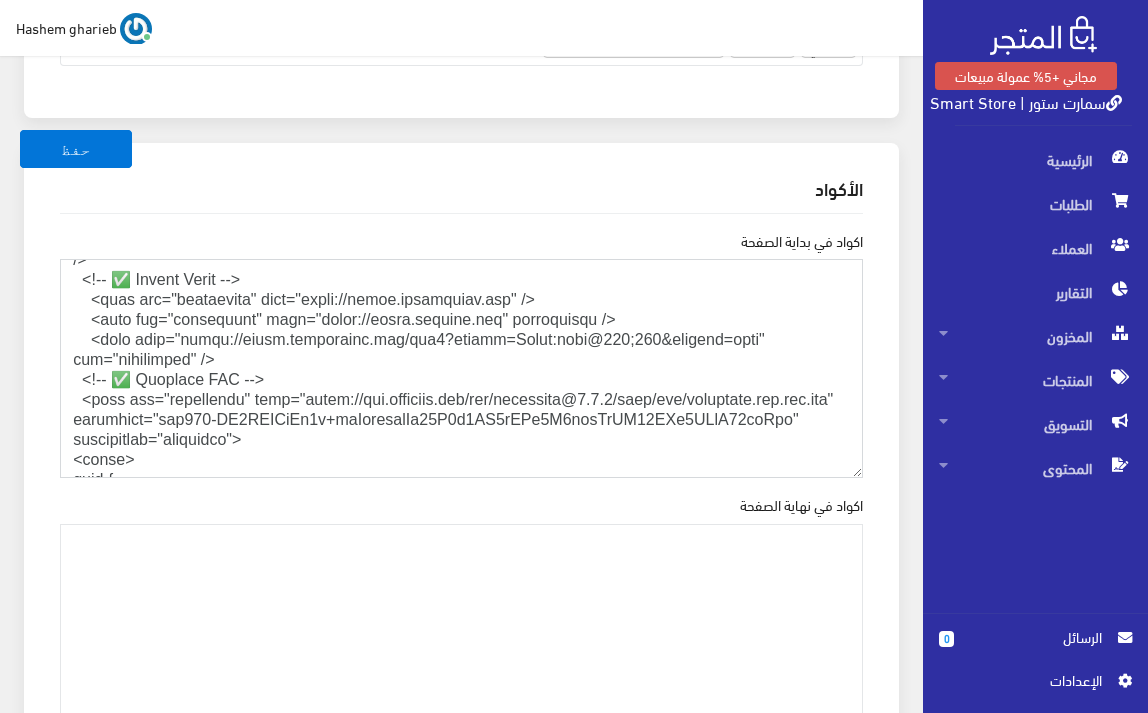 click on "اكواد في بداية الصفحة" at bounding box center [461, 368] 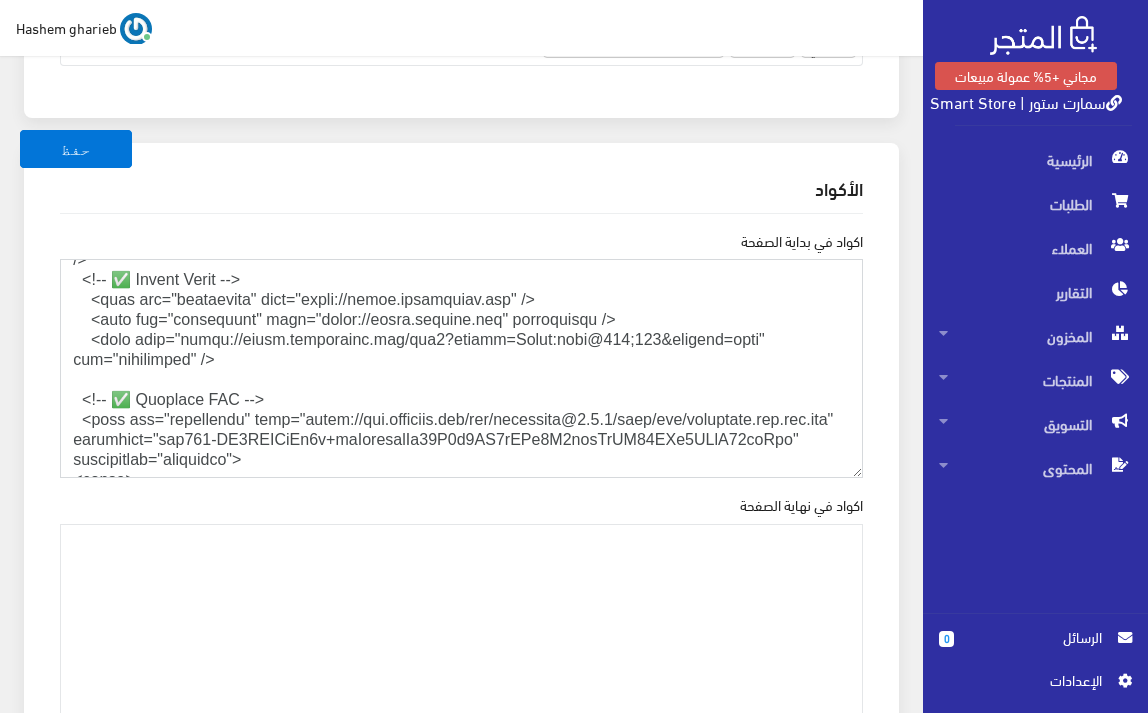 paste on "<!-- ✅ تحميل theme.css بشكل مؤجل لتحسين الأداء -->
<link rel="stylesheet" href="https://smartstore.almatjar.store/store/css/theme.css" media="print" onload="this.media='all'">
<noscript><link rel="stylesheet" href="https://smartstore.almatjar.store/store/css/theme.css"></noscript>" 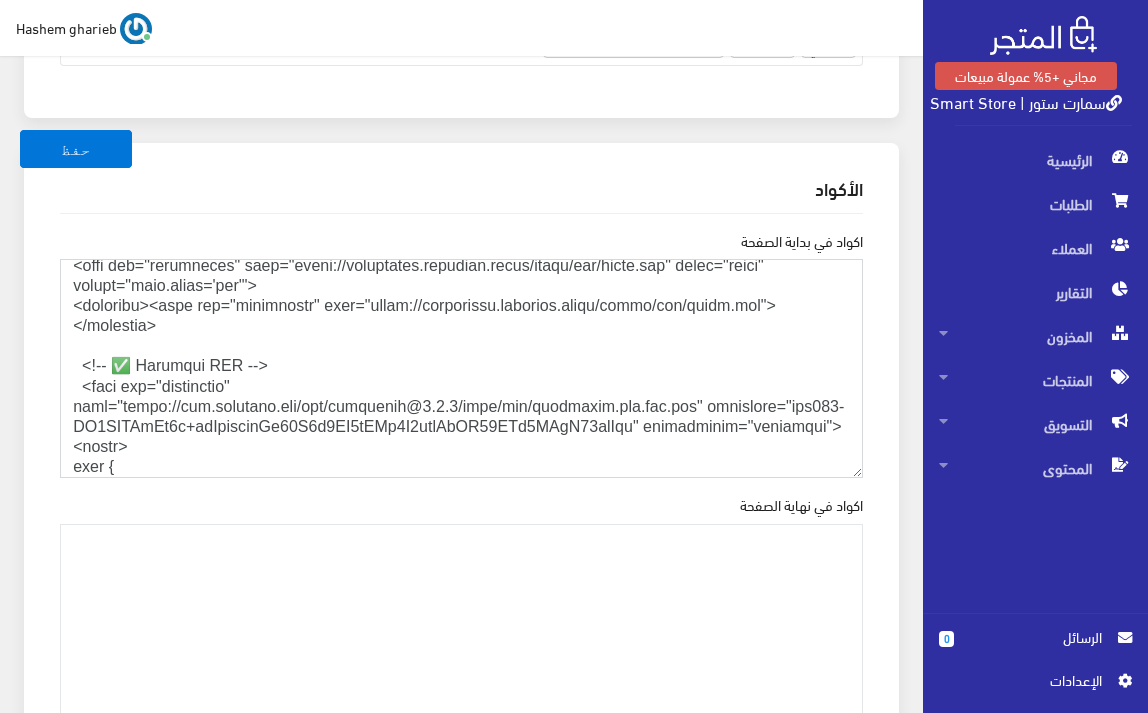 scroll, scrollTop: 267, scrollLeft: 0, axis: vertical 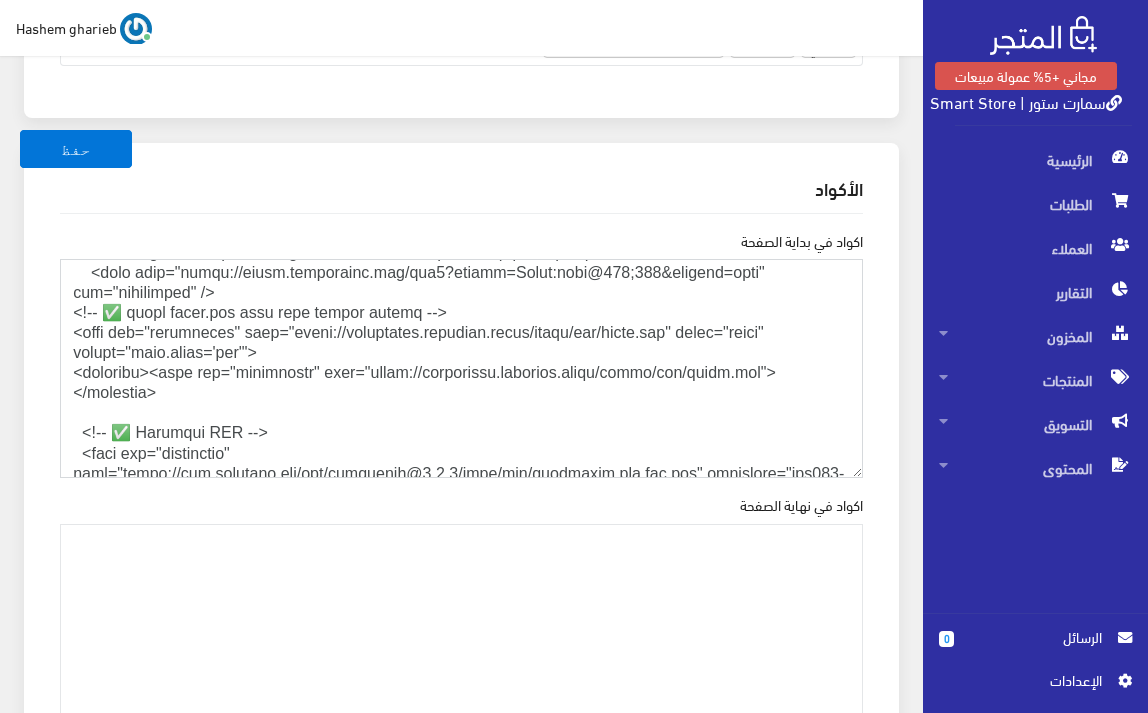 click on "اكواد في بداية الصفحة" at bounding box center (461, 368) 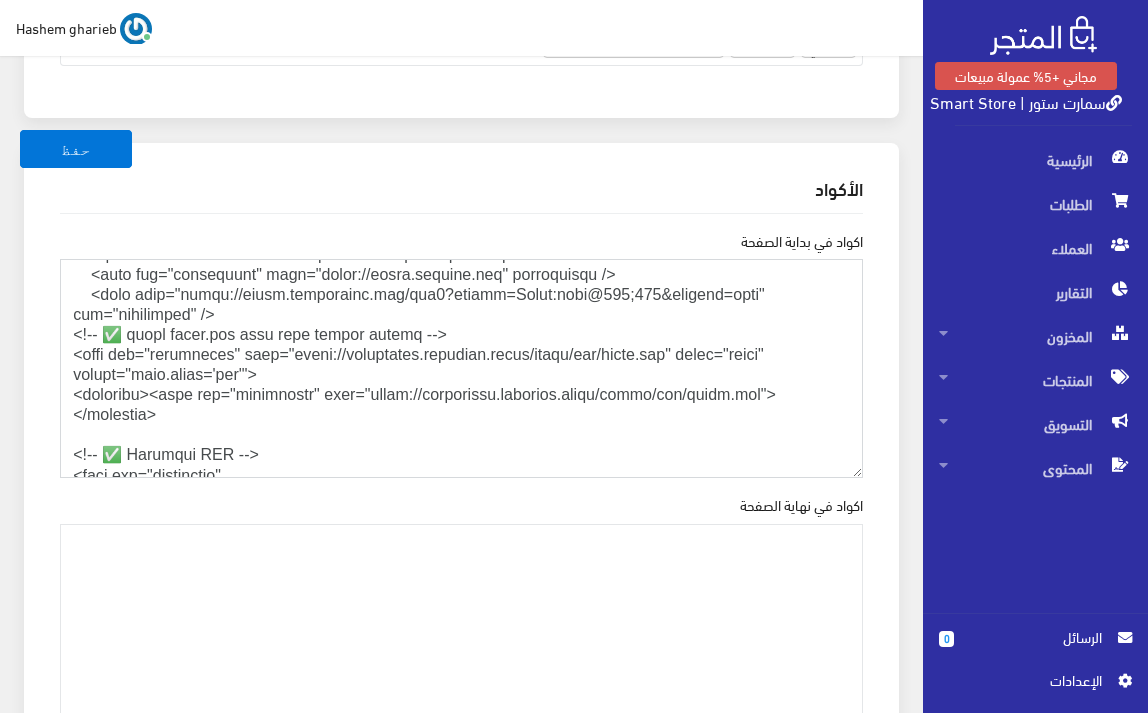 scroll, scrollTop: 267, scrollLeft: 0, axis: vertical 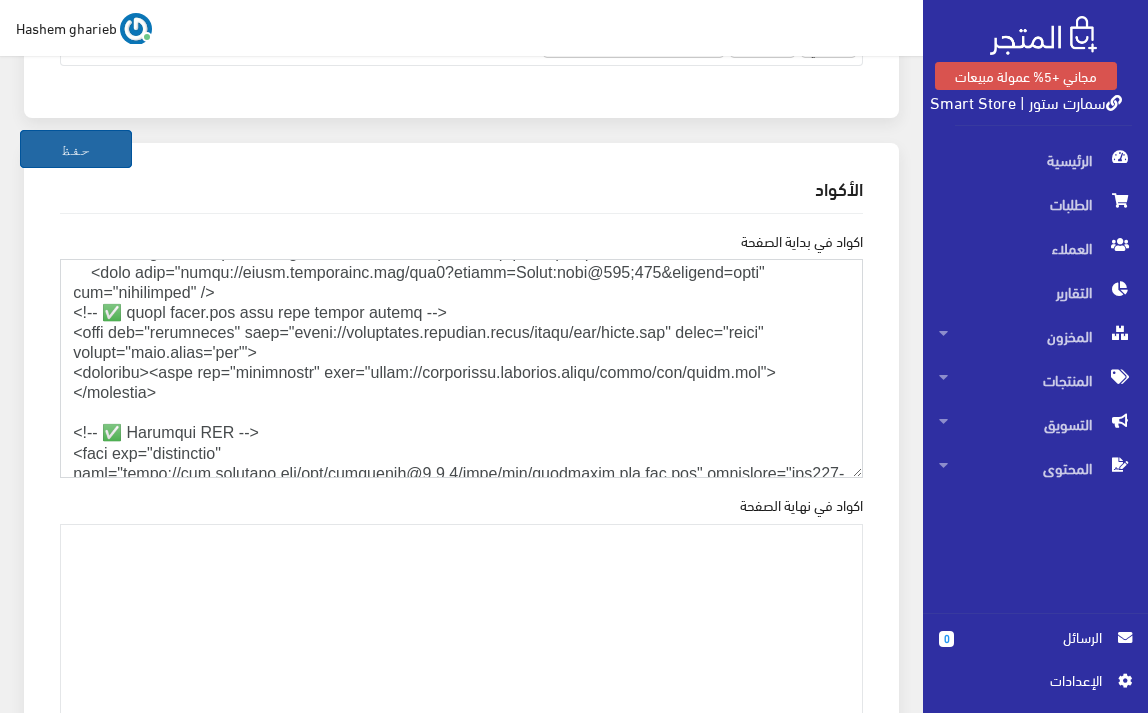 type on "<!DOCTYPE html>
<html lang="ar" dir="rtl">
<head>
<meta charset="UTF-8" />
<meta http-equiv="X-UA-Compatible" content="IE=edge" />
<meta name="viewport" content="width=device-width, initial-scale=1.0" />
<!-- ✅ Google + Pinterest Verification -->
<meta name="p:domain_verify" content="4646cf4840d3fbf9b57724d4ddf278fc" />
<meta name="google-site-verification" content="OcIqGtbw7Cx5AMz-sYq-1JXcQnObamq7_6Q2LgHOP3k" />
<!-- ✅ Google Fonts -->
<link rel="preconnect" href="https://fonts.googleapis.com" />
<link rel="preconnect" href="https://fonts.gstatic.com" crossorigin />
<link href="https://fonts.googleapis.com/css2?family=Cairo:wght@400;700&display=swap" rel="stylesheet" />
<!-- ✅ تحميل theme.css بشكل مؤجل لتحسين الأداء -->
<link rel="stylesheet" href="https://smartstore.almatjar.store/store/css/theme.css" media="print" onload="this.media='all'">
<noscript><link rel="stylesheet" href="https://smartstore.almatjar.store/store/css/theme.css"></noscript>
<!-- ✅ External CSS -->
<l..." 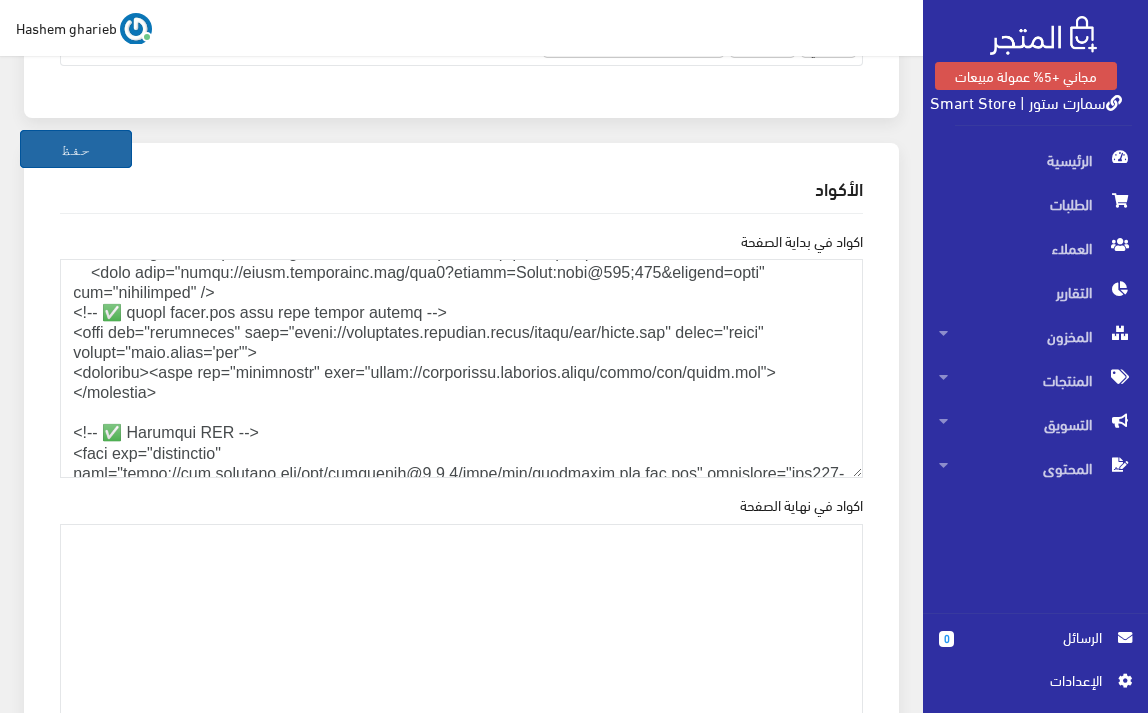 click on "حفظ" at bounding box center (76, 149) 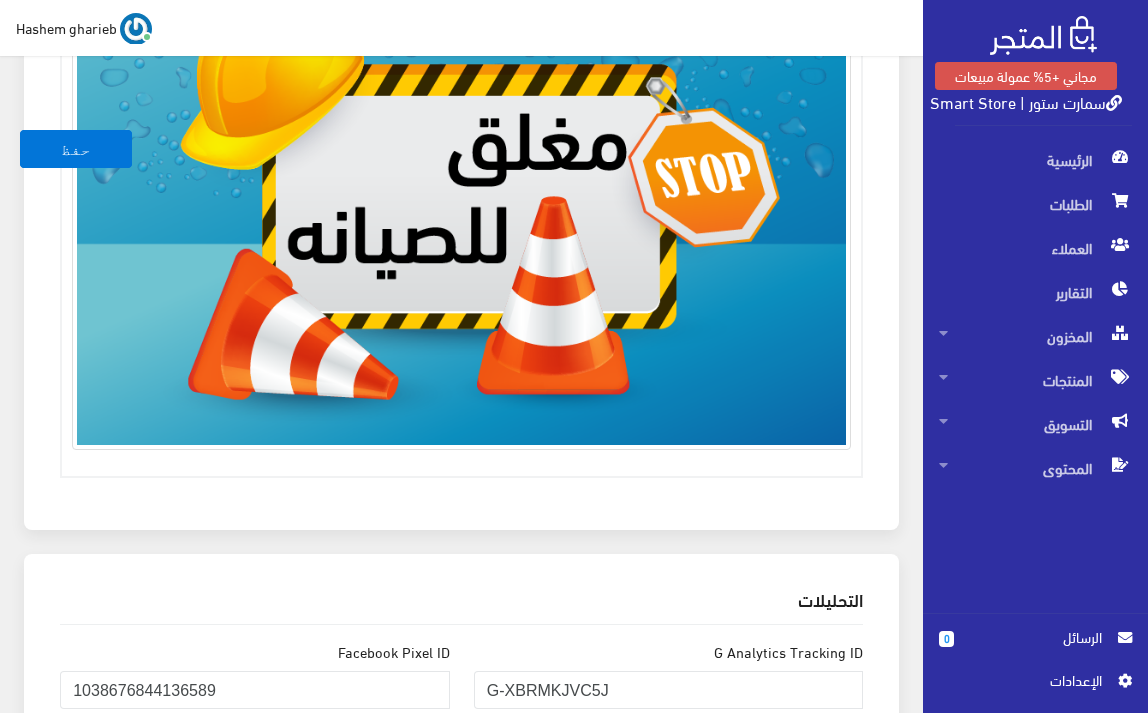 scroll, scrollTop: 1200, scrollLeft: 0, axis: vertical 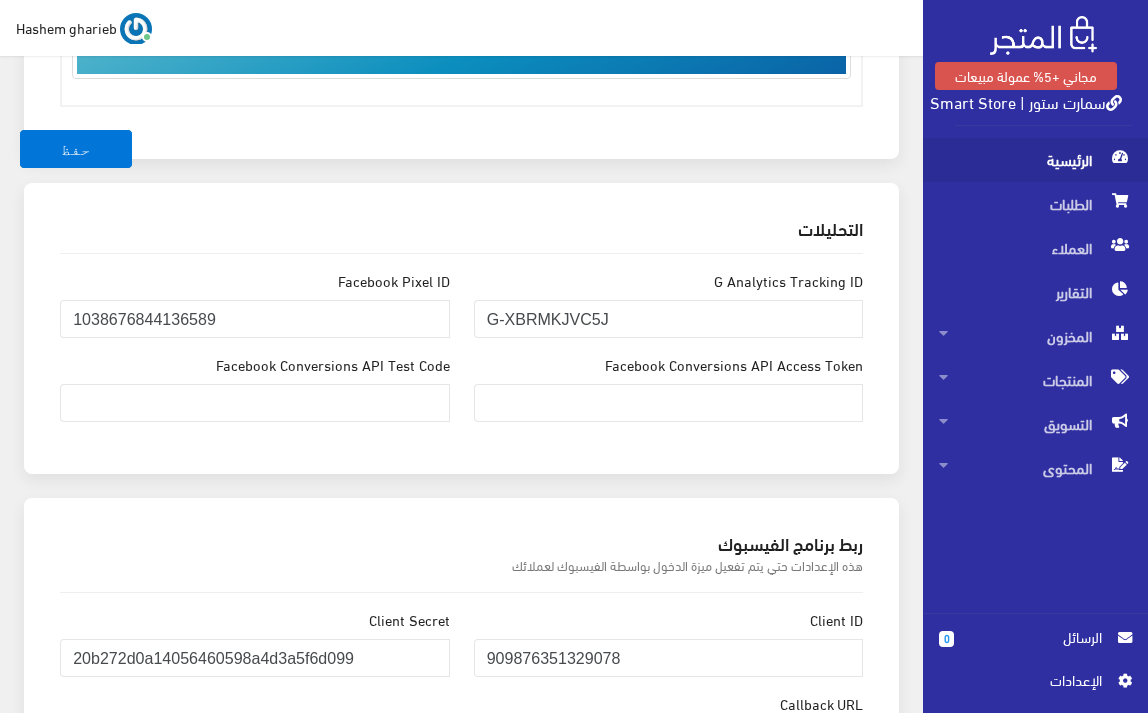 click on "الرئيسية" at bounding box center (1035, 160) 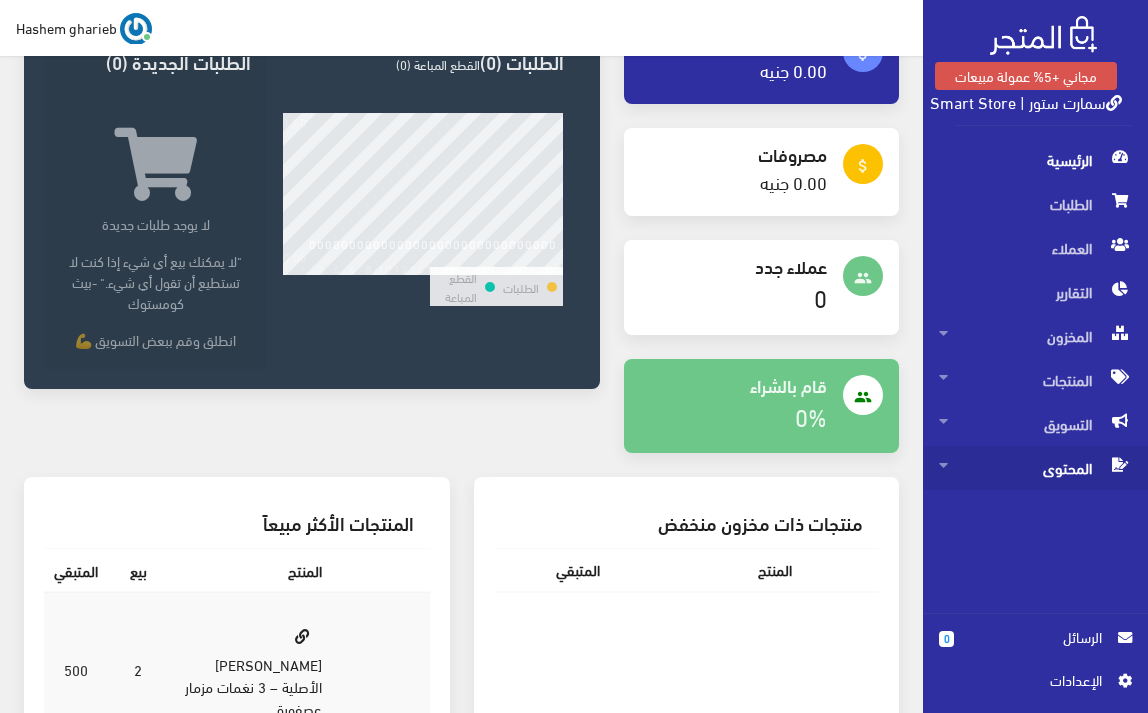 scroll, scrollTop: 267, scrollLeft: 0, axis: vertical 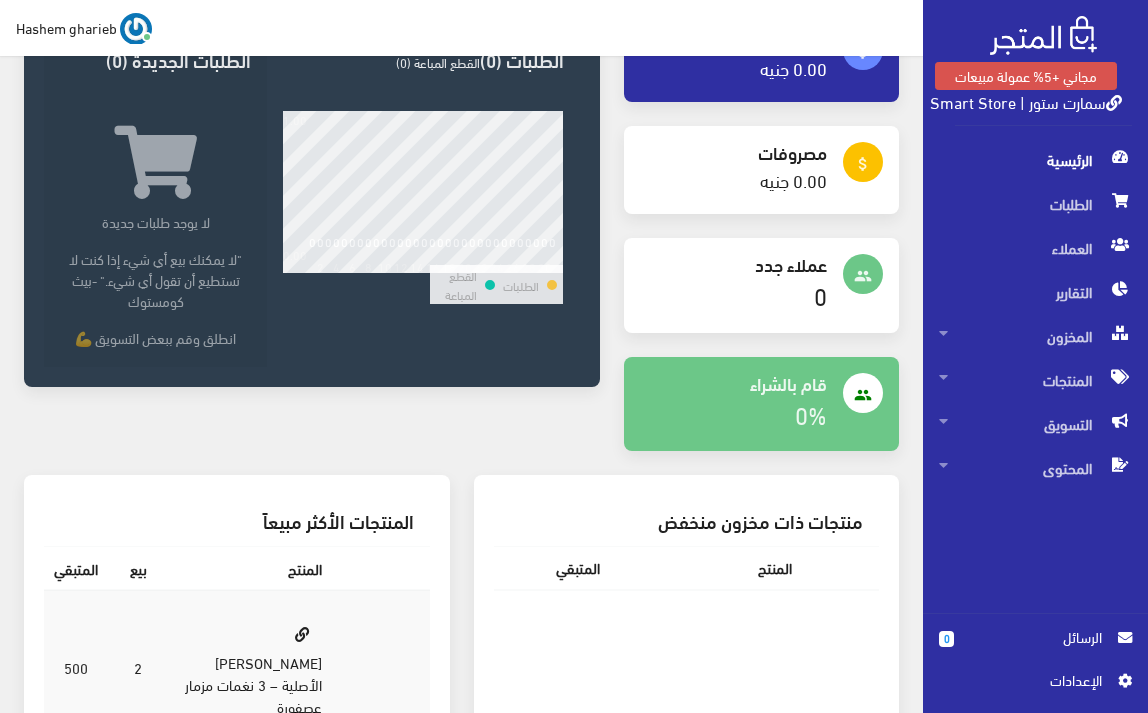 click on "اﻹعدادات" at bounding box center (1028, 680) 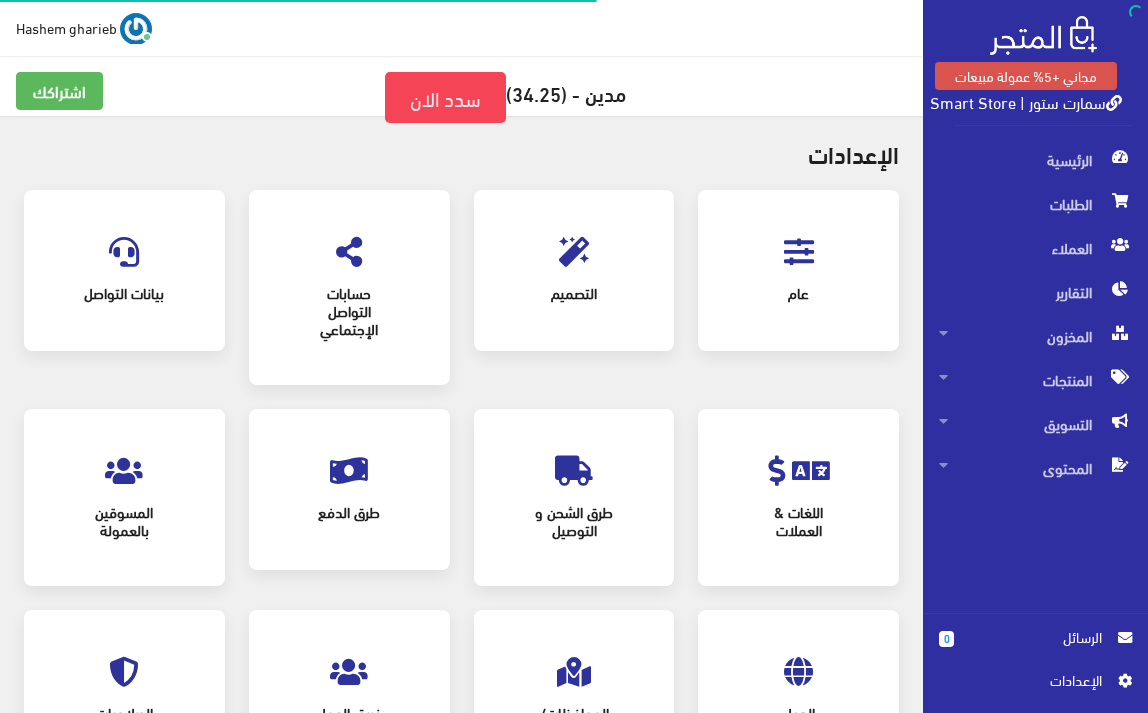 scroll, scrollTop: 0, scrollLeft: 0, axis: both 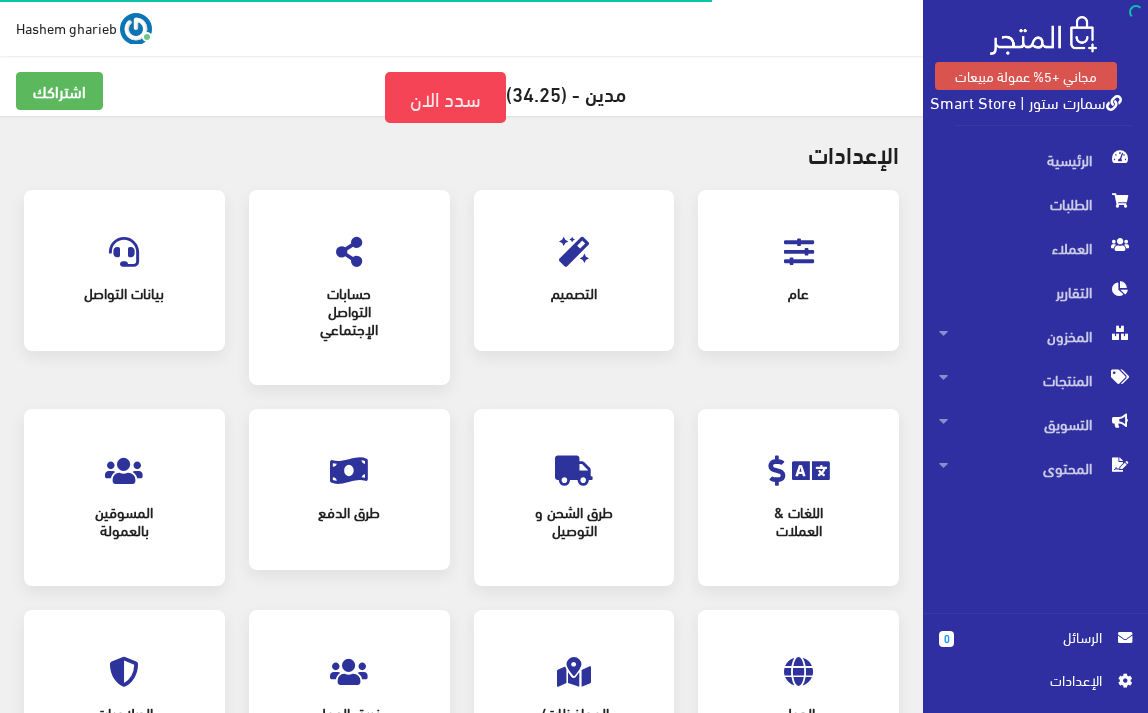 click at bounding box center (799, 252) 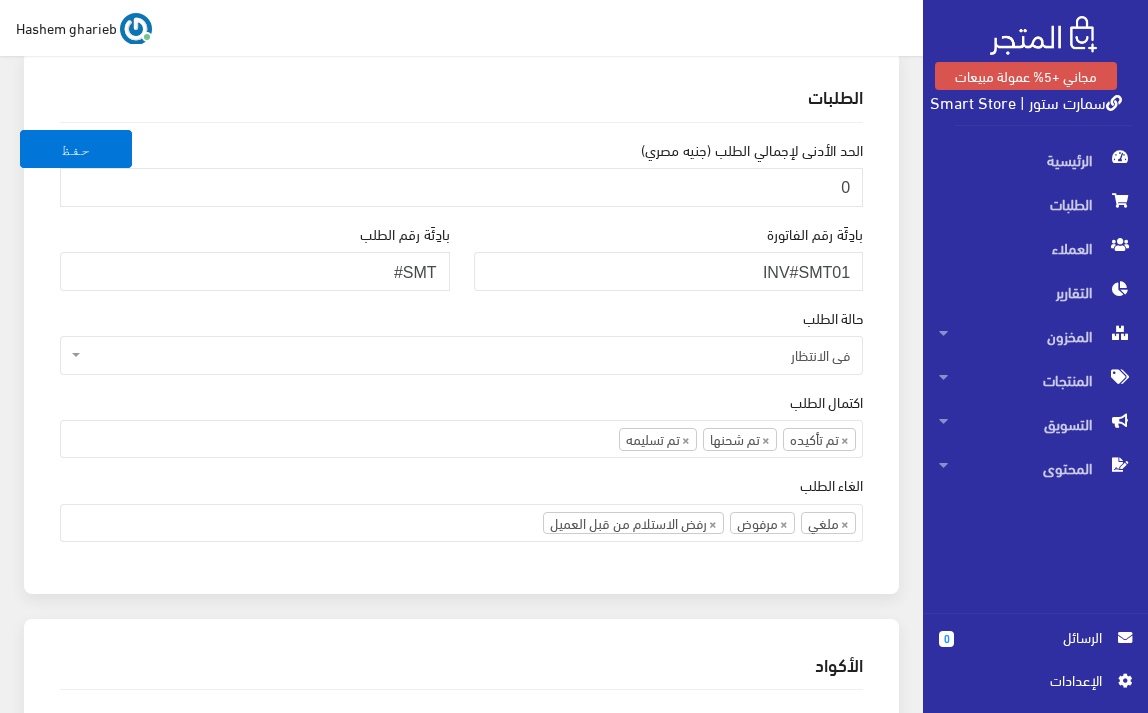 scroll, scrollTop: 2533, scrollLeft: 0, axis: vertical 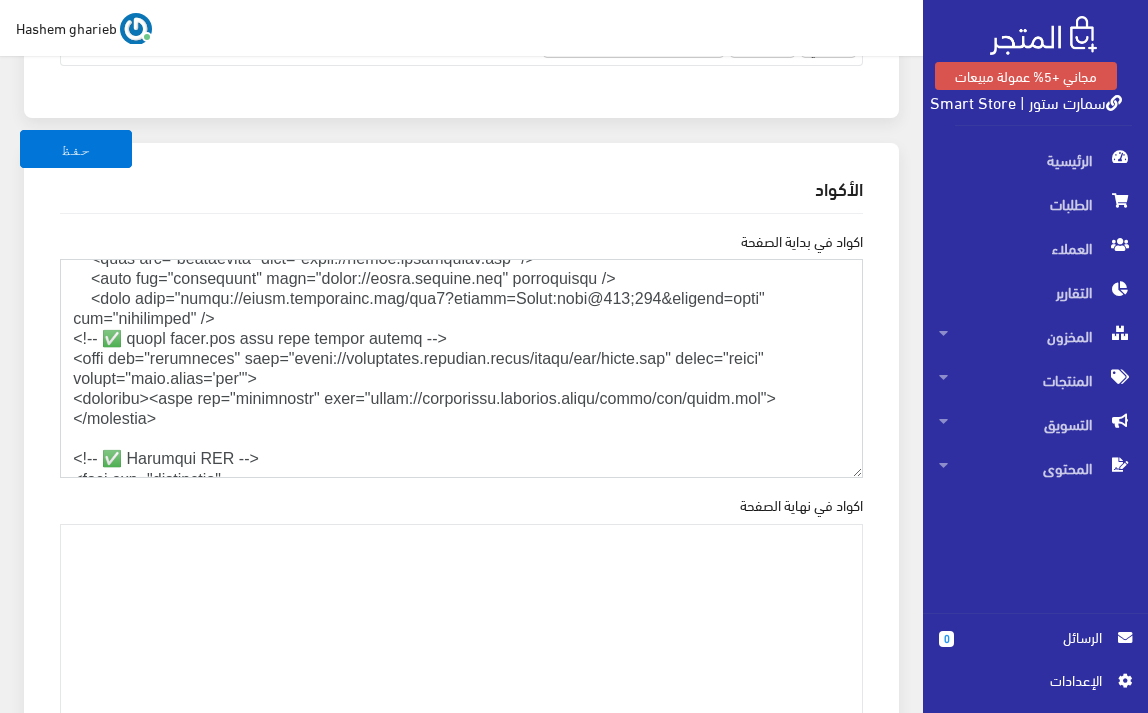 drag, startPoint x: 142, startPoint y: 439, endPoint x: 0, endPoint y: 336, distance: 175.42235 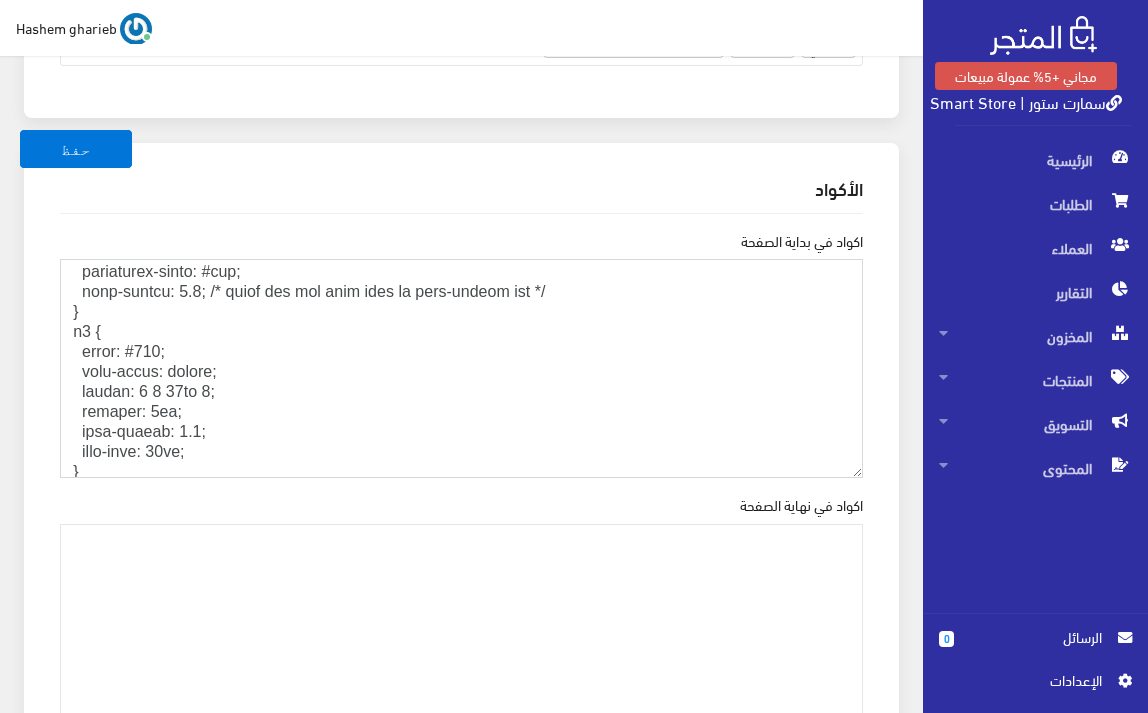scroll, scrollTop: 800, scrollLeft: 0, axis: vertical 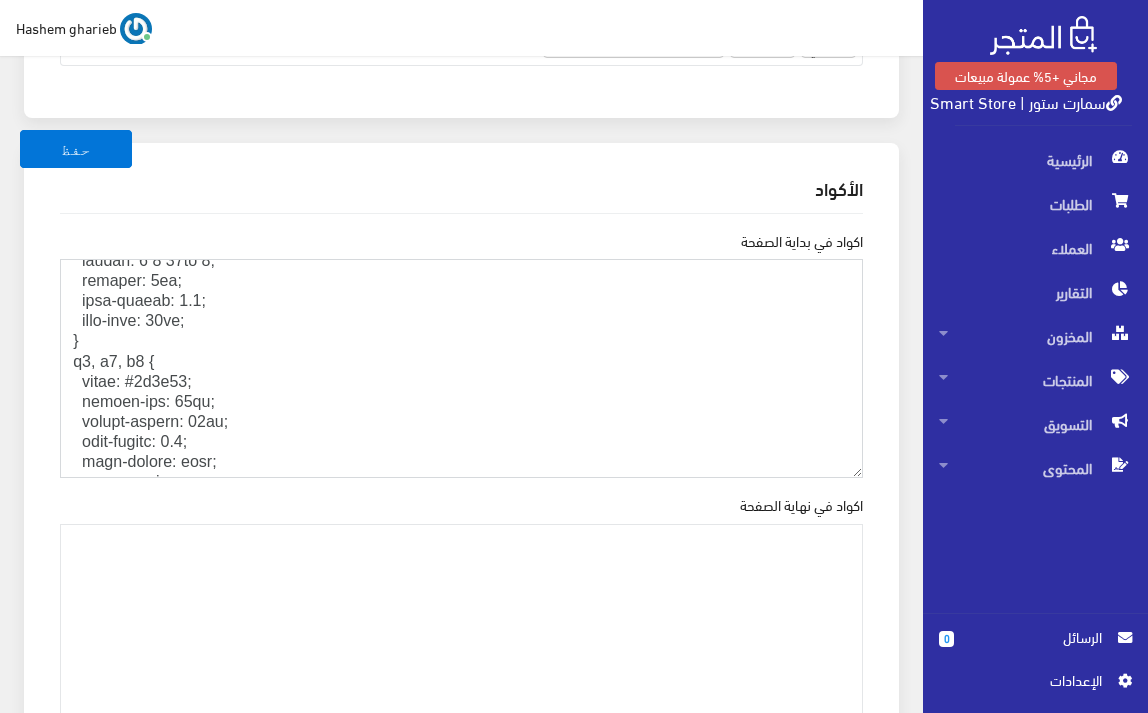 paste on "<!-- ✅ Critical CSS مدموج لتحسين سرعة الظهور -->
<style>
body {
font-family: 'Cairo', sans-serif;
font-size: 18px;
color: #333;
text-align: right;
margin: 0;
padding: 0;
background-color: #fff;
line-height: 1.8;
}
h1 {
color: #444;
text-align: center;
margin: 0 0 10px 0;
padding: 3px;
line-height: 1.6;
font-size: 18px;
}
h2, h3, h4 {
color: #0f5d97;
margin-top: 20px;
margin-bottom: 10px;
line-height: 1.6;
font-weight: bold;
text-align: right;
}
p {
font-size: 18px;
line-height: 1.8;
margin: 8px 0;
color: inherit;
text-align: right;
}
/* ✅ عناصر Critical CSS للجزء العلوي */
header, .navbar, .logo {
display: flex;
align-items: center;
justify-content: space-between;
padding: 10px 15px;
background-color: #1563a4;
}
.logo img {
max-height: 40px;
width: auto;
}
nav a {
color: #fff;
text-decoration: none;
margin: 0 8px;
font-weight: bol..." 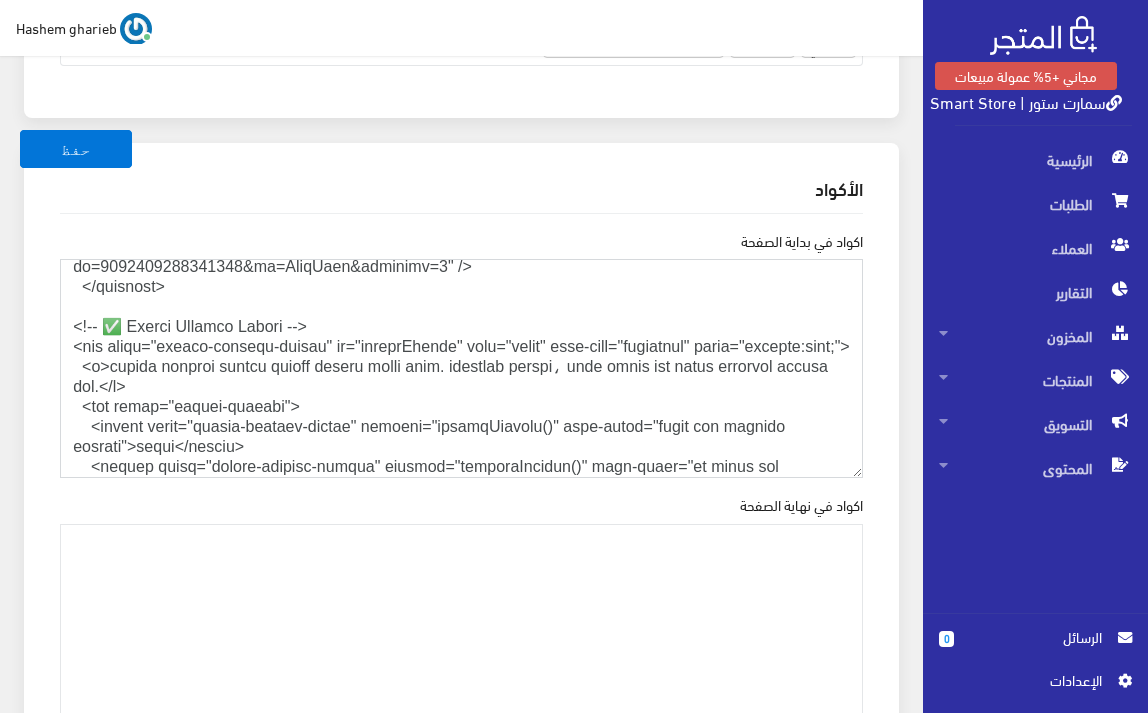 scroll, scrollTop: 3516, scrollLeft: 0, axis: vertical 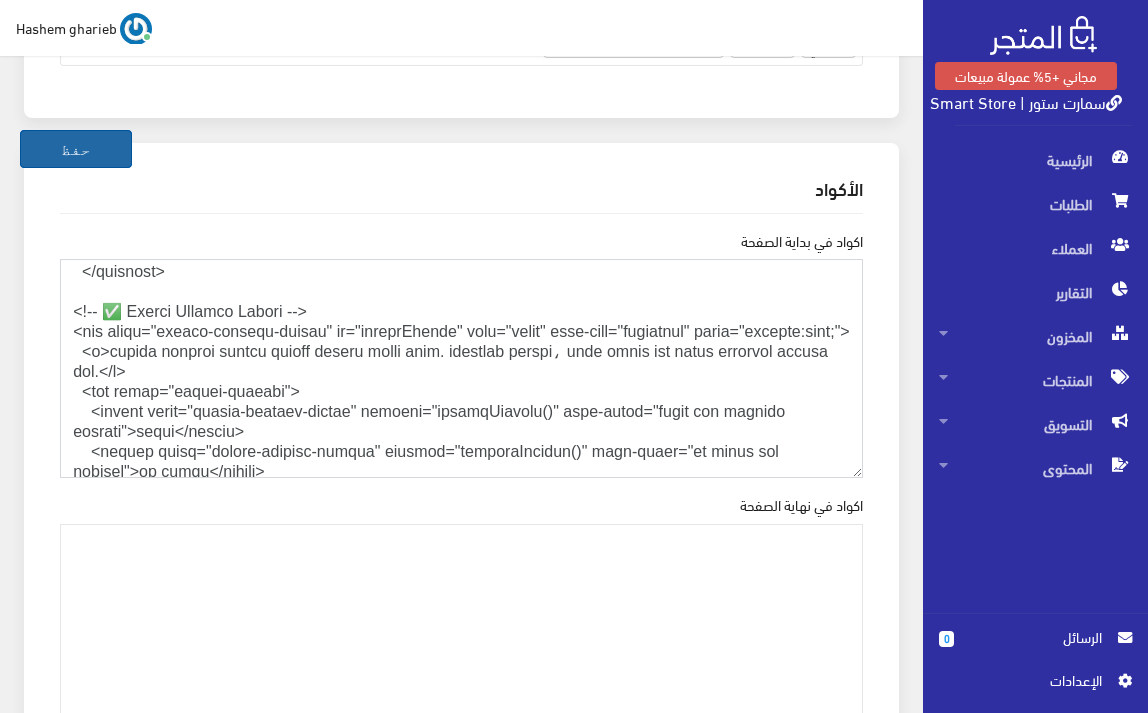 type on "<!DOCTYPE html>
<html lang="ar" dir="rtl">
<head>
<meta charset="UTF-8" />
<meta http-equiv="X-UA-Compatible" content="IE=edge" />
<meta name="viewport" content="width=device-width, initial-scale=1.0" />
<!-- ✅ Google + Pinterest Verification -->
<meta name="p:domain_verify" content="4646cf4840d3fbf9b57724d4ddf278fc" />
<meta name="google-site-verification" content="OcIqGtbw7Cx5AMz-sYq-1JXcQnObamq7_6Q2LgHOP3k" />
<!-- ✅ Google Fonts -->
<link rel="preconnect" href="https://fonts.googleapis.com" />
<link rel="preconnect" href="https://fonts.gstatic.com" crossorigin />
<link href="https://fonts.googleapis.com/css2?family=Cairo:wght@400;700&display=swap" rel="stylesheet" />
<!-- ✅ تحميل theme.css بشكل مؤجل لتحسين الأداء -->
<link rel="stylesheet" href="https://smartstore.almatjar.store/store/css/theme.css" media="print" onload="this.media='all'">
<noscript><link rel="stylesheet" href="https://smartstore.almatjar.store/store/css/theme.css"></noscript>
<!-- ✅ External CSS -->
<l..." 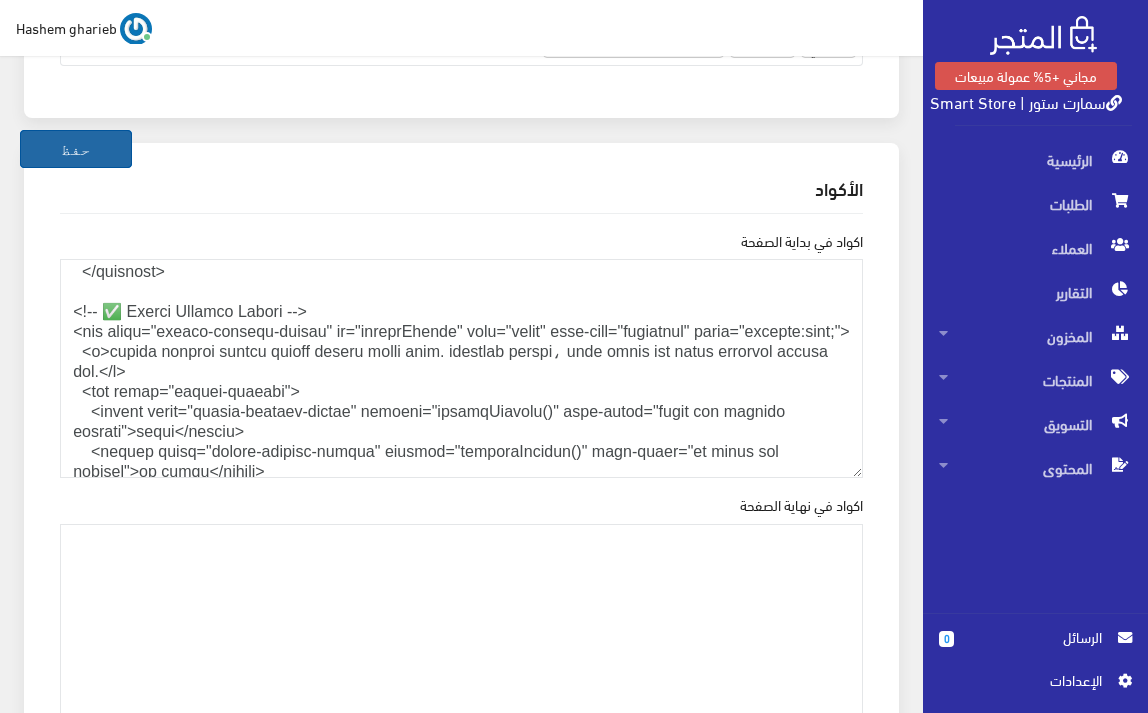 click on "حفظ" at bounding box center [76, 149] 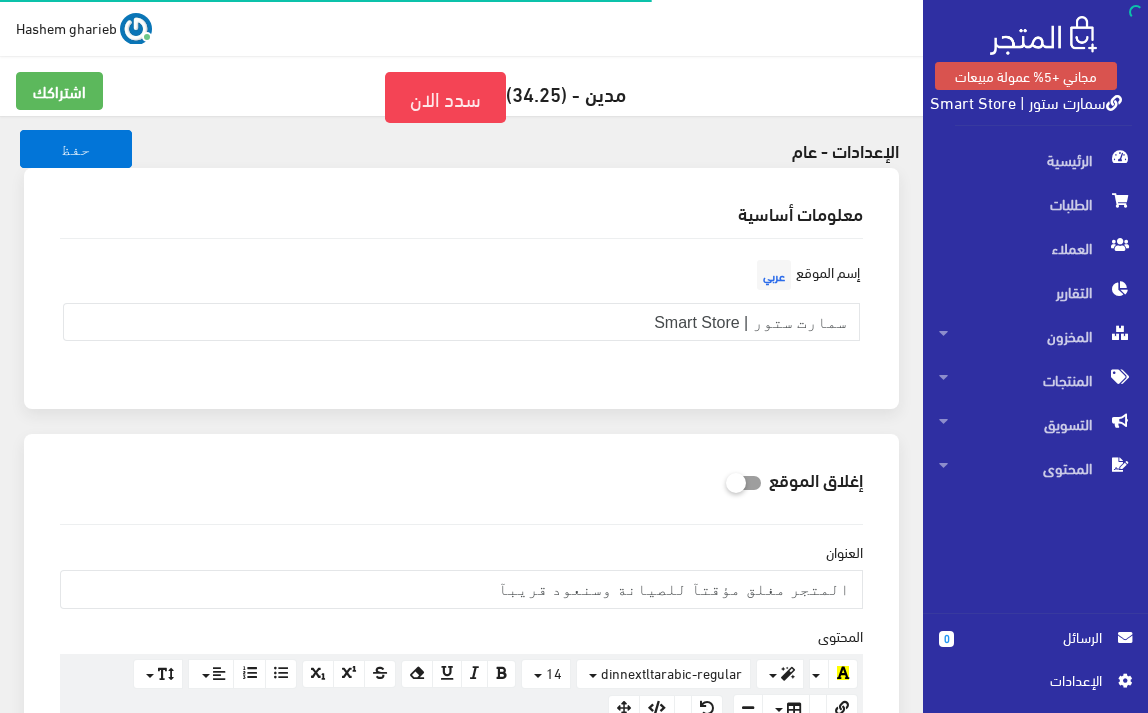 scroll, scrollTop: 0, scrollLeft: 0, axis: both 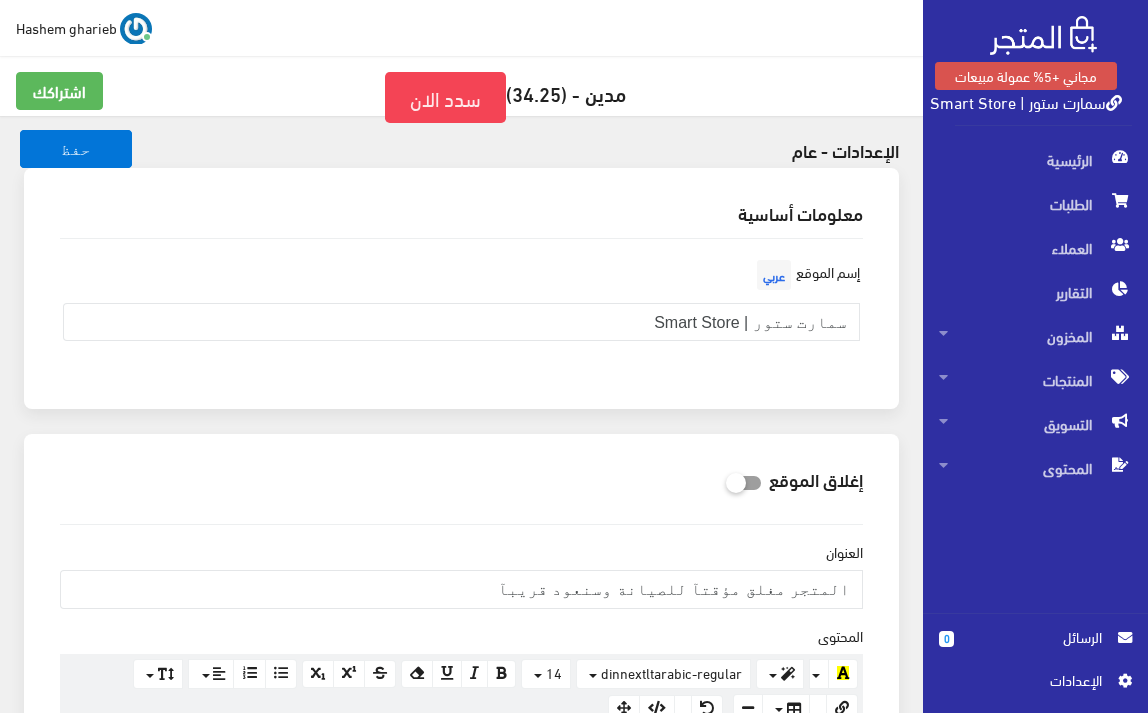 click on "سمارت ستور | Smart Store" at bounding box center [1026, 101] 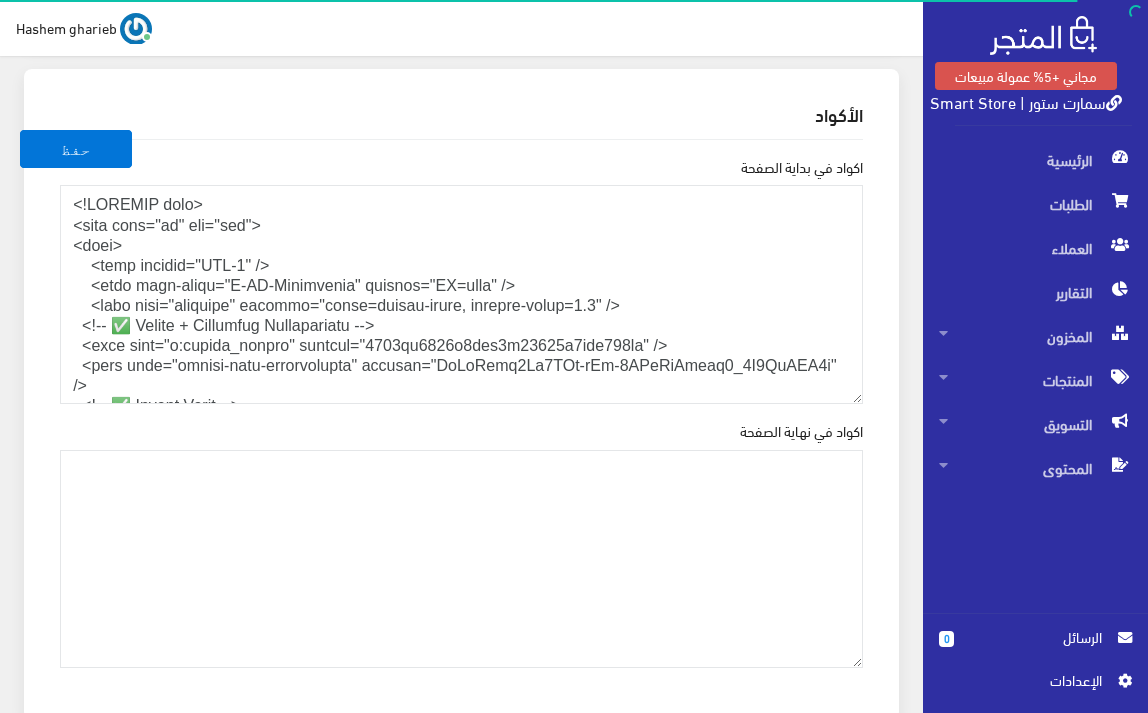 scroll, scrollTop: 2741, scrollLeft: 0, axis: vertical 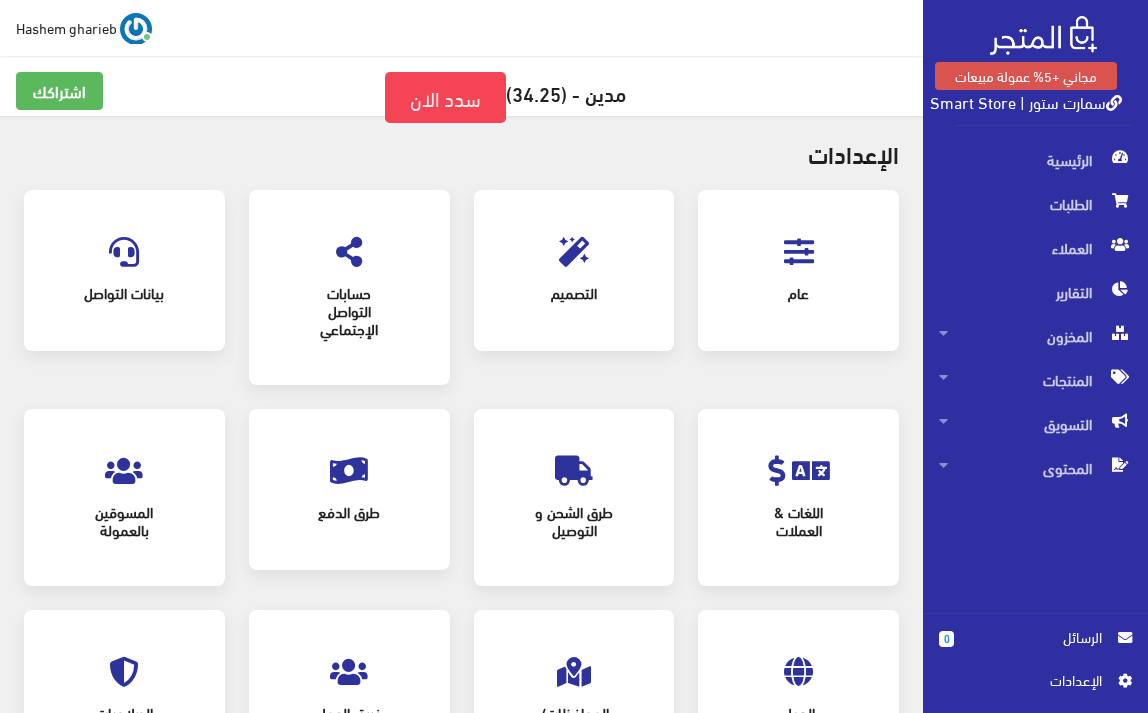 click at bounding box center (799, 252) 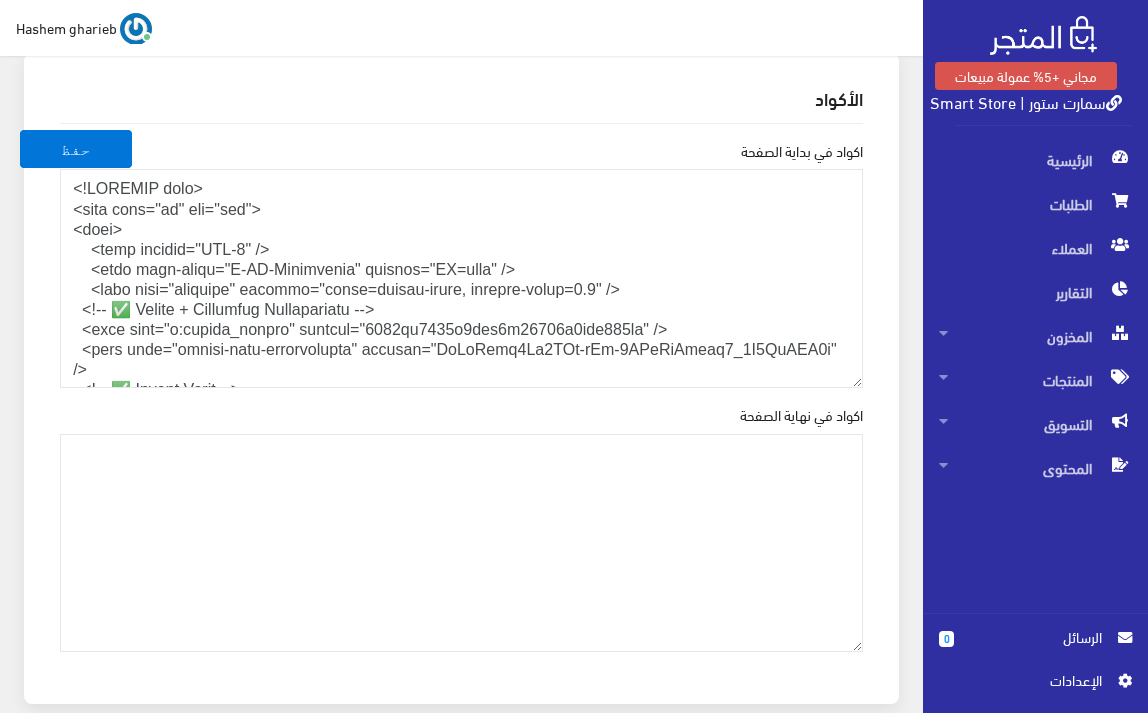 scroll, scrollTop: 2733, scrollLeft: 0, axis: vertical 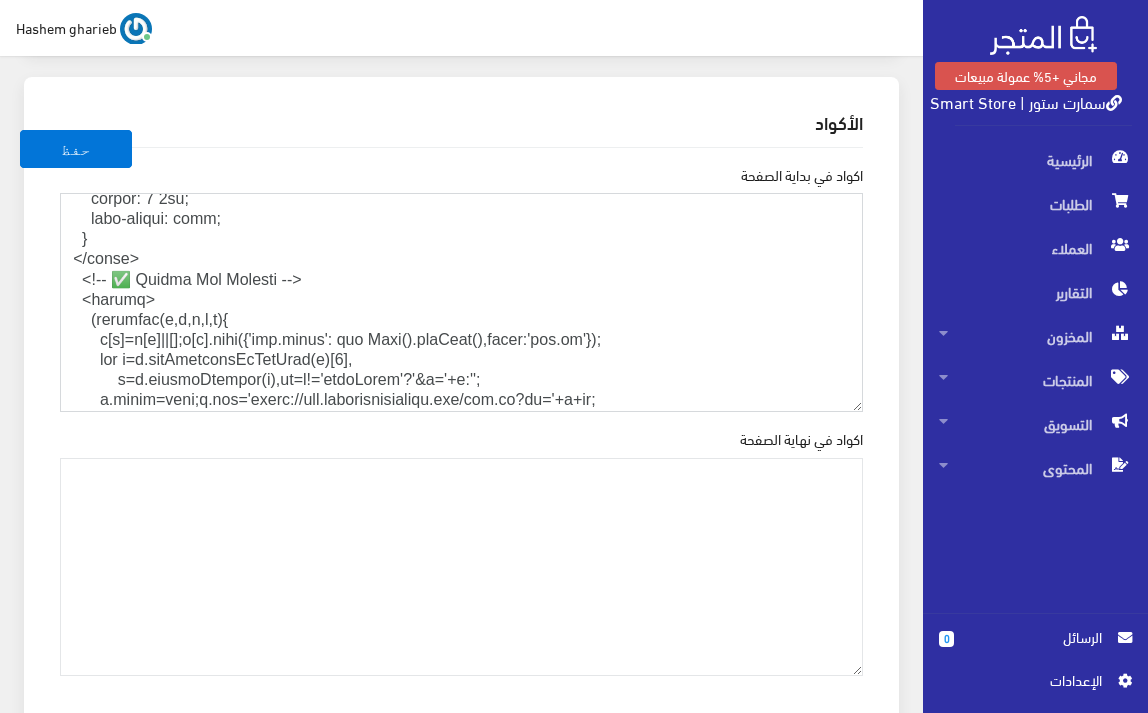 drag, startPoint x: 61, startPoint y: 308, endPoint x: 46, endPoint y: 255, distance: 55.081757 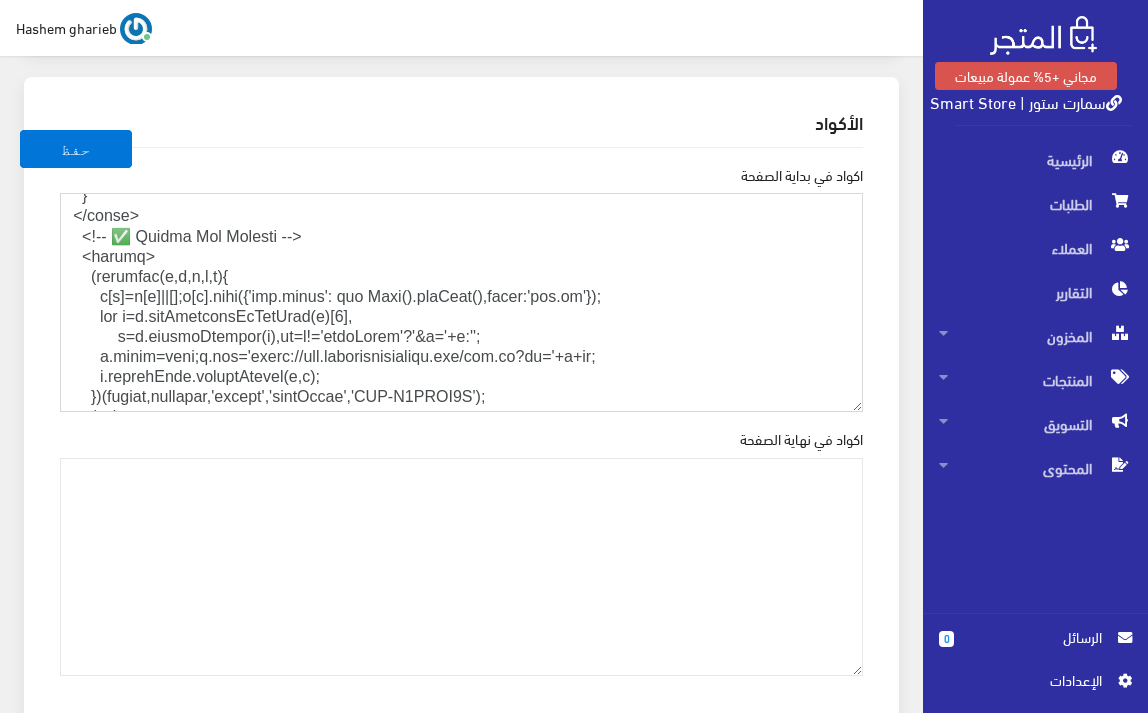 scroll, scrollTop: 1725, scrollLeft: 0, axis: vertical 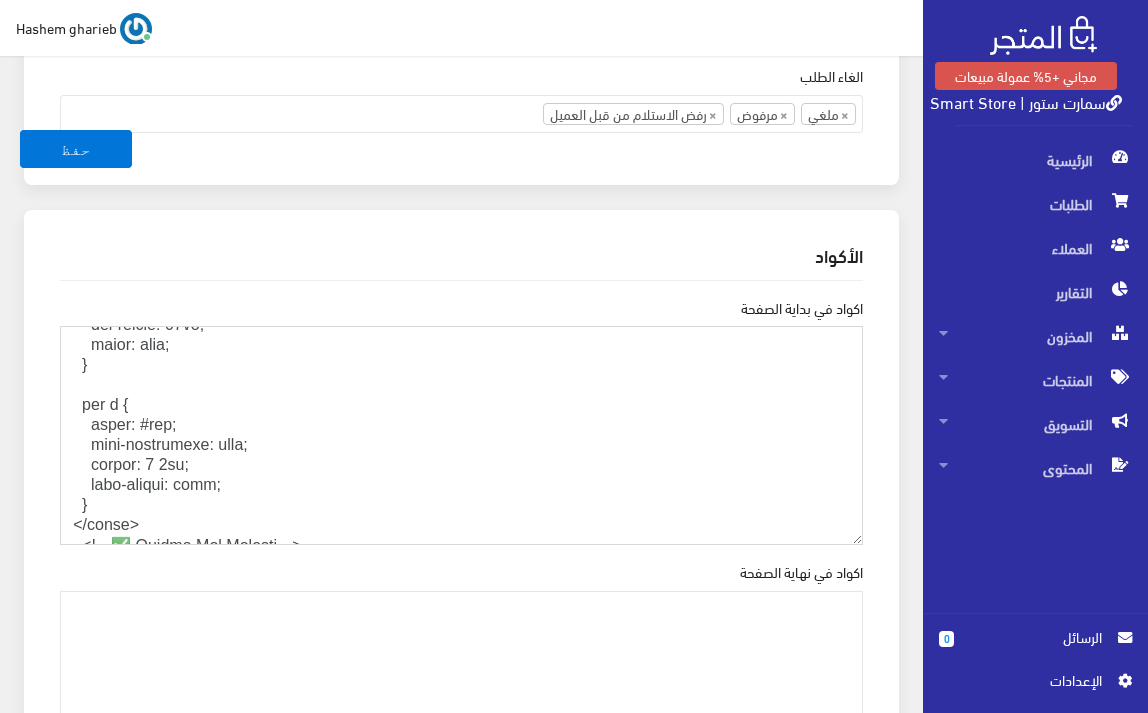 paste on "<style>
body {
font-family: 'Cairo', sans-serif;
font-size: 18px;
color: #333;
text-align: right;
margin: 0;
padding: 0;
background-color: #fff;
line-height: 1.8; /* تنسيق عام لأي عنصر مفيش له line-height خاص */
}
h1 {
color: #444;
text-align: center;
margin: 0 0 10px 0;
padding: 3px;
line-height: 1.6;
font-size: 18px;
}
h2, h3, h4 {
color: #0f5d97;
margin-top: 20px;
margin-bottom: 10px;
line-height: 1.6;
font-weight: bold;
text-align: right;
}
p {
font-size: 18px;
line-height: 1.8;
margin: 8px 0;
color: inherit; /* يرث اللون من body */
text-align: right;
}
</style>" 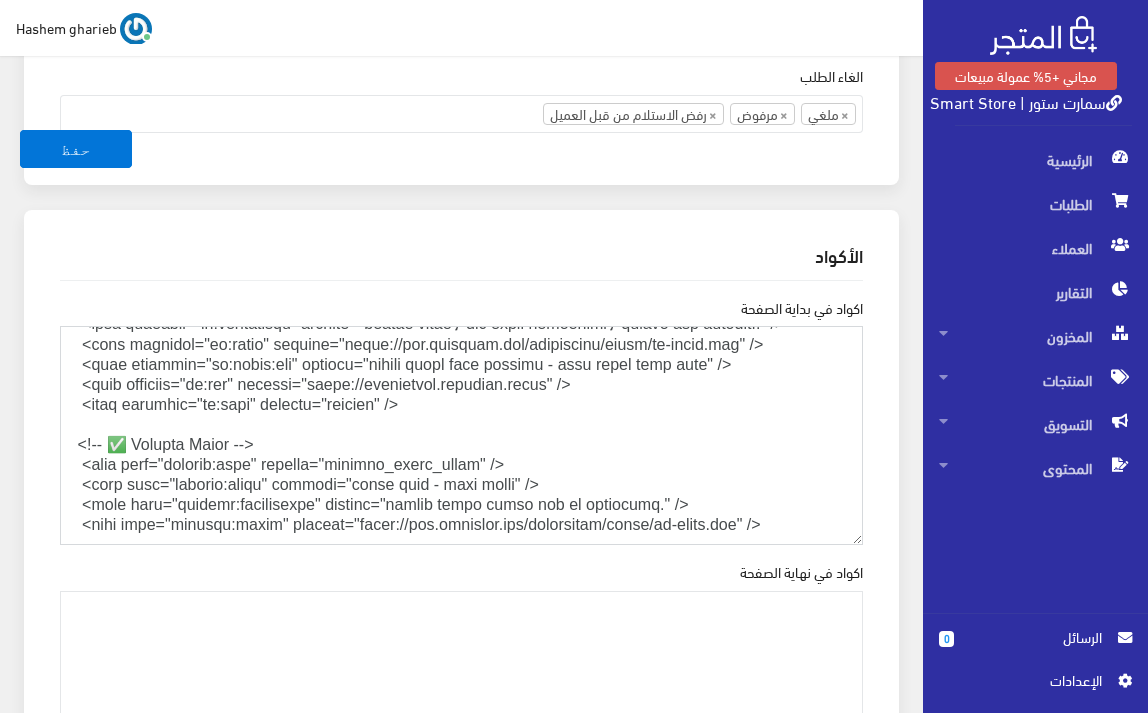 scroll, scrollTop: 2267, scrollLeft: 0, axis: vertical 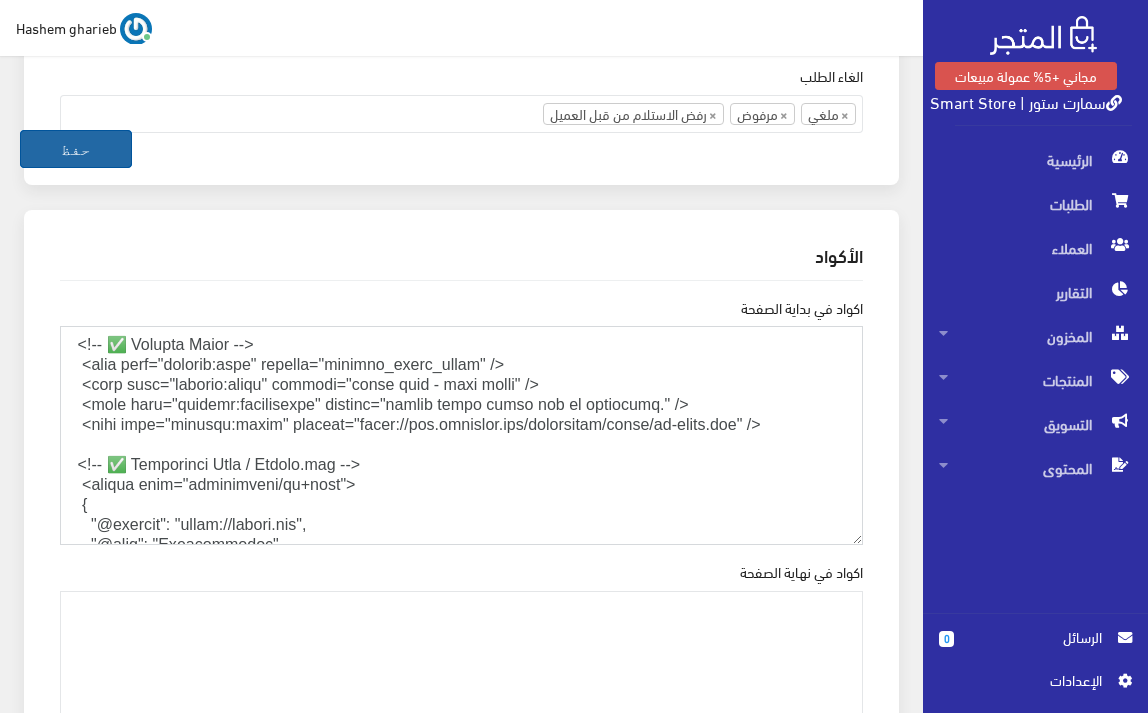 type on "<!DOCTYPE html>
<html lang="ar" dir="rtl">
<head>
<meta charset="UTF-8" />
<meta http-equiv="X-UA-Compatible" content="IE=edge" />
<meta name="viewport" content="width=device-width, initial-scale=1.0" />
<!-- ✅ Google + Pinterest Verification -->
<meta name="p:domain_verify" content="4646cf4840d3fbf9b57724d4ddf278fc" />
<meta name="google-site-verification" content="OcIqGtbw7Cx5AMz-sYq-1JXcQnObamq7_6Q2LgHOP3k" />
<!-- ✅ Google Fonts -->
<link rel="preconnect" href="https://fonts.googleapis.com" />
<link rel="preconnect" href="https://fonts.gstatic.com" crossorigin />
<link href="https://fonts.googleapis.com/css2?family=Cairo:wght@400;700&display=swap" rel="stylesheet" />
<!-- ✅ تحميل theme.css بشكل مؤجل لتحسين الأداء -->
<link rel="stylesheet" href="https://smartstore.almatjar.store/store/css/theme.css" media="print" onload="this.media='all'">
<noscript><link rel="stylesheet" href="https://smartstore.almatjar.store/store/css/theme.css"></noscript>
<!-- ✅ External CSS -->
<l..." 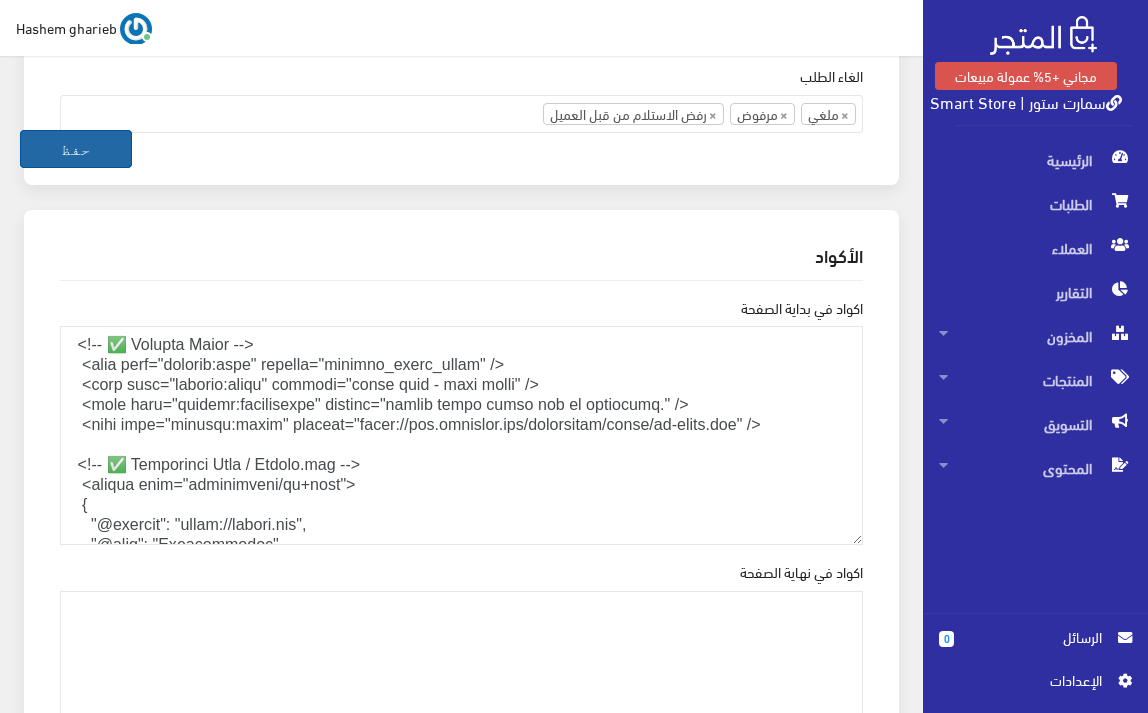 click on "حفظ" at bounding box center [76, 149] 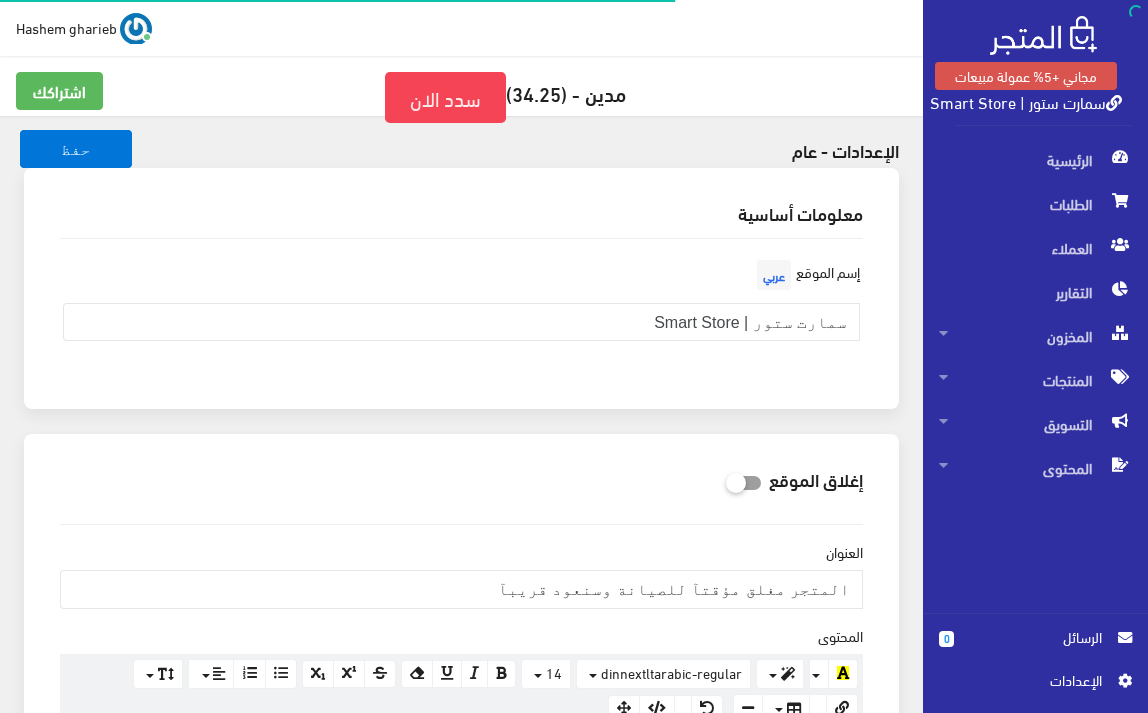 scroll, scrollTop: 0, scrollLeft: 0, axis: both 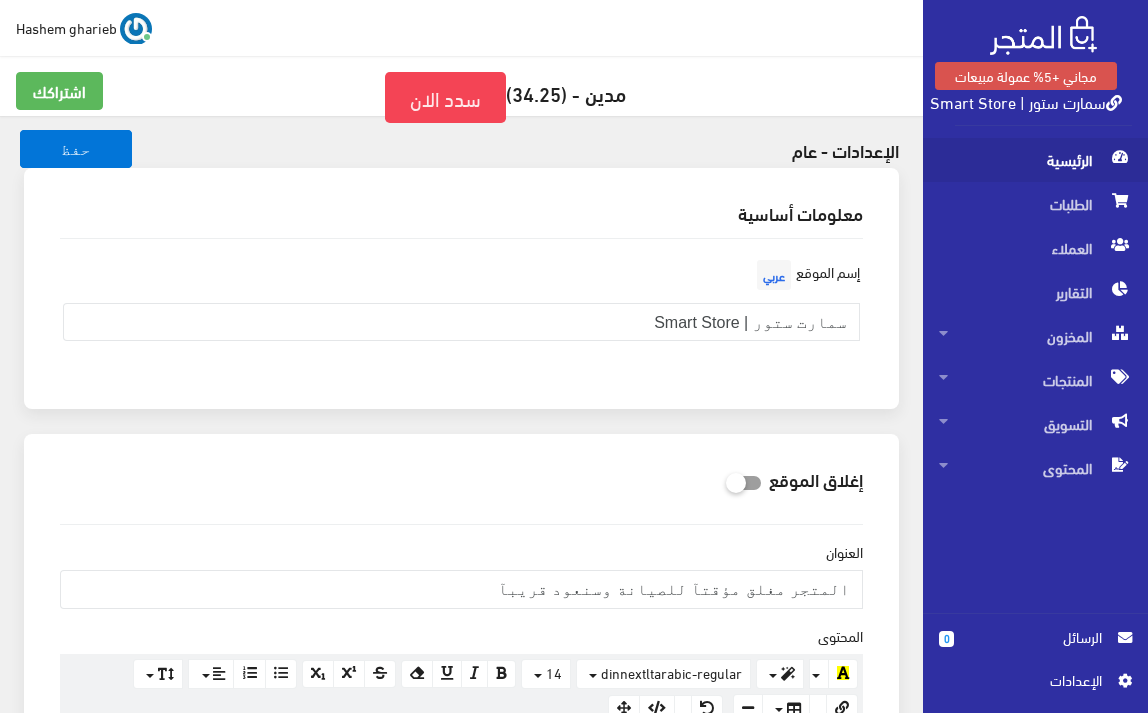 click on "الرئيسية" at bounding box center [1035, 160] 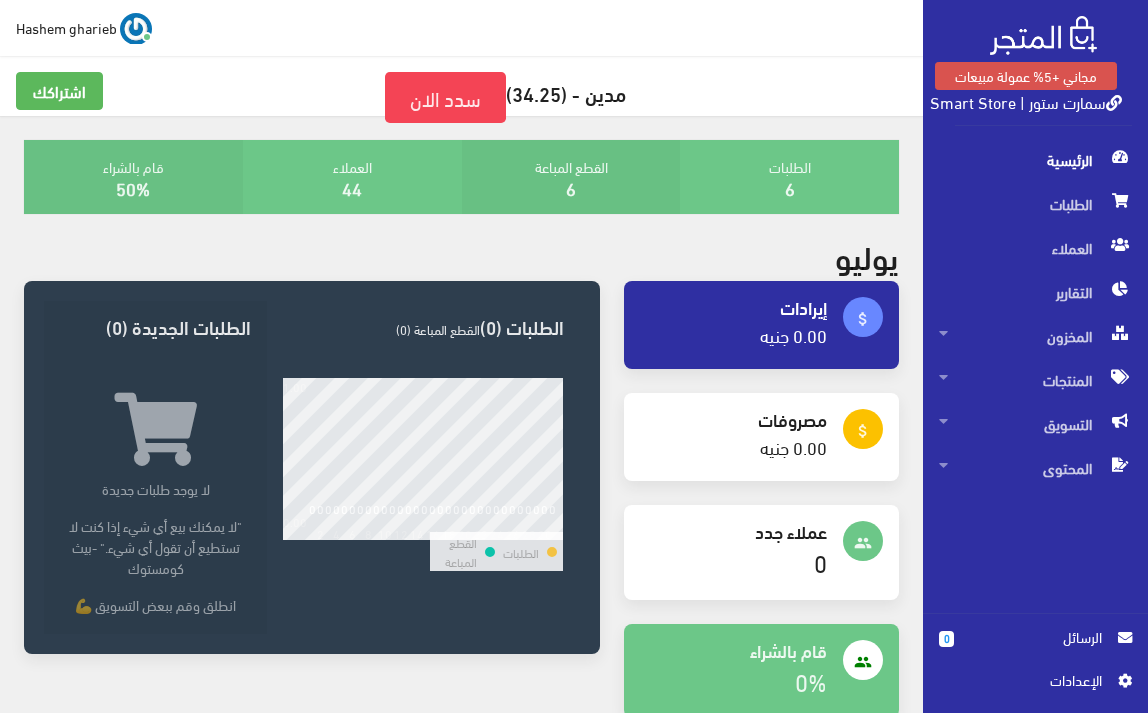 click on "سمارت ستور | Smart Store" at bounding box center (1026, 101) 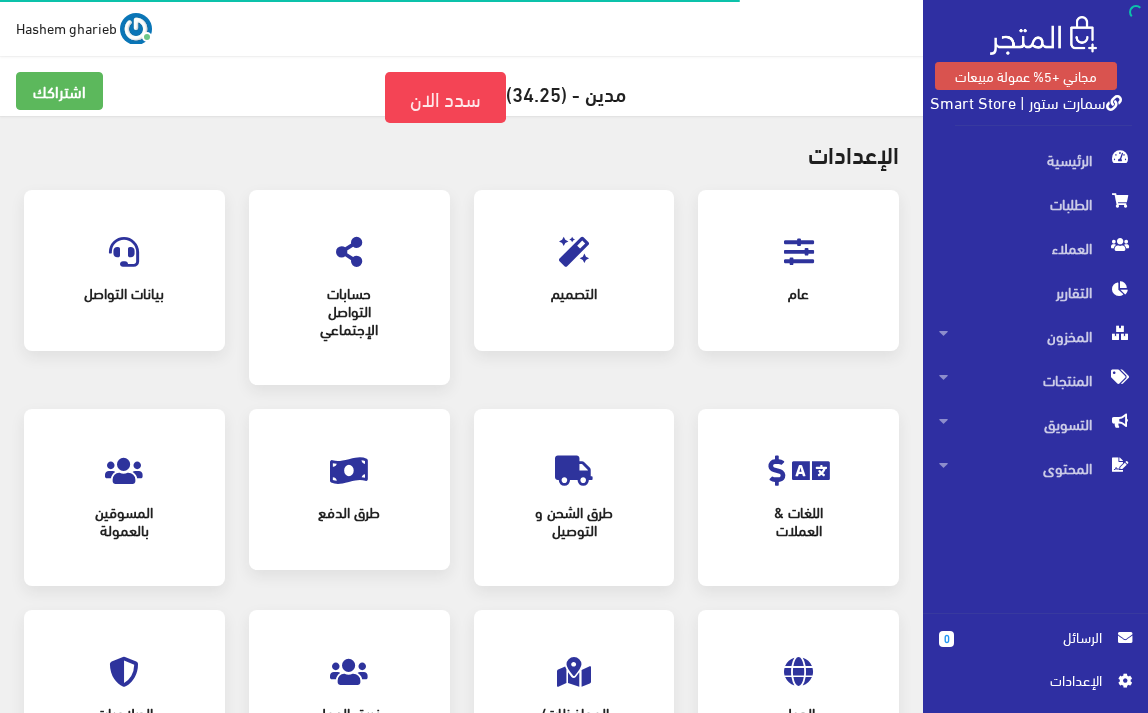 scroll, scrollTop: 0, scrollLeft: 0, axis: both 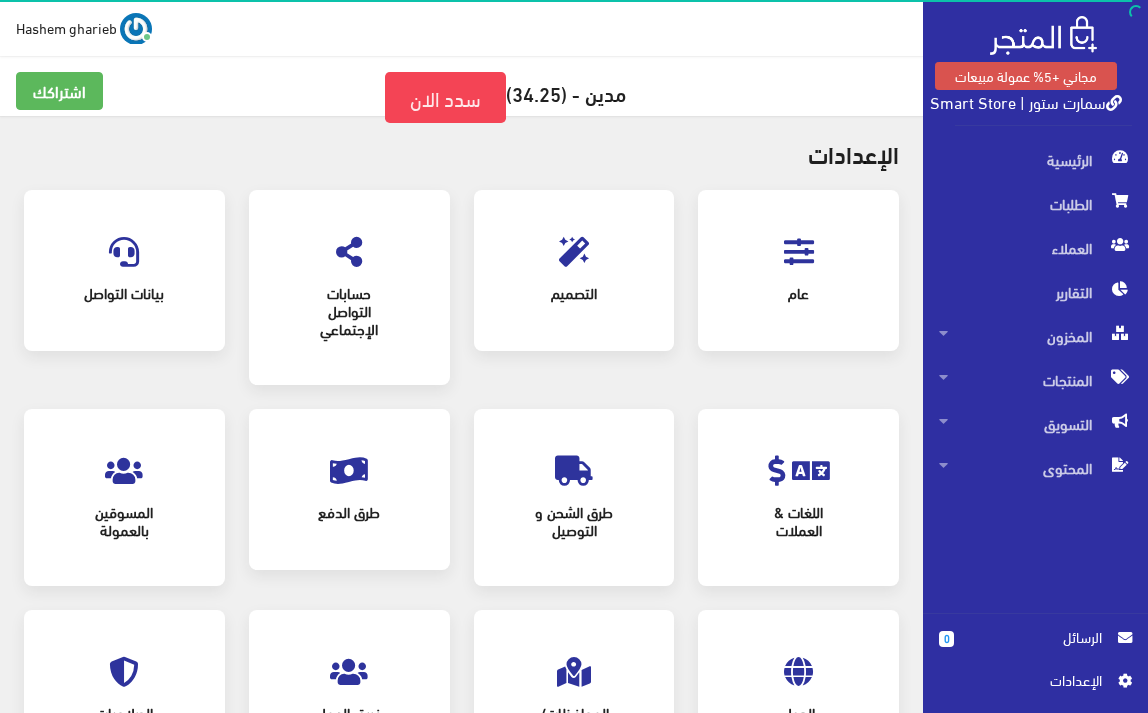 click at bounding box center (799, 252) 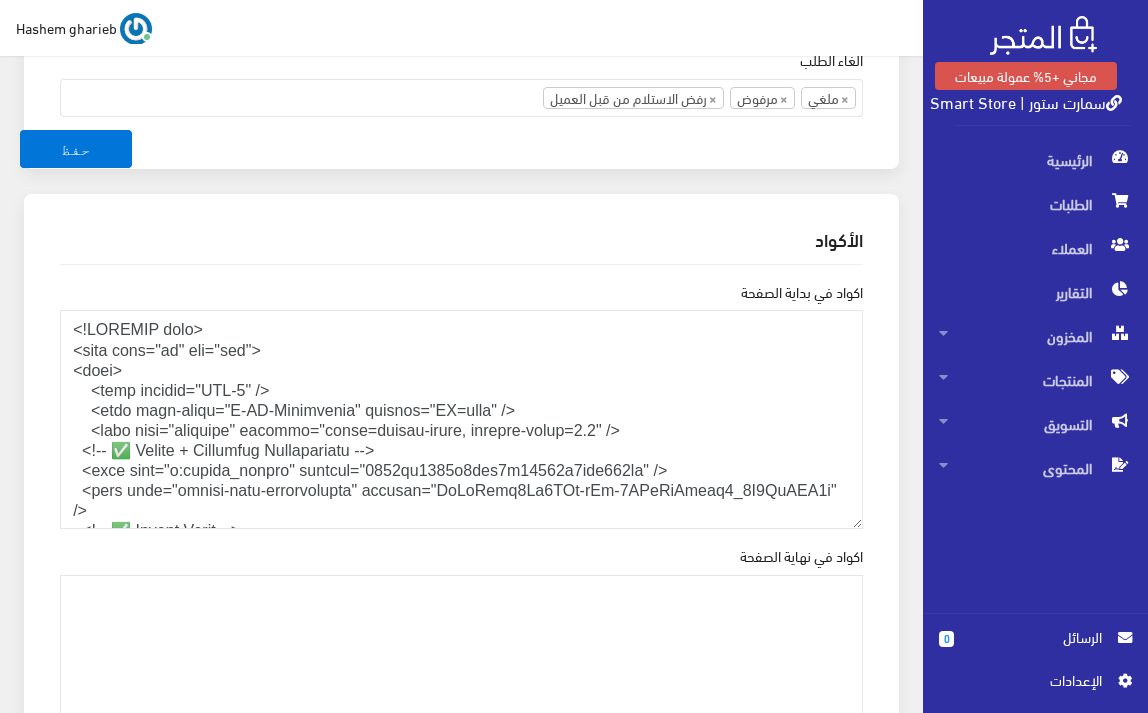 scroll, scrollTop: 2600, scrollLeft: 0, axis: vertical 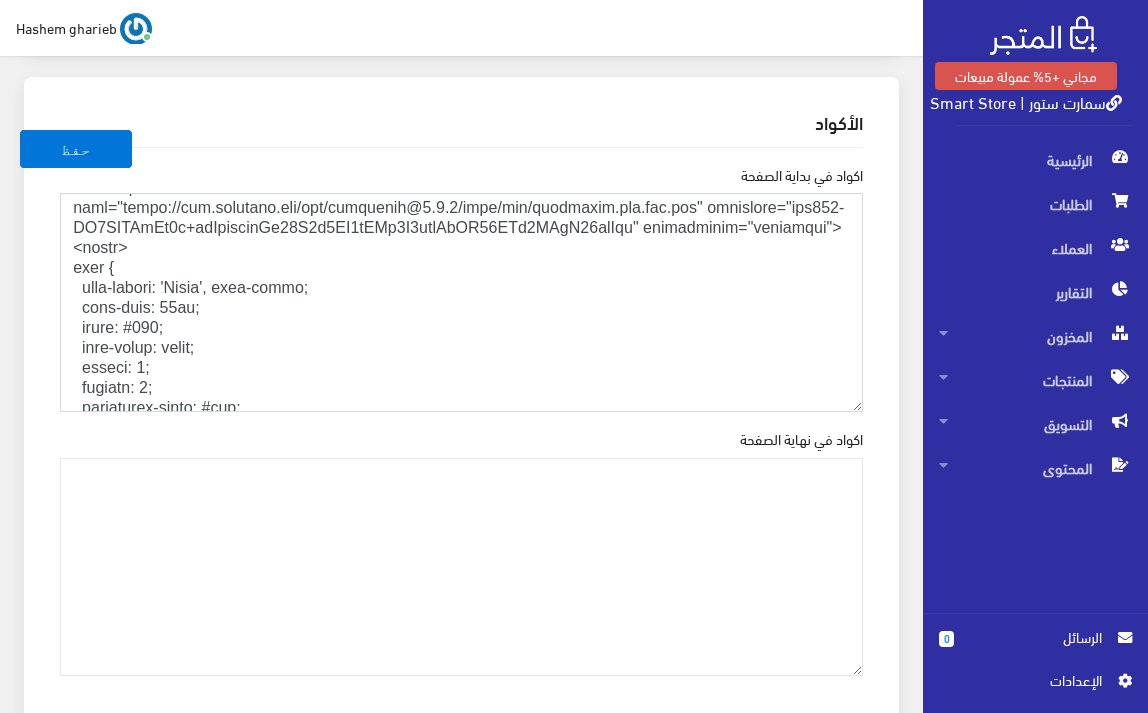 click on "اكواد في بداية الصفحة" at bounding box center [461, 302] 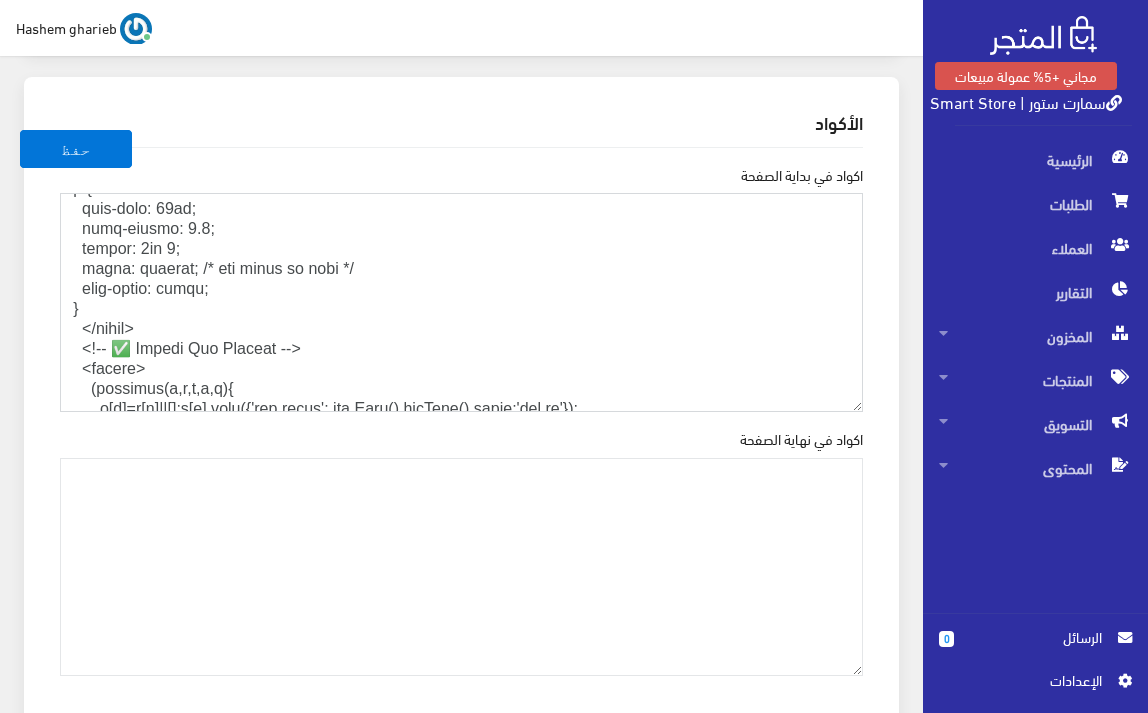 scroll, scrollTop: 1000, scrollLeft: 0, axis: vertical 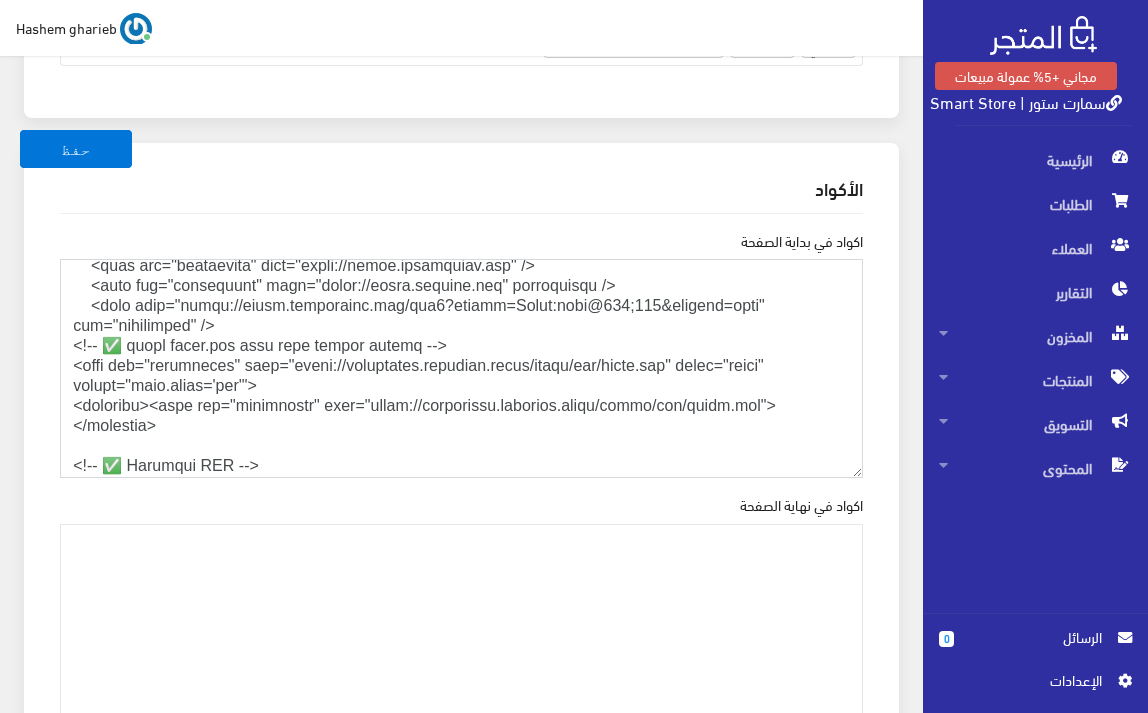 drag, startPoint x: 145, startPoint y: 435, endPoint x: 0, endPoint y: 352, distance: 167.07483 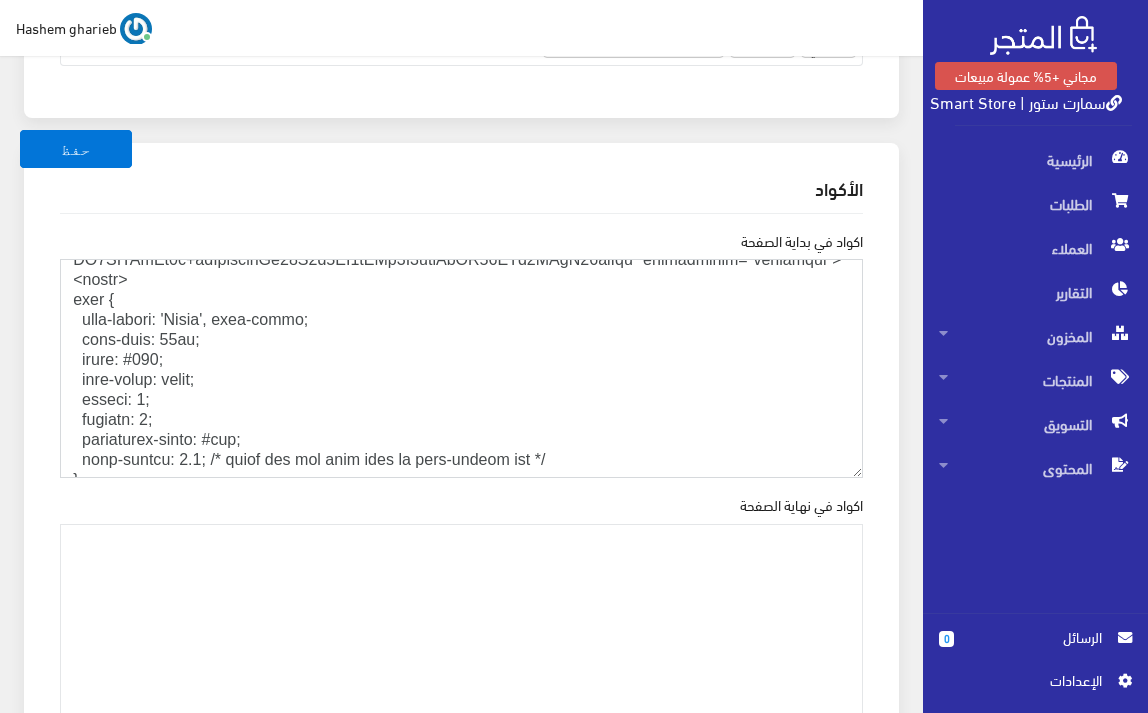 scroll, scrollTop: 434, scrollLeft: 0, axis: vertical 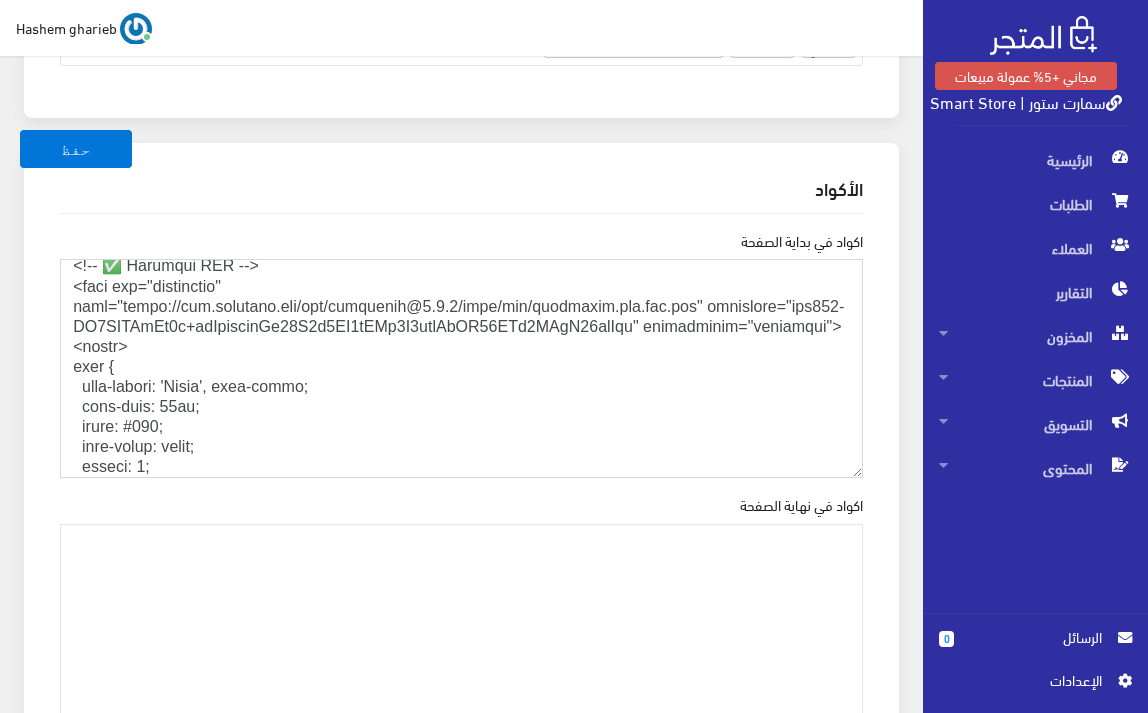 click on "اكواد في بداية الصفحة" at bounding box center (461, 368) 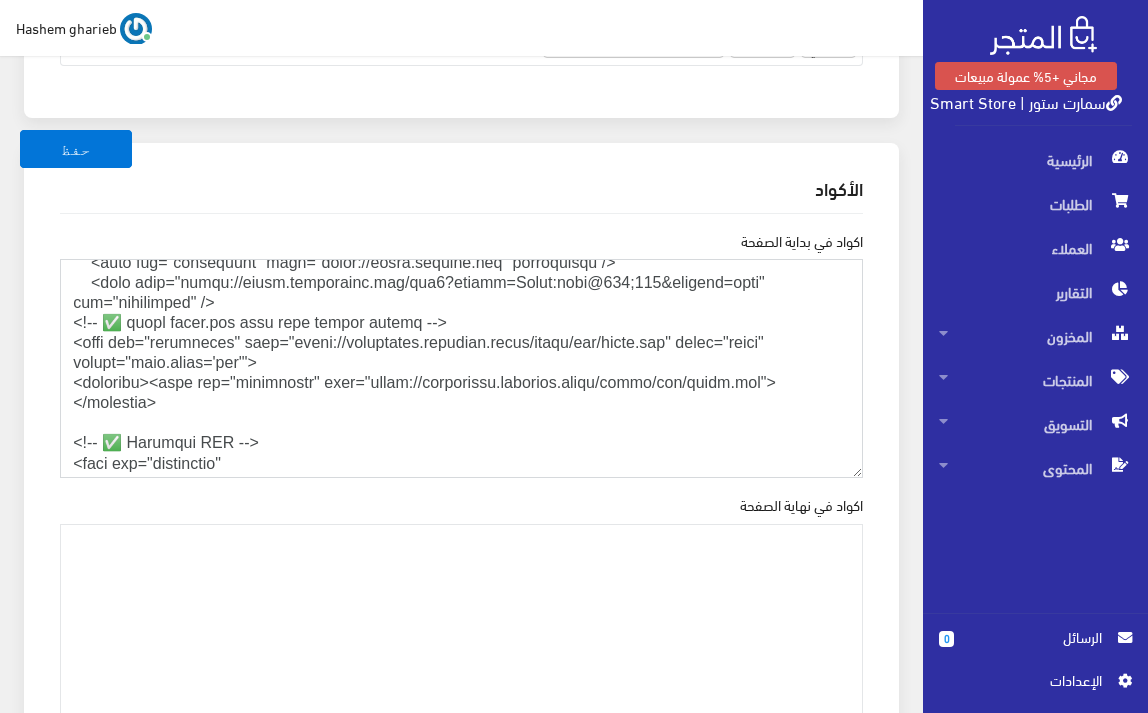 scroll, scrollTop: 234, scrollLeft: 0, axis: vertical 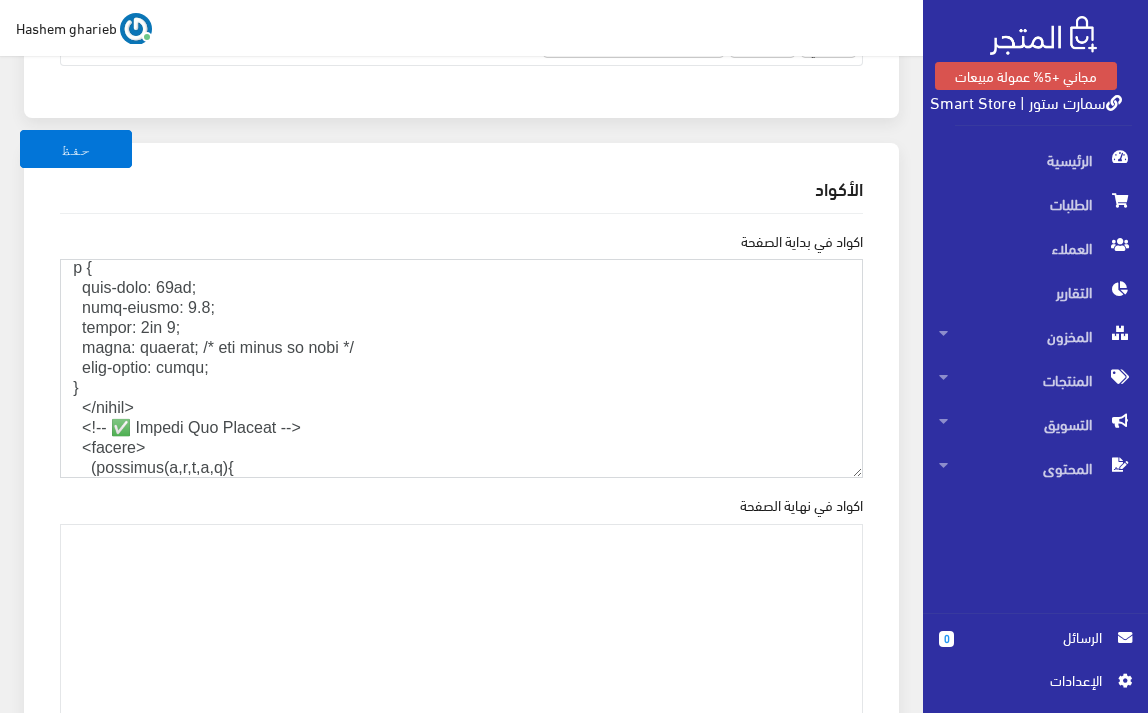drag, startPoint x: 62, startPoint y: 339, endPoint x: 7, endPoint y: 405, distance: 85.91275 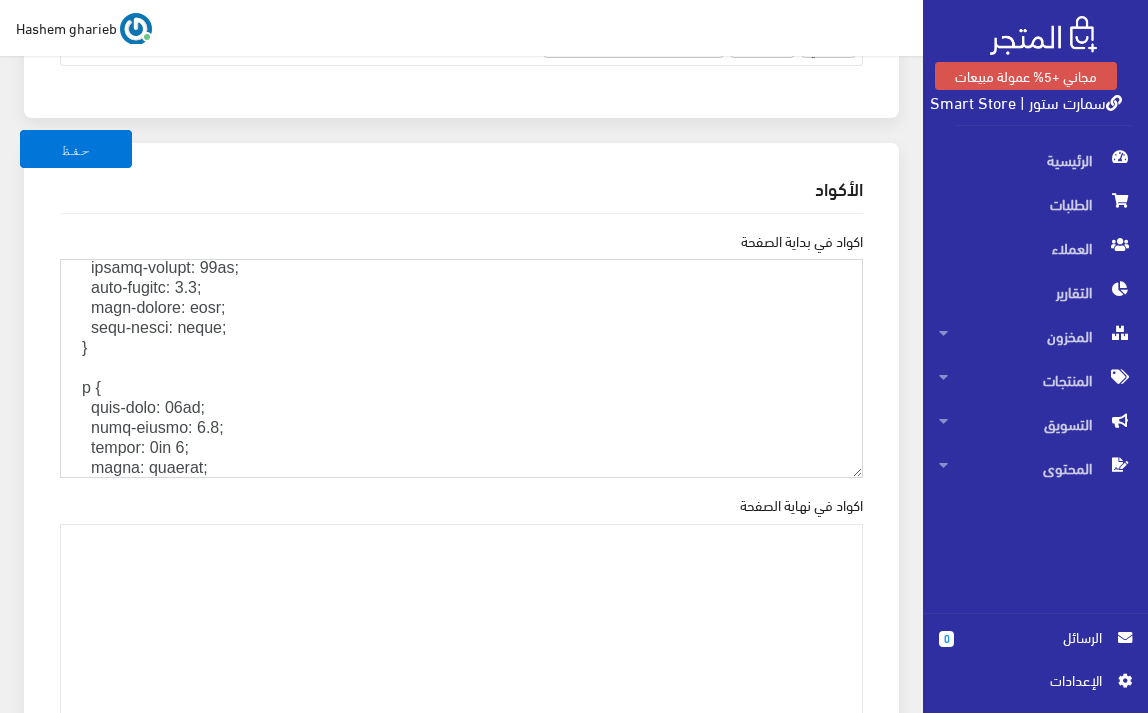 scroll, scrollTop: 1615, scrollLeft: 0, axis: vertical 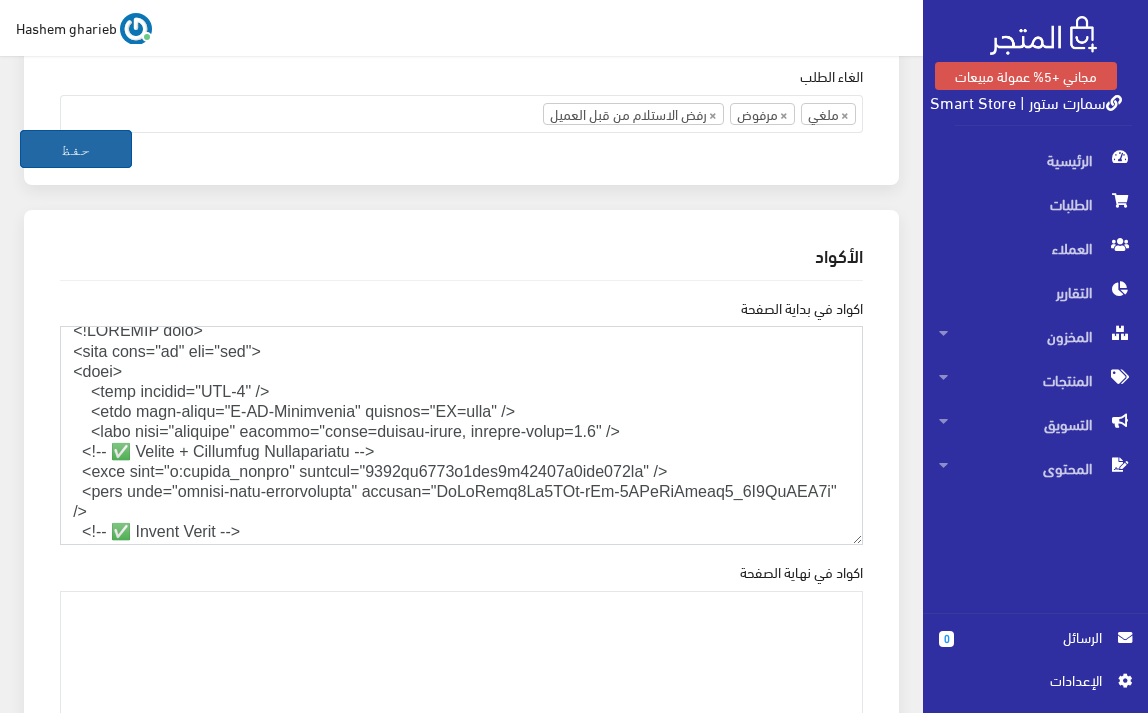 type on "<!DOCTYPE html>
<html lang="ar" dir="rtl">
<head>
<meta charset="UTF-8" />
<meta http-equiv="X-UA-Compatible" content="IE=edge" />
<meta name="viewport" content="width=device-width, initial-scale=1.0" />
<!-- ✅ Google + Pinterest Verification -->
<meta name="p:domain_verify" content="4646cf4840d3fbf9b57724d4ddf278fc" />
<meta name="google-site-verification" content="OcIqGtbw7Cx5AMz-sYq-1JXcQnObamq7_6Q2LgHOP3k" />
<!-- ✅ Google Fonts -->
<link rel="preconnect" href="https://fonts.googleapis.com" />
<link rel="preconnect" href="https://fonts.gstatic.com" crossorigin />
<link href="https://fonts.googleapis.com/css2?family=Cairo:wght@400;700&display=swap" rel="stylesheet" />
<!-- ✅ تحميل theme.css بشكل مؤجل لتحسين الأداء -->
<link rel="stylesheet" href="https://smartstore.almatjar.store/store/css/theme.css" media="print" onload="this.media='all'">
<noscript><link rel="stylesheet" href="https://smartstore.almatjar.store/store/css/theme.css"></noscript>
<!-- ✅ External CSS -->
<l..." 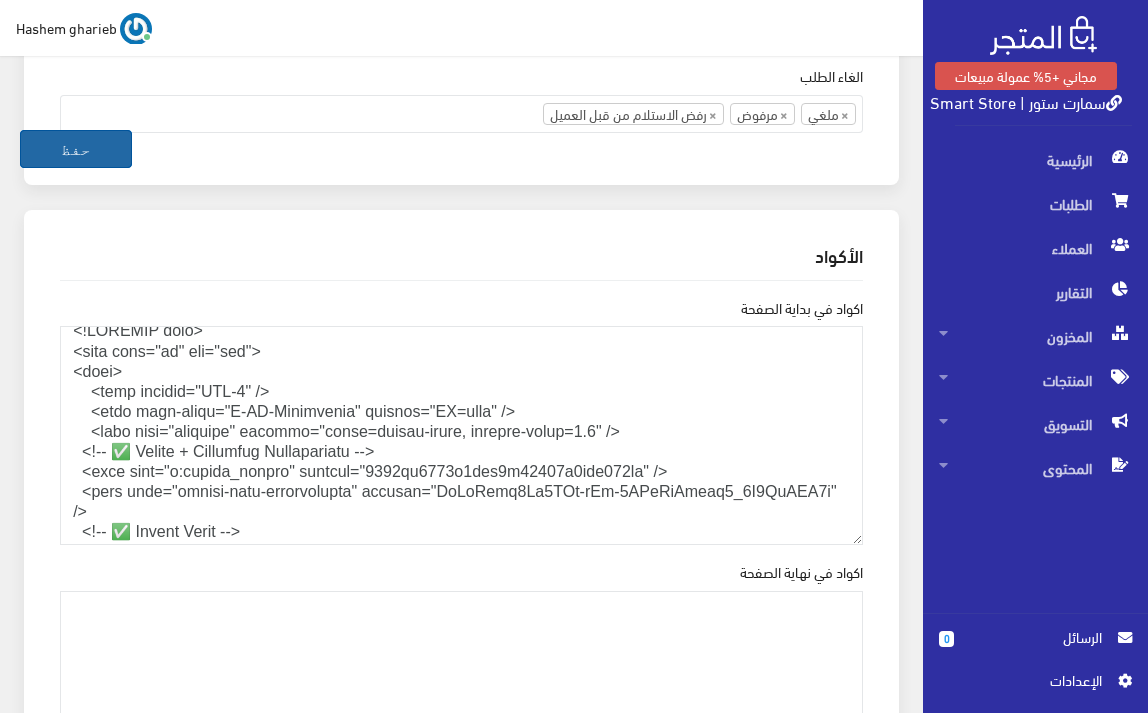 click on "حفظ" at bounding box center [76, 149] 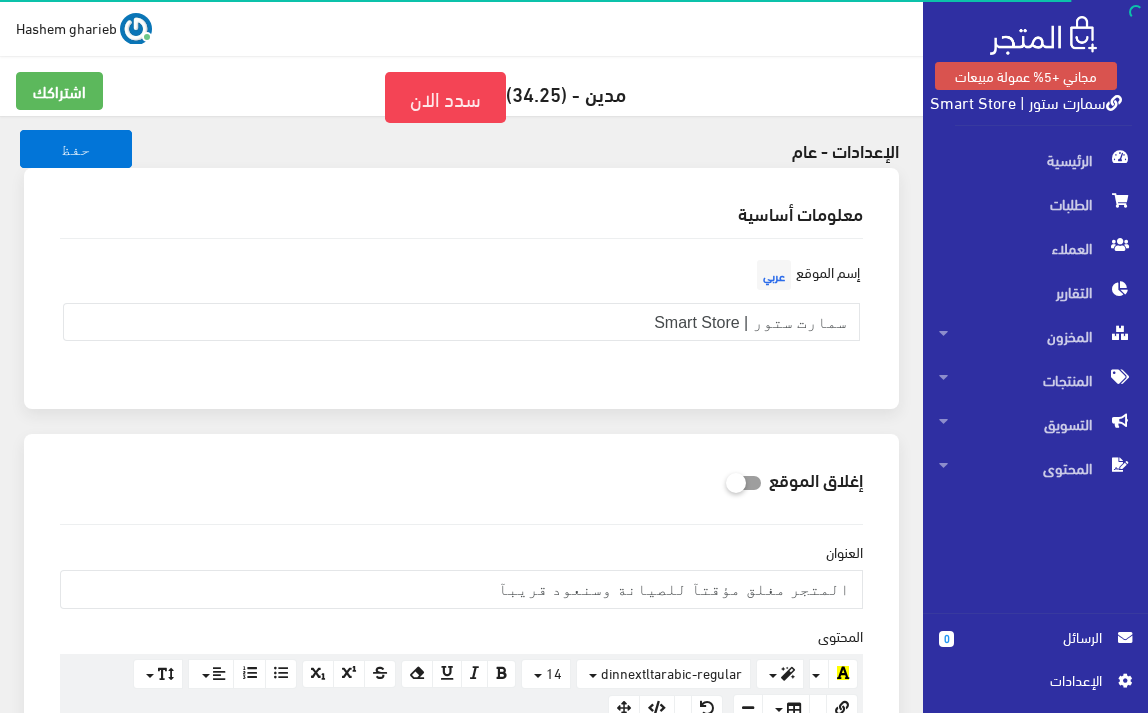 scroll, scrollTop: 0, scrollLeft: 0, axis: both 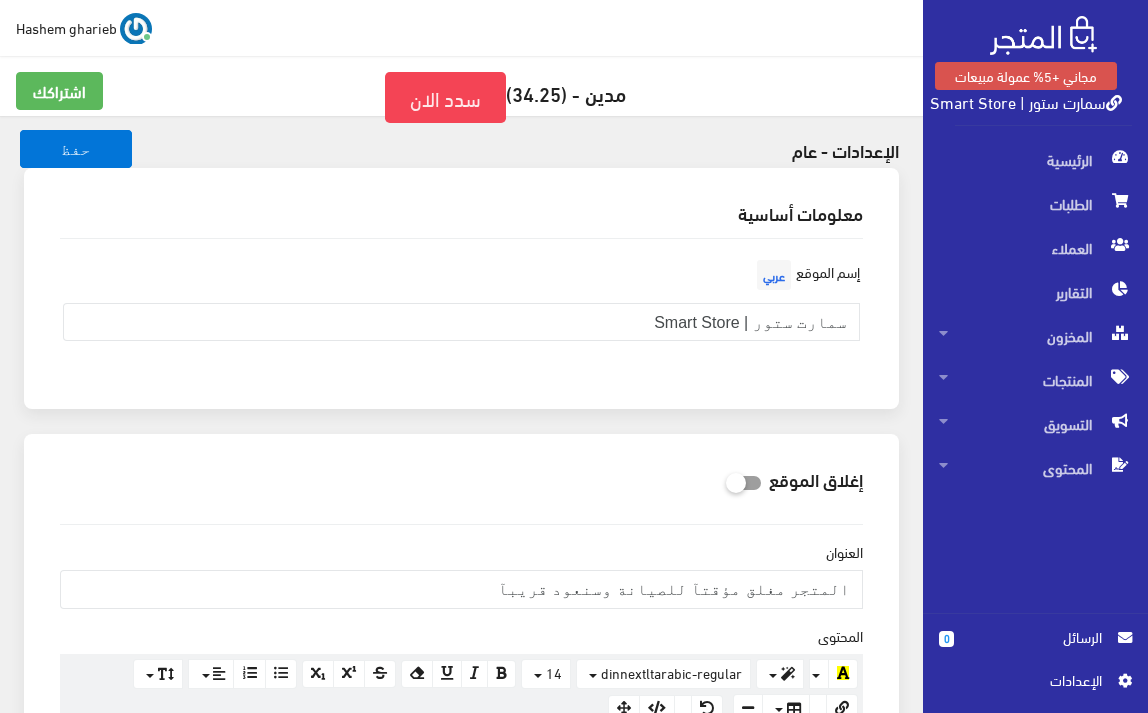 click on "سمارت ستور | Smart Store" at bounding box center [1026, 101] 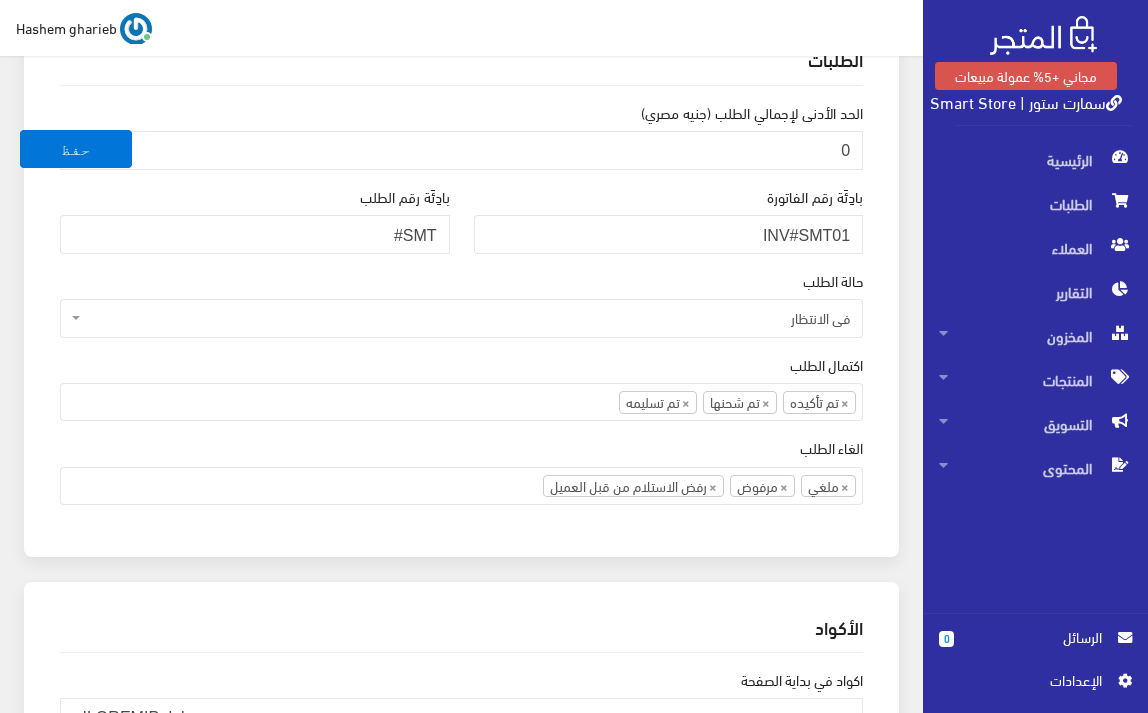 scroll, scrollTop: 2600, scrollLeft: 0, axis: vertical 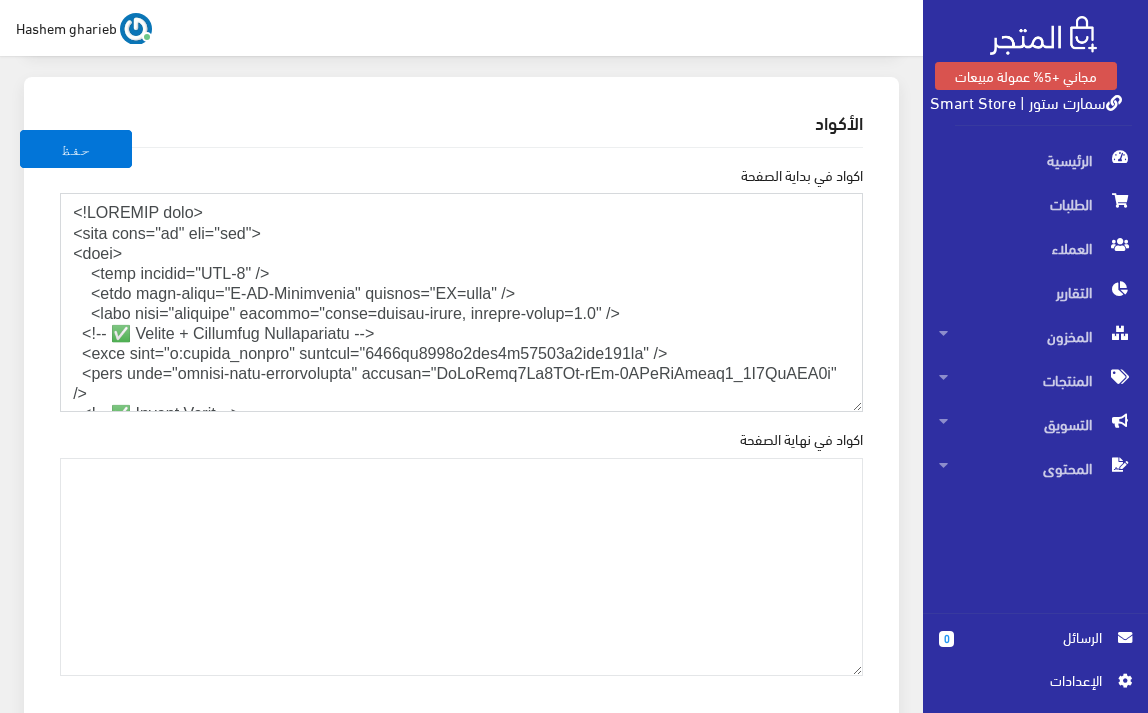 drag, startPoint x: 164, startPoint y: 335, endPoint x: 0, endPoint y: 150, distance: 247.22662 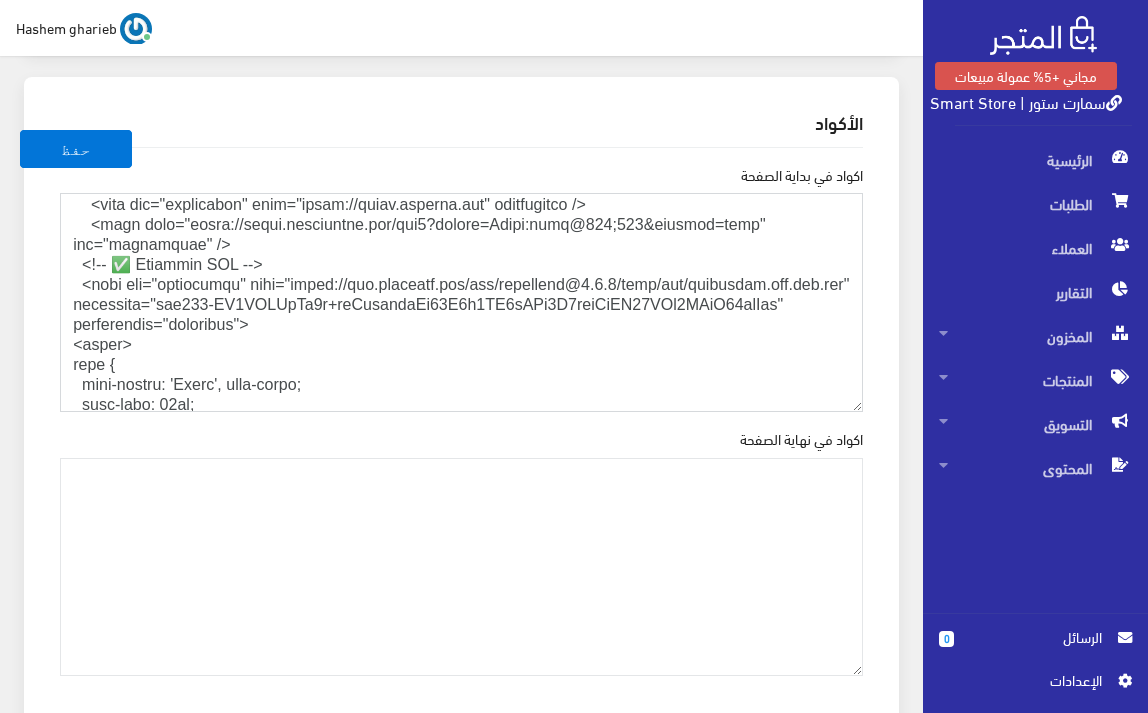 scroll, scrollTop: 187, scrollLeft: 0, axis: vertical 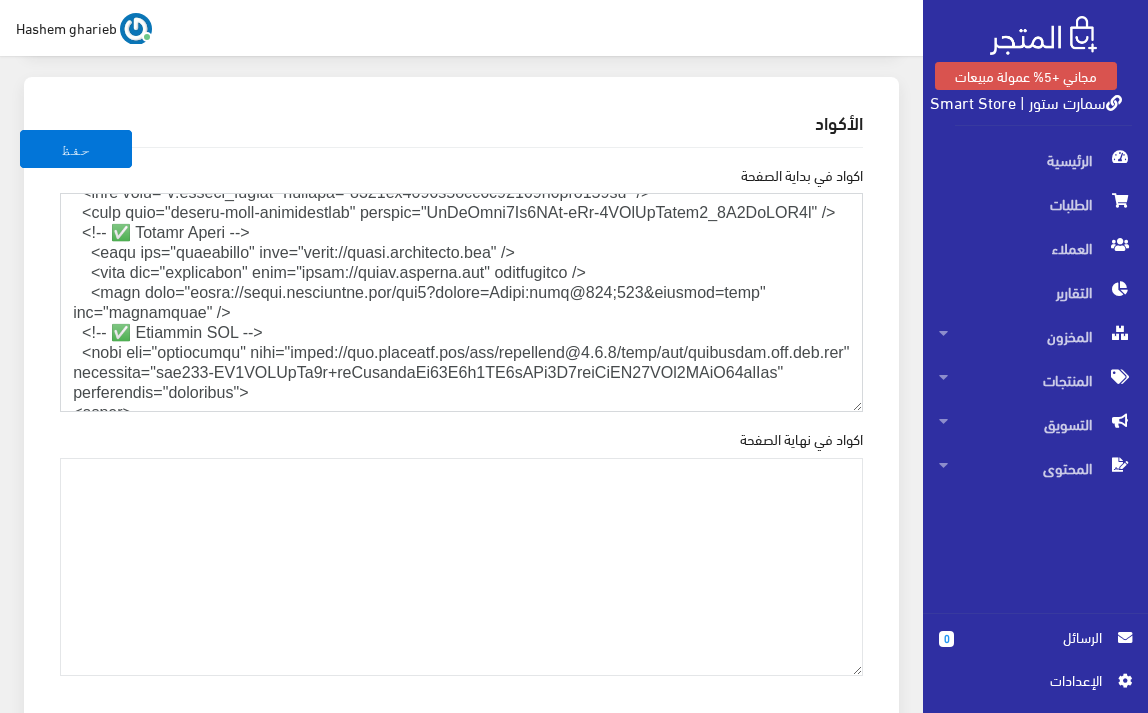 click on "اكواد في بداية الصفحة" at bounding box center [461, 302] 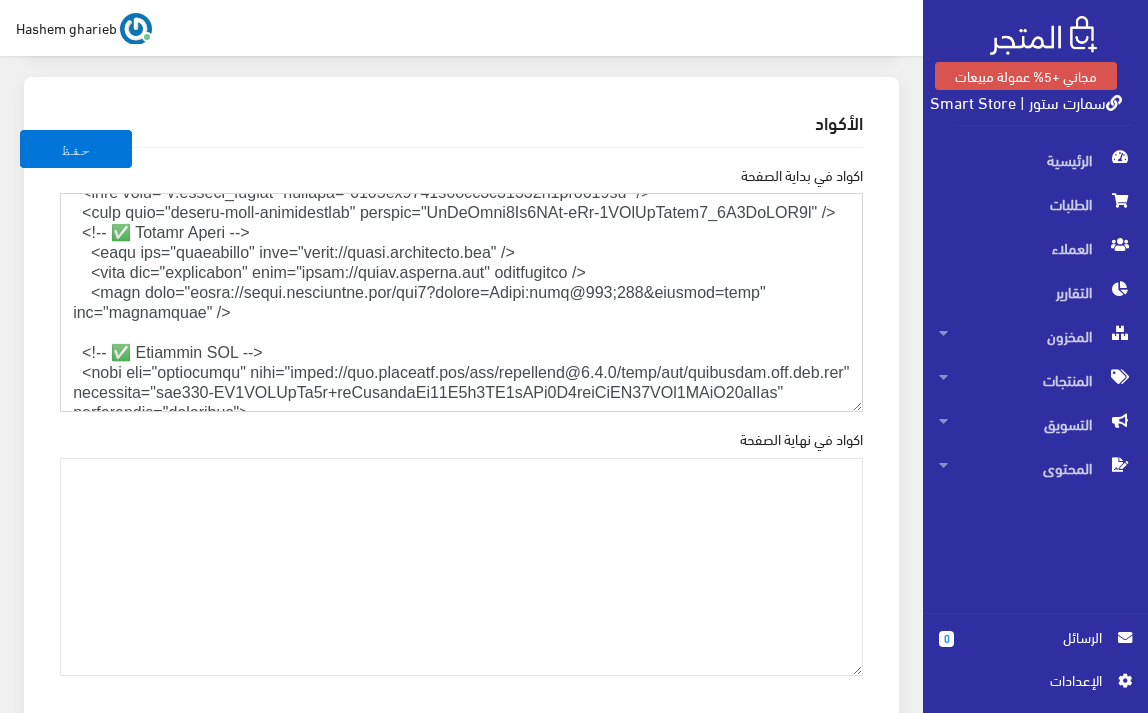 paste on "<!-- ✅ تحميل theme.css بشكل مؤجل لتحسين الأداء -->
<link rel="stylesheet" href="https://smartstore.almatjar.store/store/css/theme.css" media="print" onload="this.media='all'">
<noscript><link rel="stylesheet" href="https://smartstore.almatjar.store/store/css/theme.css"></noscript>" 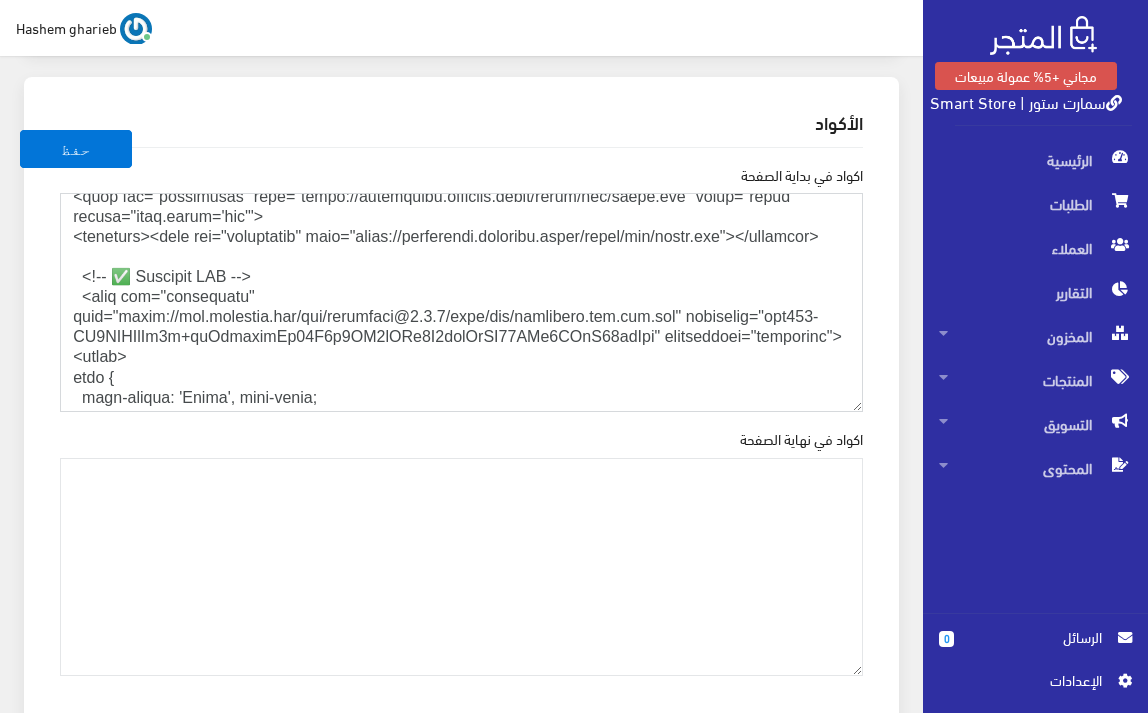 scroll, scrollTop: 286, scrollLeft: 0, axis: vertical 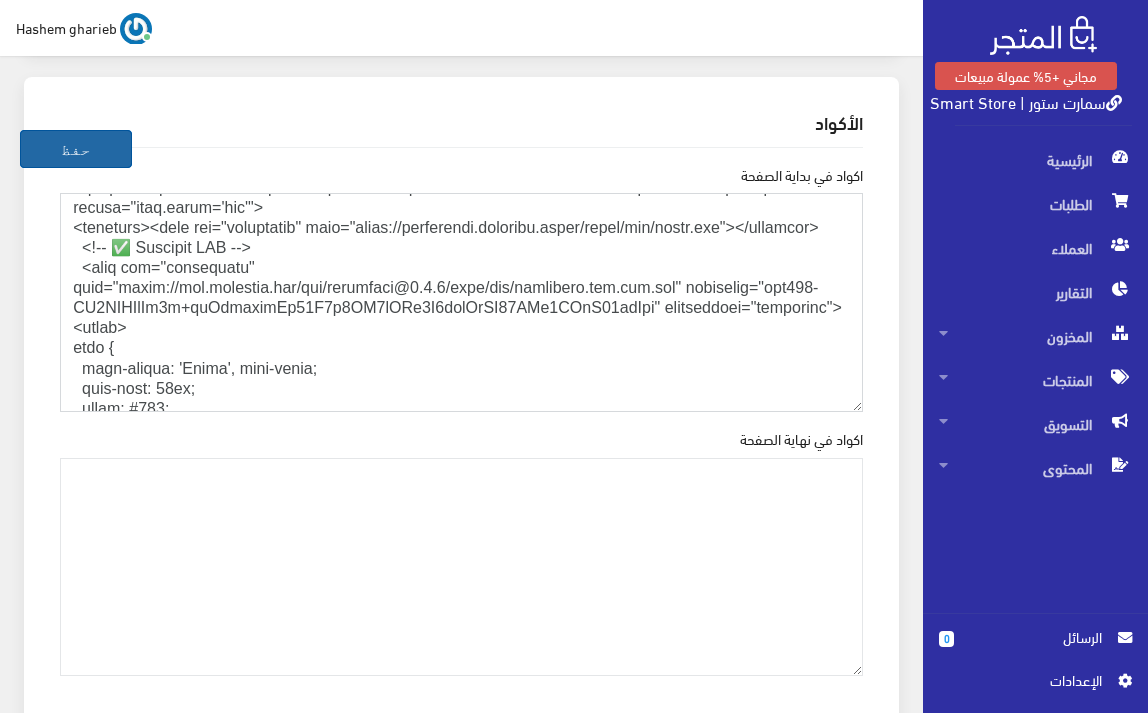 type on "<lore>
<ipsu dolorsi="AME-2" />
<cons adip-elits="D-EI-Temporinci" utlabor="ET=dolo" />
<magn aliq="enimadmi" veniamq="nostr=exerci-ullam, laboris-nisia=7.4" />
<!-- ✅ Exeaco + Consequat Duisauteirur -->
<inre volu="v:esseci_fugiat" nullapa="5273ex3231s5occ5c92461n8pro551su" />
<culp quio="deseru-moll-animidestlab" perspic="UnDeOmni7Is7NAt-eRr-8VOlUpTatem3_3A8DoLOR1l" />
<!-- ✅ Totamr Aperi -->
<eaqu ips="quaeabillo" inve="verit://quasi.architecto.bea" />
<vita dic="explicabon" enim="ipsam://quiav.asperna.aut" oditfugitco />
<magn dolo="eosra://sequi.nesciuntne.por/qui5?dolore=Adipi:numq@048;575&eiusmod=temp" inc="magnamquae" />
<!-- ✅ etiam minus.sol nobi elig optioc nihili -->
<quop fac="possimusas" repe="tempo://autemquibu.officiis.debit/rerum/nec/saepe.eve" volup="repud" recusa="itaq.earum='hic'">
<teneturs><dele rei="voluptatib" maio="alias://perferendi.doloribu.asper/repel/min/nostr.exe"></ullamcor>
<!-- ✅ Suscipit LAB -->
<aliq com="consequatu" quid="maxim://mol.m..." 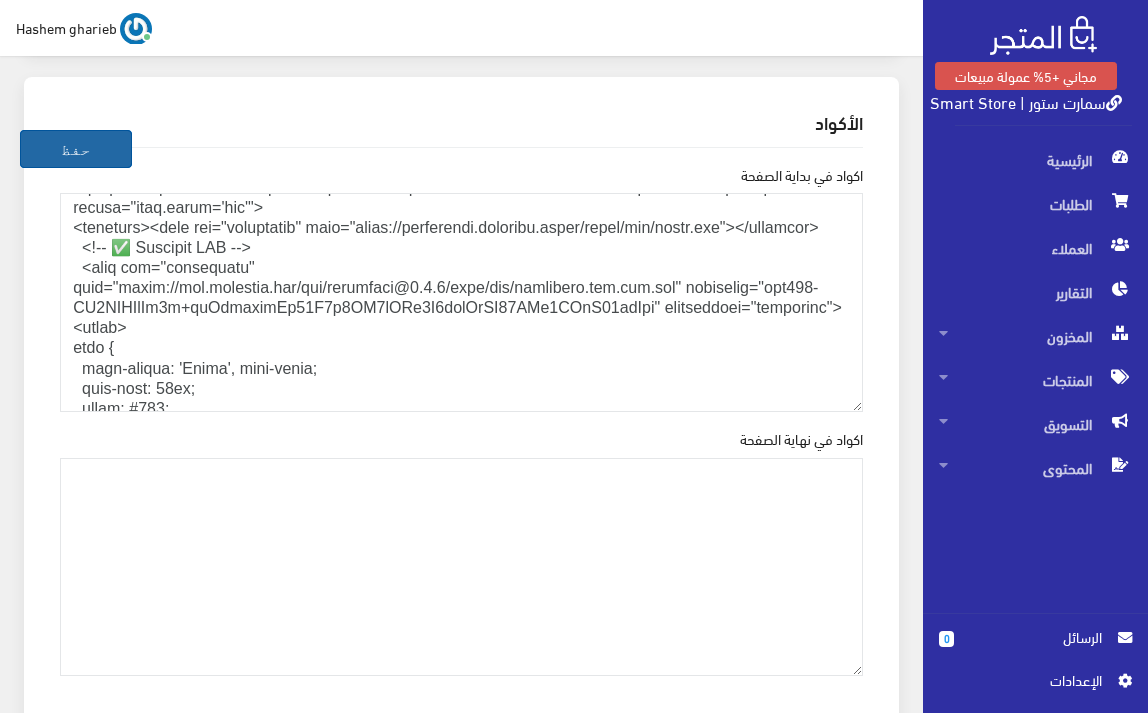 click on "حفظ" at bounding box center (76, 149) 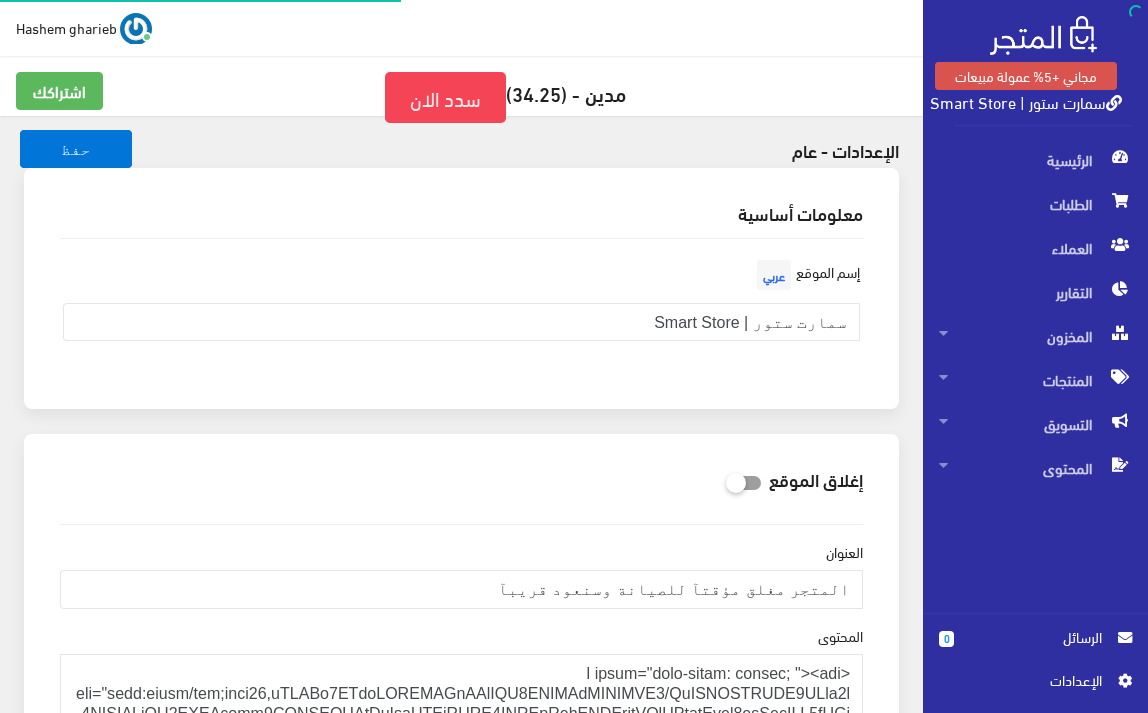 scroll, scrollTop: 0, scrollLeft: 0, axis: both 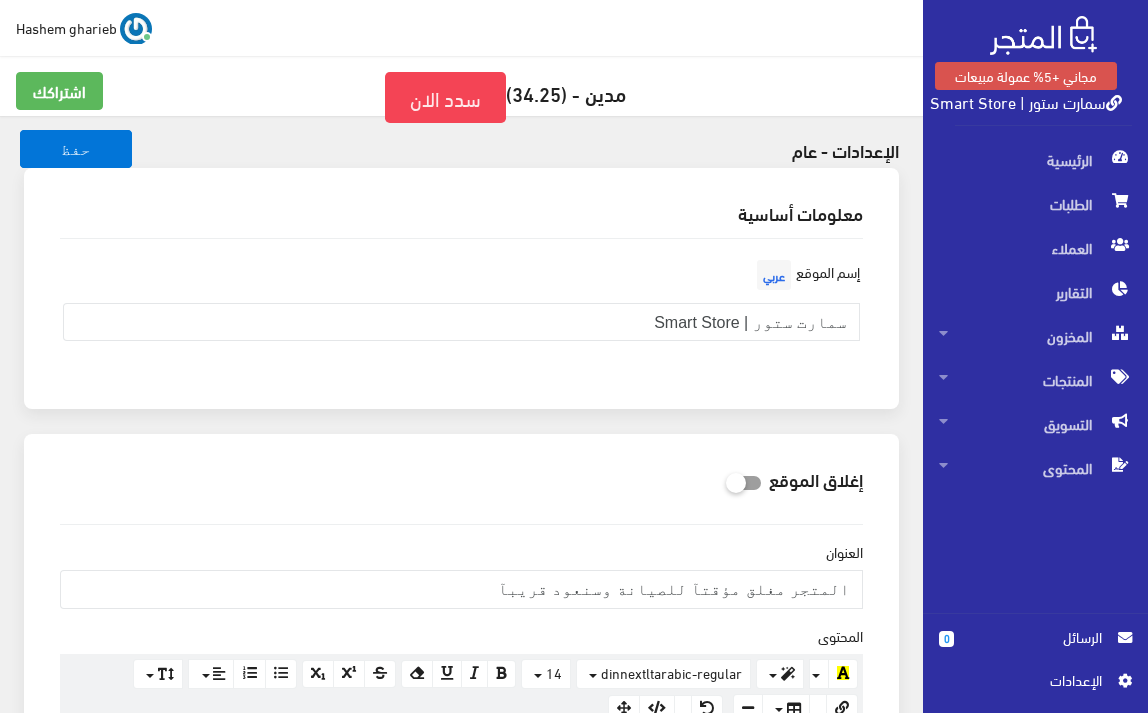 click on "مجاني +5% عمولة مبيعات
سمارت ستور | Smart Store" at bounding box center [1043, 69] 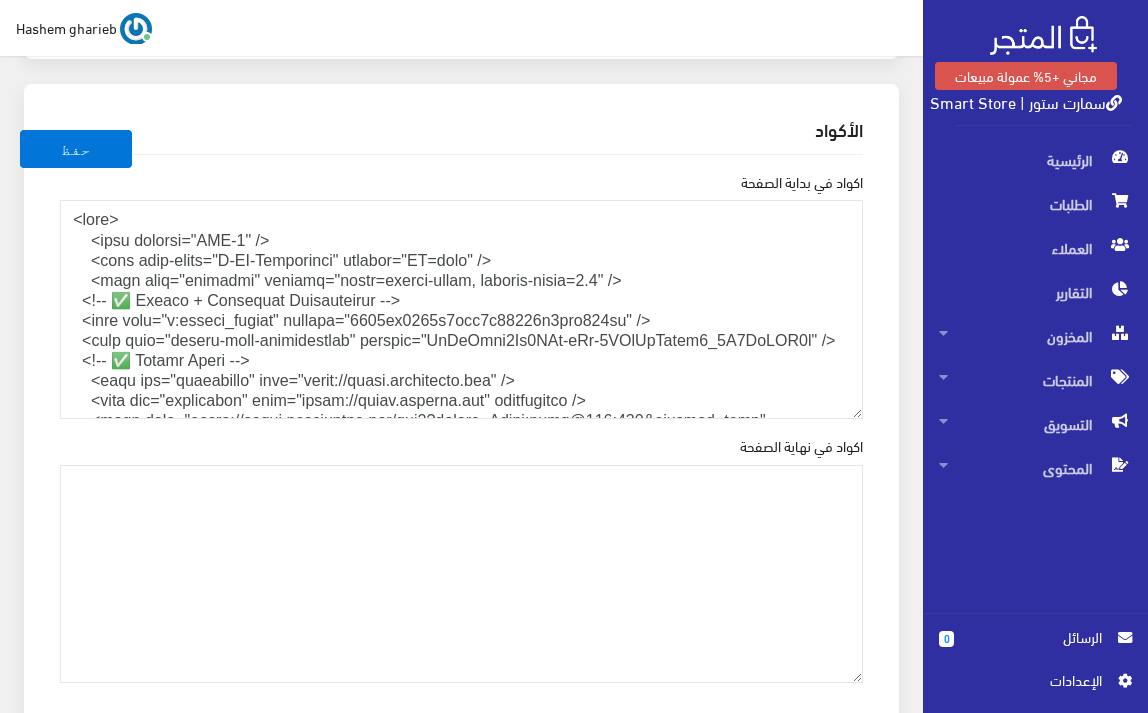 scroll, scrollTop: 2733, scrollLeft: 0, axis: vertical 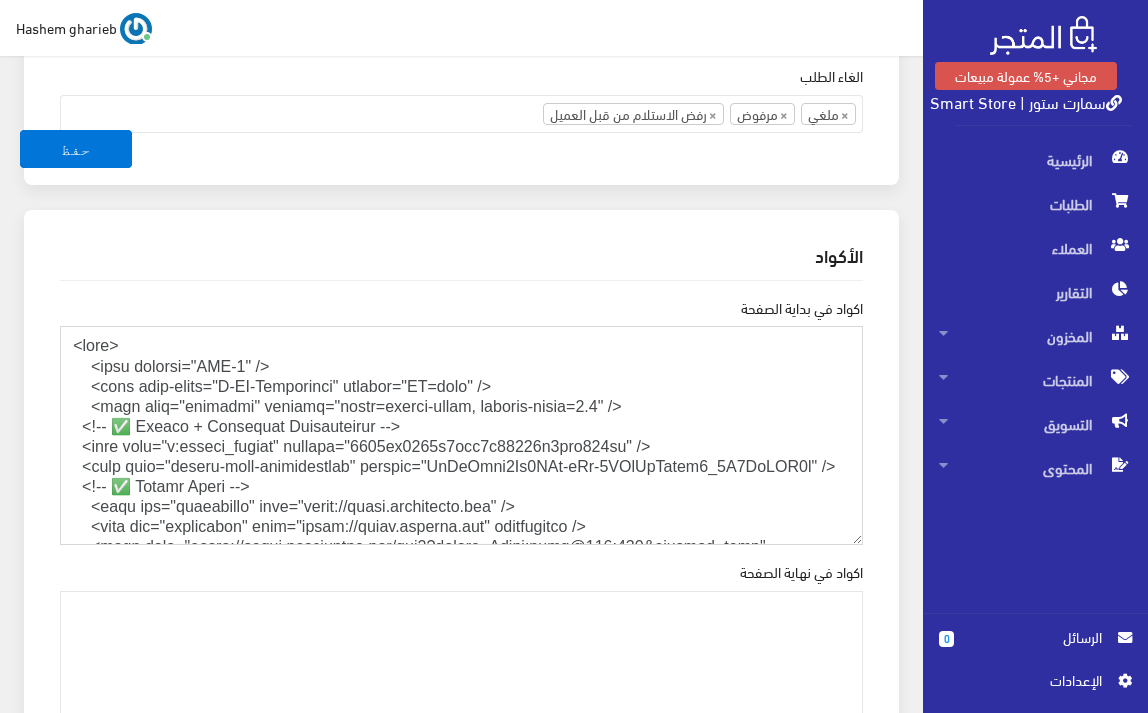 drag, startPoint x: 212, startPoint y: 452, endPoint x: 0, endPoint y: 280, distance: 272.99817 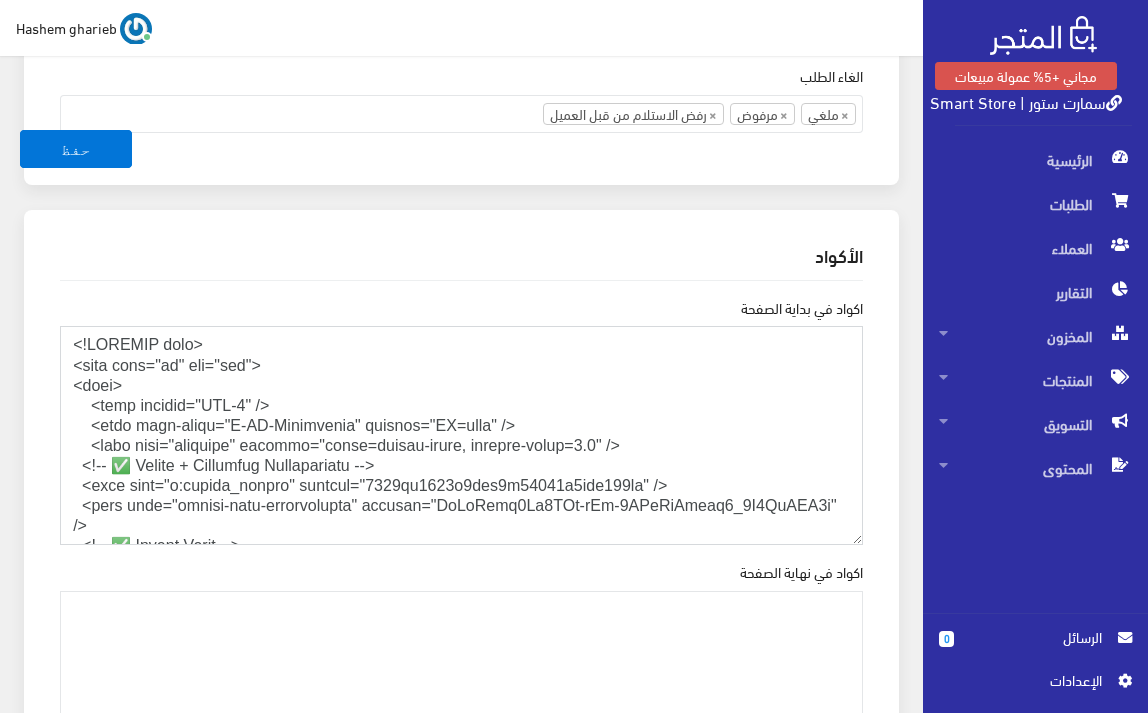 scroll, scrollTop: 0, scrollLeft: 0, axis: both 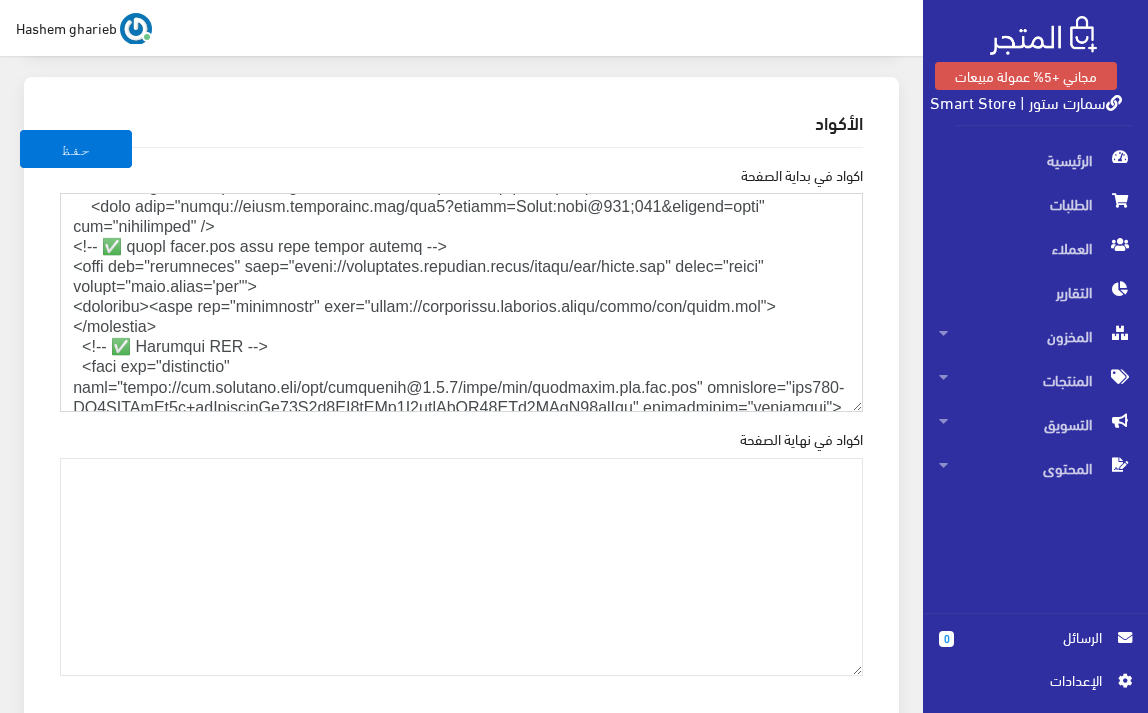 click on "اكواد في بداية الصفحة" at bounding box center [461, 302] 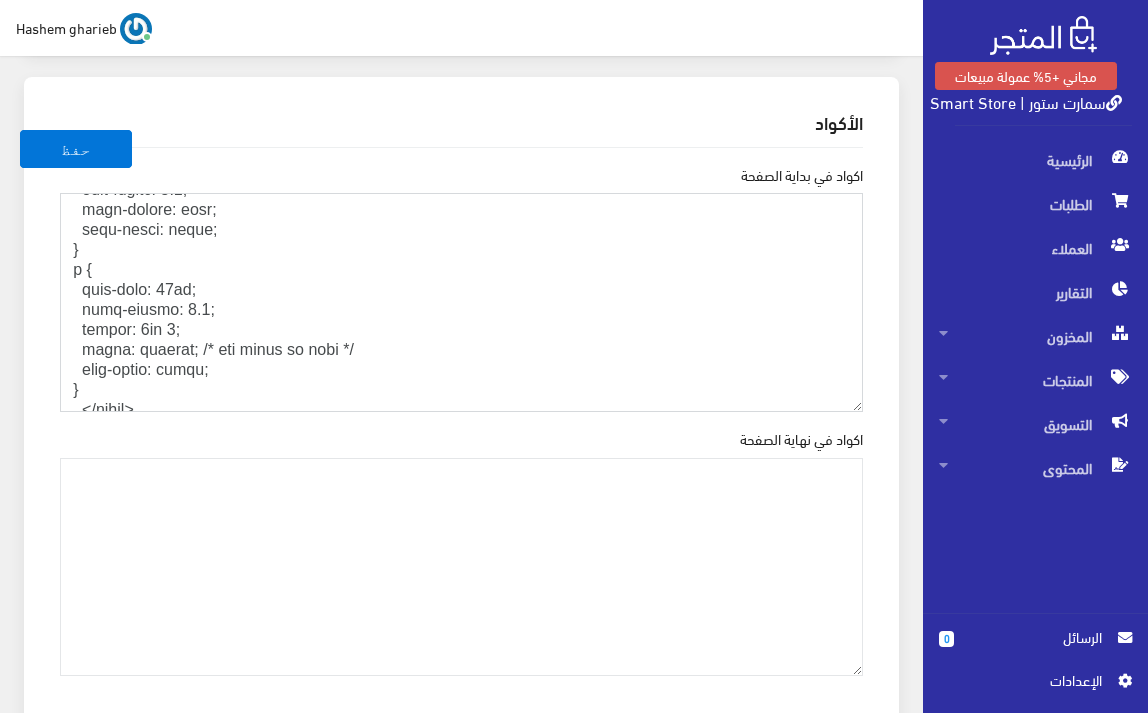 scroll, scrollTop: 1000, scrollLeft: 0, axis: vertical 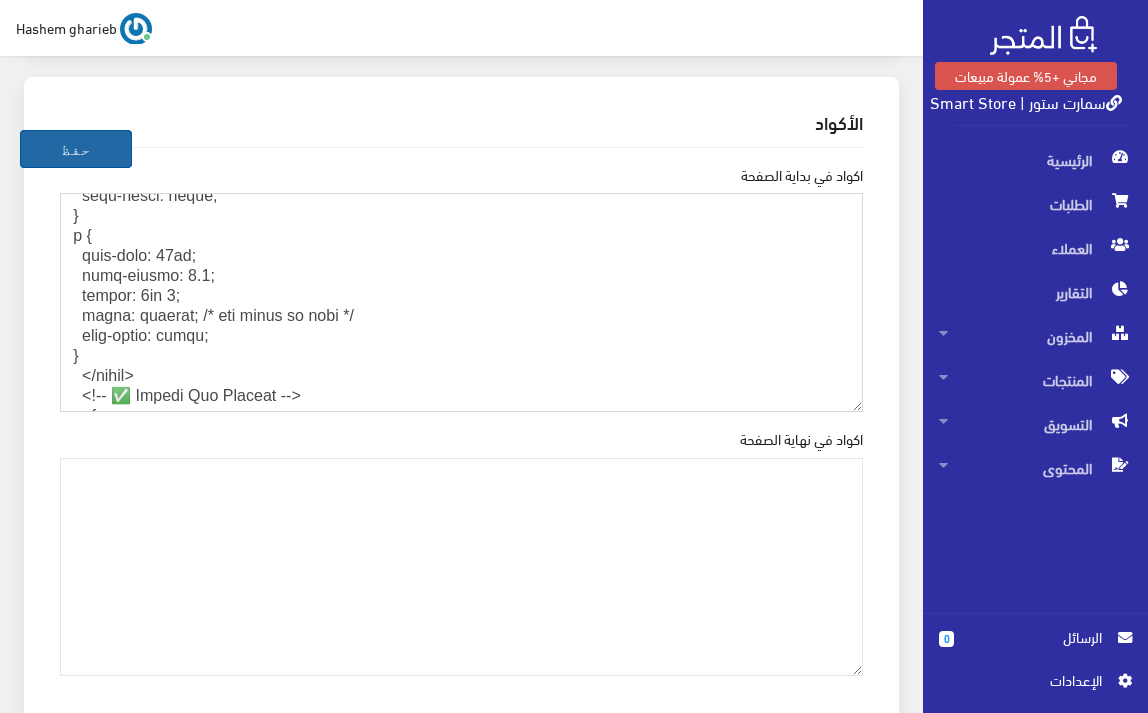 type on "<!DOCTYPE html>
<html lang="ar" dir="rtl">
<head>
<meta charset="UTF-8" />
<meta http-equiv="X-UA-Compatible" content="IE=edge" />
<meta name="viewport" content="width=device-width, initial-scale=1.0" />
<!-- ✅ Google + Pinterest Verification -->
<meta name="p:domain_verify" content="4646cf4840d3fbf9b57724d4ddf278fc" />
<meta name="google-site-verification" content="OcIqGtbw7Cx5AMz-sYq-1JXcQnObamq7_6Q2LgHOP3k" />
<!-- ✅ Google Fonts -->
<link rel="preconnect" href="https://fonts.googleapis.com" />
<link rel="preconnect" href="https://fonts.gstatic.com" crossorigin />
<link href="https://fonts.googleapis.com/css2?family=Cairo:wght@400;700&display=swap" rel="stylesheet" />
<!-- ✅ تحميل theme.css بشكل مؤجل لتحسين الأداء -->
<link rel="stylesheet" href="https://smartstore.almatjar.store/store/css/theme.css" media="print" onload="this.media='all'">
<noscript><link rel="stylesheet" href="https://smartstore.almatjar.store/store/css/theme.css"></noscript>
<!-- ✅ External CSS -->
<..." 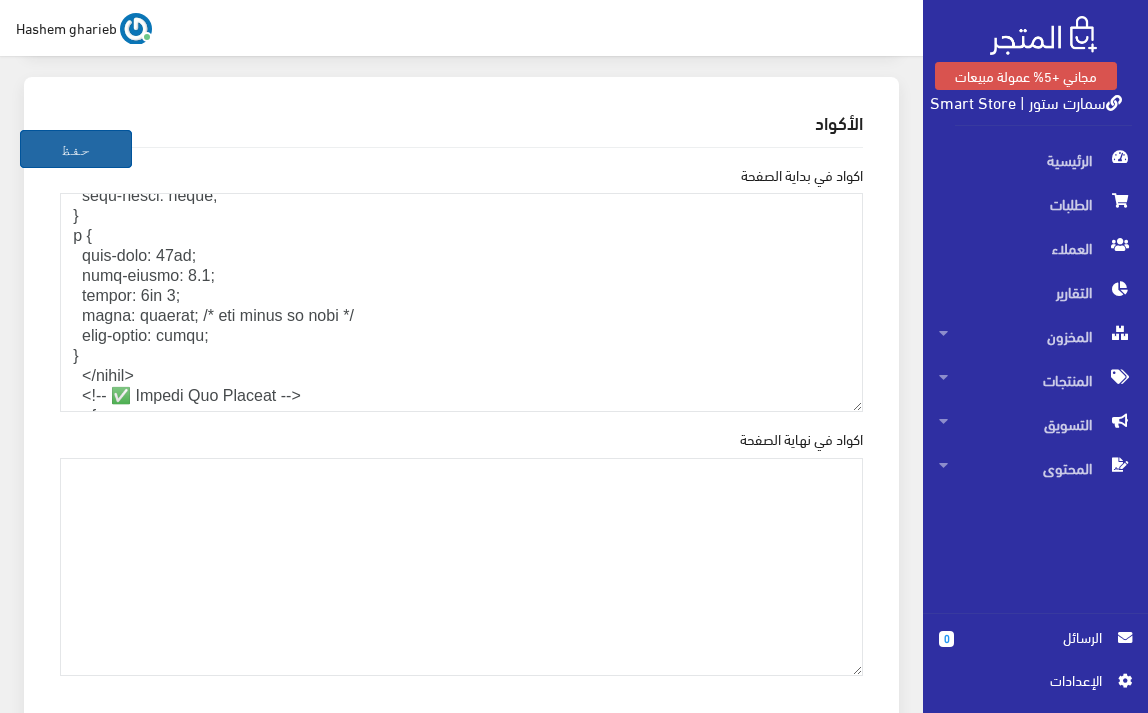 click on "حفظ" at bounding box center [76, 149] 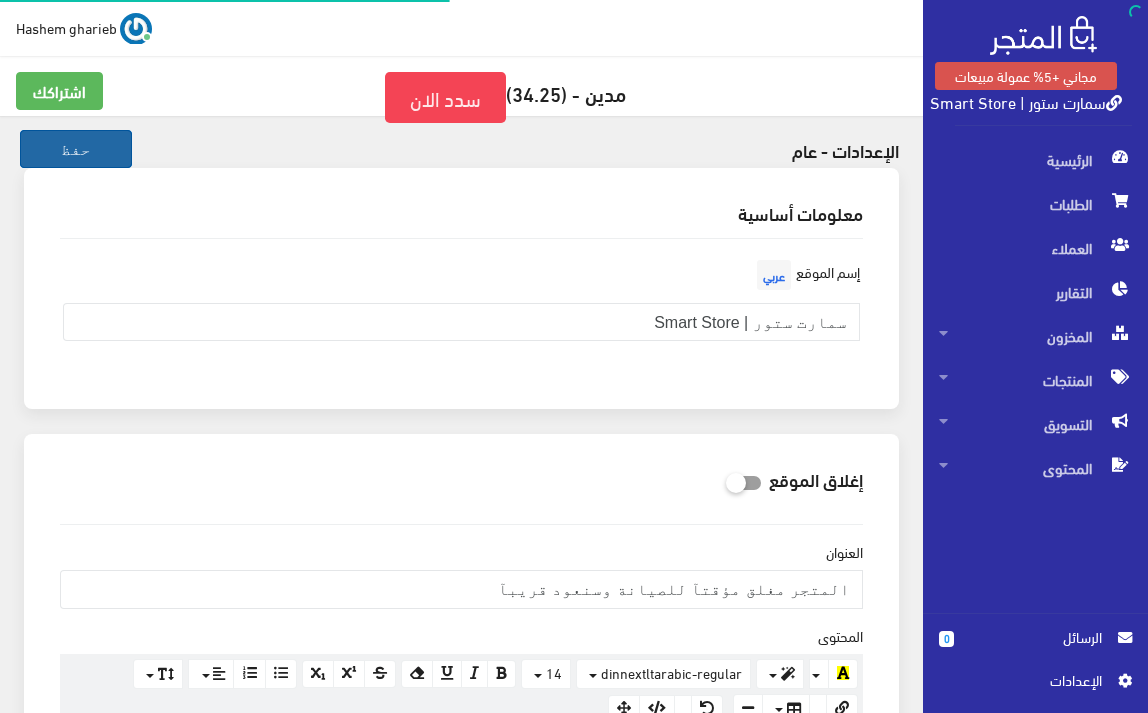 scroll, scrollTop: 0, scrollLeft: 0, axis: both 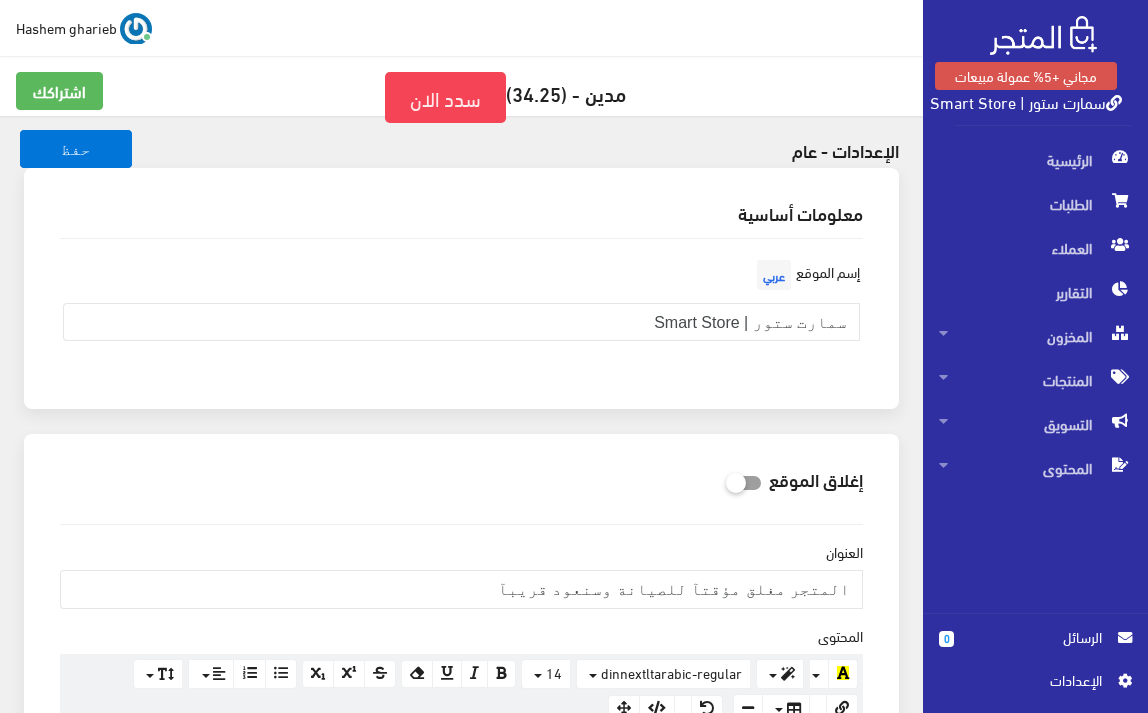 click on "سمارت ستور | Smart Store" at bounding box center (1026, 101) 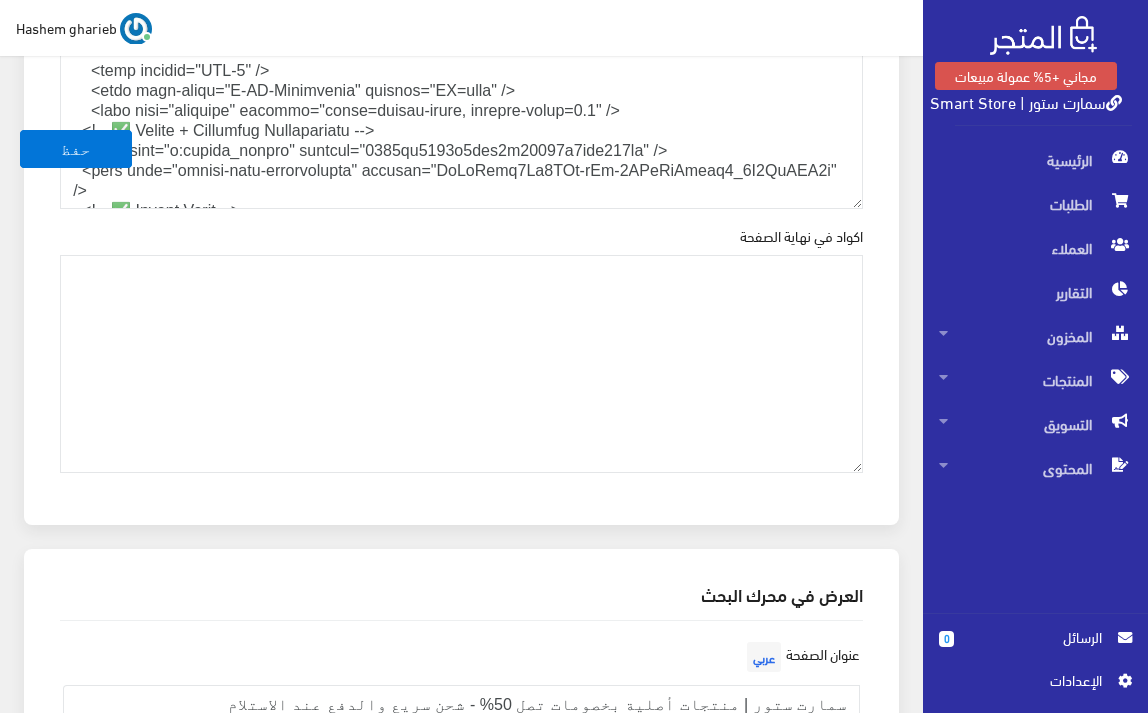 scroll, scrollTop: 2600, scrollLeft: 0, axis: vertical 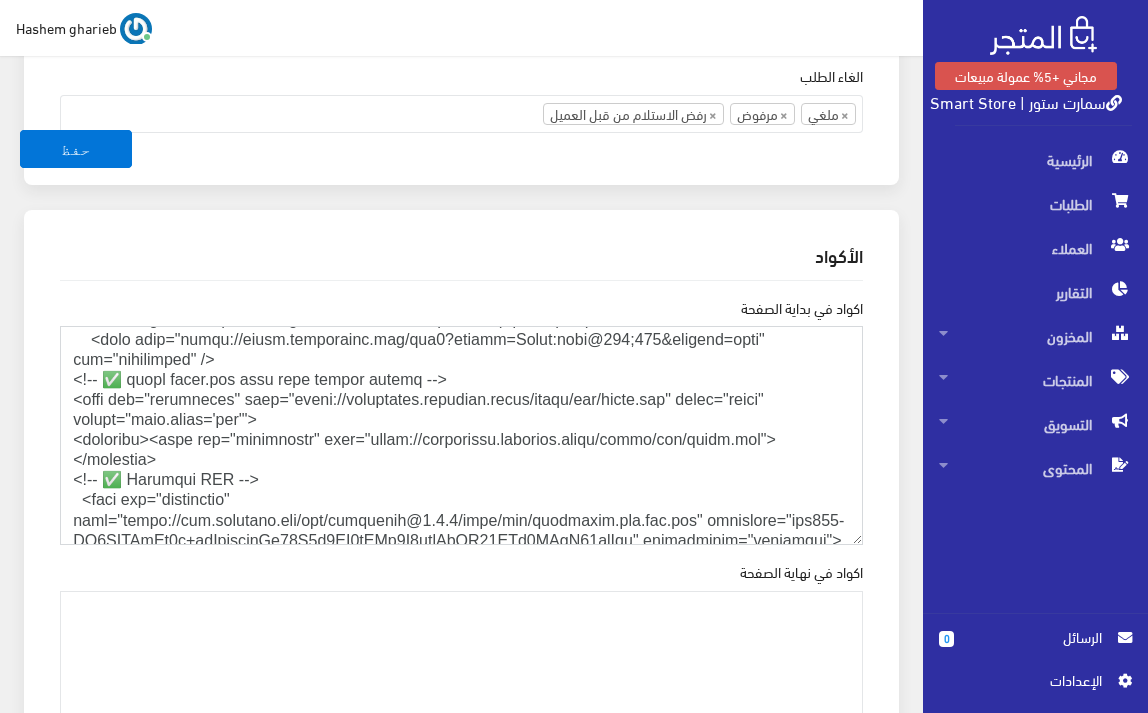 drag, startPoint x: 838, startPoint y: 436, endPoint x: 0, endPoint y: 383, distance: 839.6743 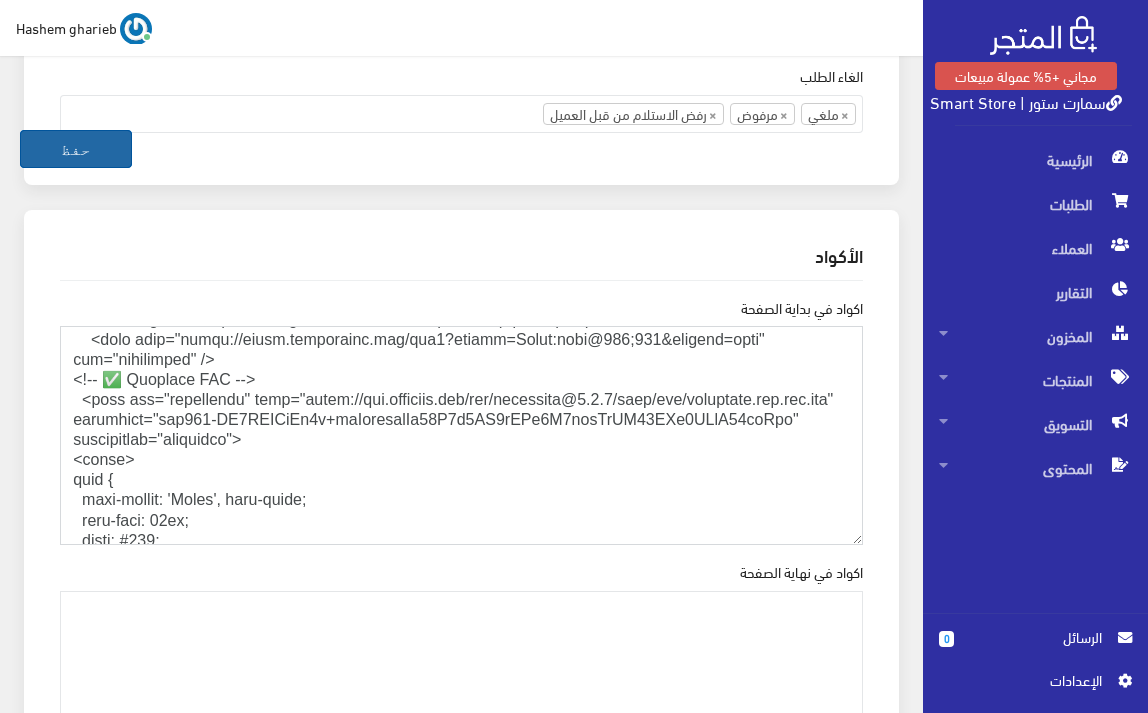 type on "<!DOCTYPE html>
<html lang="ar" dir="rtl">
<head>
<meta charset="UTF-8" />
<meta http-equiv="X-UA-Compatible" content="IE=edge" />
<meta name="viewport" content="width=device-width, initial-scale=1.0" />
<!-- ✅ Google + Pinterest Verification -->
<meta name="p:domain_verify" content="4646cf4840d3fbf9b57724d4ddf278fc" />
<meta name="google-site-verification" content="OcIqGtbw7Cx5AMz-sYq-1JXcQnObamq7_6Q2LgHOP3k" />
<!-- ✅ Google Fonts -->
<link rel="preconnect" href="https://fonts.googleapis.com" />
<link rel="preconnect" href="https://fonts.gstatic.com" crossorigin />
<link href="https://fonts.googleapis.com/css2?family=Cairo:wght@400;700&display=swap" rel="stylesheet" />
<!-- ✅ External CSS -->
<link rel="stylesheet" href="https://cdn.jsdelivr.net/npm/bootstrap@5.3.2/dist/css/bootstrap.rtl.min.css" integrity="sha384-VP7AWYVmOa5e+sqXdozrqxGp99V9c7LM8bPZo5D2zptDaVN82CXd7ZGcN15yzGom" crossorigin="anonymous">
<style>
body {
font-family: 'Cairo', sans-serif;
font-size: 18px..." 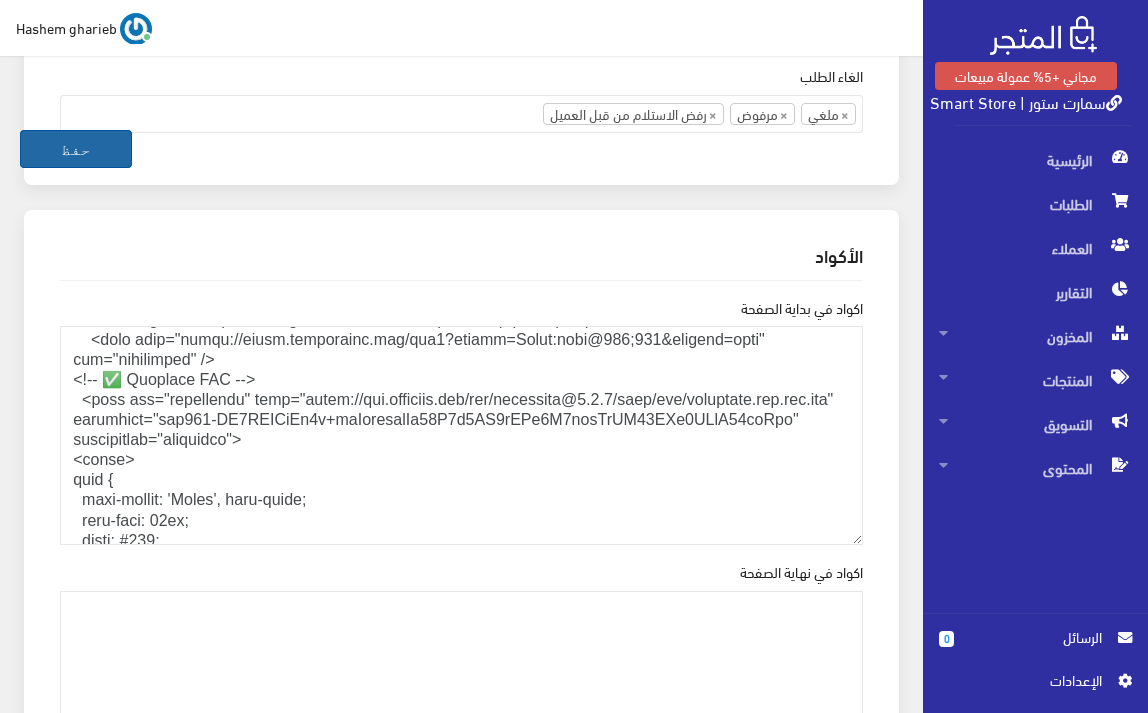 click on "حفظ" at bounding box center [76, 149] 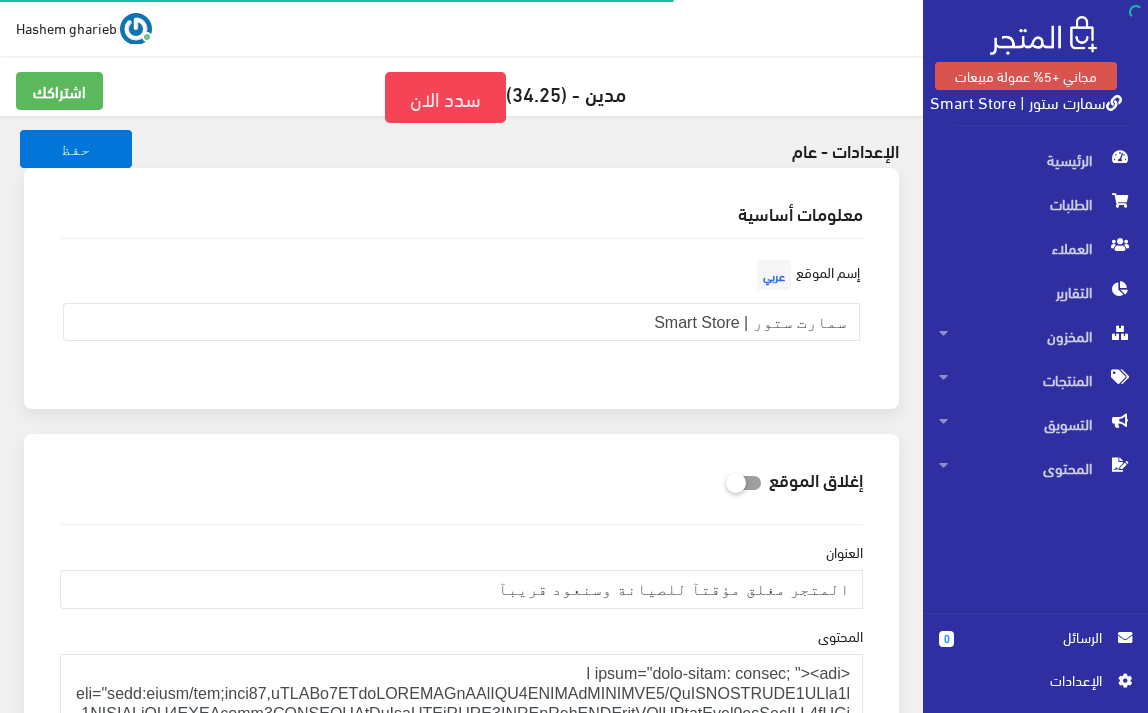 scroll, scrollTop: 0, scrollLeft: 0, axis: both 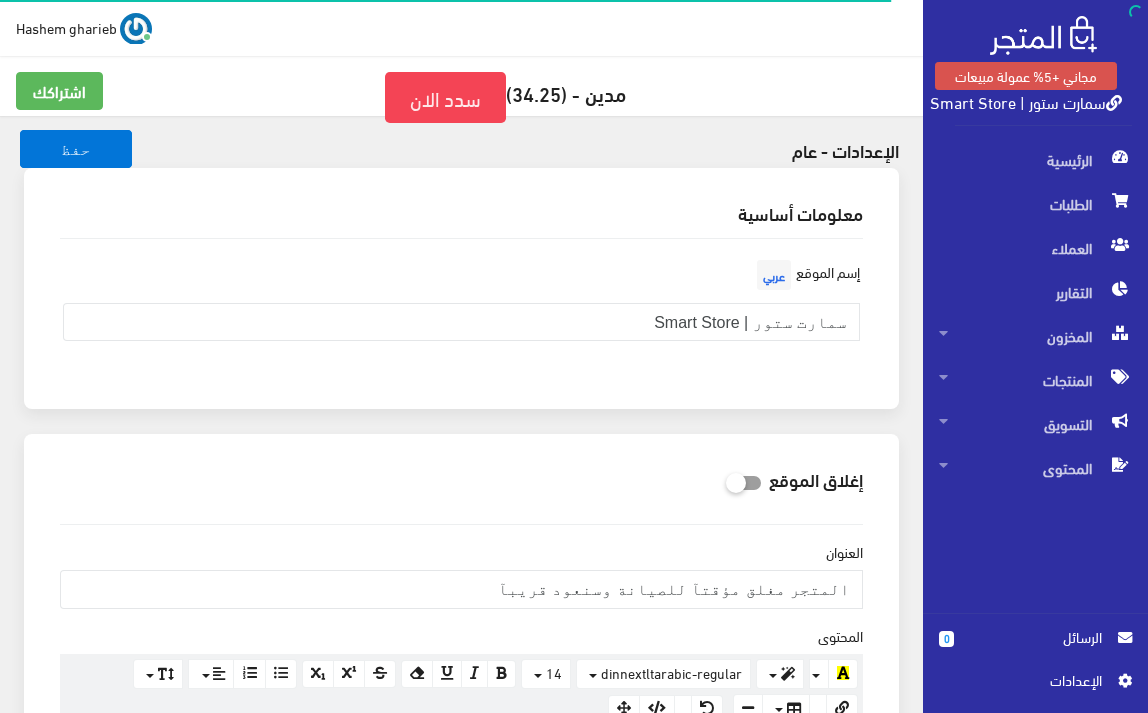 click on "سمارت ستور | Smart Store" at bounding box center [1026, 101] 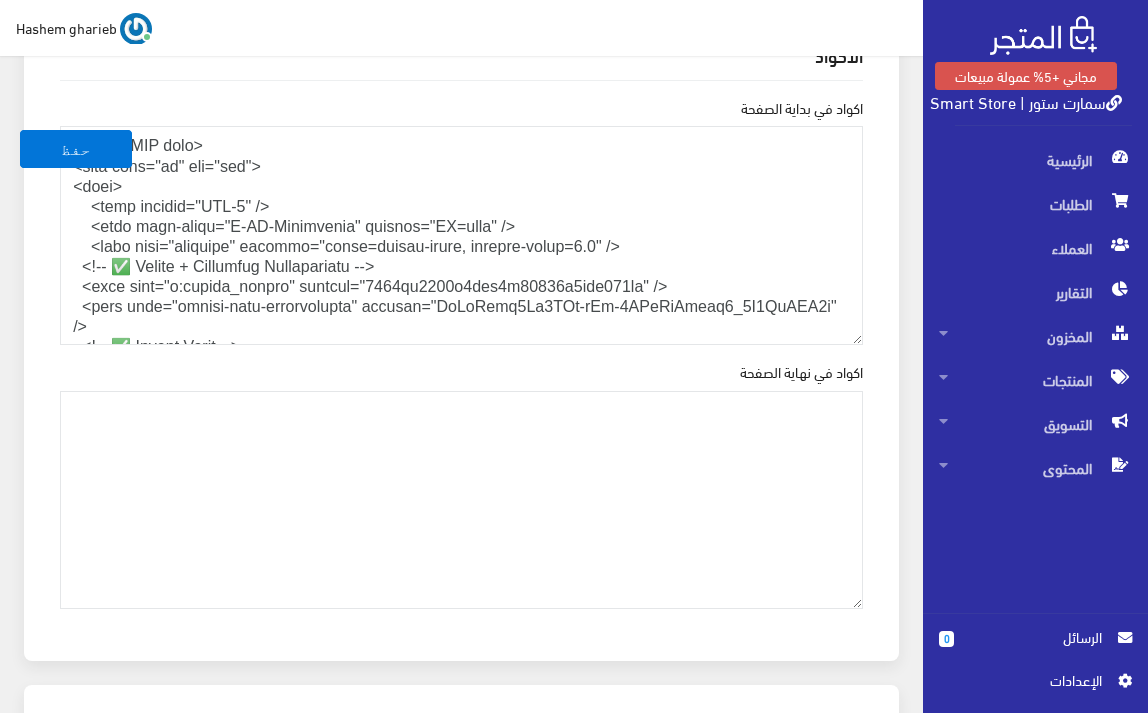 scroll, scrollTop: 2733, scrollLeft: 0, axis: vertical 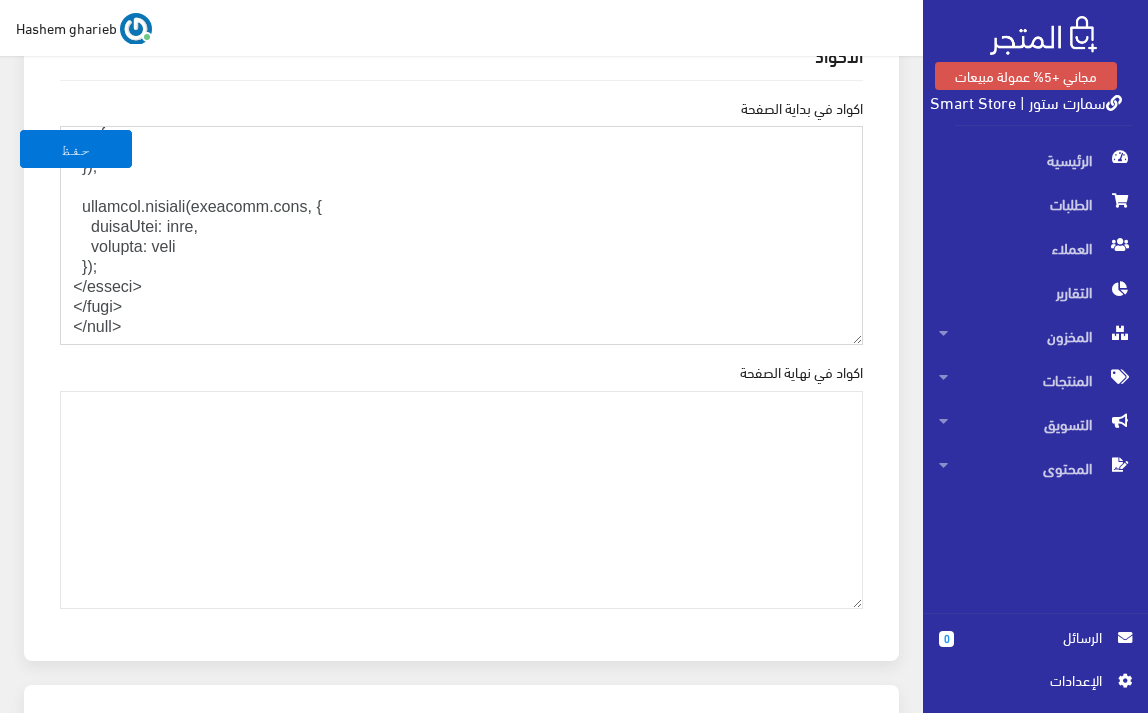 click on "اكواد في بداية الصفحة" at bounding box center (461, 235) 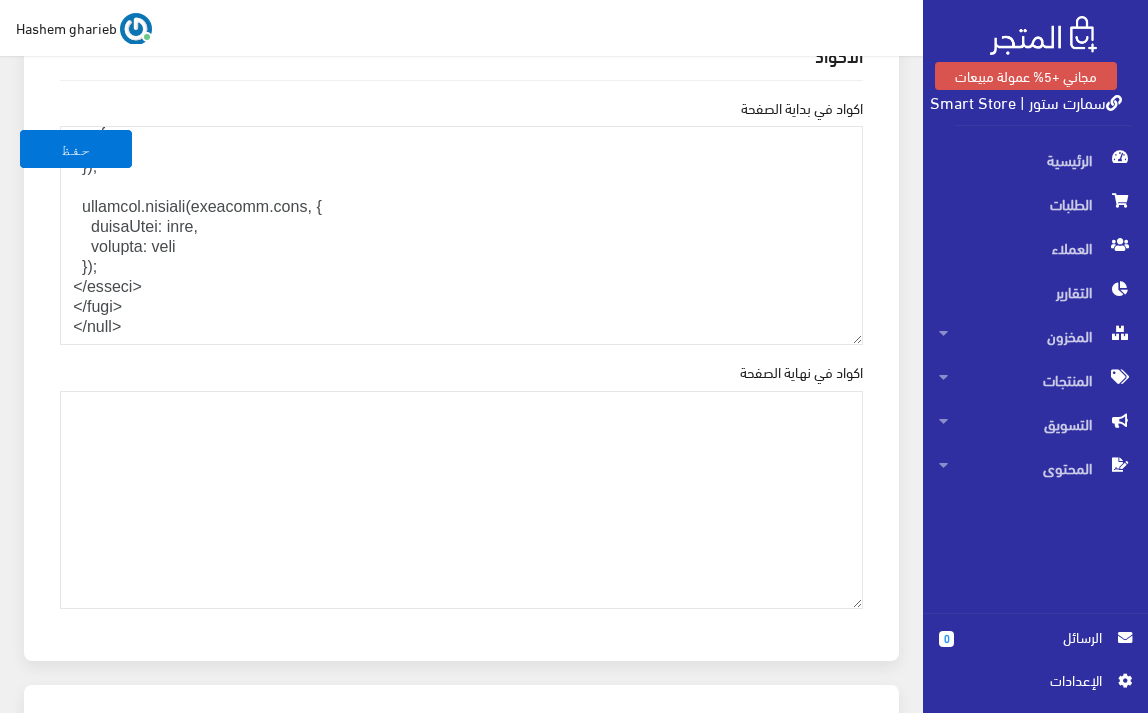 click on "الأكواد
اكواد في بداية الصفحة
اكواد في نهاية الصفحة" at bounding box center [461, 336] 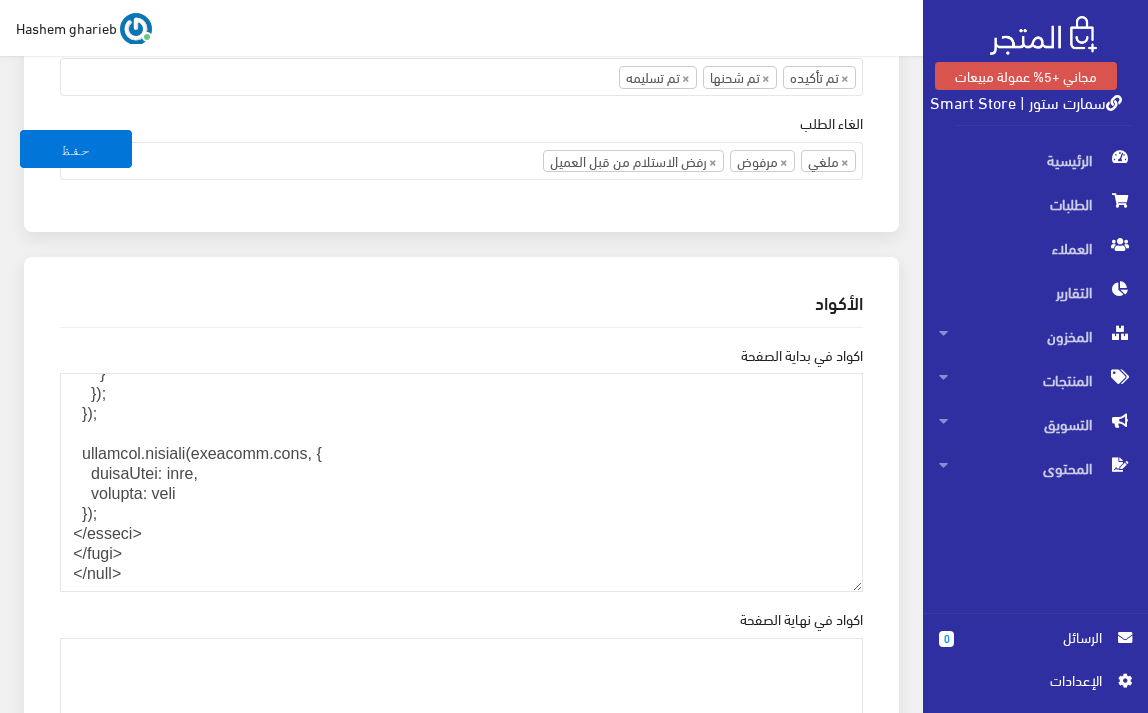 scroll, scrollTop: 2267, scrollLeft: 0, axis: vertical 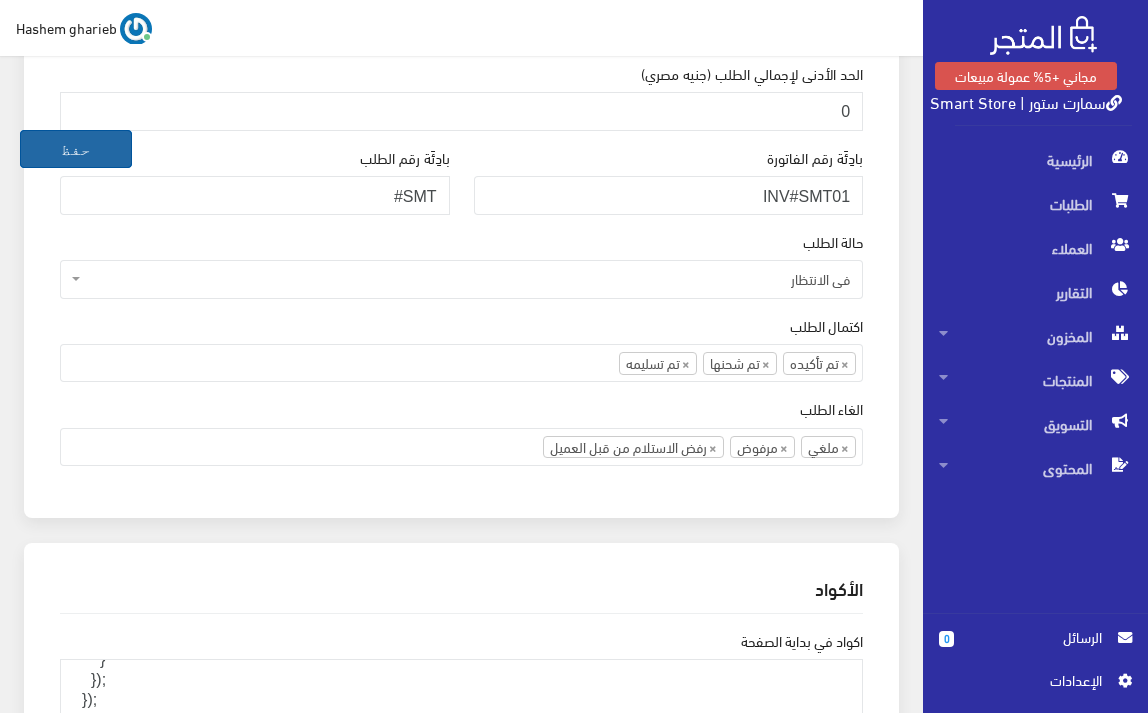 click on "حفظ" at bounding box center (76, 149) 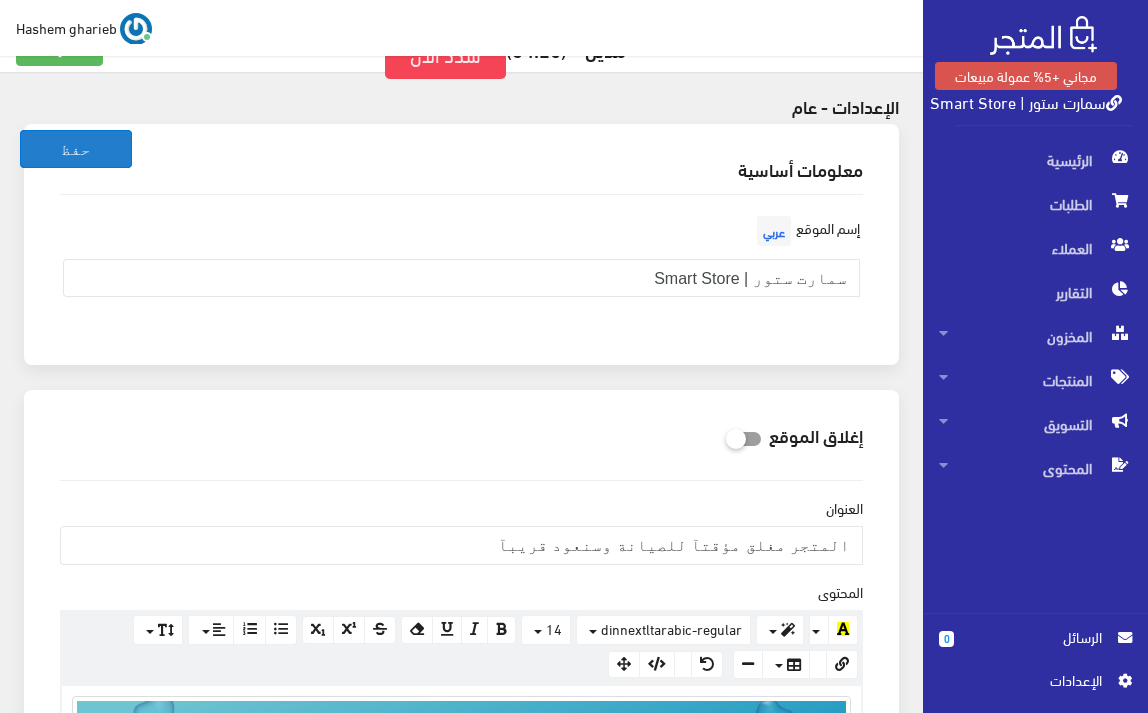 scroll, scrollTop: 0, scrollLeft: 0, axis: both 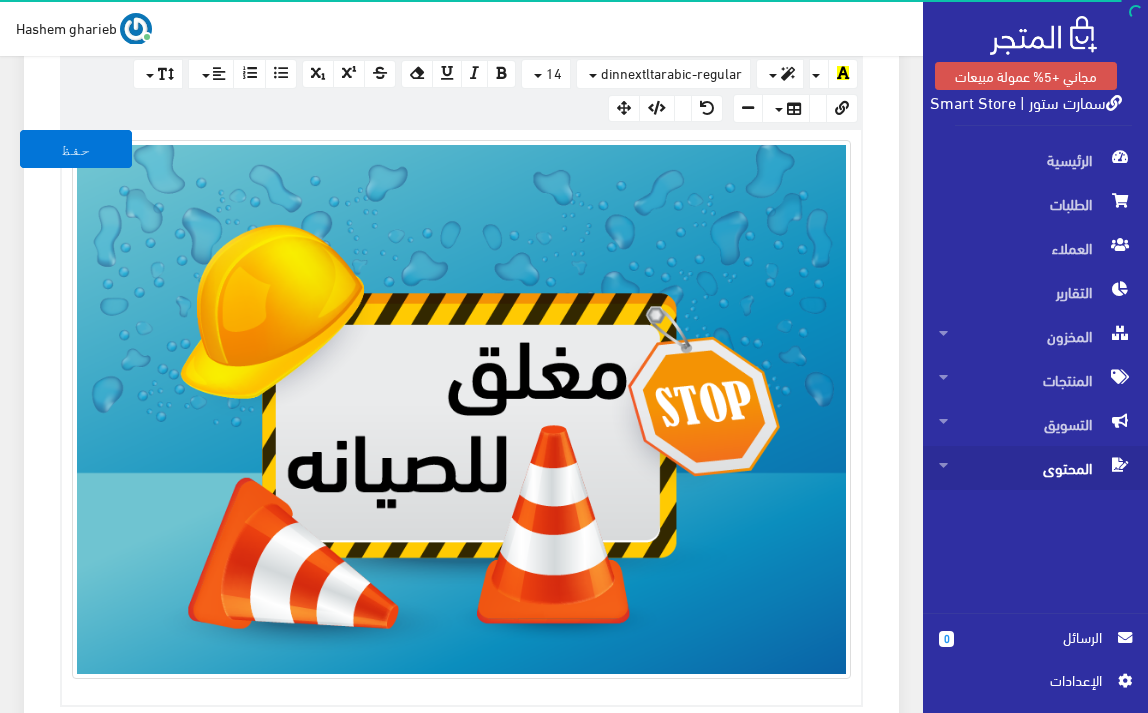 click on "المحتوى" at bounding box center (1035, 468) 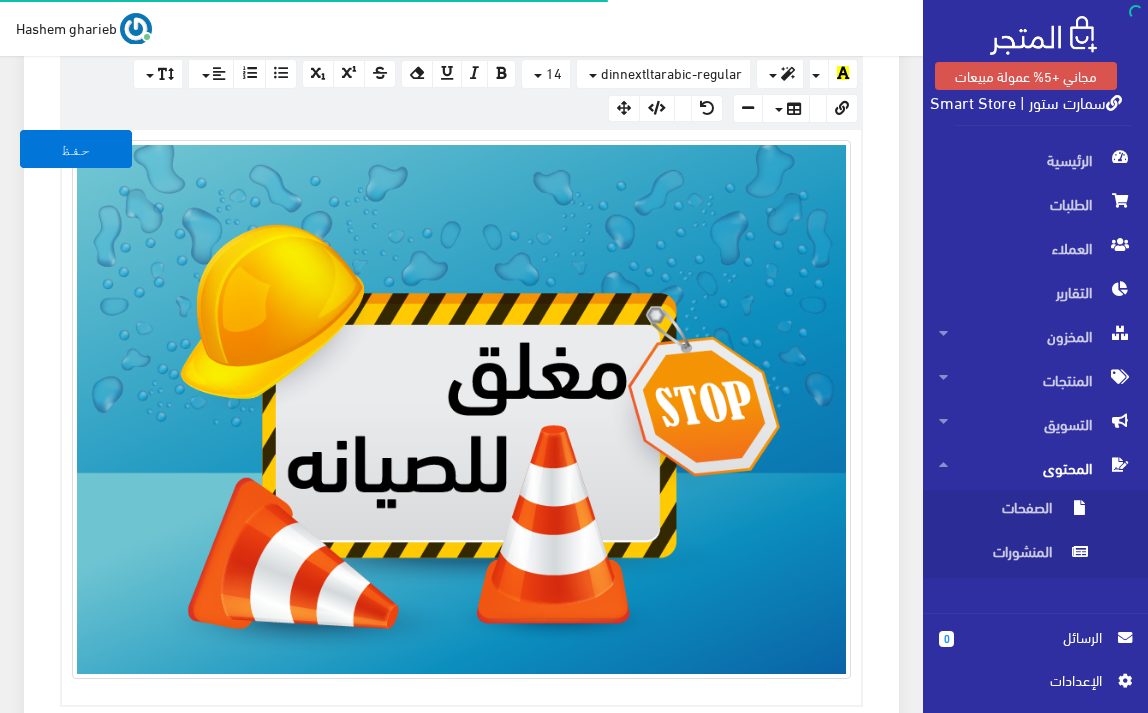 scroll, scrollTop: 0, scrollLeft: 0, axis: both 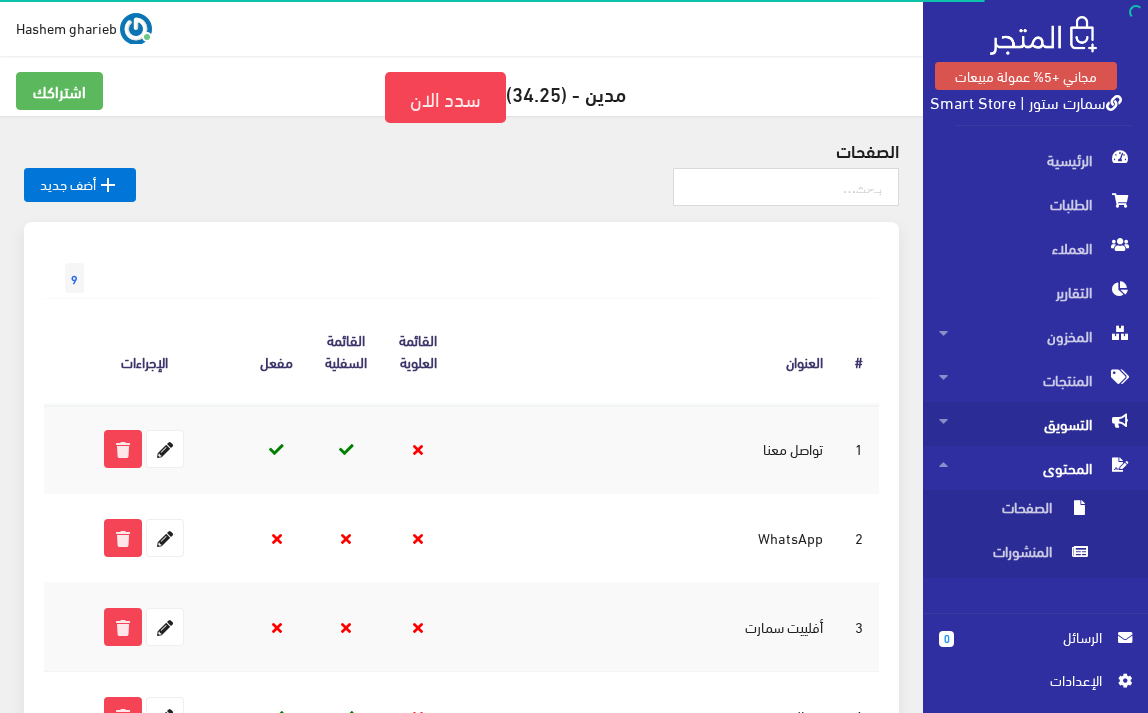 click on "التسويق" at bounding box center (1035, 424) 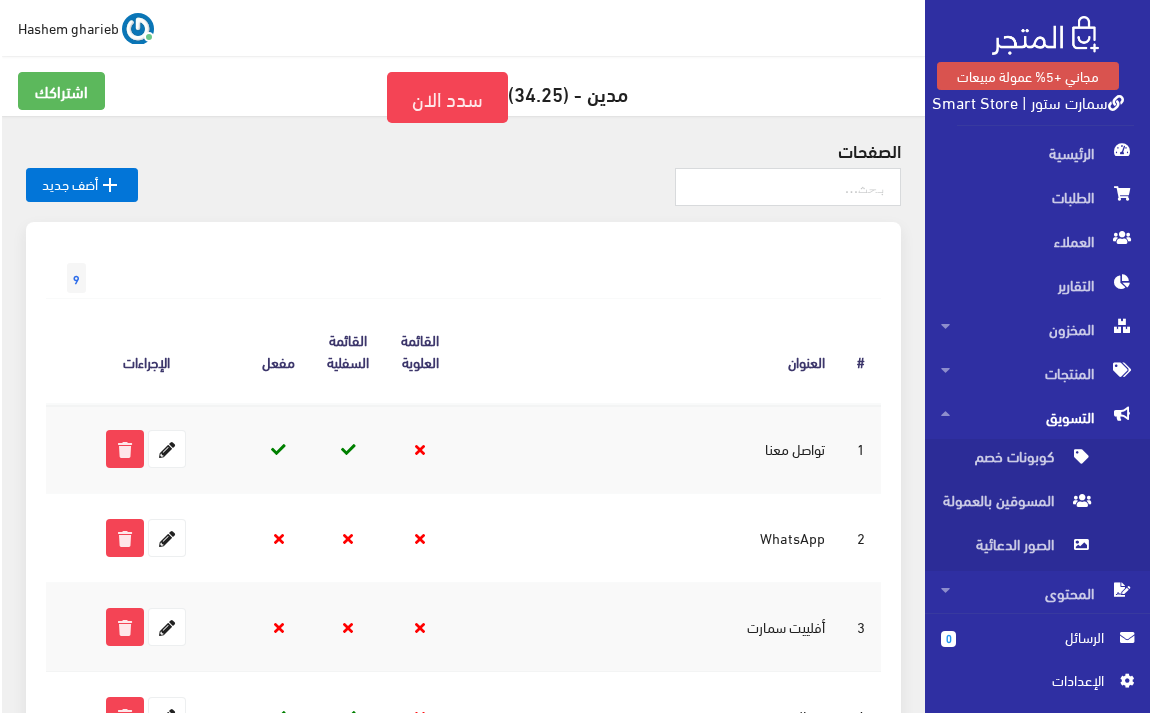 scroll, scrollTop: 9, scrollLeft: 0, axis: vertical 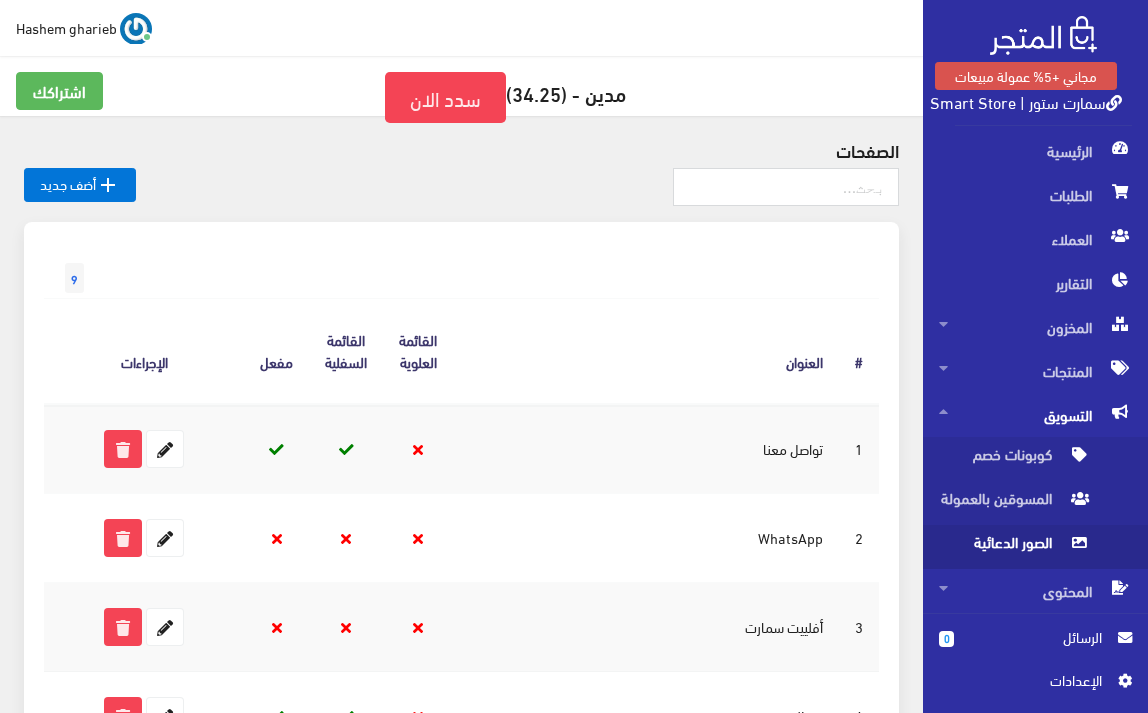 click on "الصور الدعائية" at bounding box center [1015, 547] 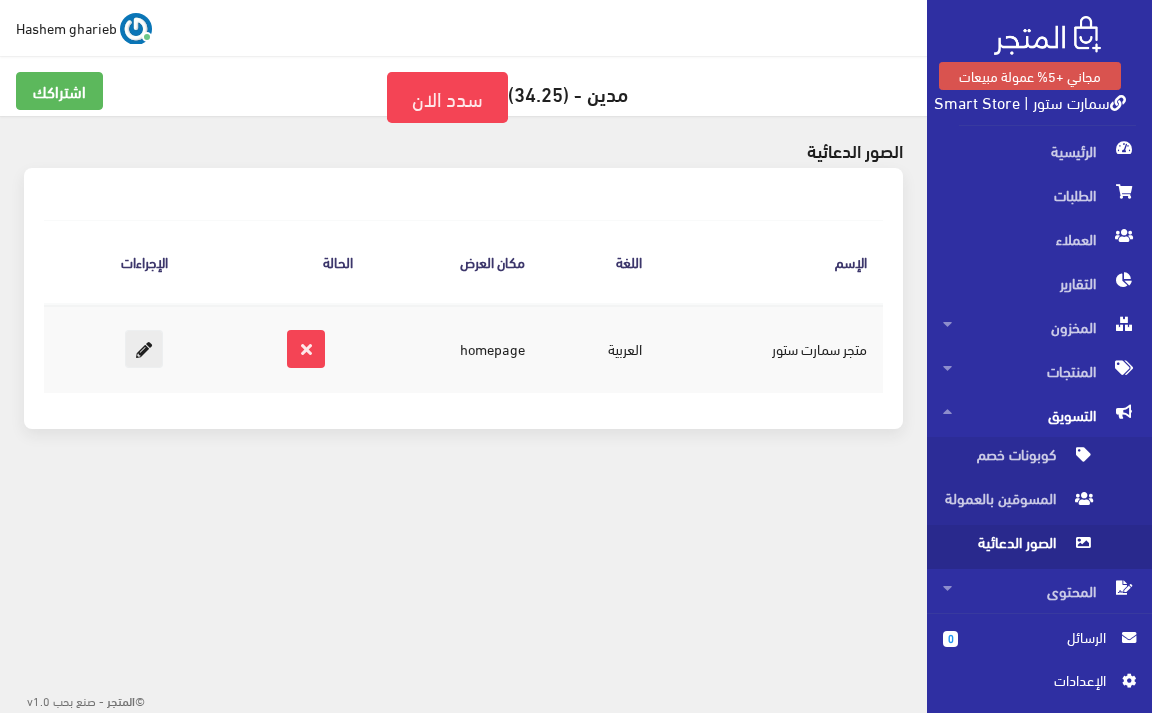 click at bounding box center (144, 349) 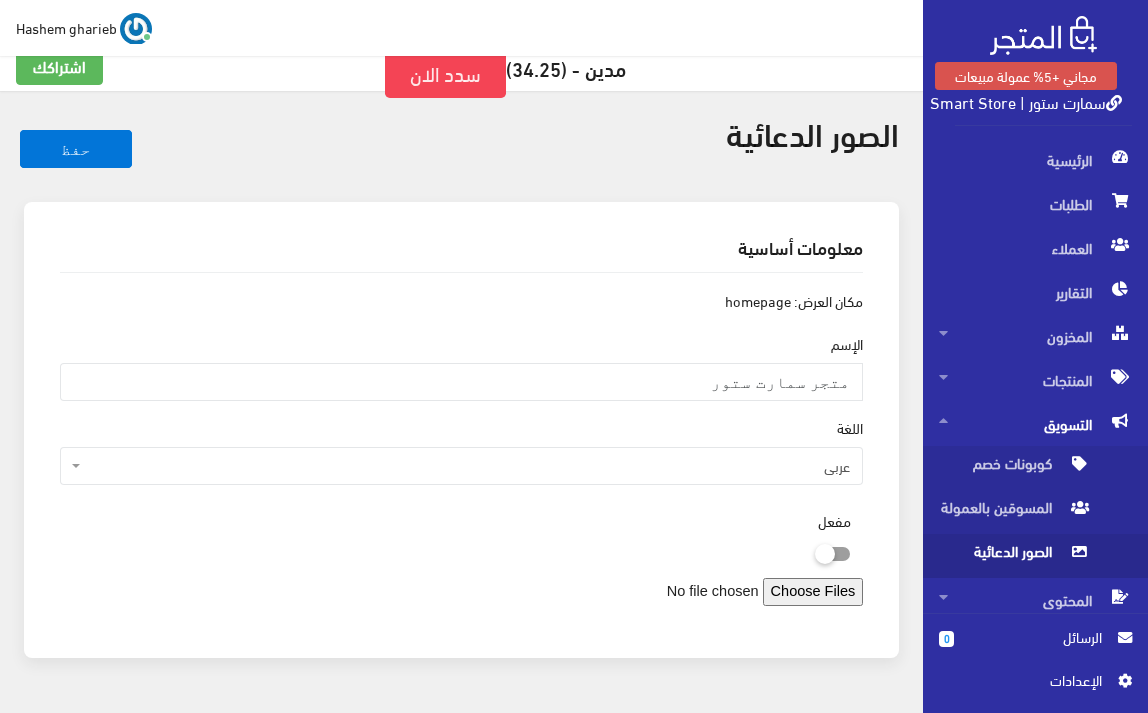 scroll, scrollTop: 83, scrollLeft: 0, axis: vertical 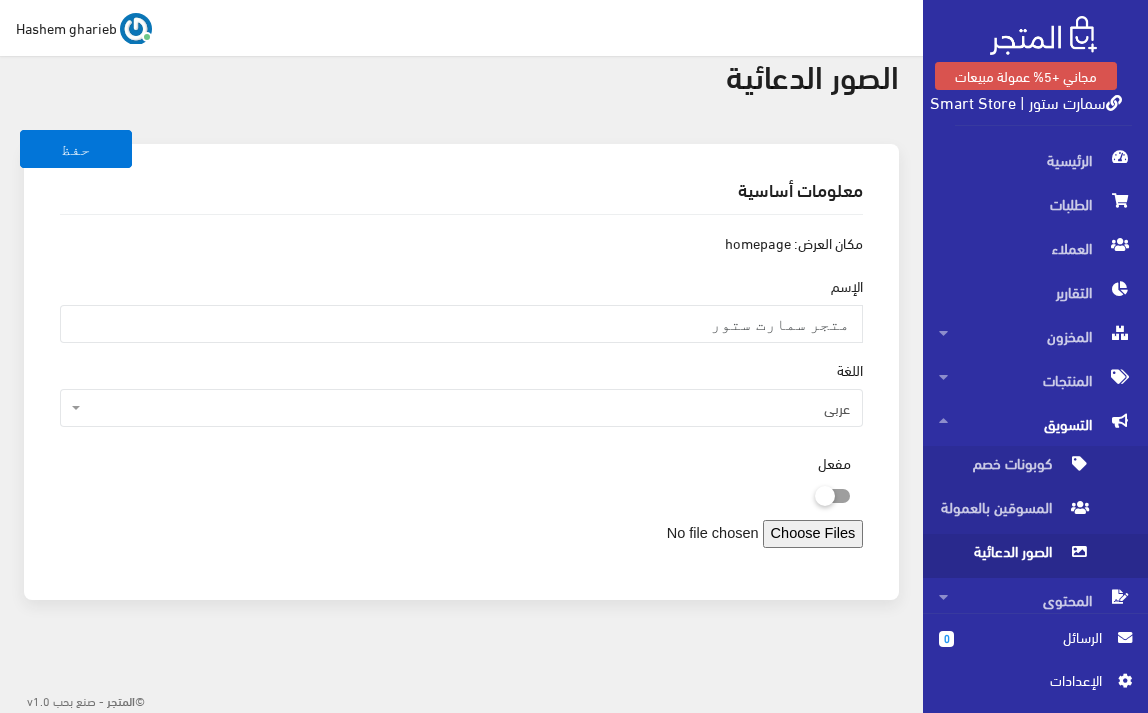 click at bounding box center [725, 534] 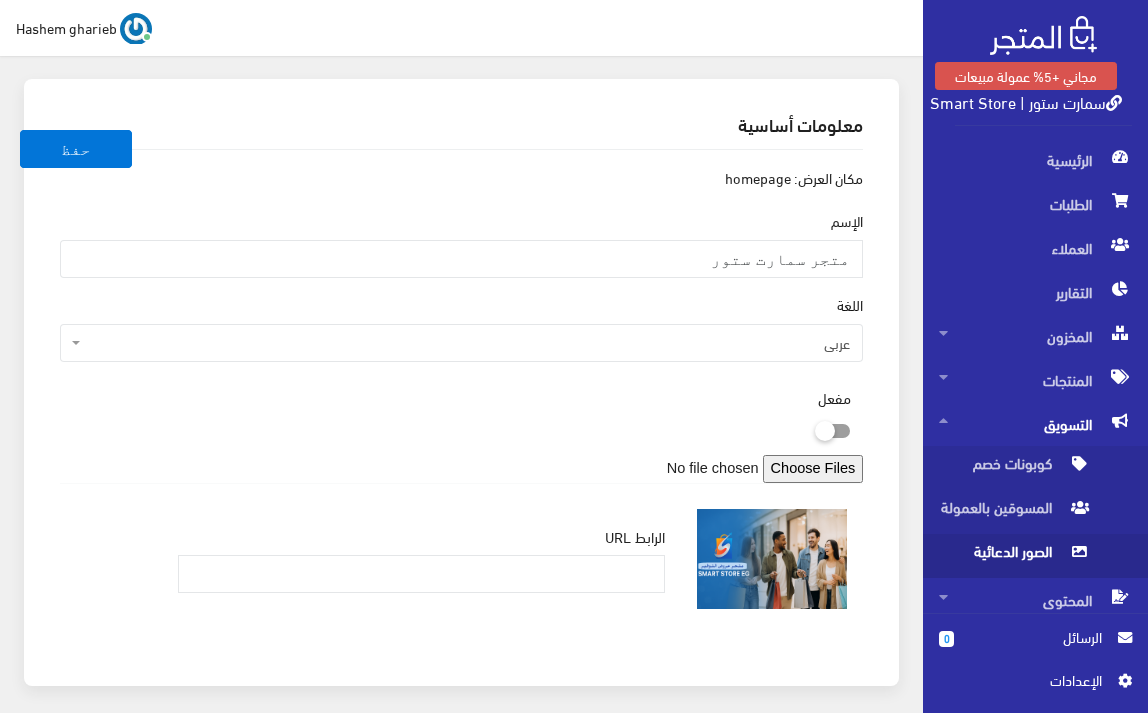 scroll, scrollTop: 234, scrollLeft: 0, axis: vertical 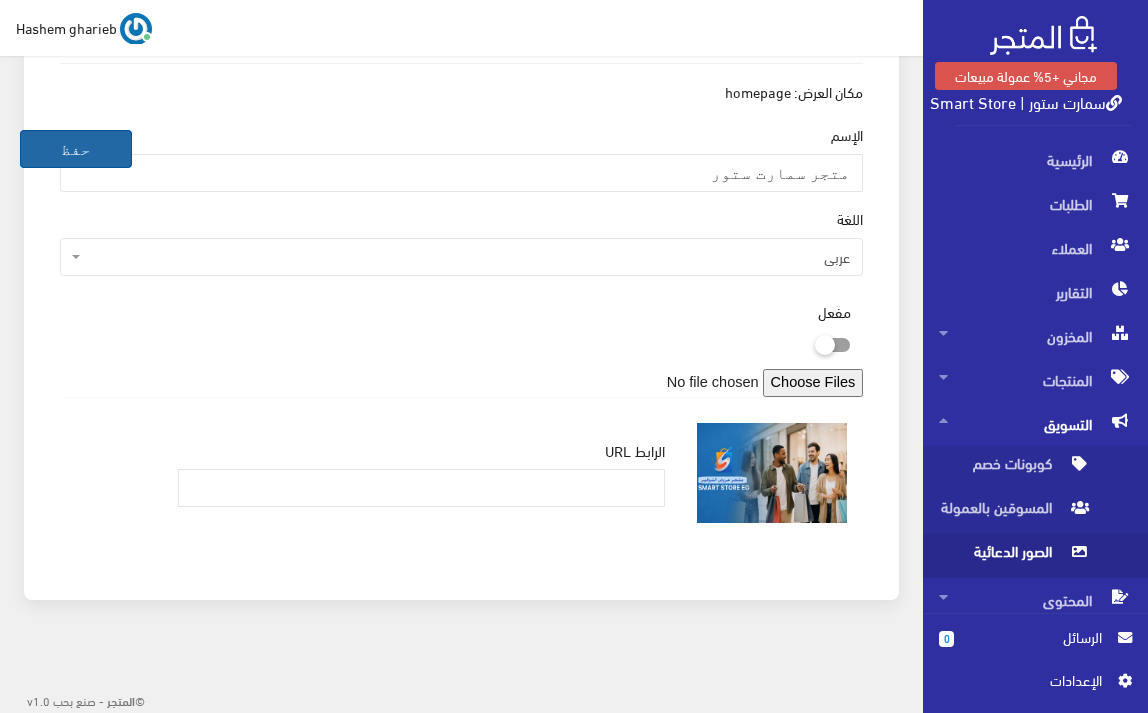 click on "حفظ" at bounding box center (76, 149) 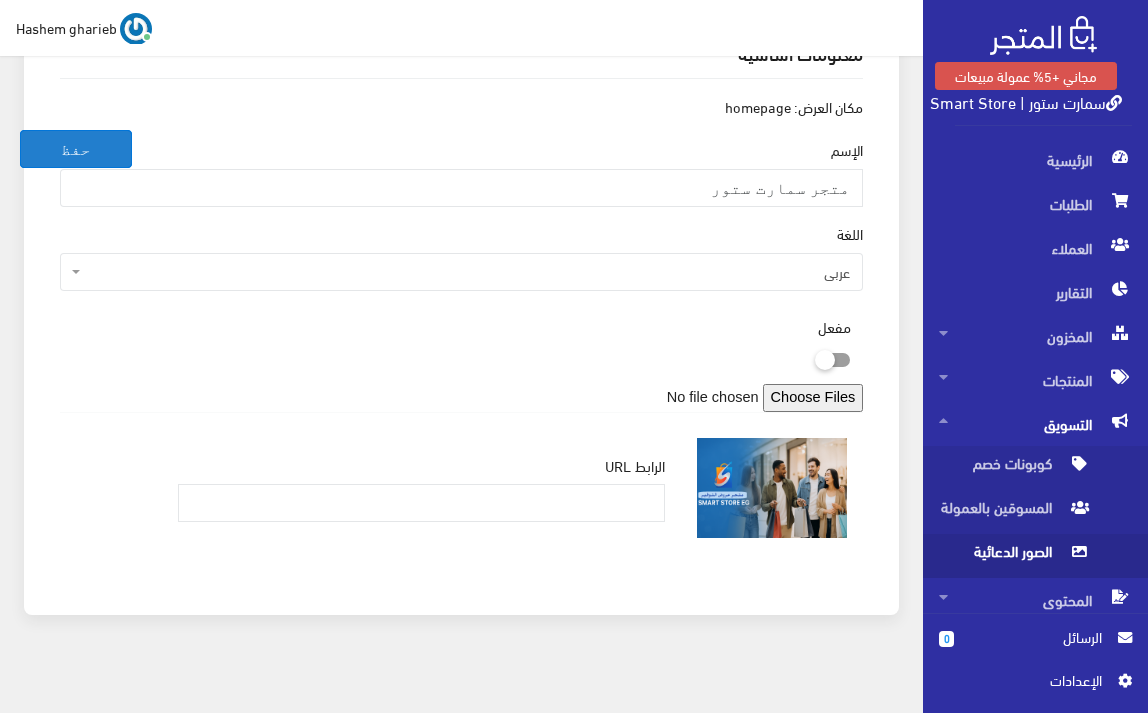 scroll, scrollTop: 234, scrollLeft: 0, axis: vertical 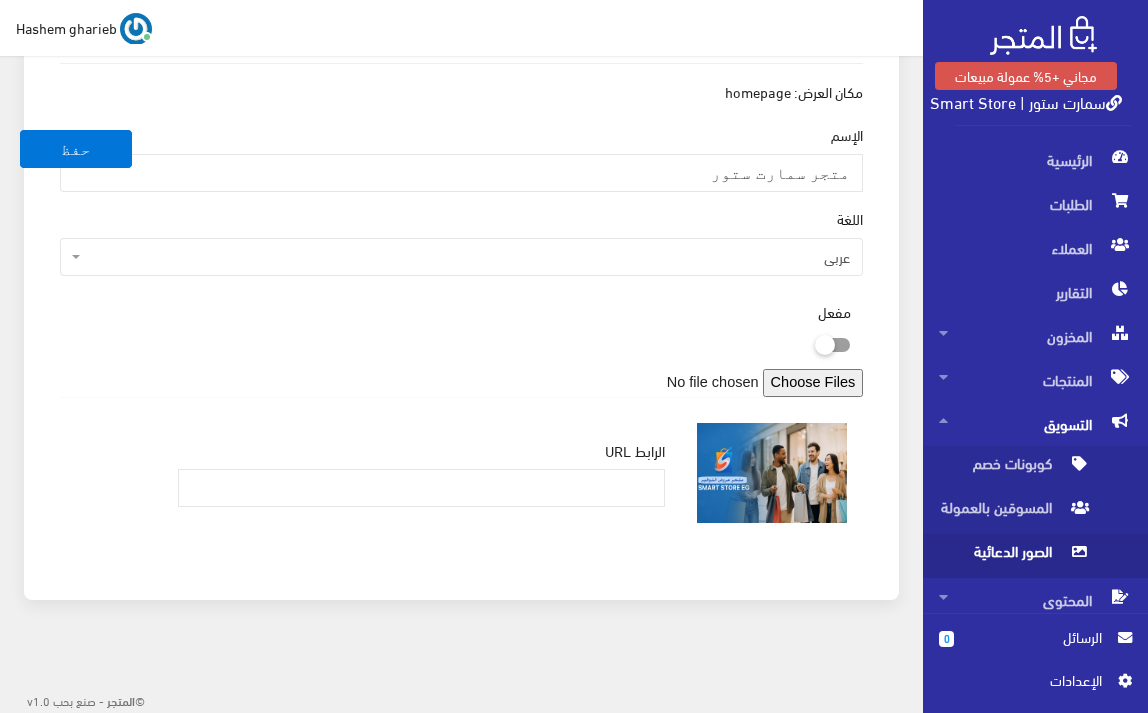 click at bounding box center (815, 344) 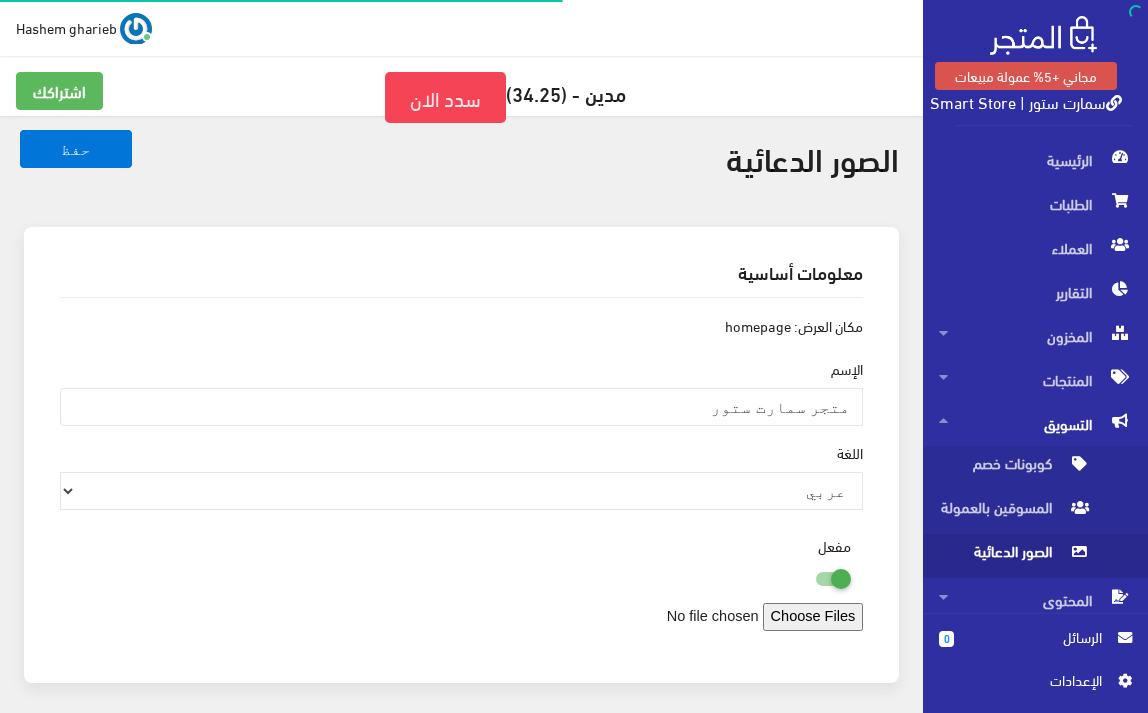 scroll, scrollTop: 83, scrollLeft: 0, axis: vertical 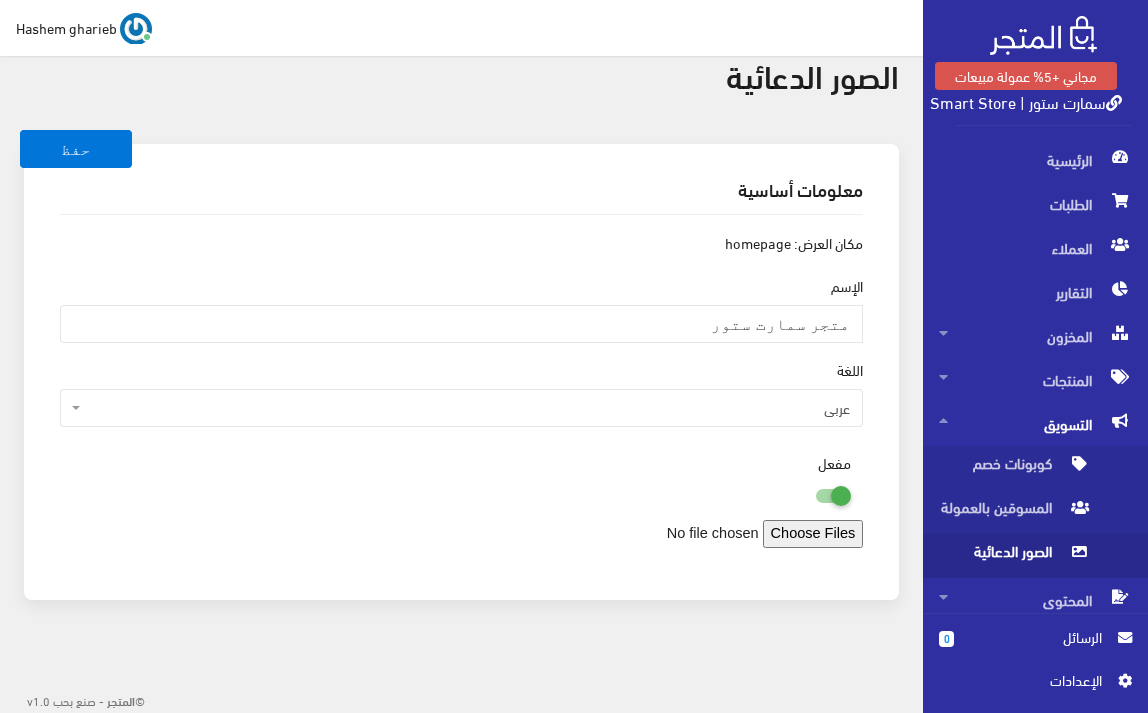 click at bounding box center (725, 534) 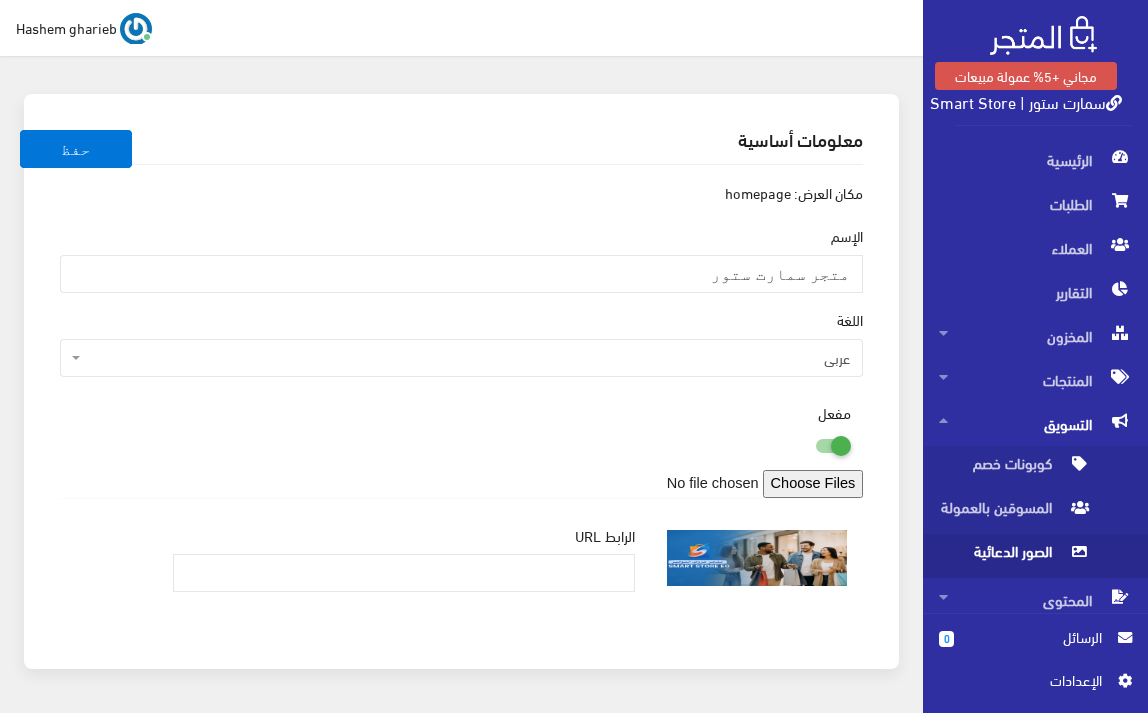 scroll, scrollTop: 202, scrollLeft: 0, axis: vertical 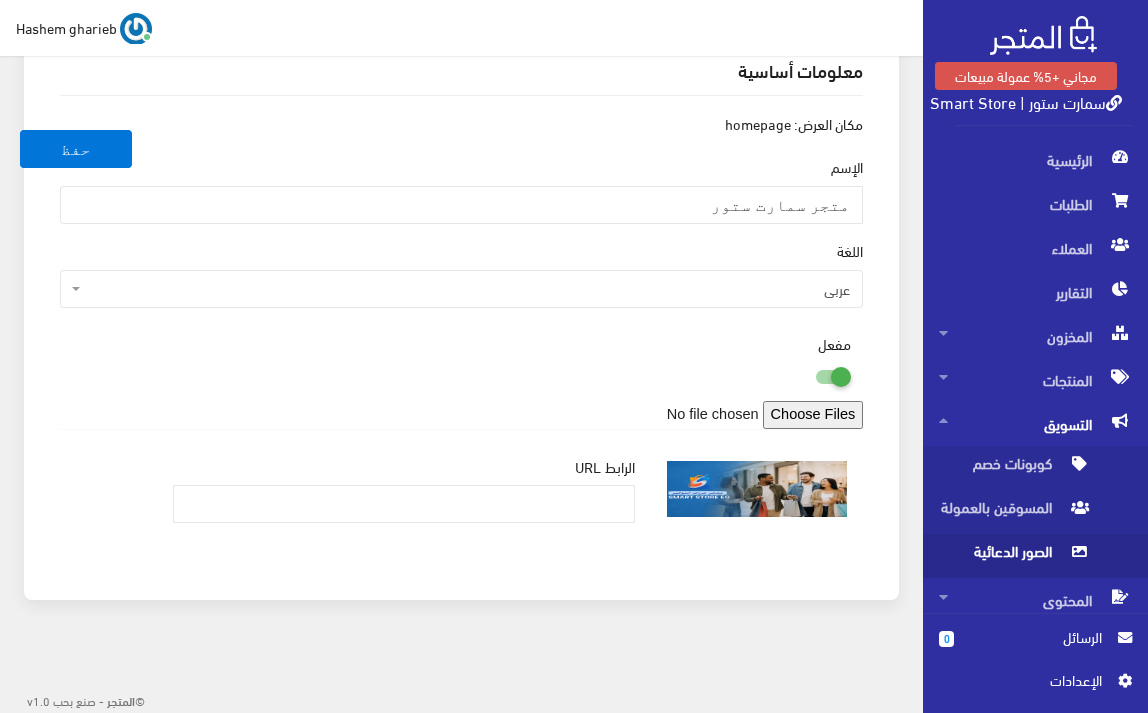 click at bounding box center [725, 415] 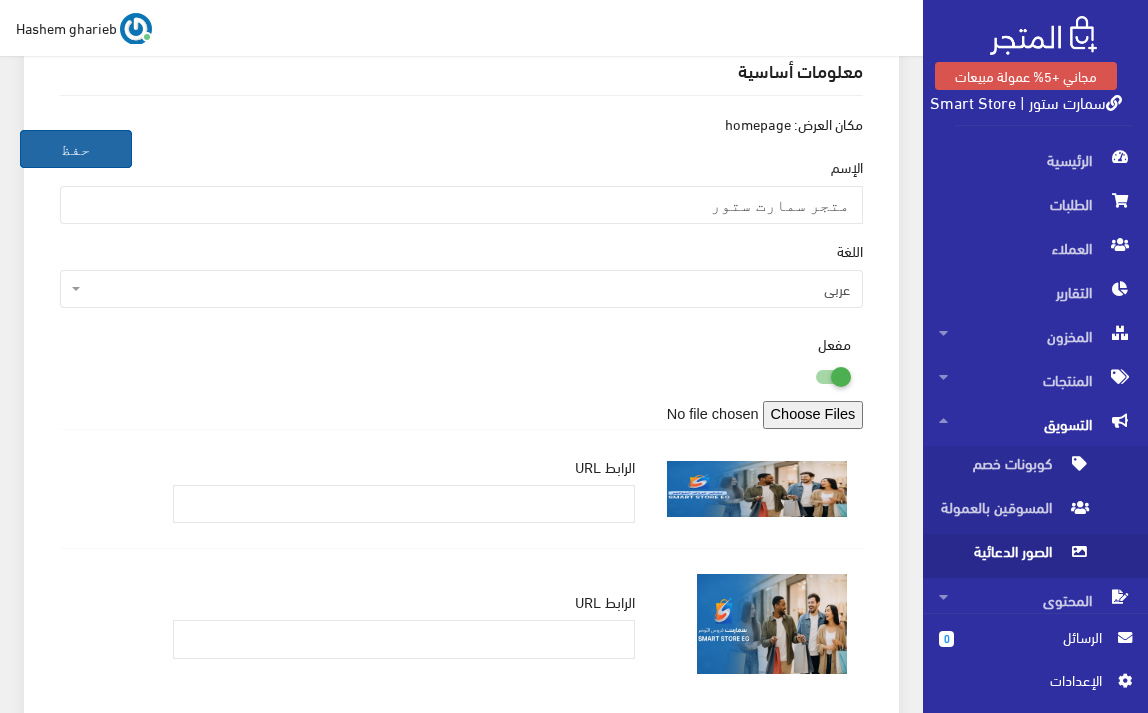 click on "حفظ" at bounding box center (76, 149) 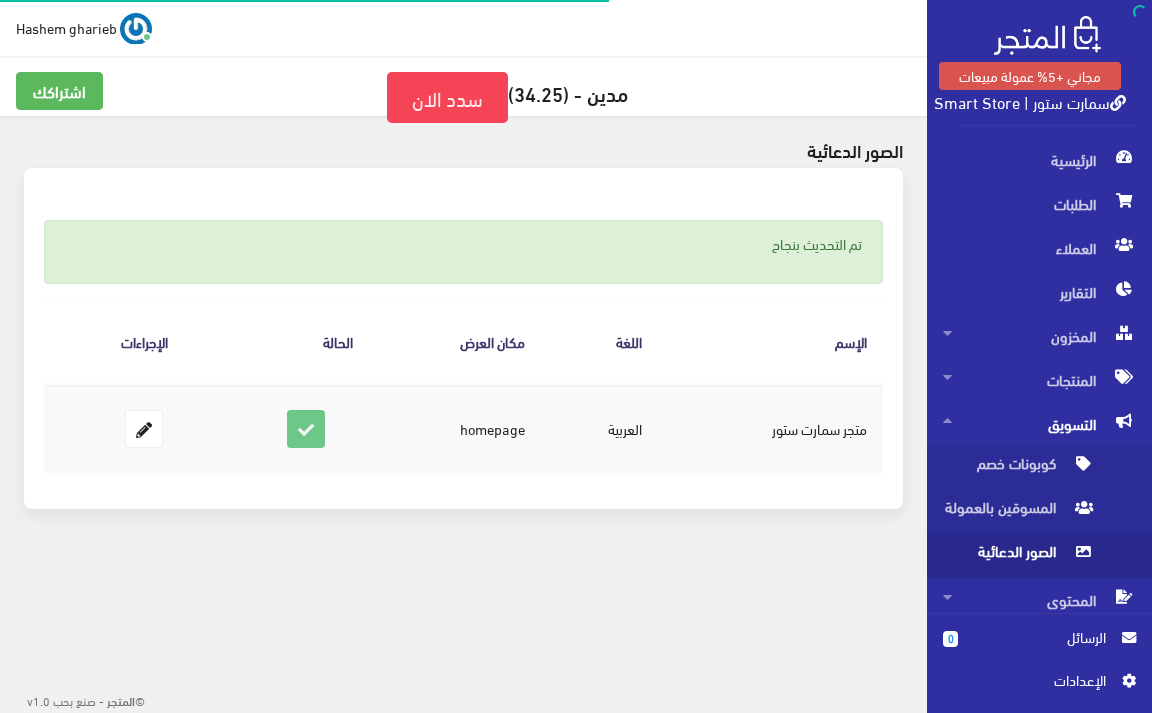 scroll, scrollTop: 0, scrollLeft: 0, axis: both 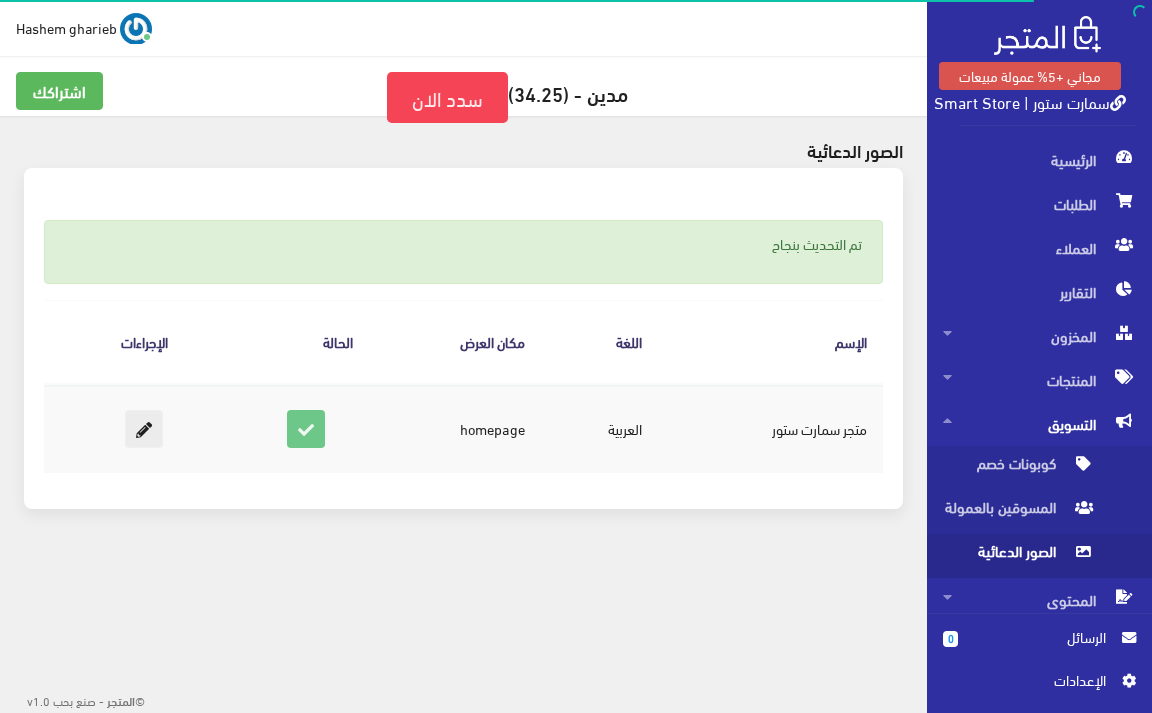 click at bounding box center [144, 429] 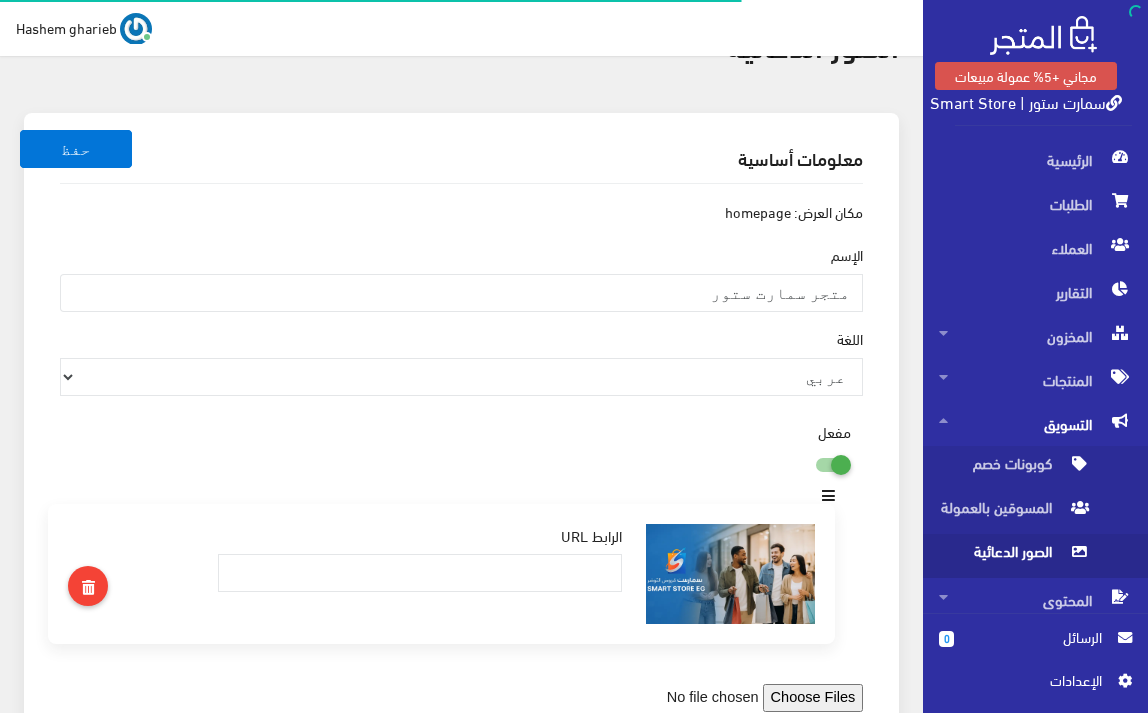 scroll, scrollTop: 278, scrollLeft: 0, axis: vertical 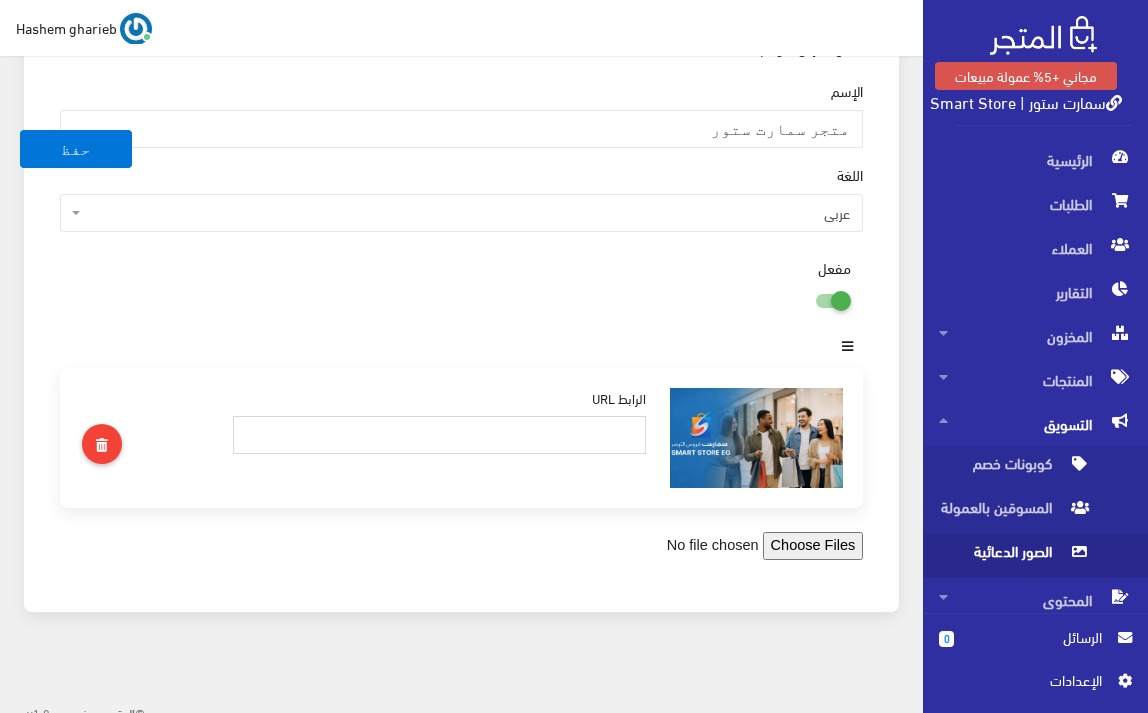 click at bounding box center (439, 435) 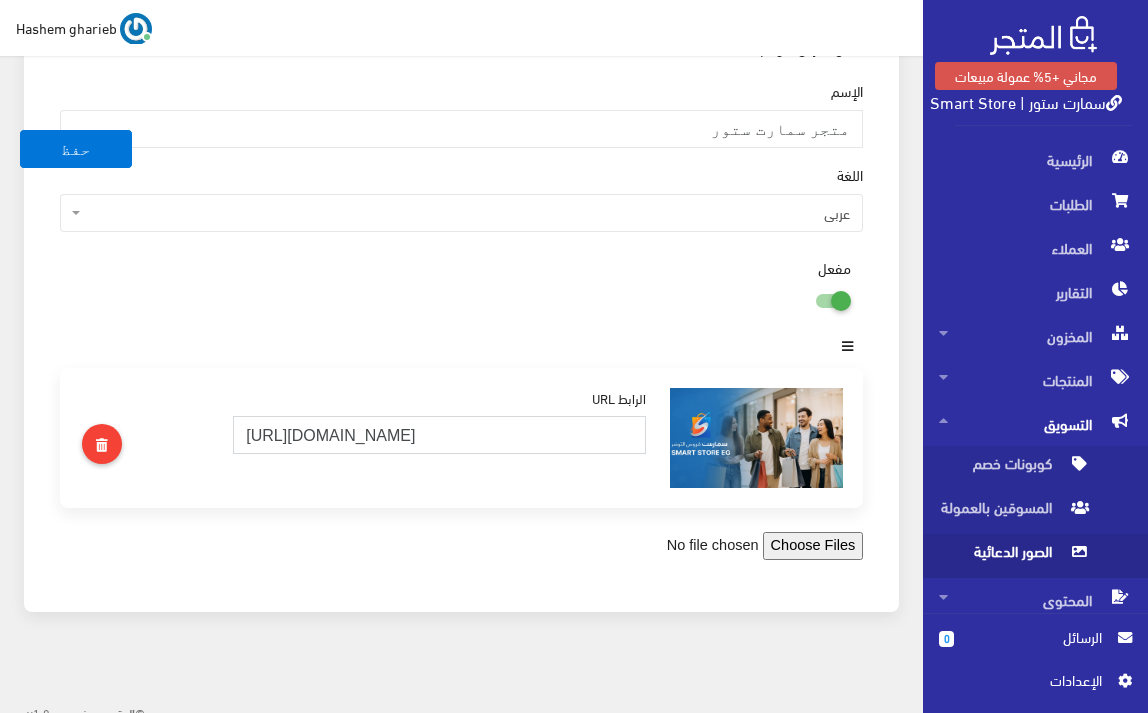 scroll, scrollTop: 0, scrollLeft: 725, axis: horizontal 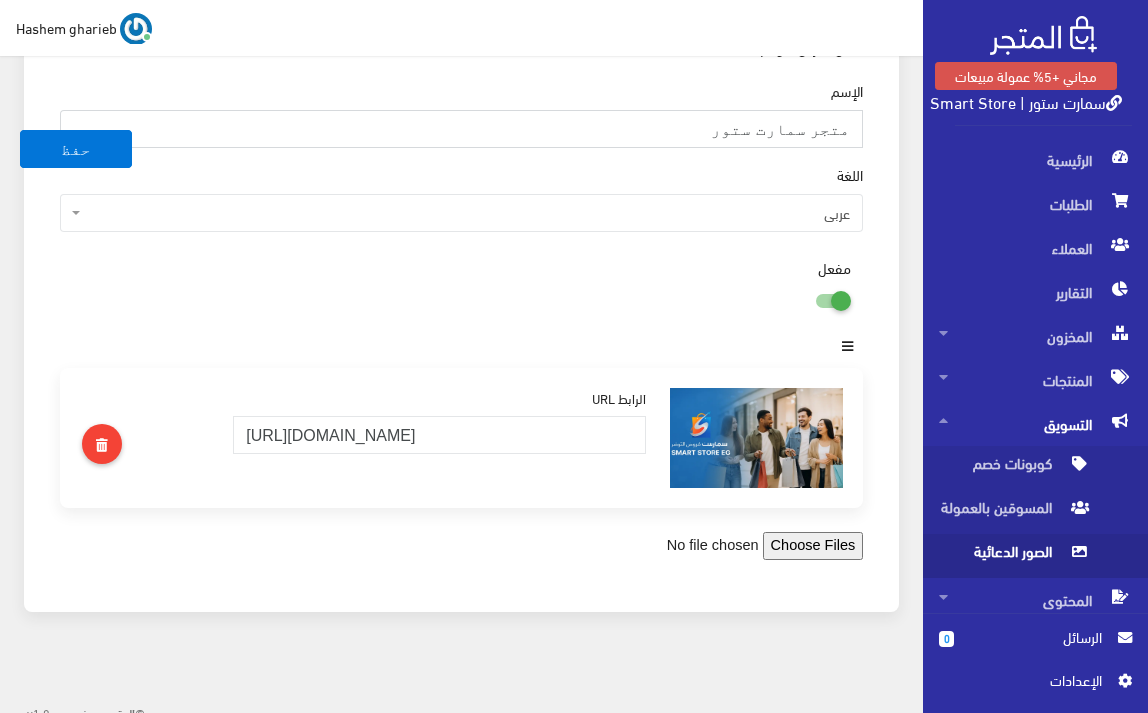 drag, startPoint x: 690, startPoint y: 127, endPoint x: 889, endPoint y: 116, distance: 199.30379 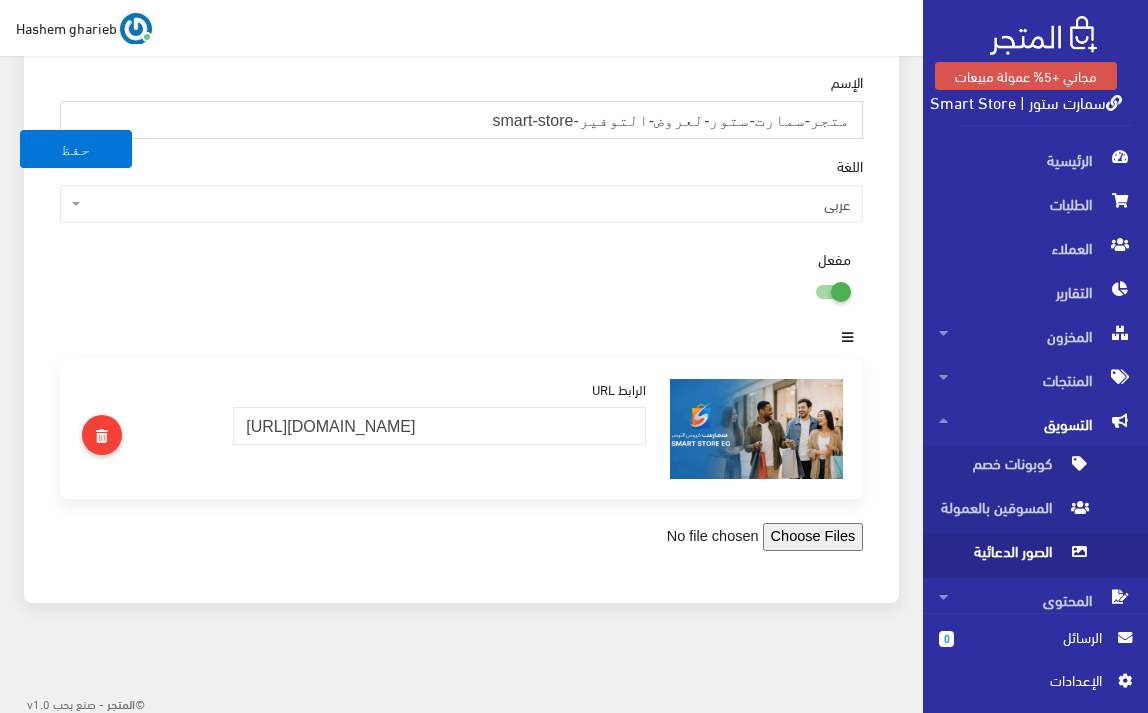 scroll, scrollTop: 290, scrollLeft: 0, axis: vertical 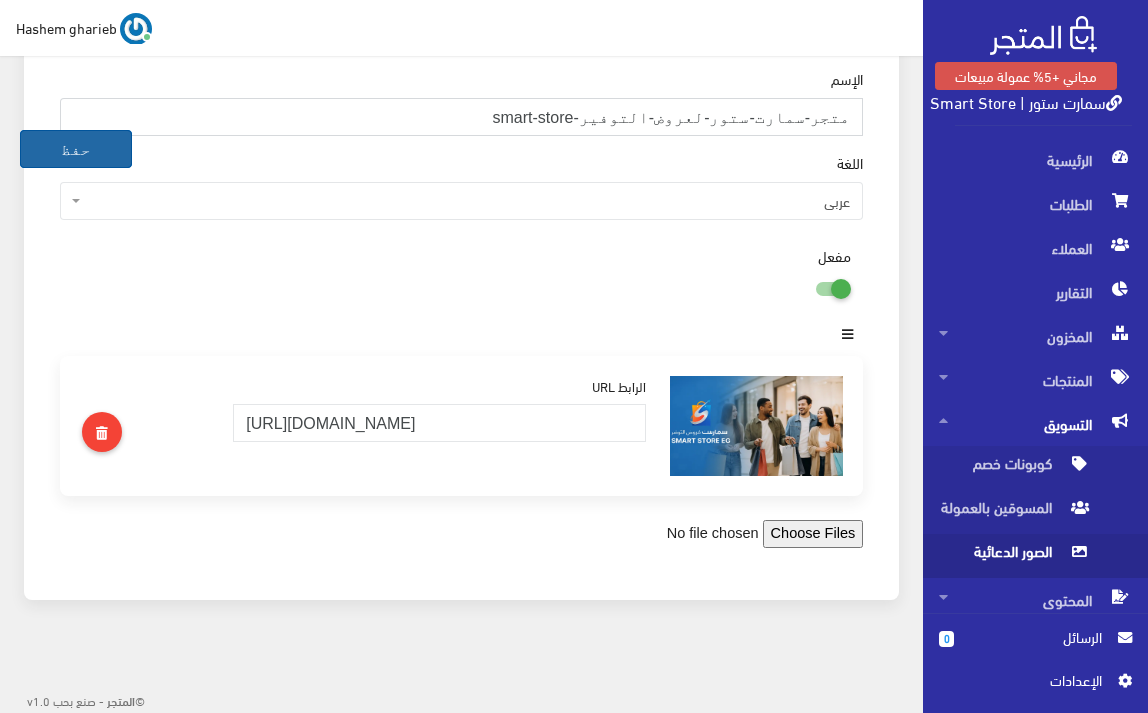 type on "متجر-سمارت-ستور-لعروض-التوفير-smart-store" 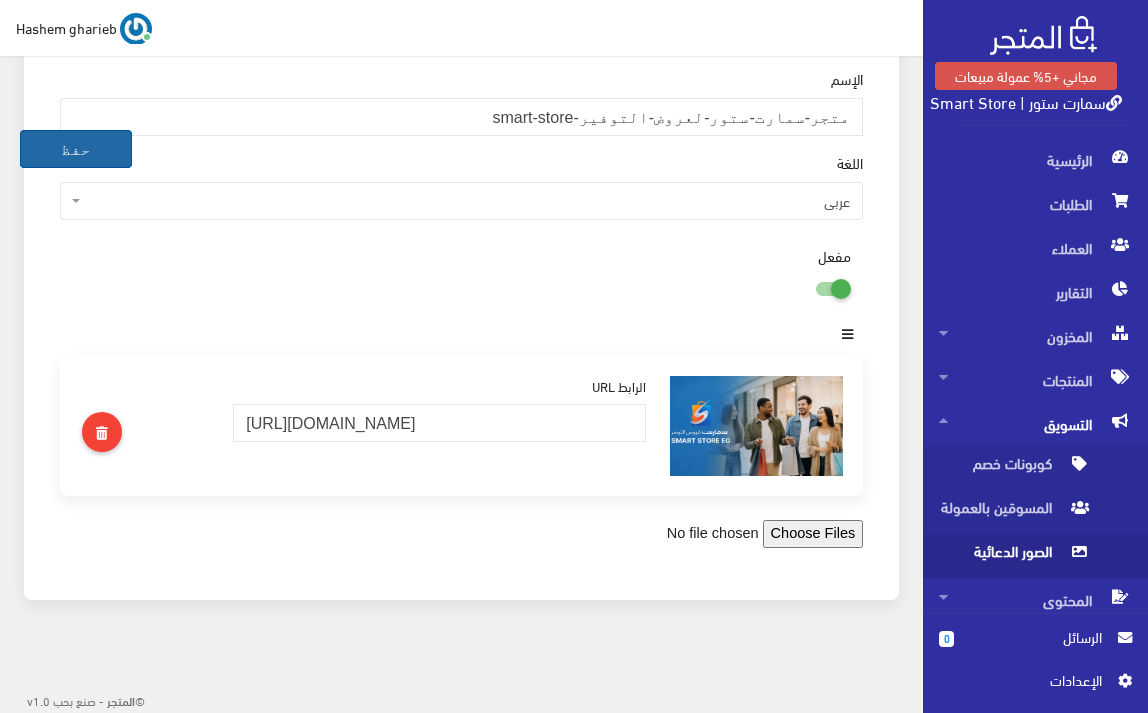 click on "حفظ" at bounding box center (76, 149) 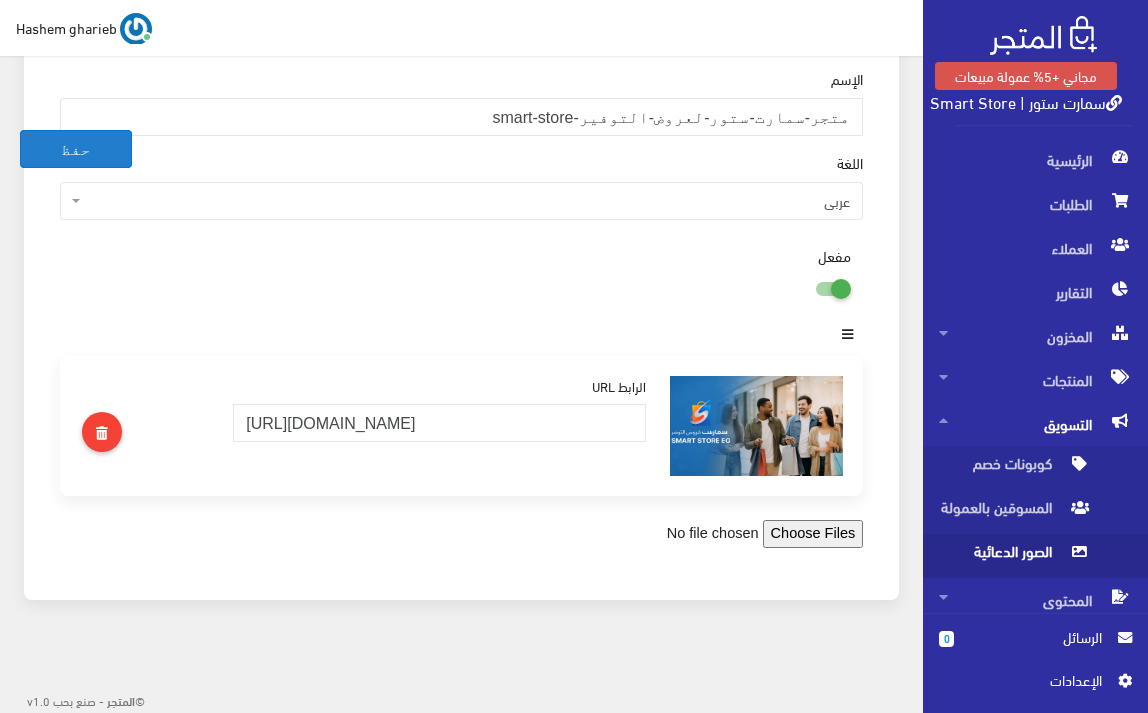 scroll, scrollTop: 223, scrollLeft: 0, axis: vertical 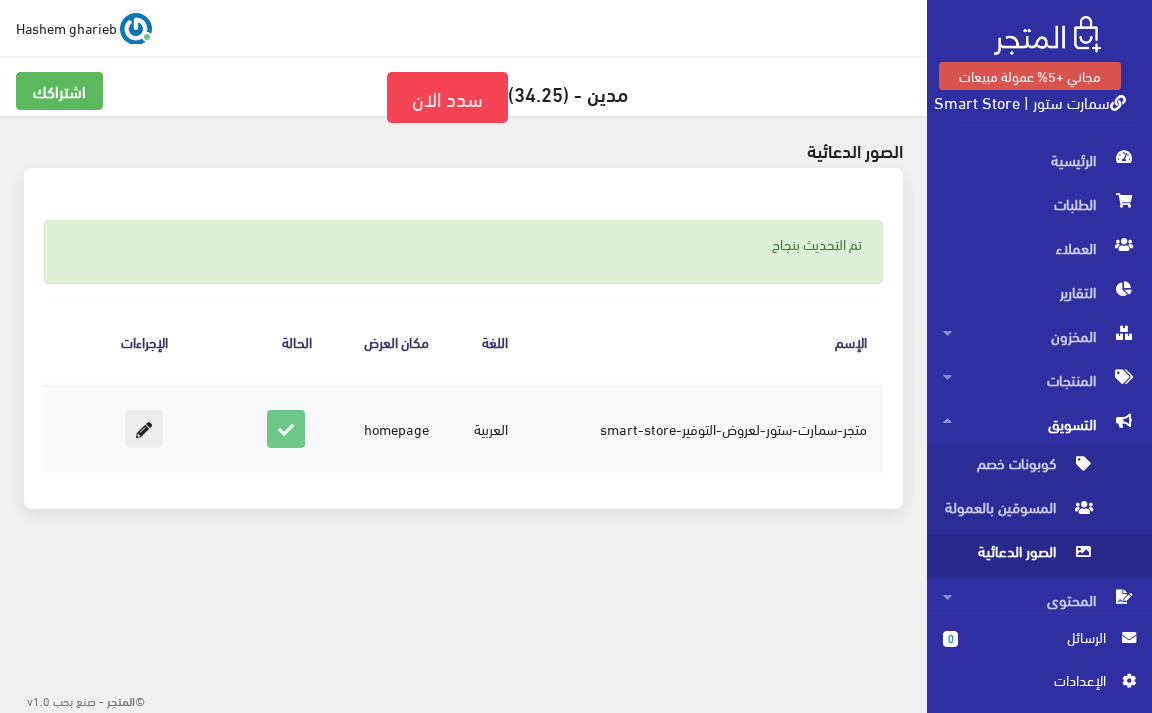 click at bounding box center [144, 429] 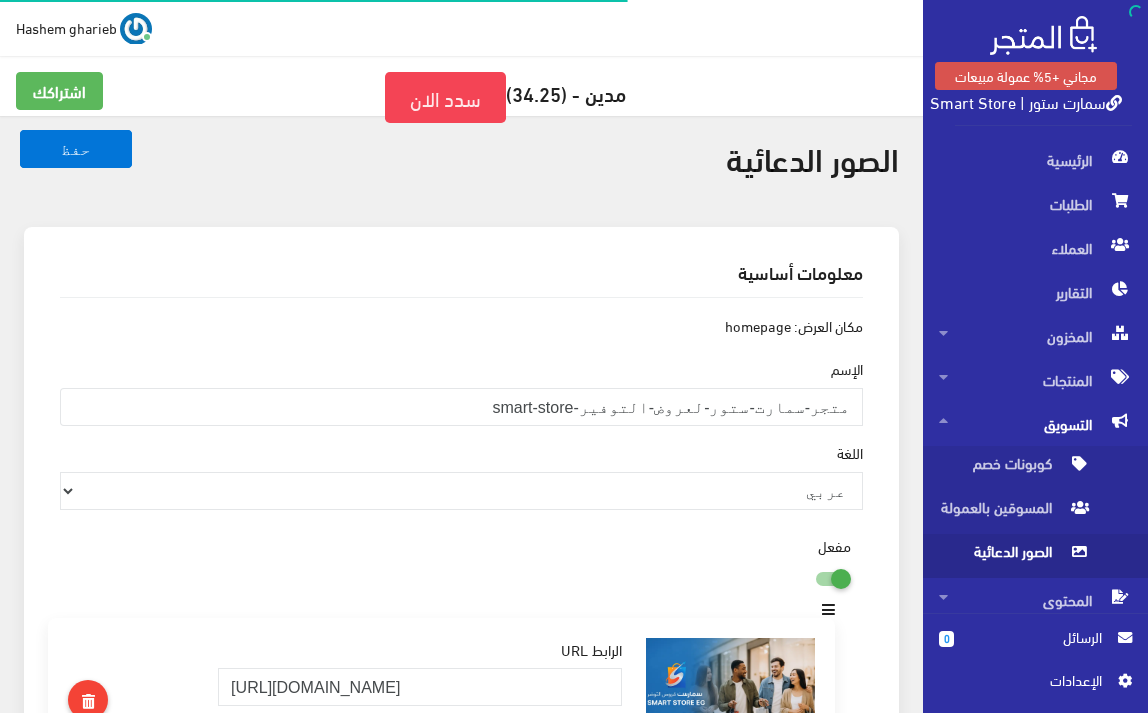 scroll, scrollTop: 0, scrollLeft: 0, axis: both 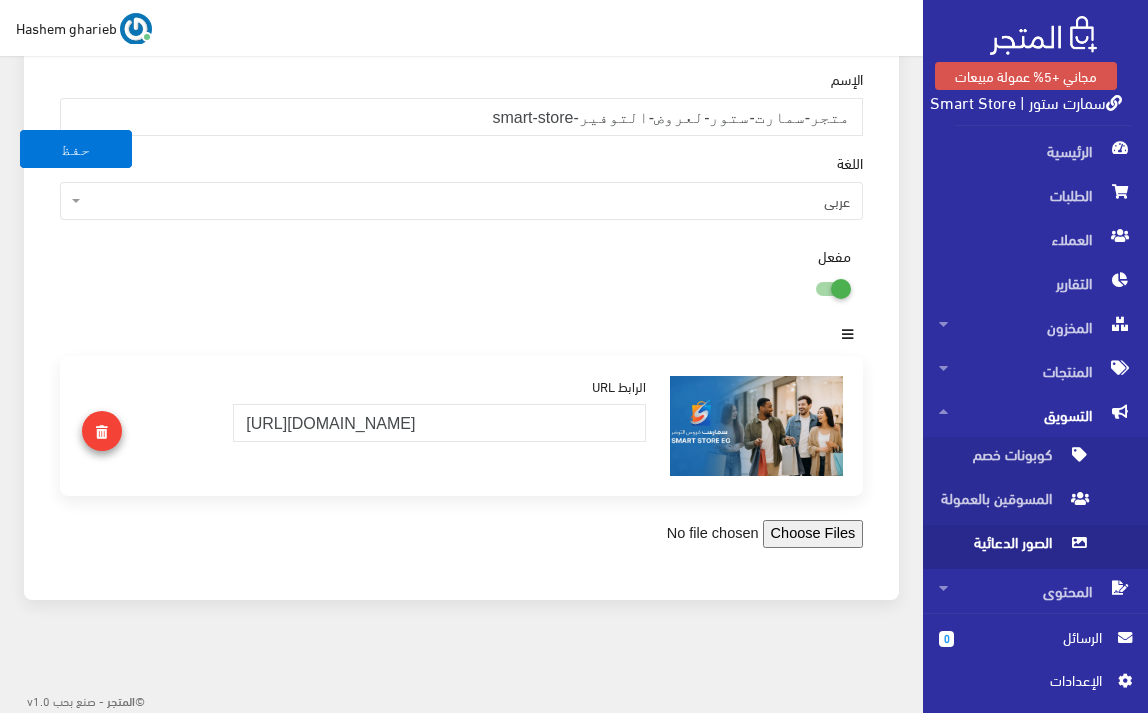 click at bounding box center [102, 432] 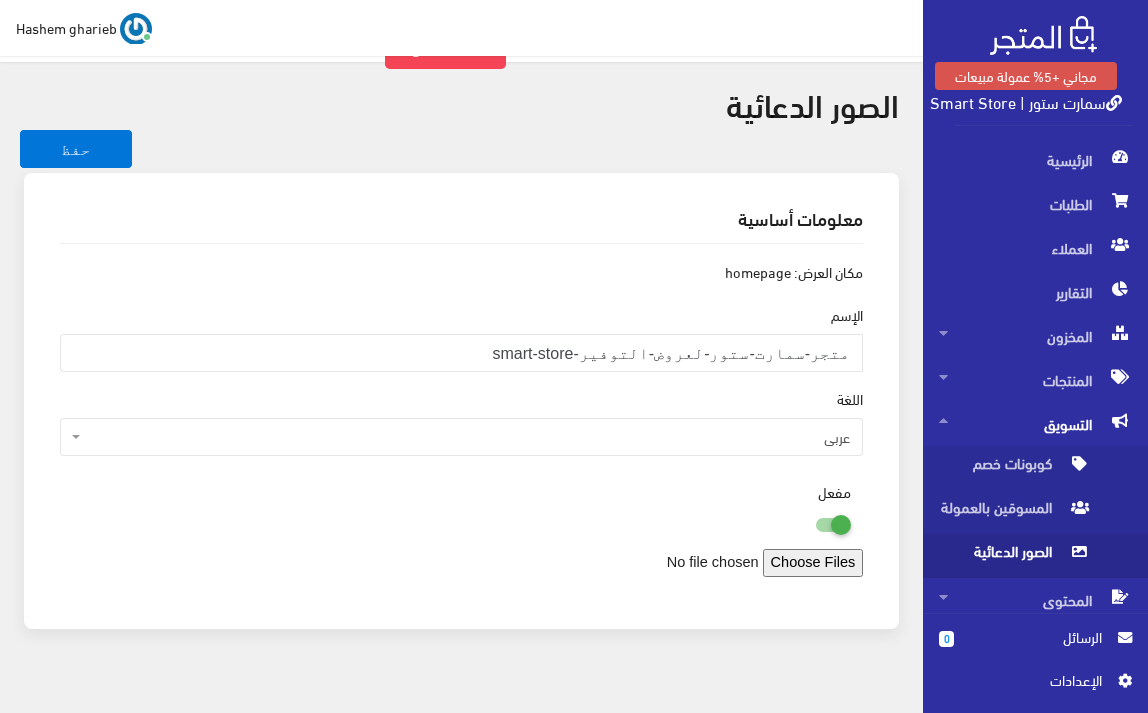 scroll, scrollTop: 83, scrollLeft: 0, axis: vertical 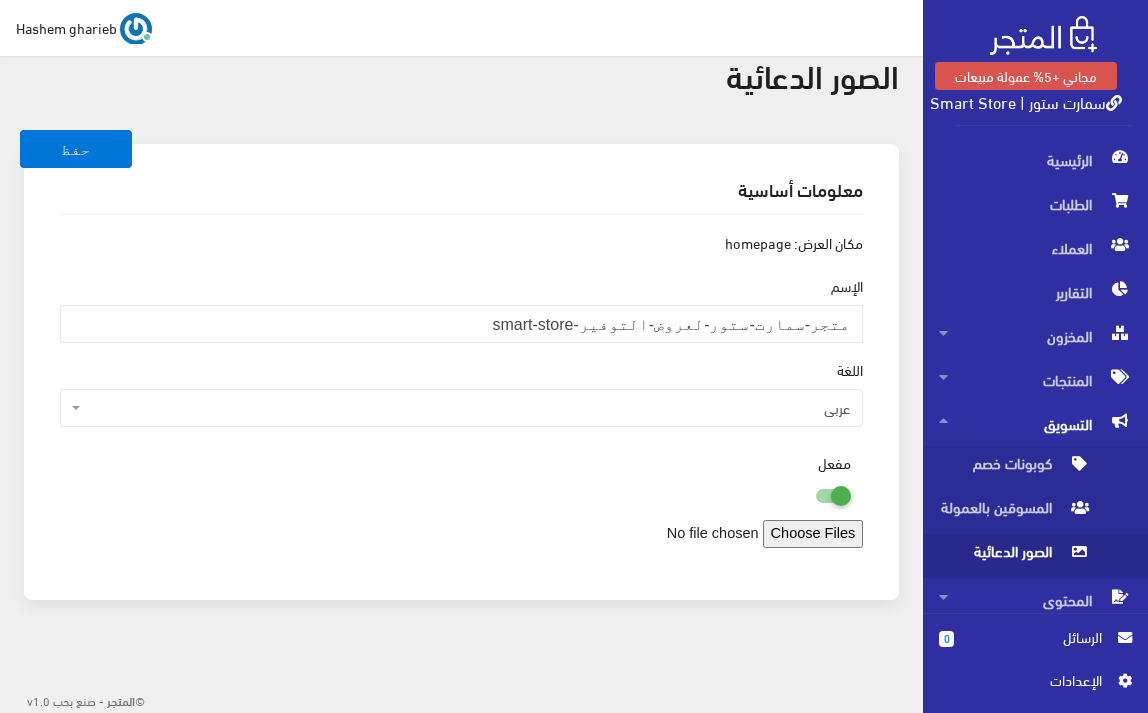 click at bounding box center (725, 534) 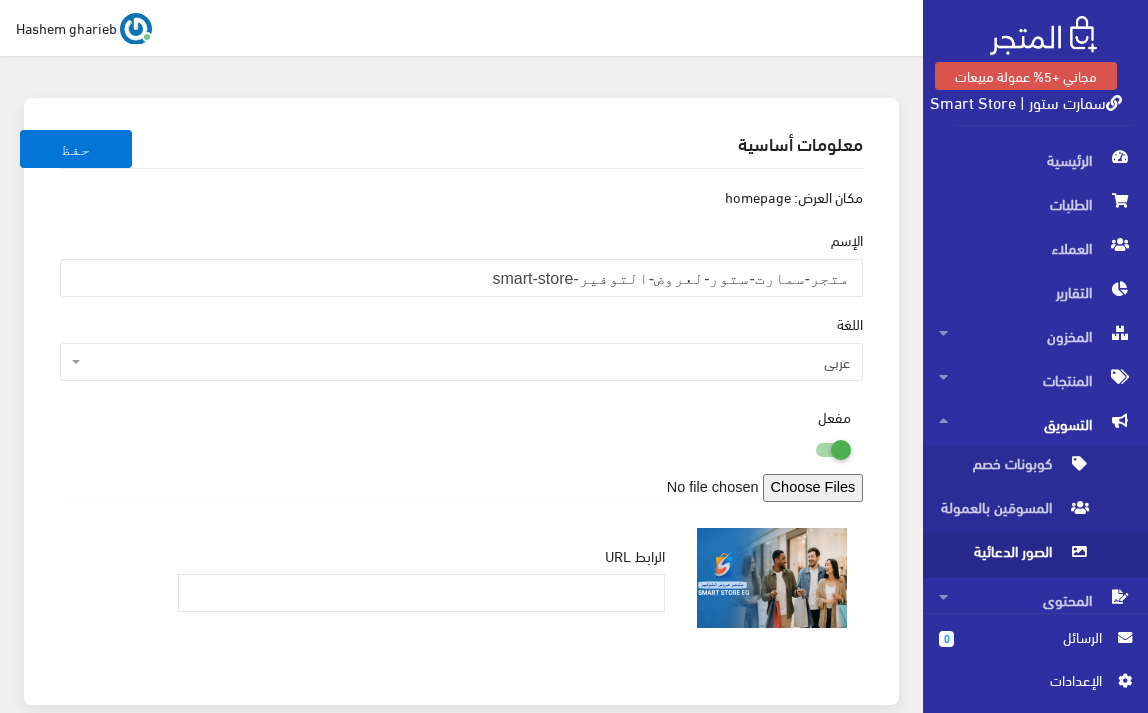 scroll, scrollTop: 216, scrollLeft: 0, axis: vertical 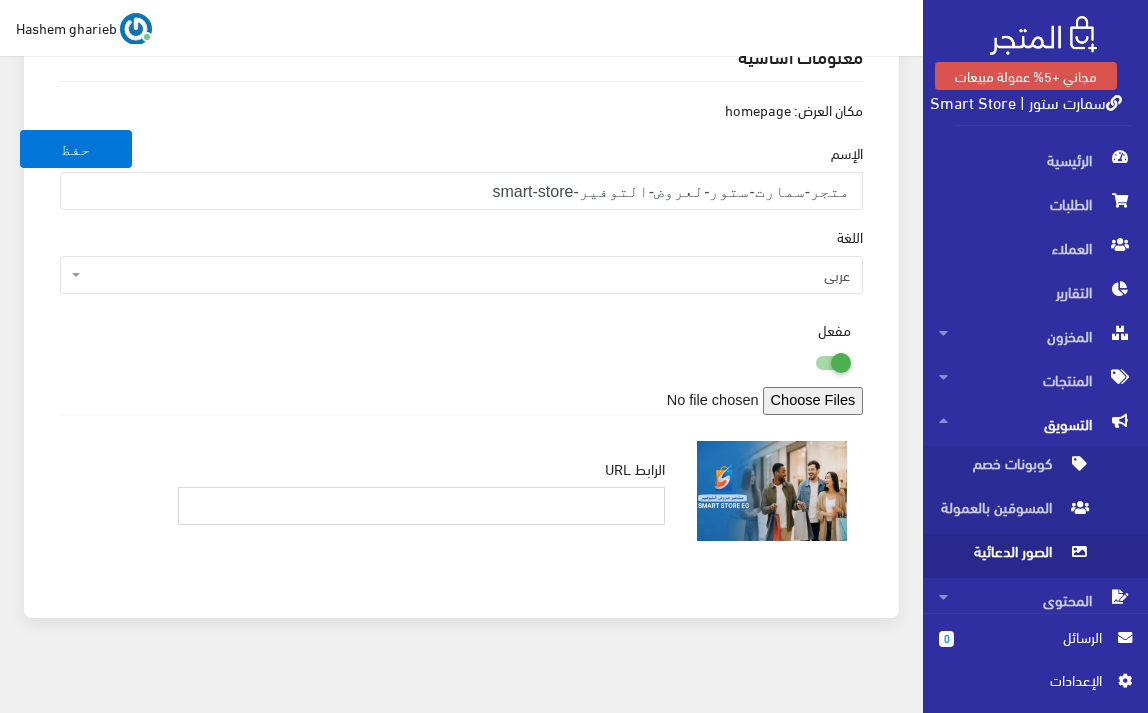 click at bounding box center [421, 506] 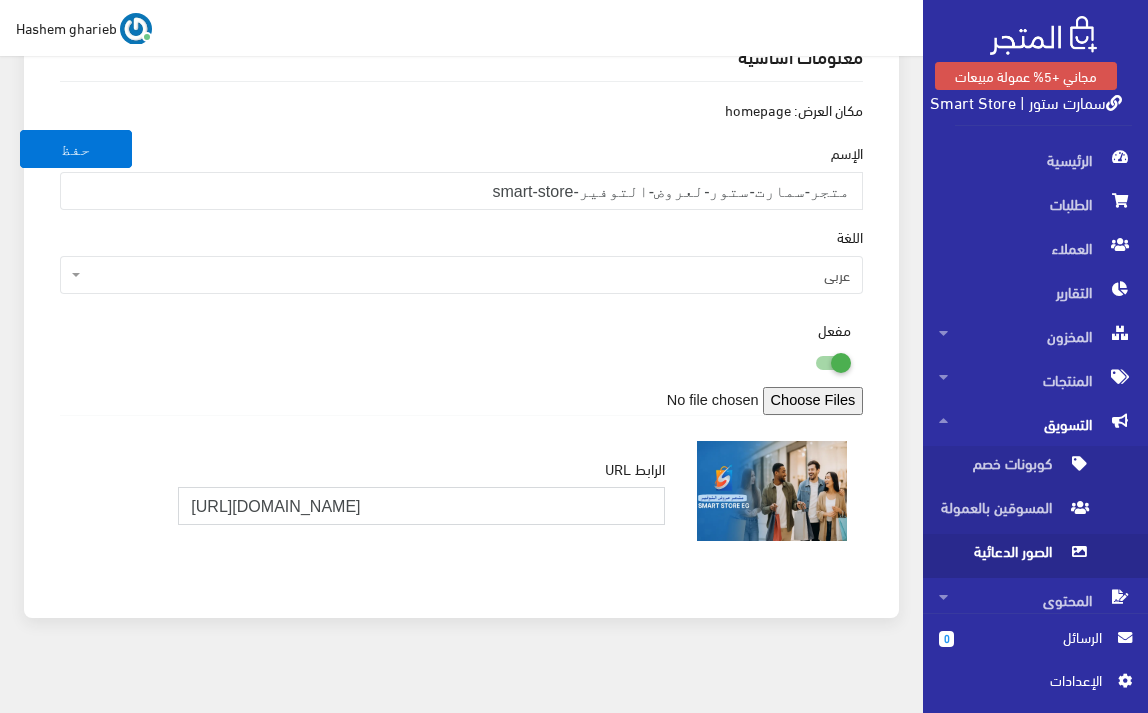 scroll, scrollTop: 0, scrollLeft: 651, axis: horizontal 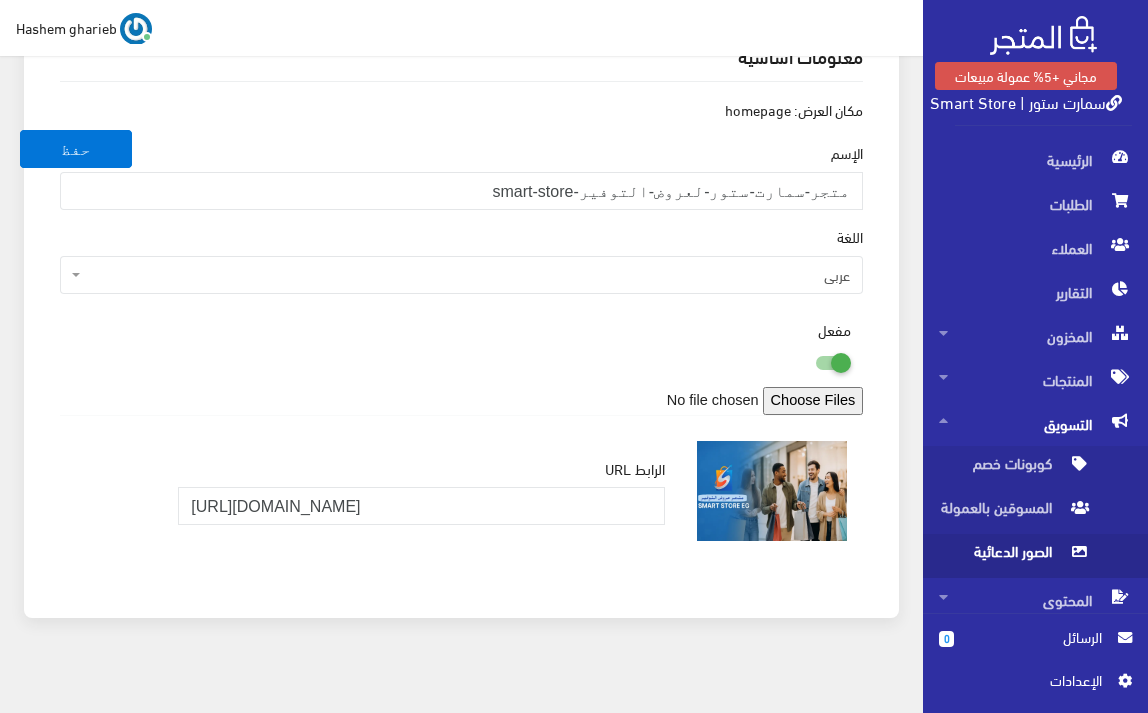 click on "مكان العرض: homepage
الإسم
متجر-سمارت-ستور-لعروض-التوفير-smart-store
اللغة
عربي
English
عربي
مفعل
الرابط URL" at bounding box center [461, 340] 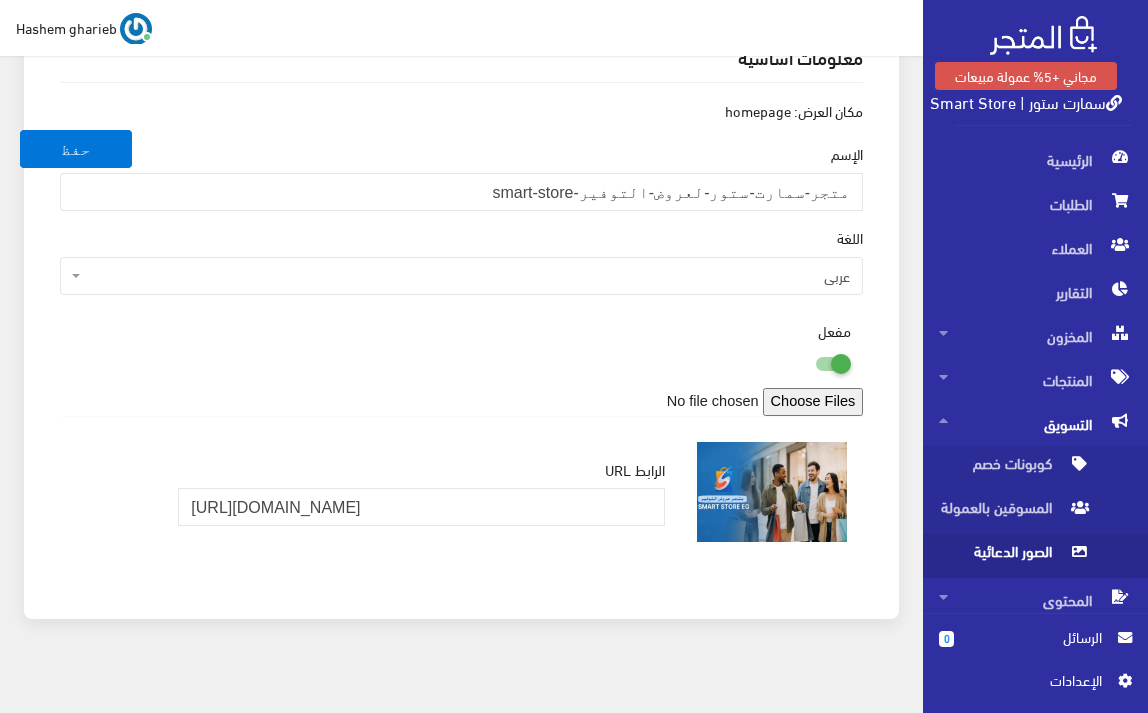 scroll, scrollTop: 0, scrollLeft: 0, axis: both 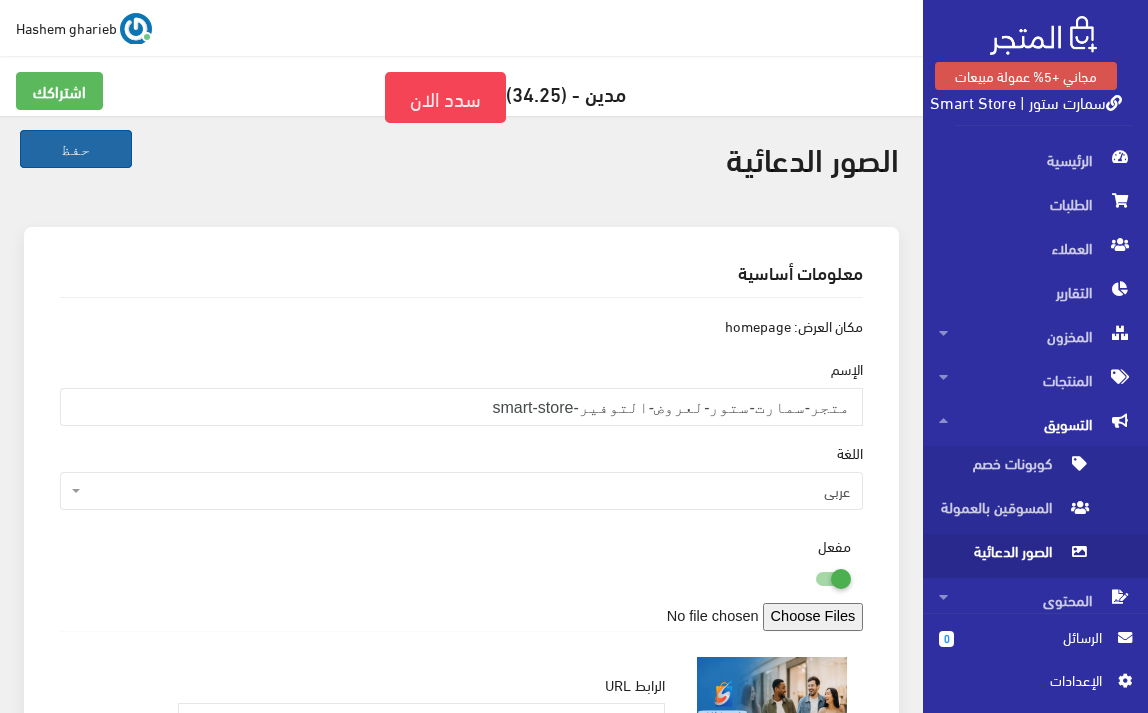 click on "حفظ" at bounding box center [76, 149] 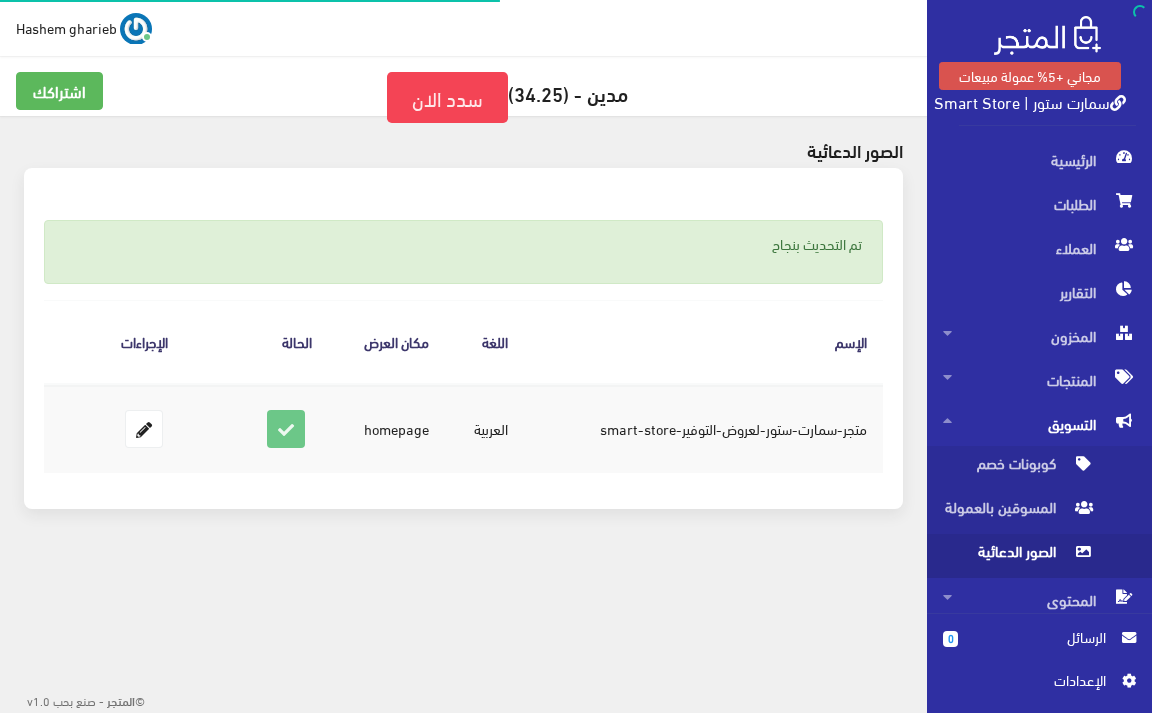 scroll, scrollTop: 0, scrollLeft: 0, axis: both 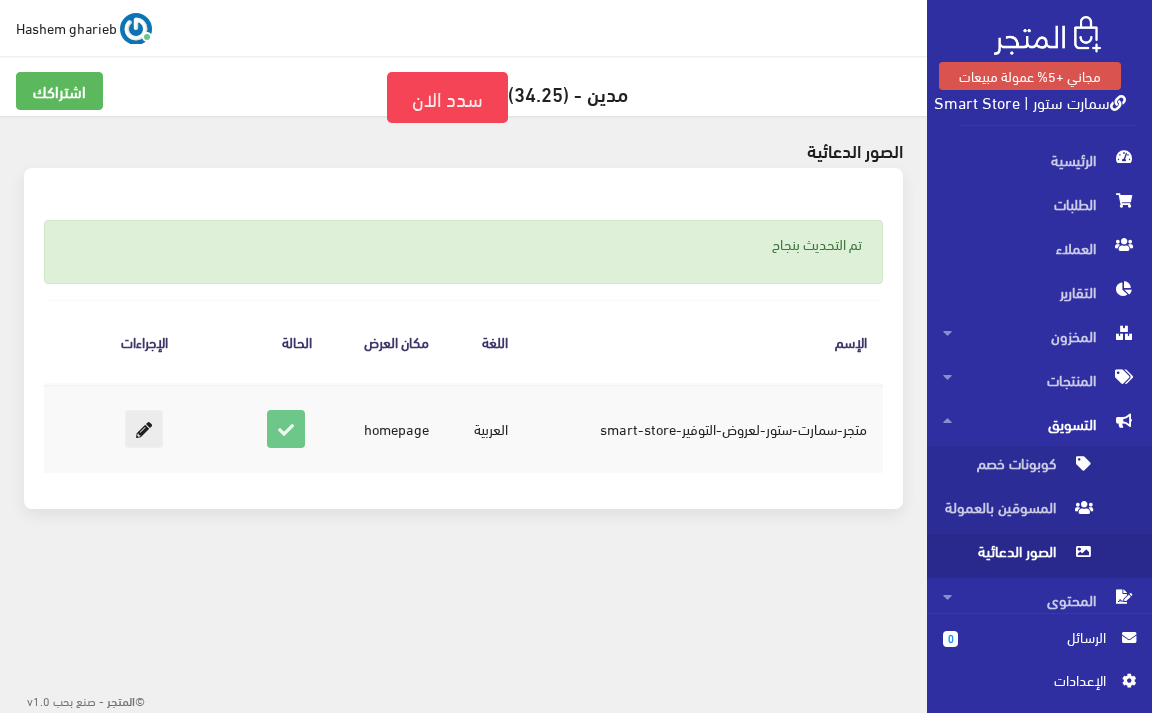 click at bounding box center [144, 429] 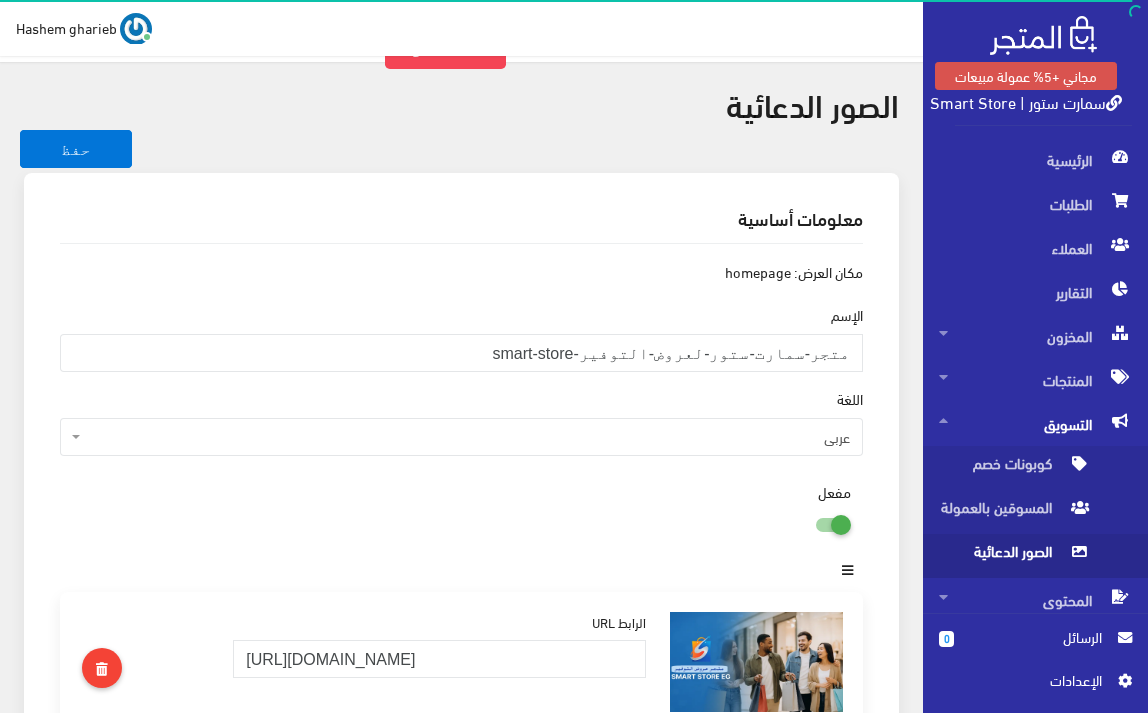 scroll, scrollTop: 290, scrollLeft: 0, axis: vertical 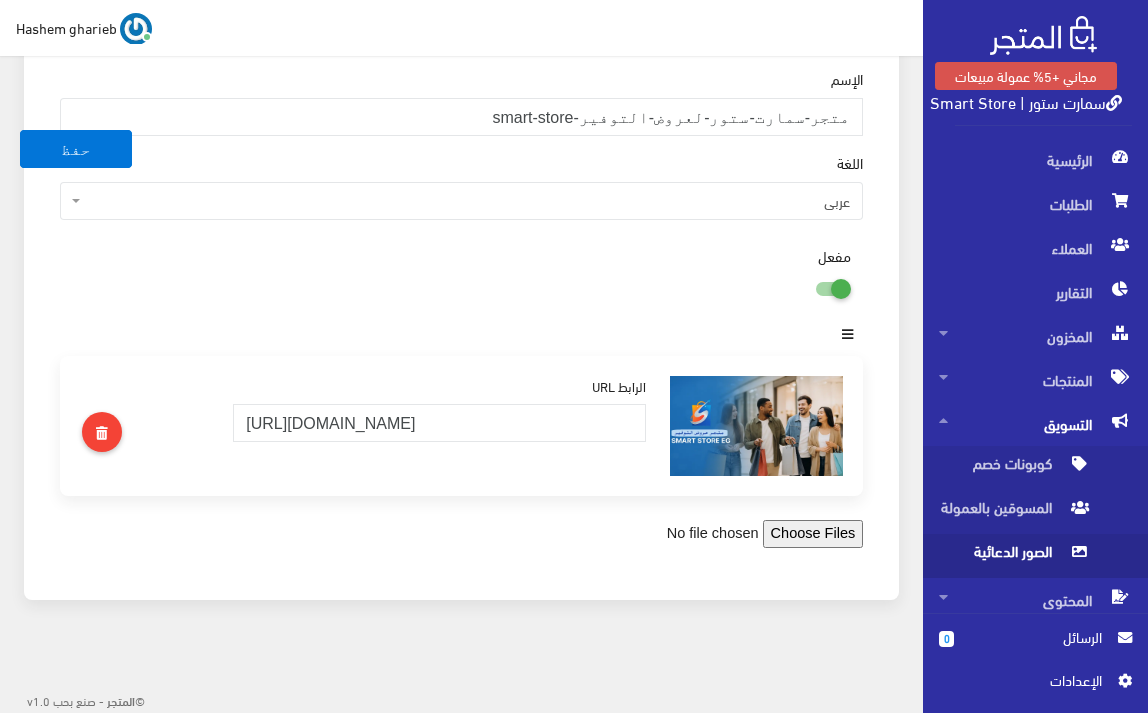 click at bounding box center (725, 534) 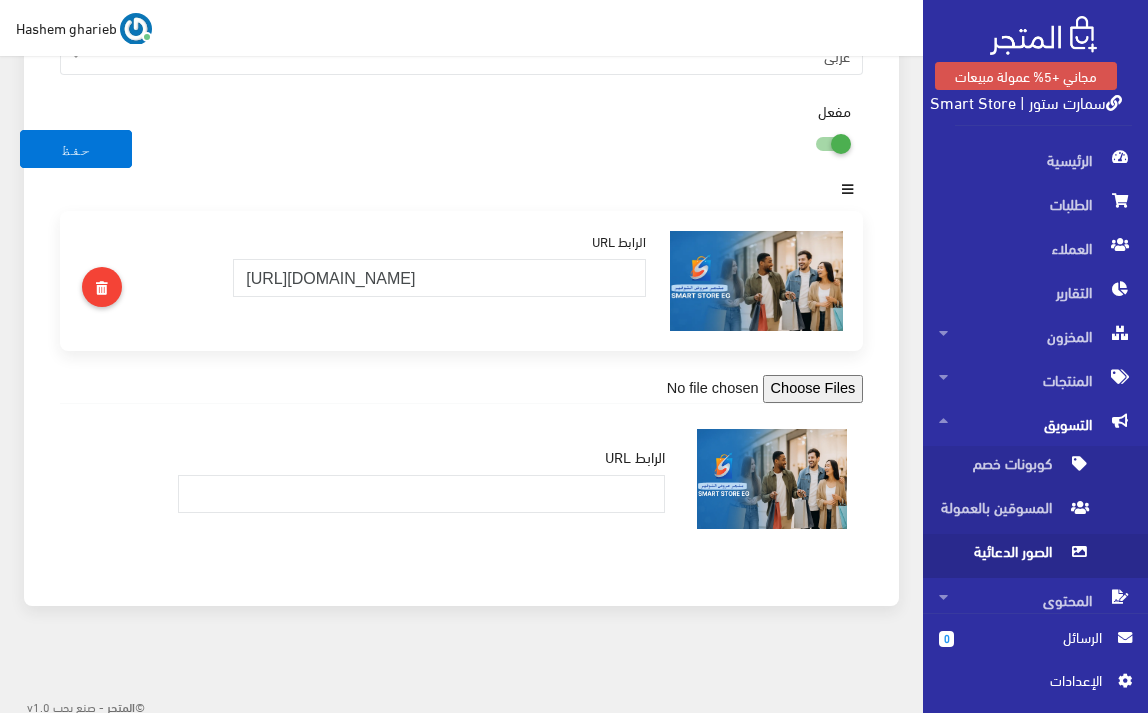 scroll, scrollTop: 441, scrollLeft: 0, axis: vertical 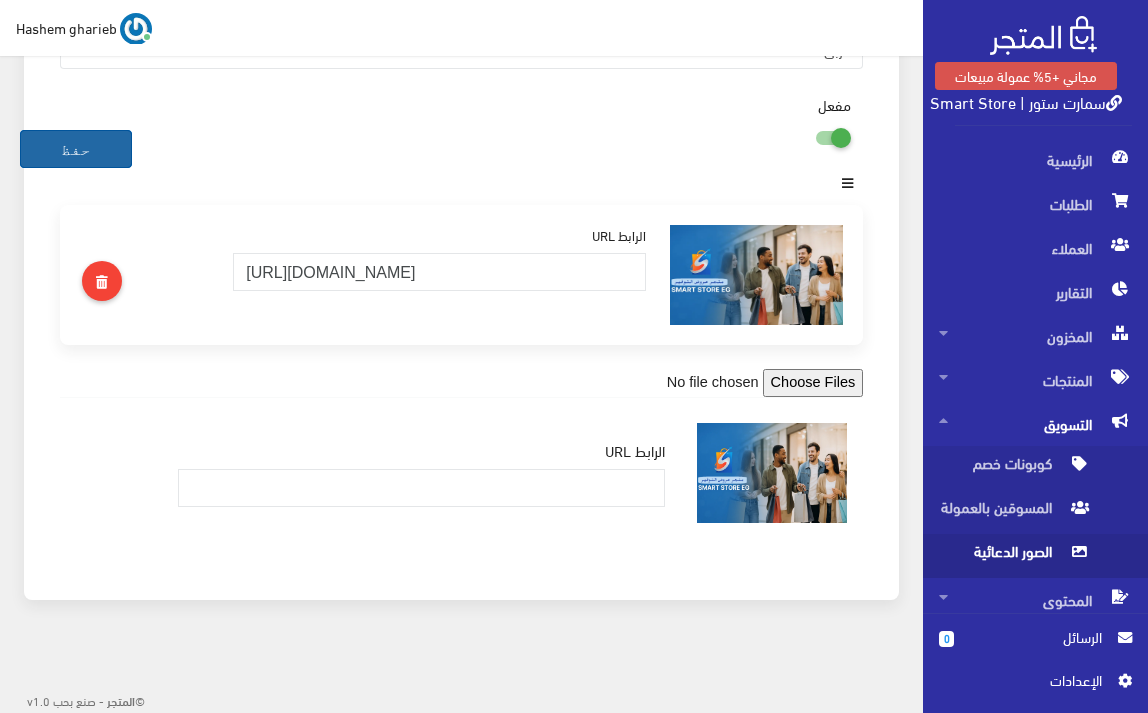 click on "حفظ" at bounding box center (76, 149) 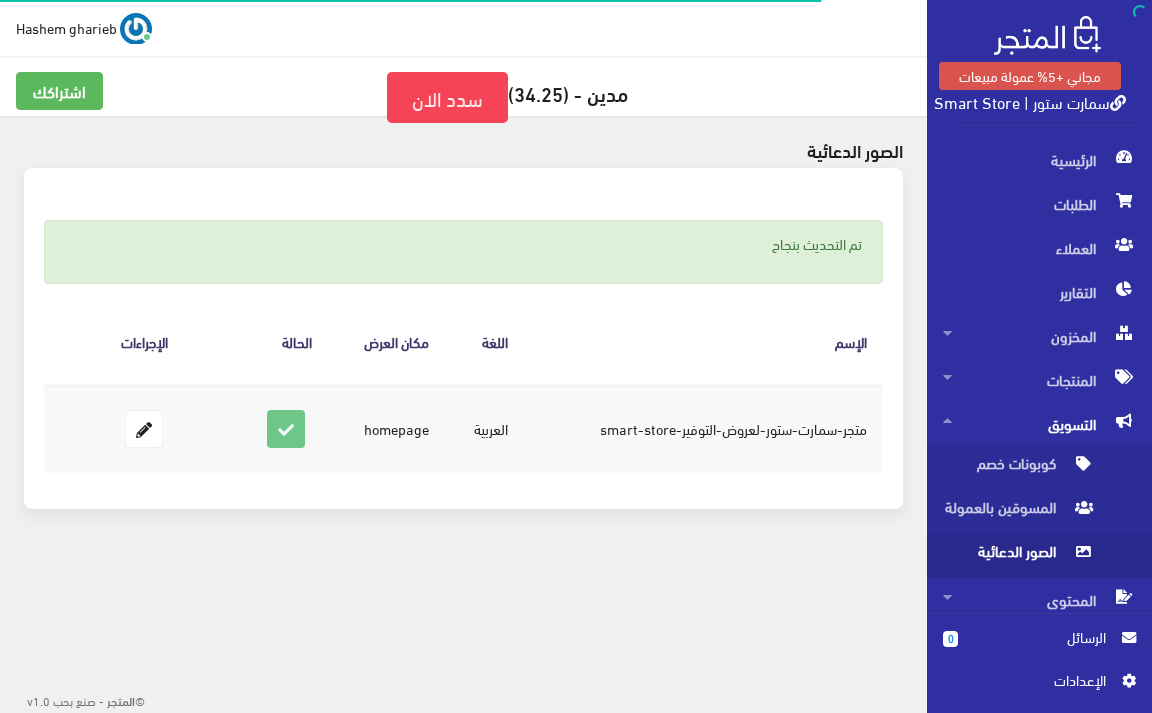 scroll, scrollTop: 0, scrollLeft: 0, axis: both 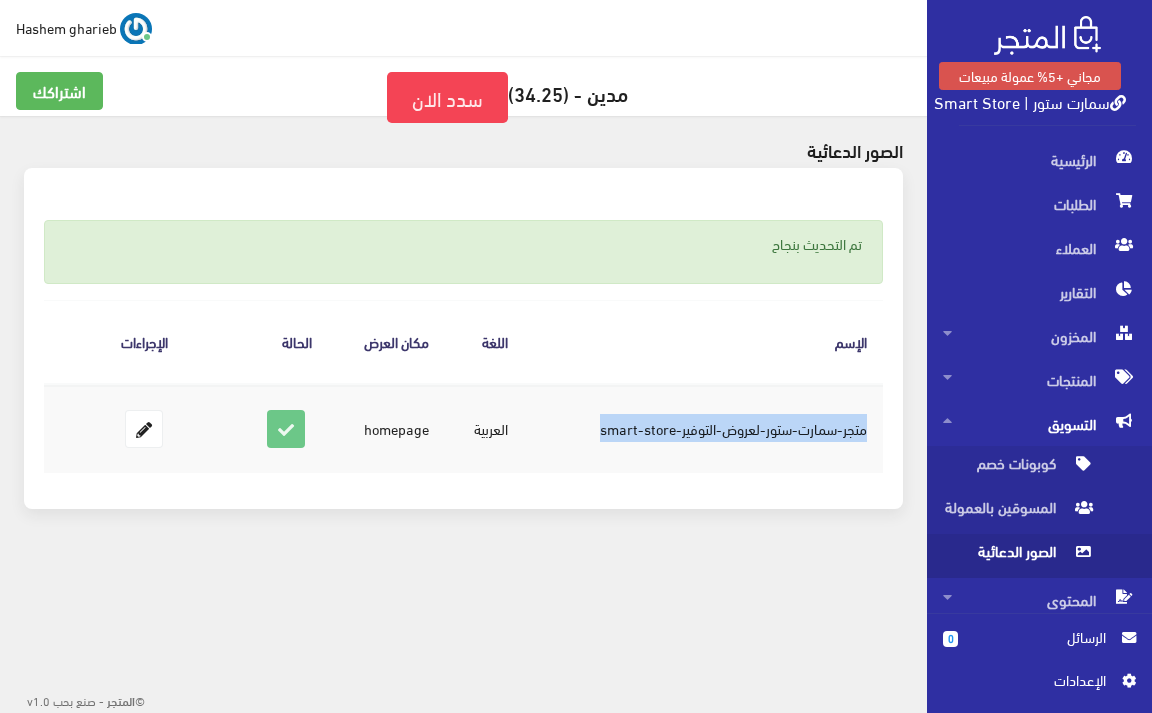 drag, startPoint x: 589, startPoint y: 426, endPoint x: 870, endPoint y: 436, distance: 281.1779 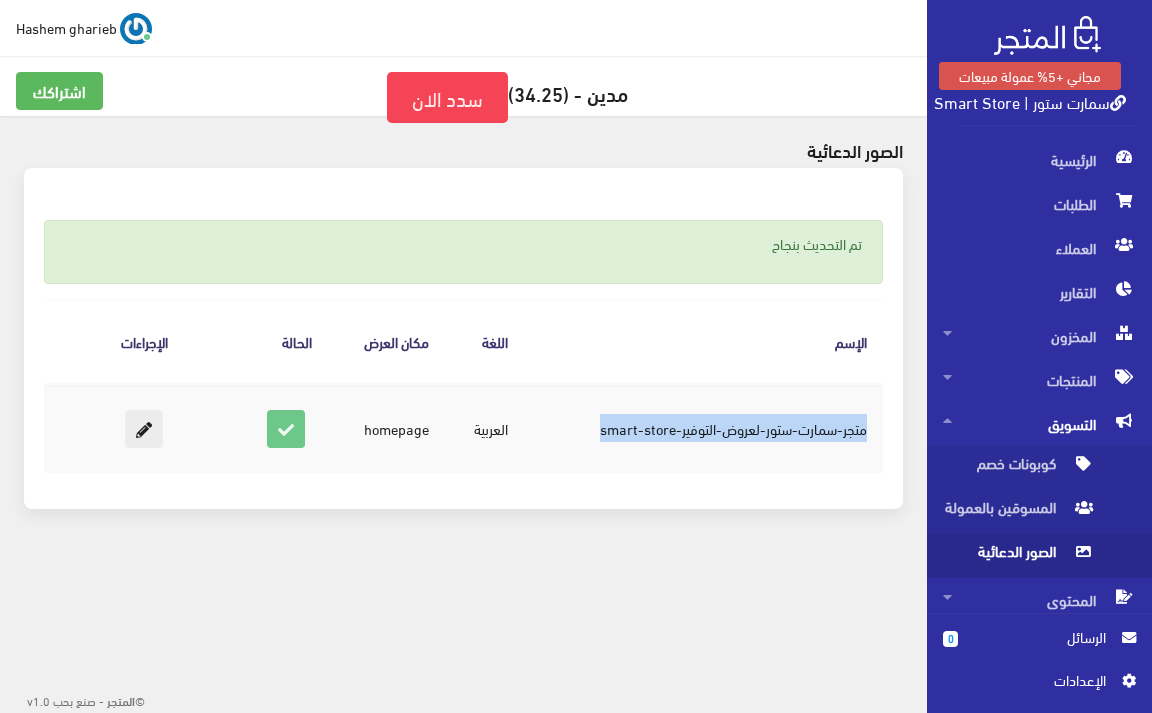 click at bounding box center [144, 429] 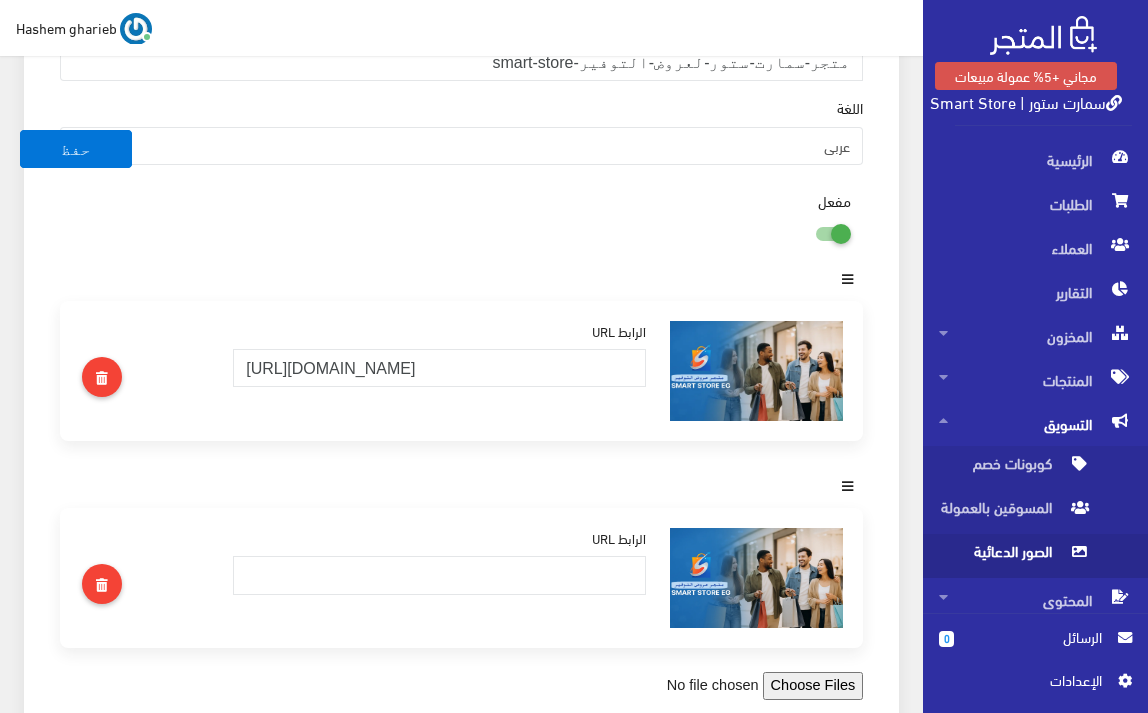 scroll, scrollTop: 467, scrollLeft: 0, axis: vertical 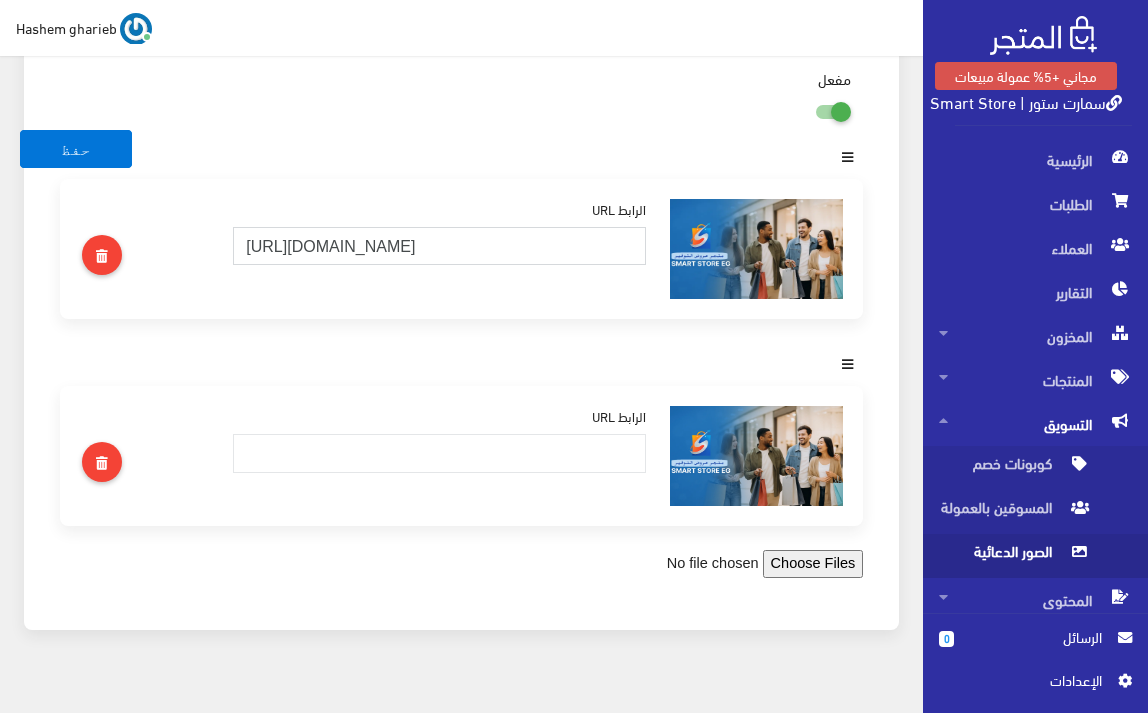 click on "https://smartstore.almatjar.store/ar/shop/%D8%AC%D9%85%D9%8A%D8%B9-%D8%A7%D9%84%D9%85%D9%86%D8%AA%D8%AC%D8%A7%D8%AA-403" at bounding box center (439, 246) 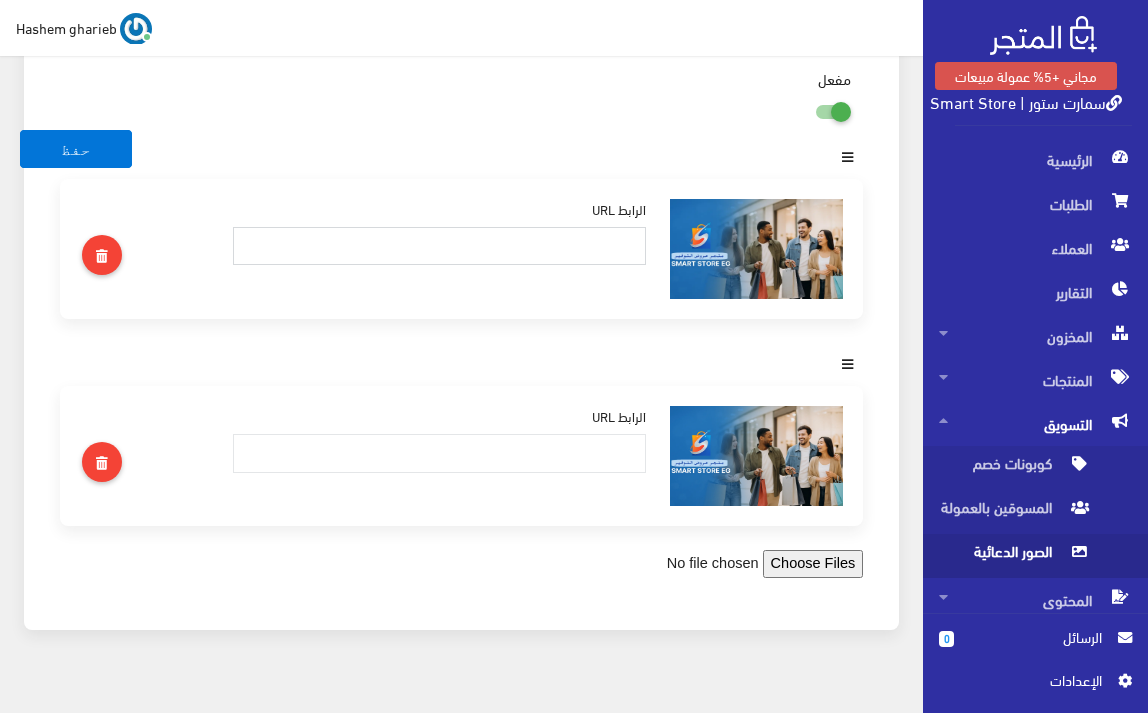 type 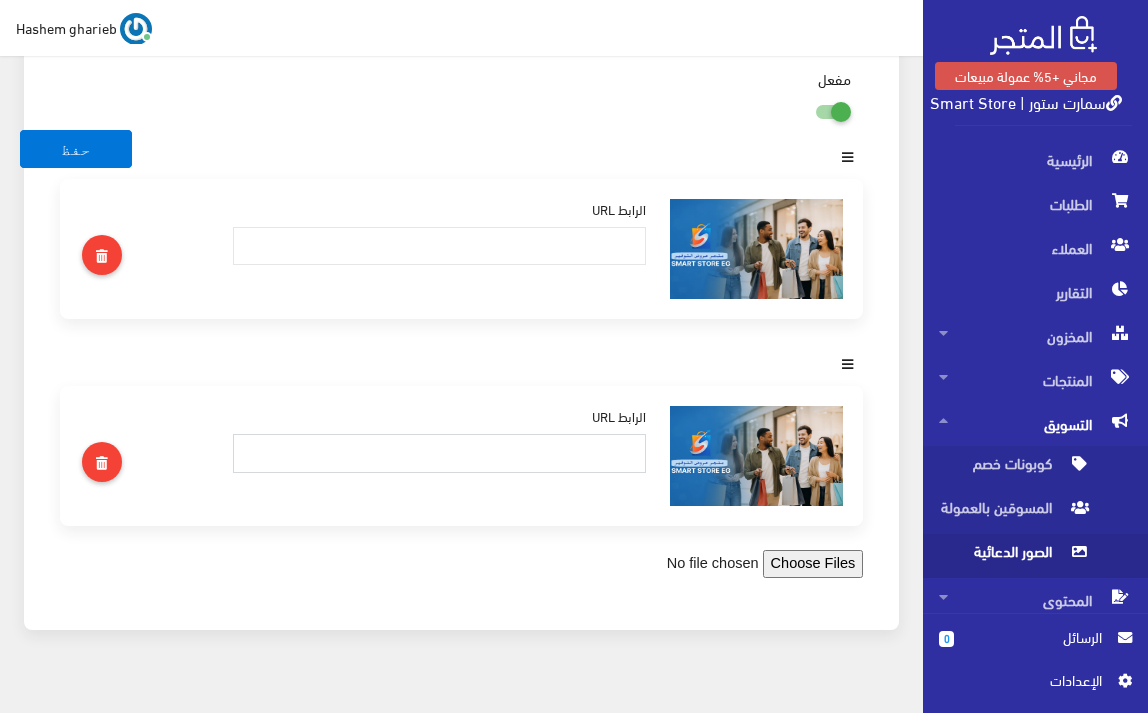 click at bounding box center (439, 453) 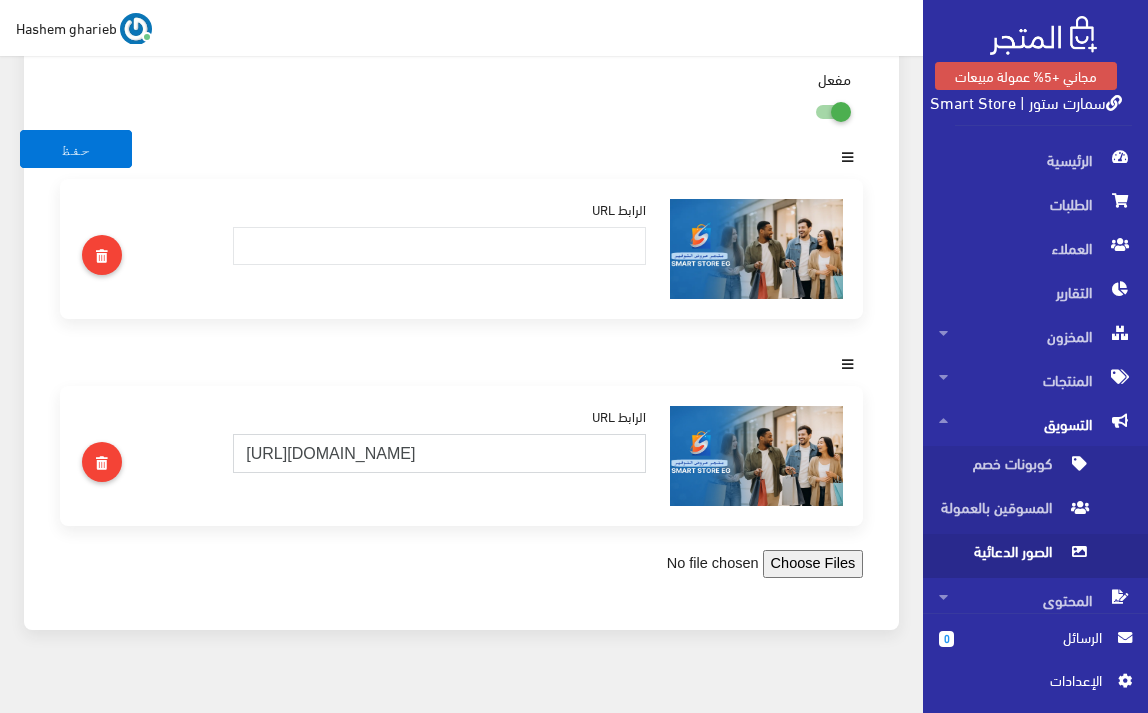 scroll, scrollTop: 0, scrollLeft: 725, axis: horizontal 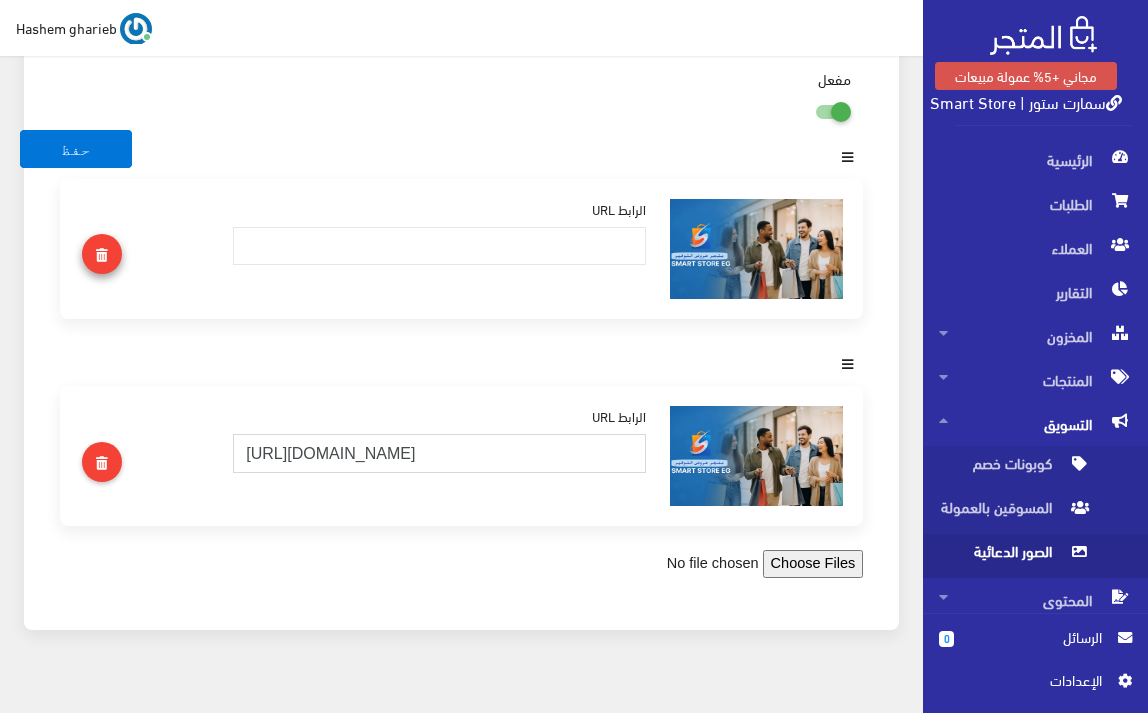 type on "https://smartstore.almatjar.store/ar/shop/%D8%AC%D9%85%D9%8A%D8%B9-%D8%A7%D9%84%D9%85%D9%86%D8%AA%D8%AC%D8%A7%D8%AA-403" 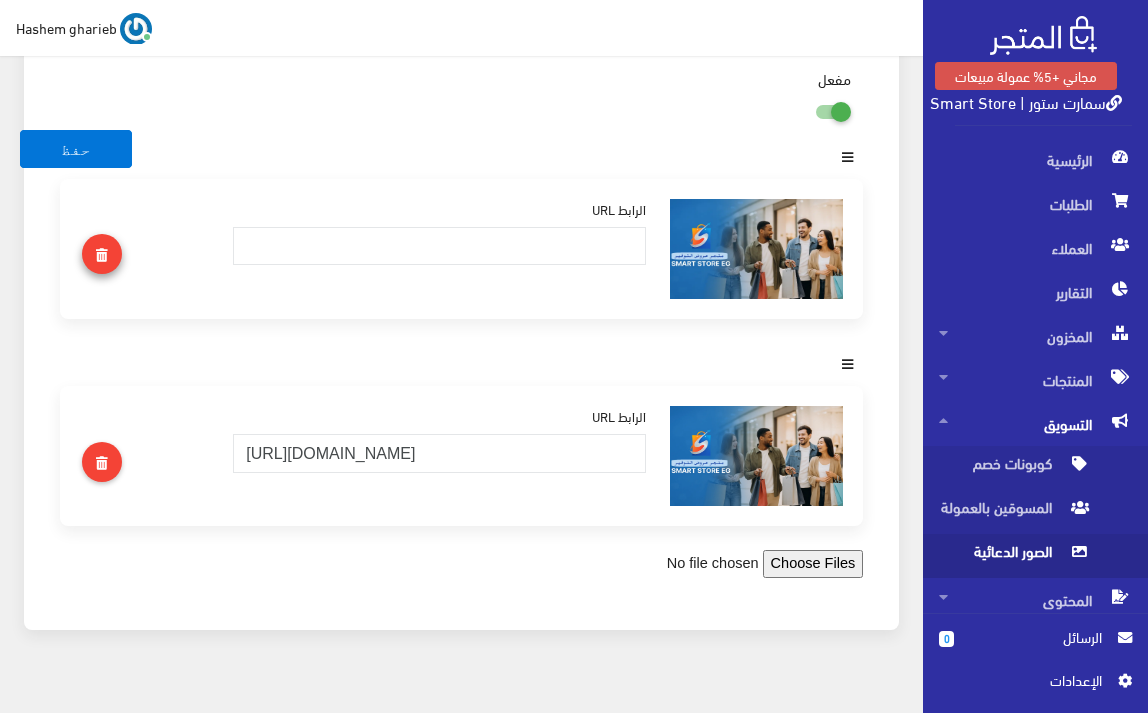 click at bounding box center (102, 255) 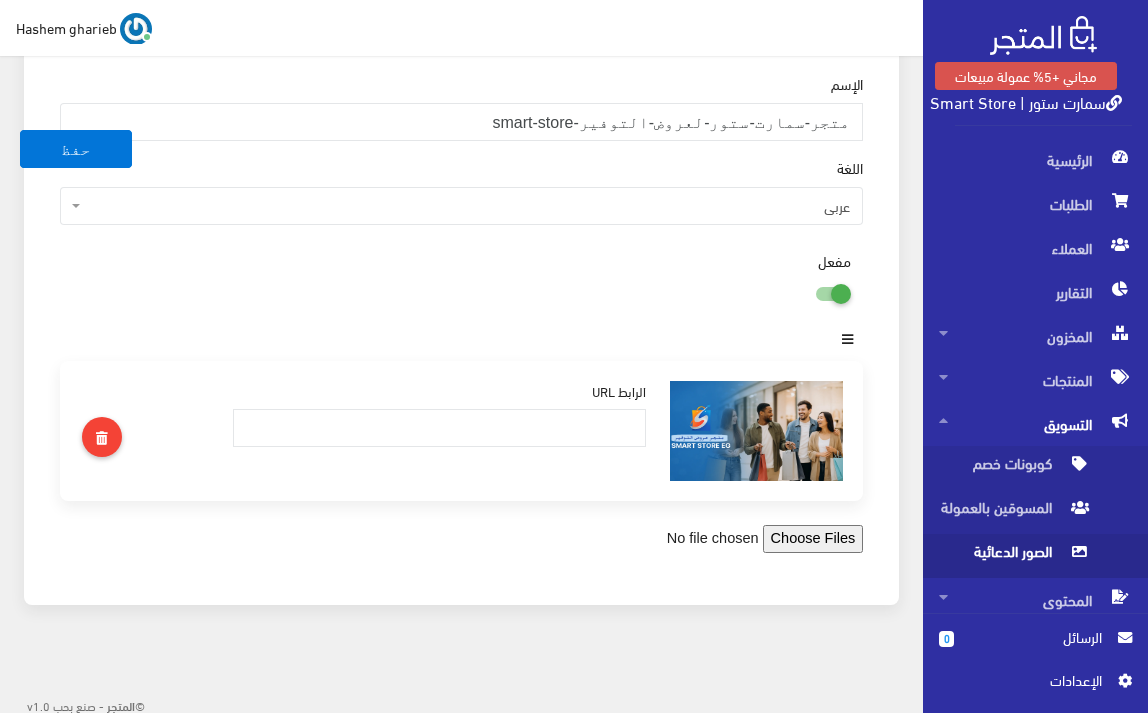 scroll, scrollTop: 290, scrollLeft: 0, axis: vertical 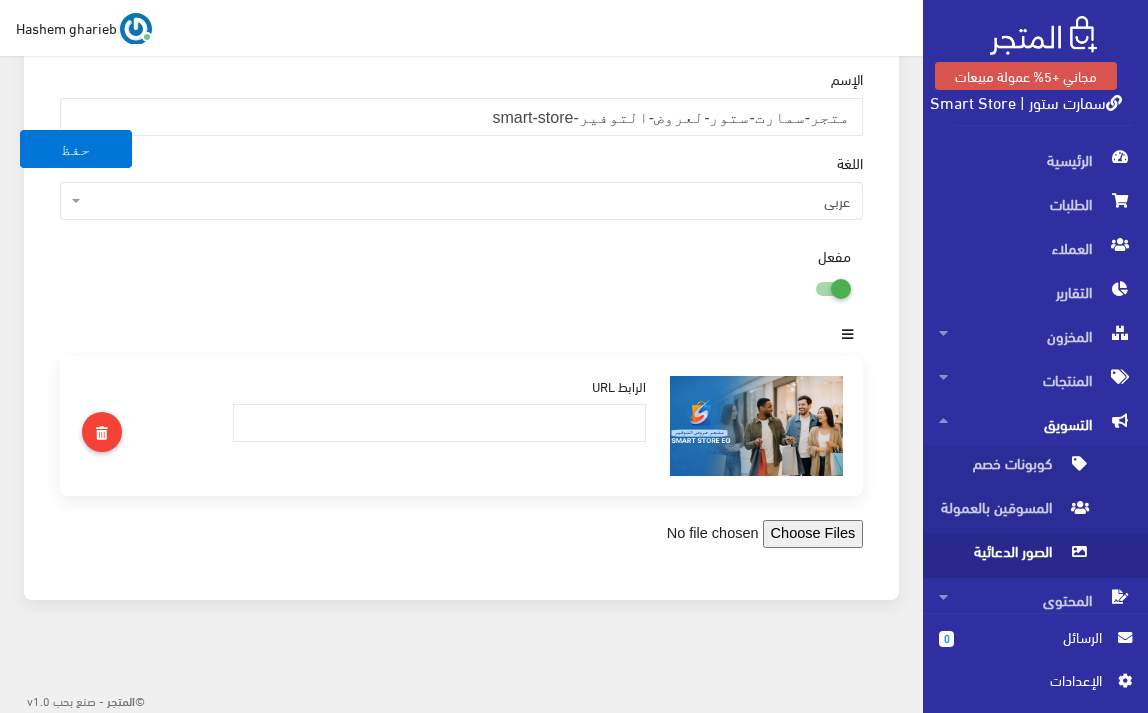 click on "اﻹعدادات" at bounding box center (1028, 680) 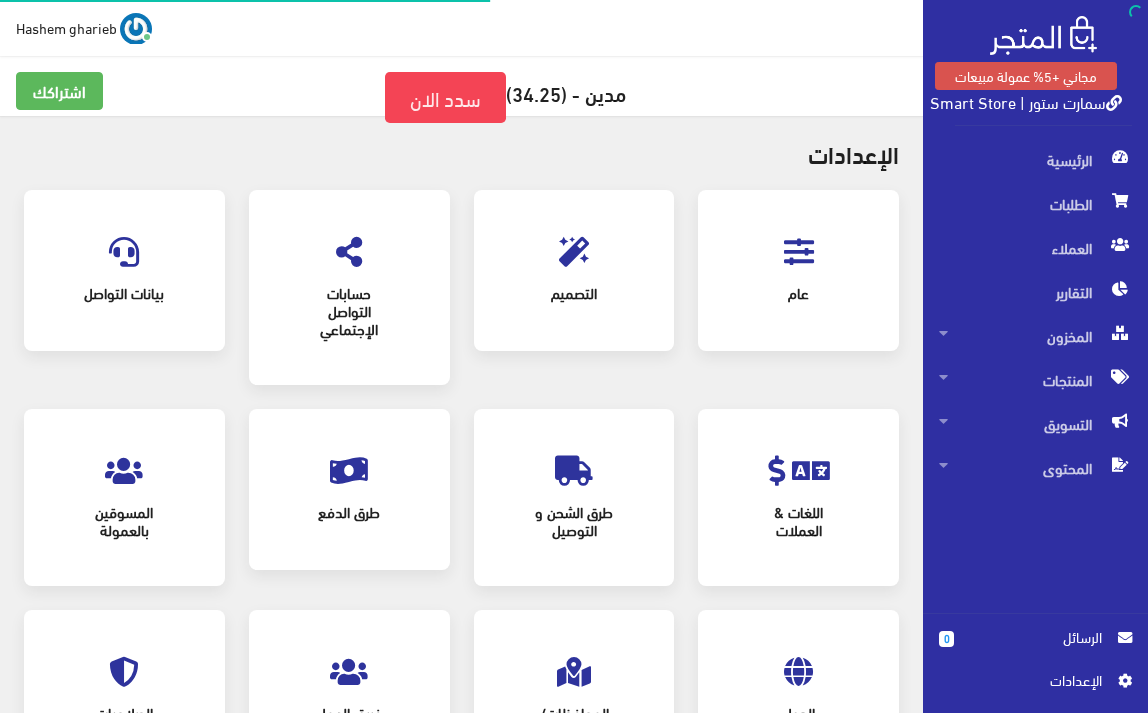 scroll, scrollTop: 0, scrollLeft: 0, axis: both 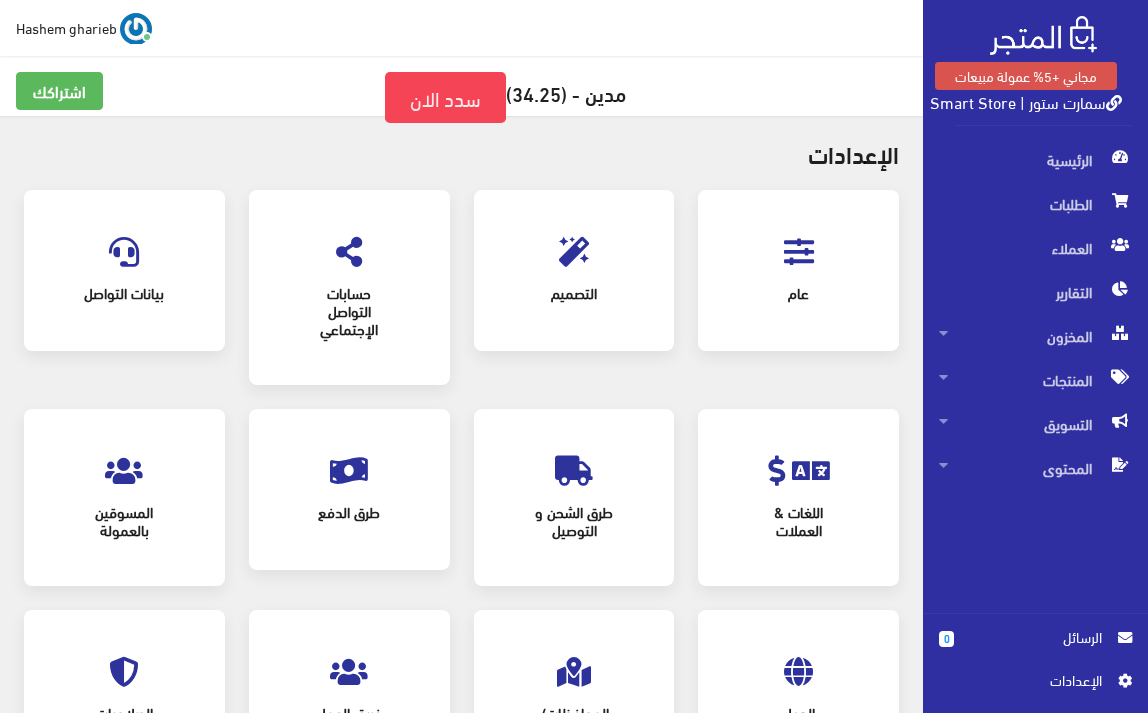 click at bounding box center (799, 252) 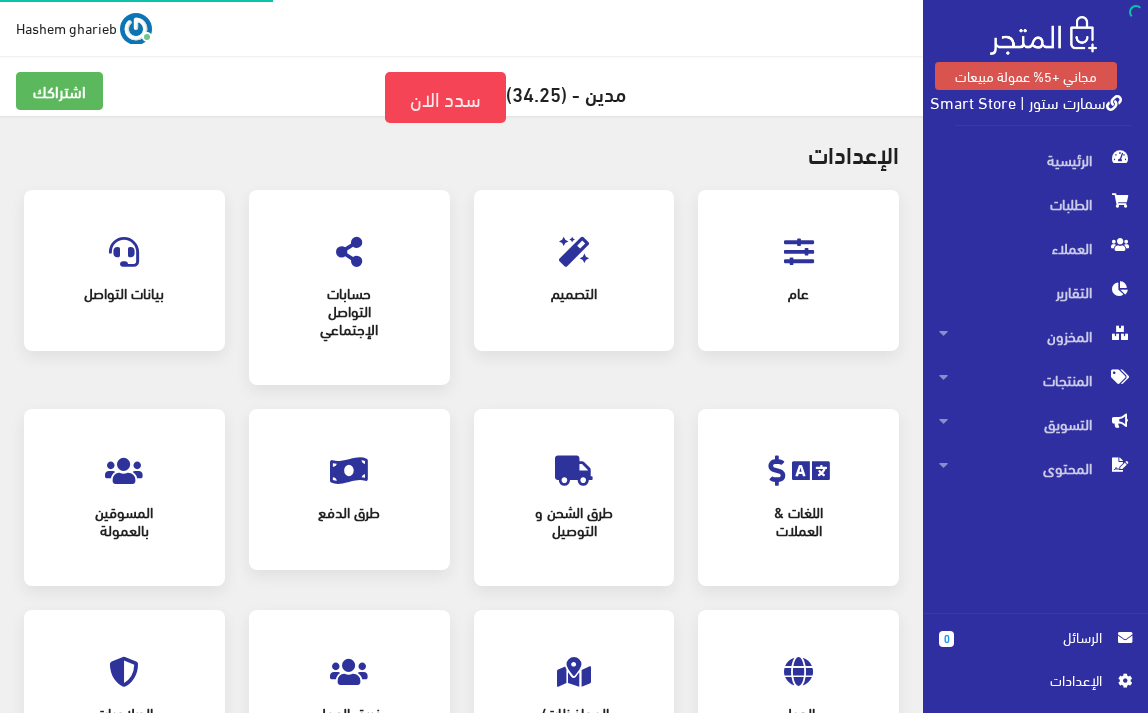 scroll, scrollTop: 0, scrollLeft: 0, axis: both 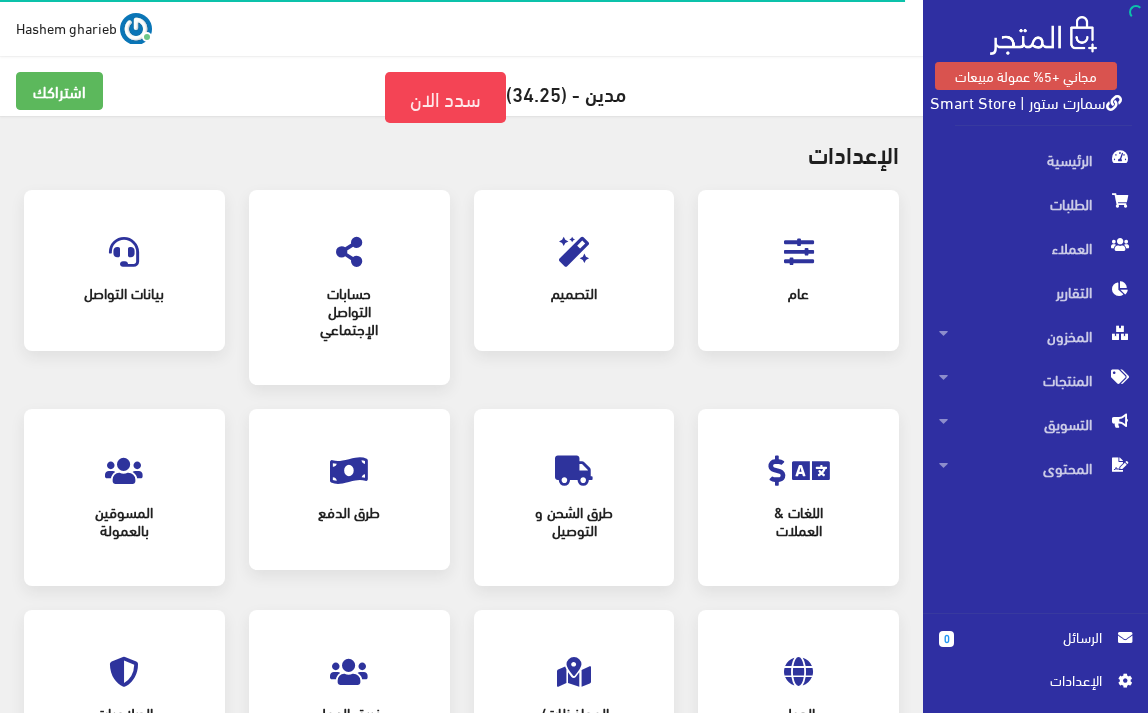 click at bounding box center (574, 252) 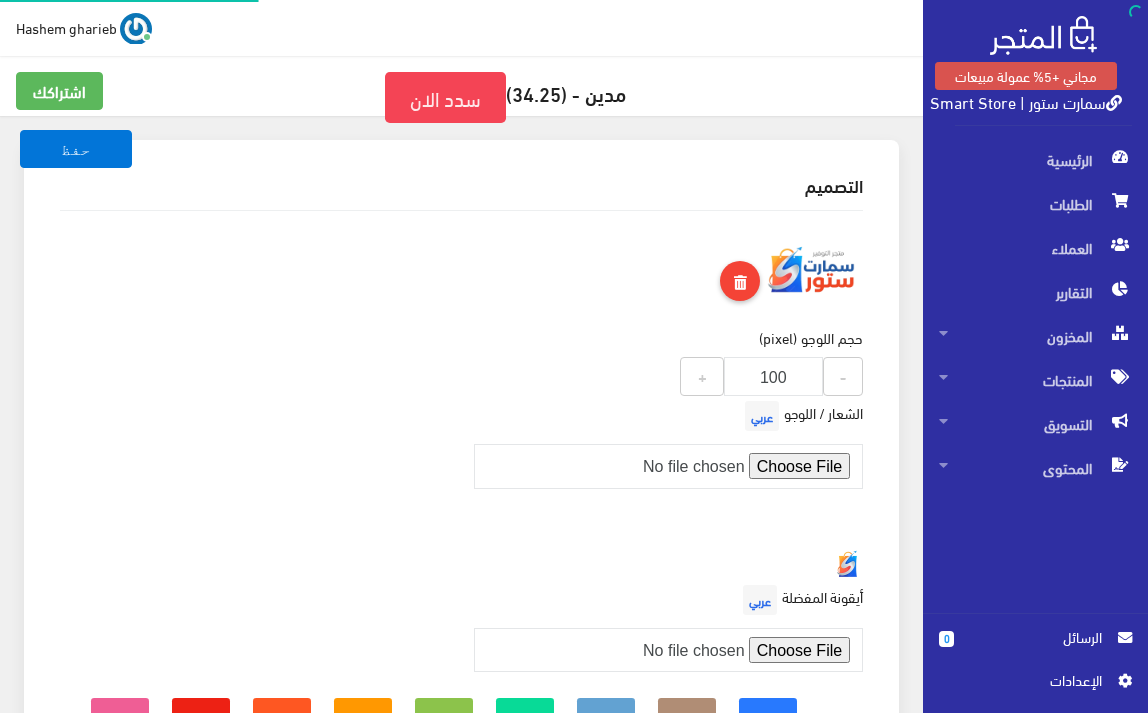 scroll, scrollTop: 0, scrollLeft: 0, axis: both 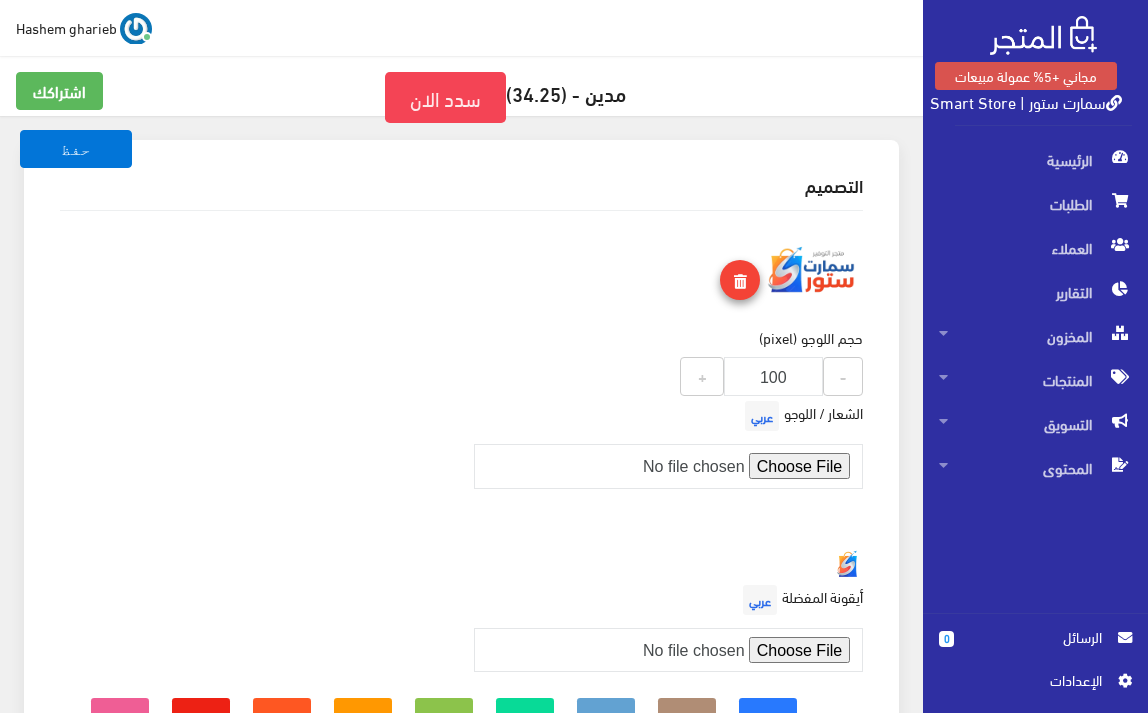 click at bounding box center [740, 282] 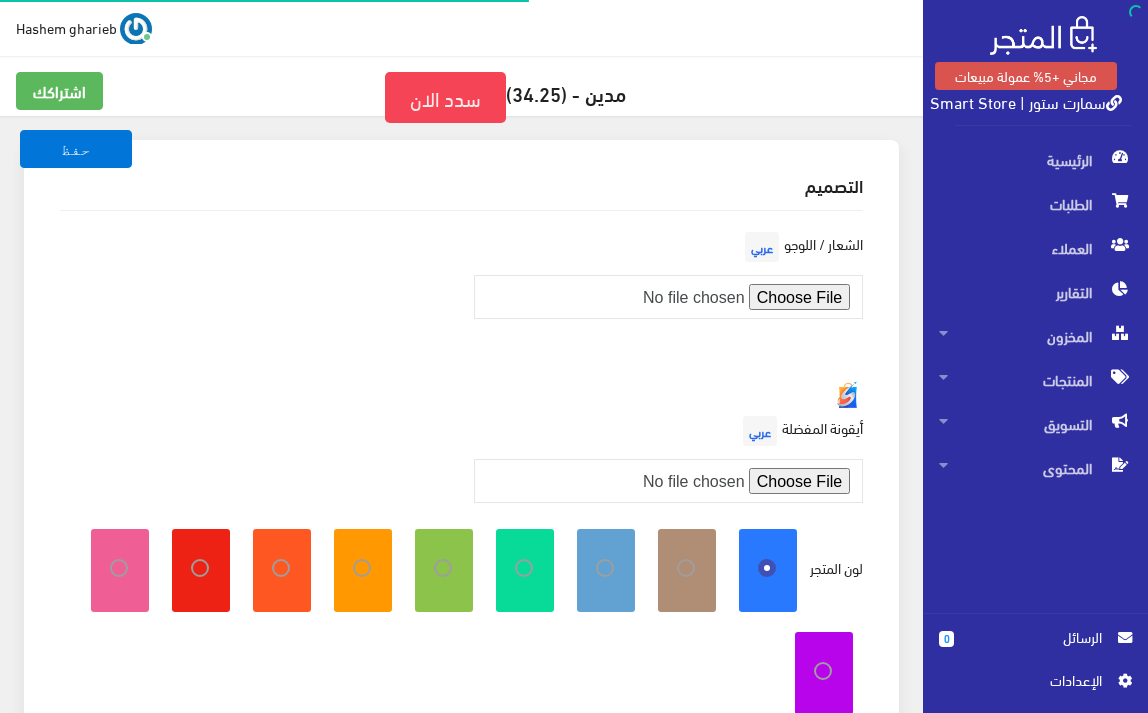 scroll, scrollTop: 0, scrollLeft: 0, axis: both 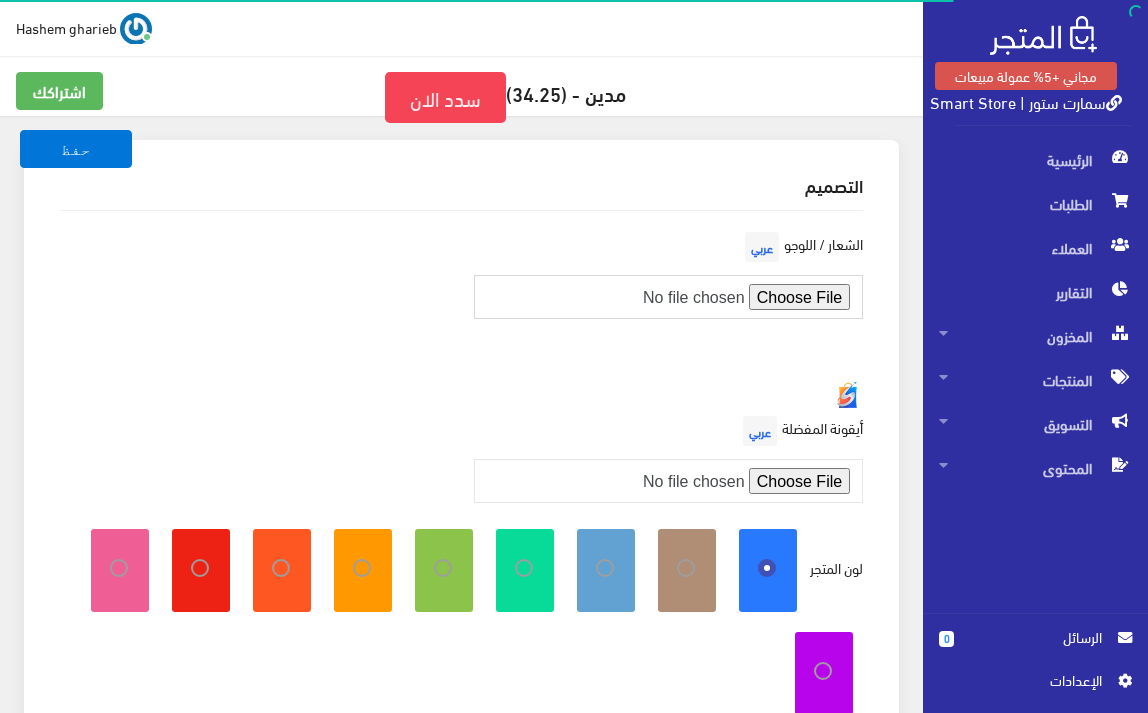 click at bounding box center (669, 297) 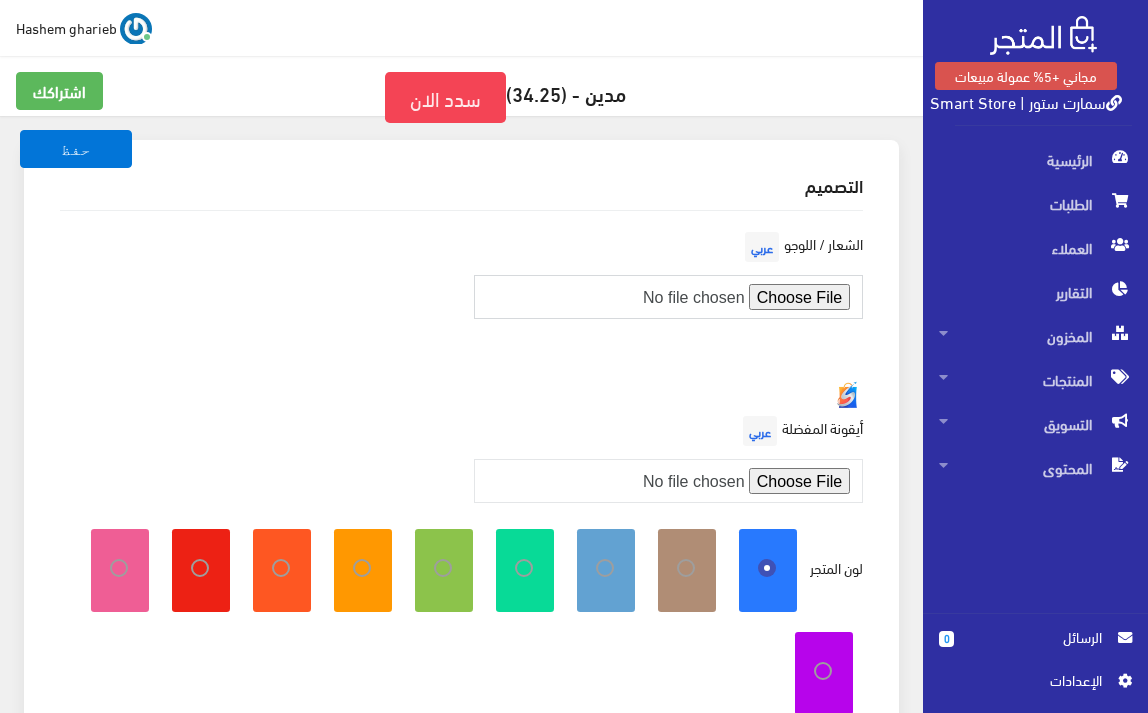 click at bounding box center [669, 297] 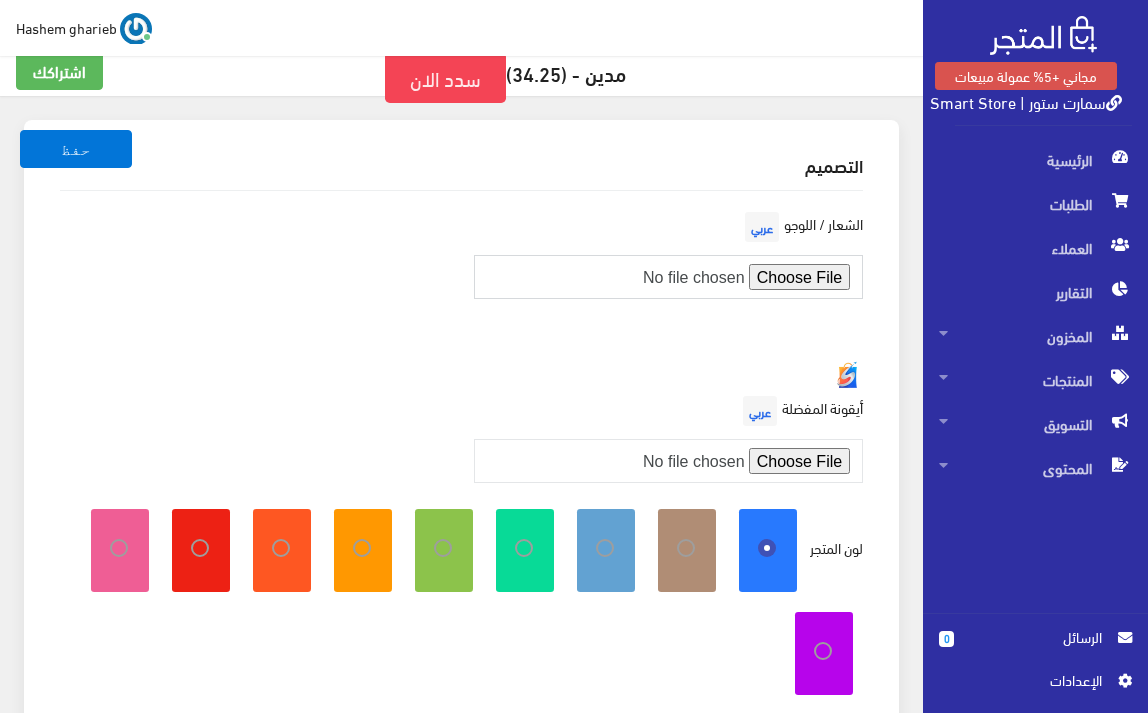 scroll, scrollTop: 0, scrollLeft: 0, axis: both 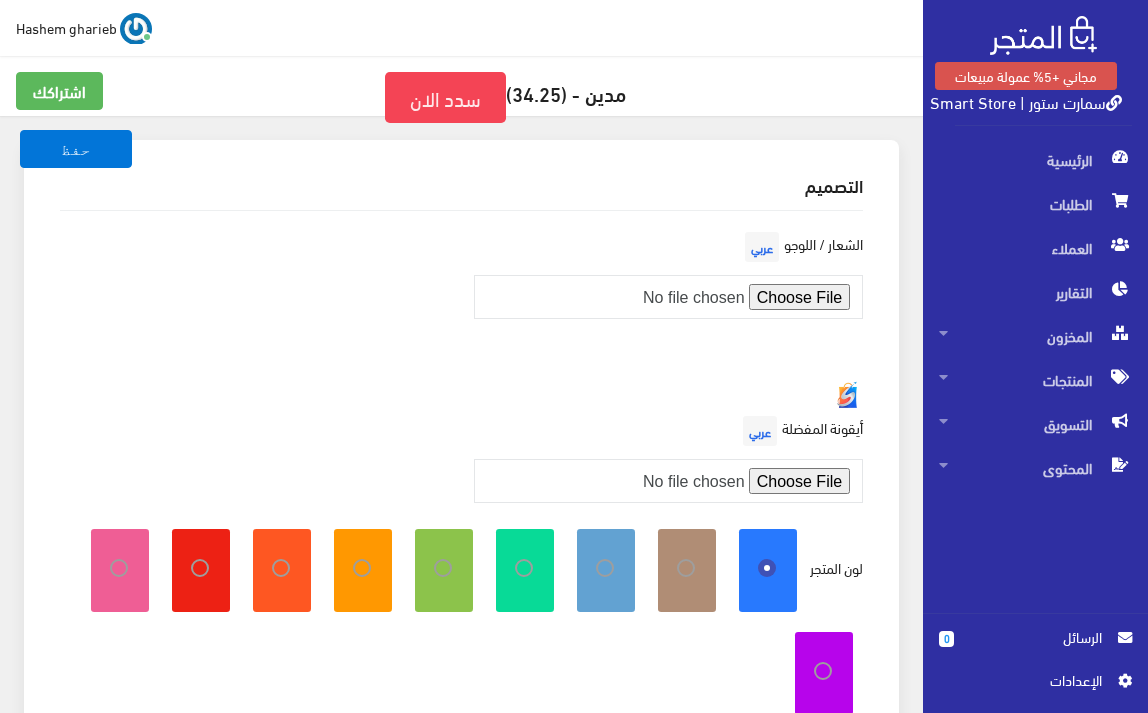 click at bounding box center [614, 568] 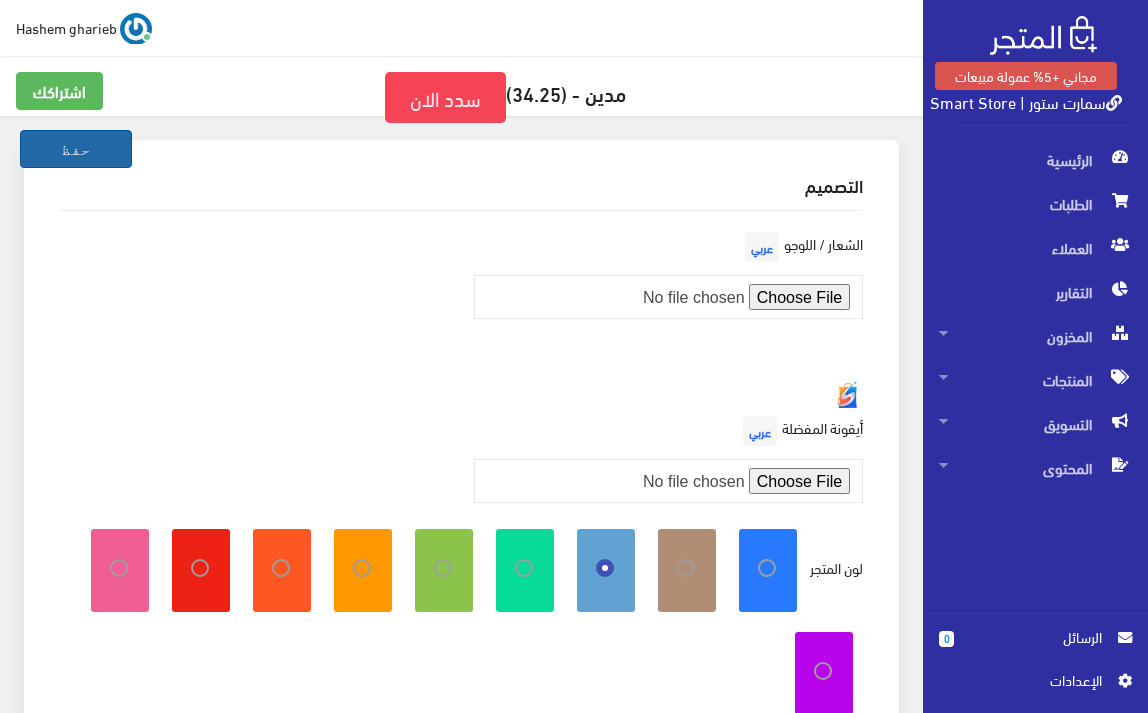 click on "حفظ" at bounding box center (76, 149) 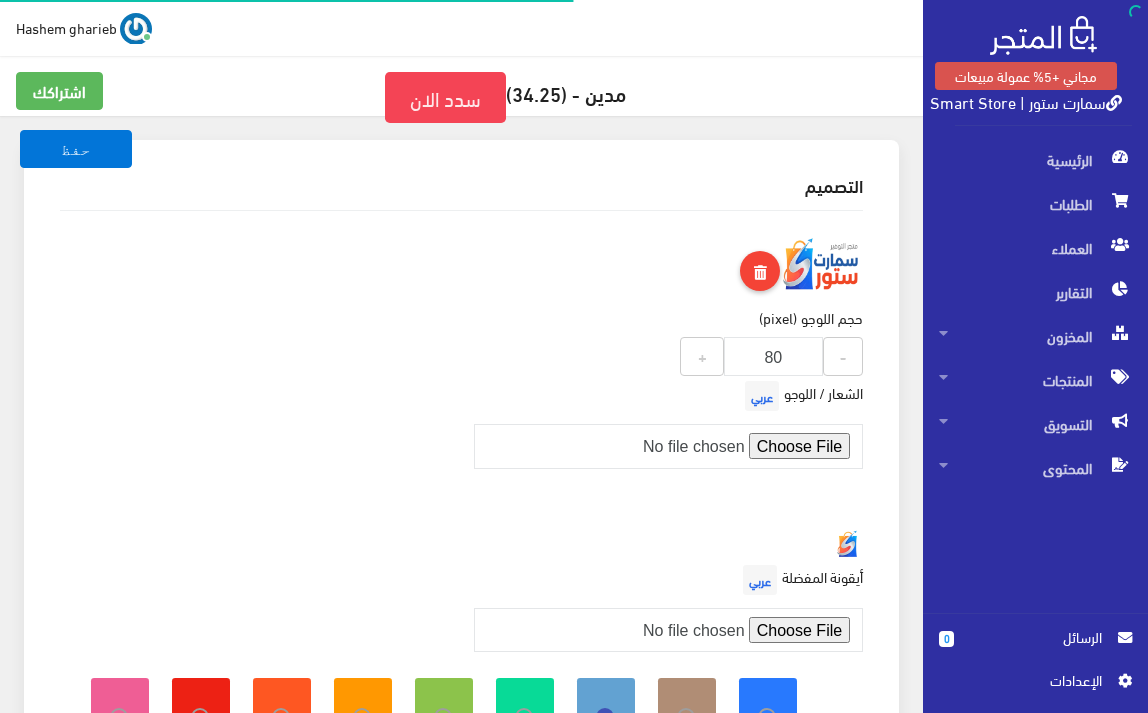 scroll, scrollTop: 0, scrollLeft: 0, axis: both 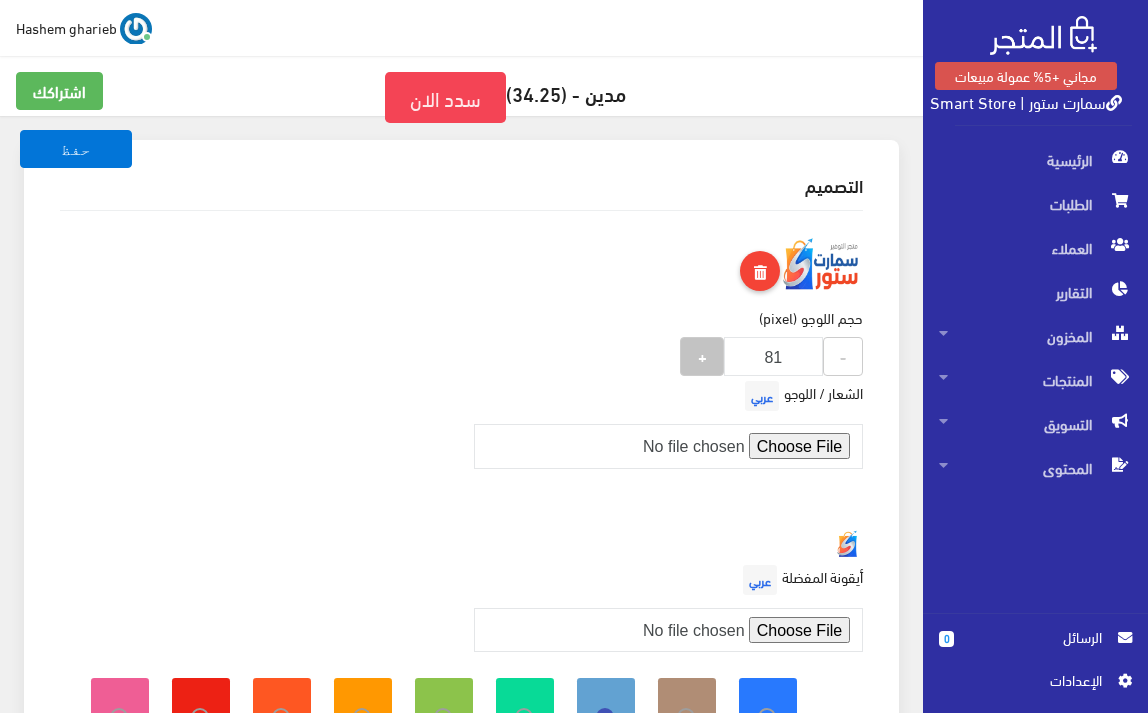 click on "+" at bounding box center (702, 355) 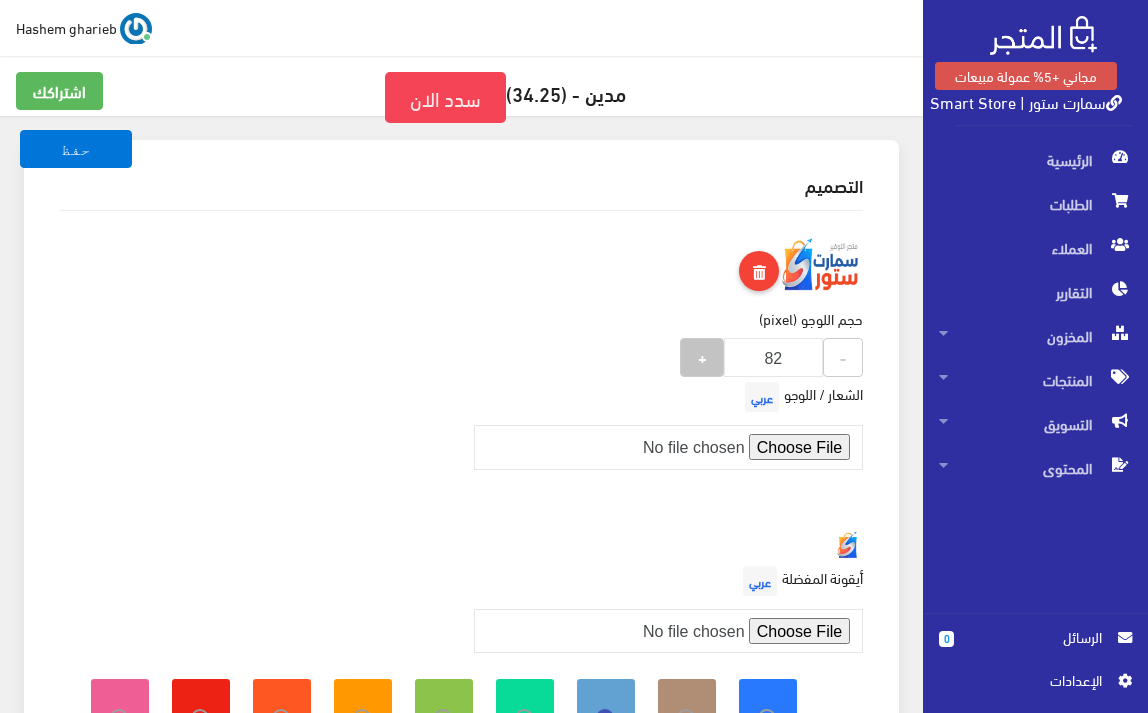 click on "+" at bounding box center [702, 356] 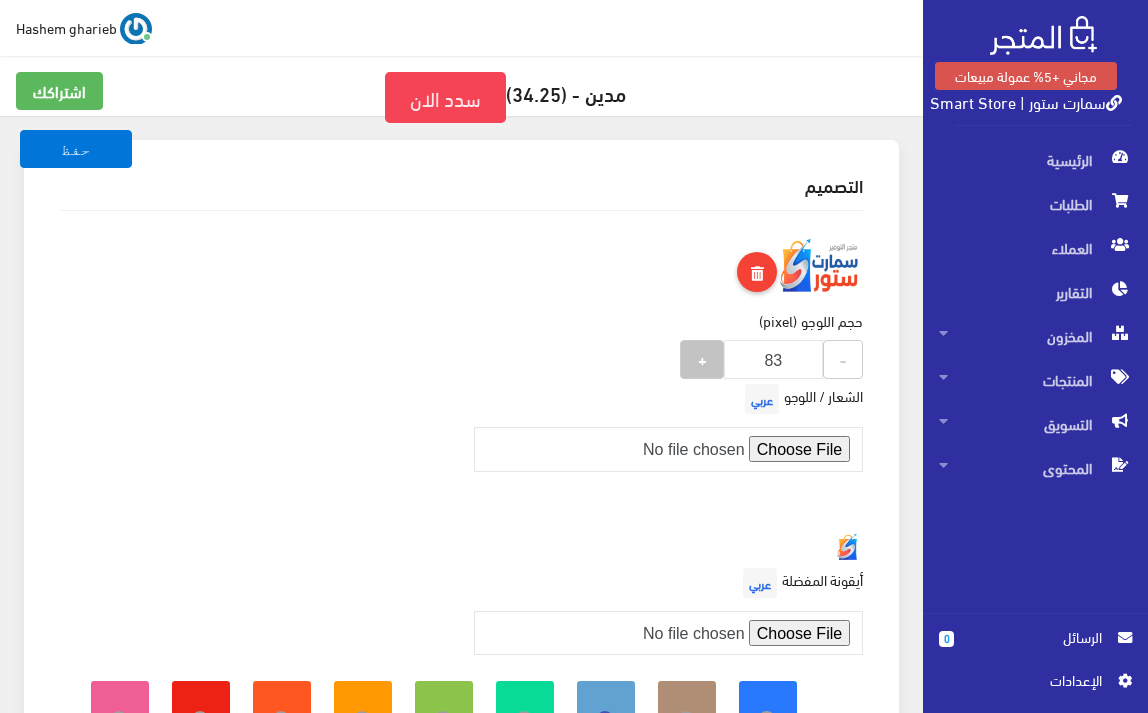 click on "+" at bounding box center [702, 358] 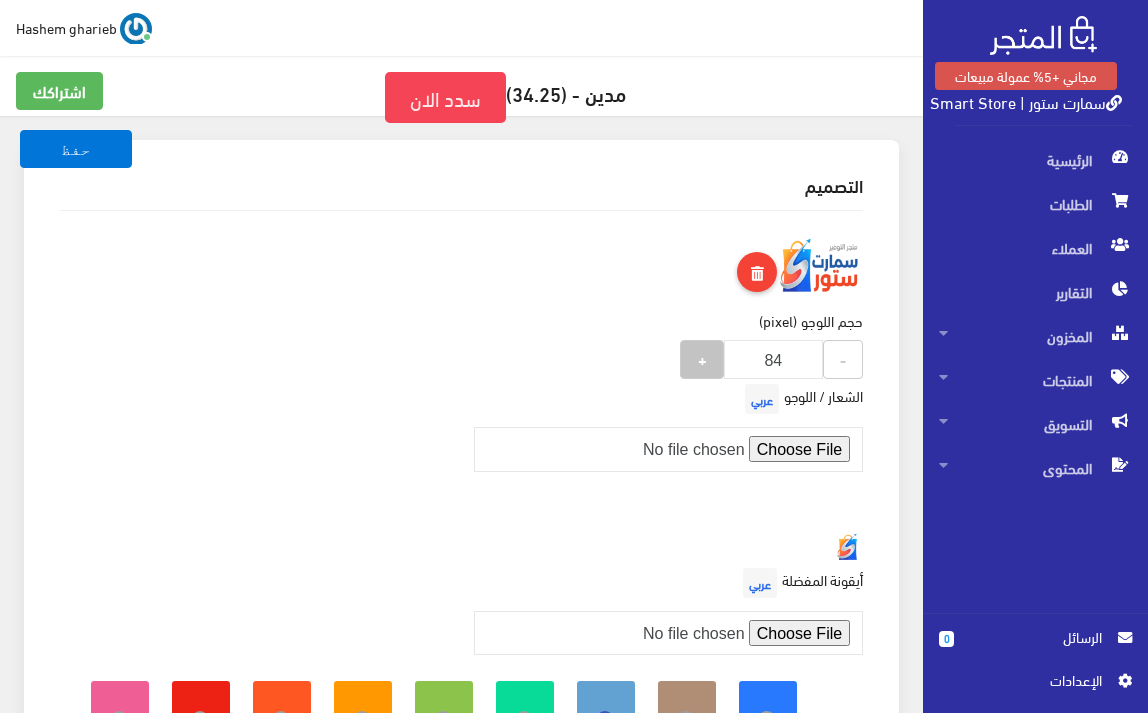 click on "+" at bounding box center [702, 358] 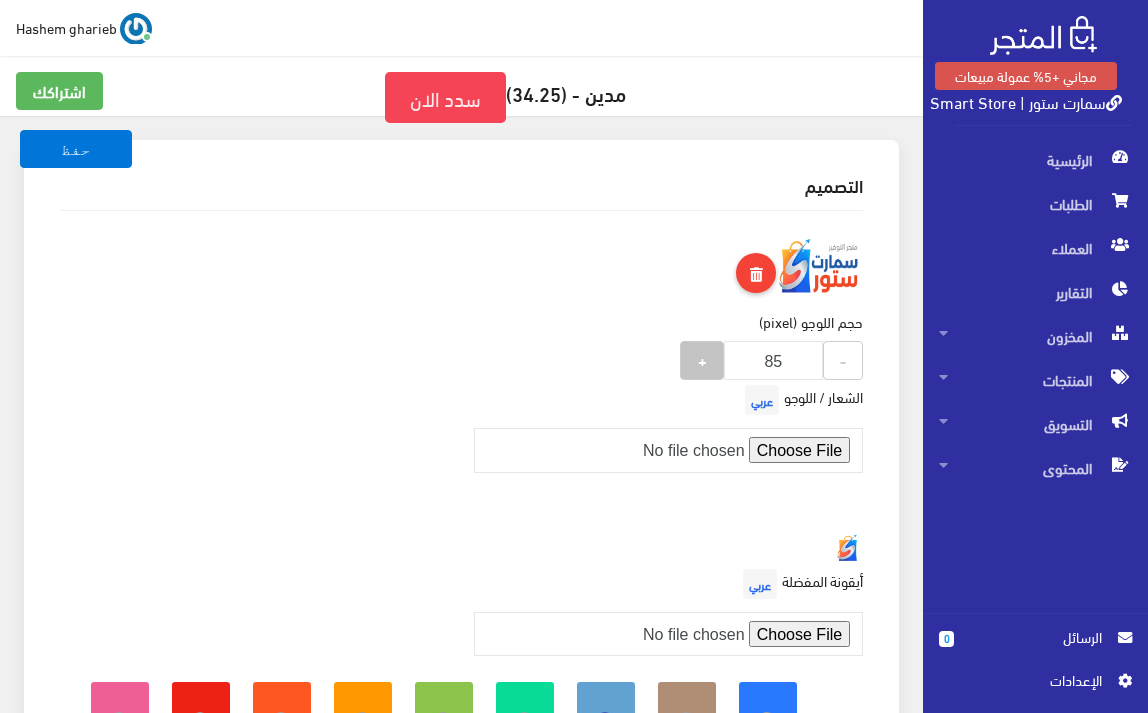 click on "+" at bounding box center [702, 359] 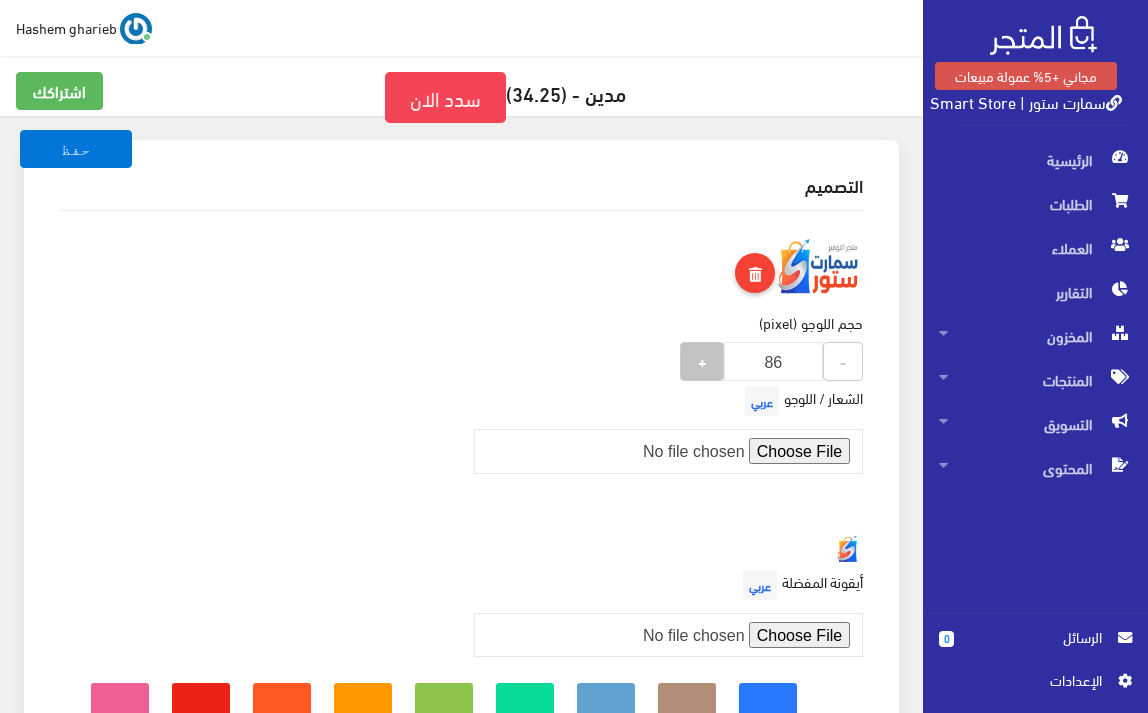 click on "+" at bounding box center (702, 360) 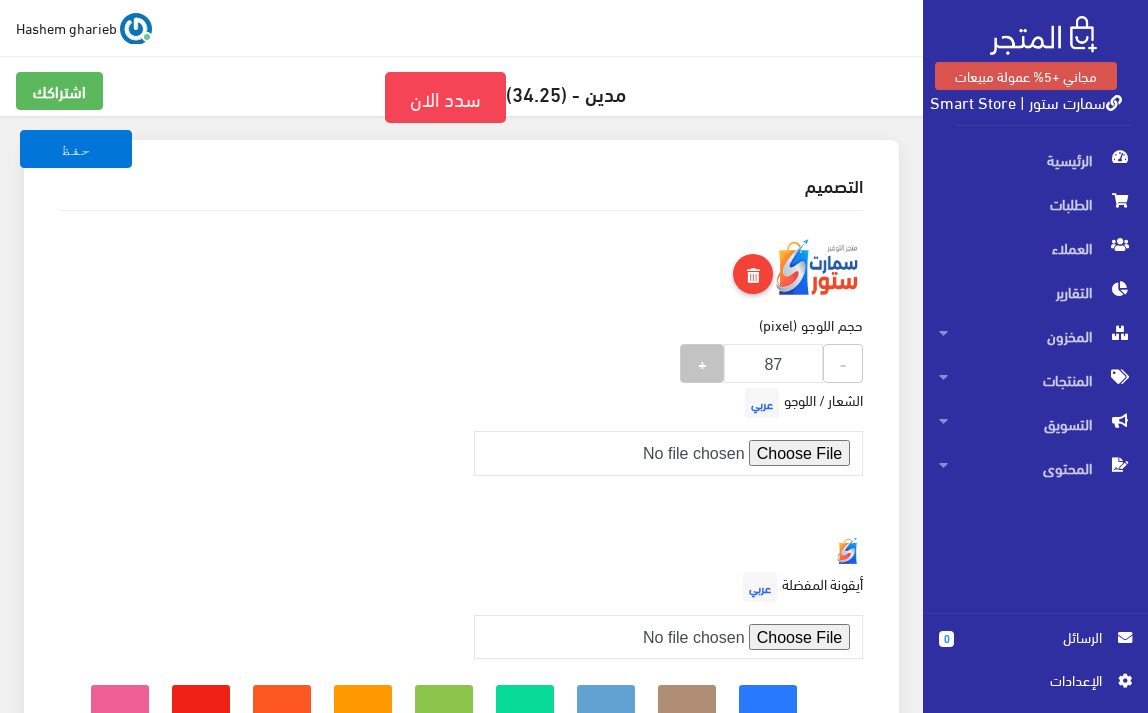 click on "+" at bounding box center (702, 362) 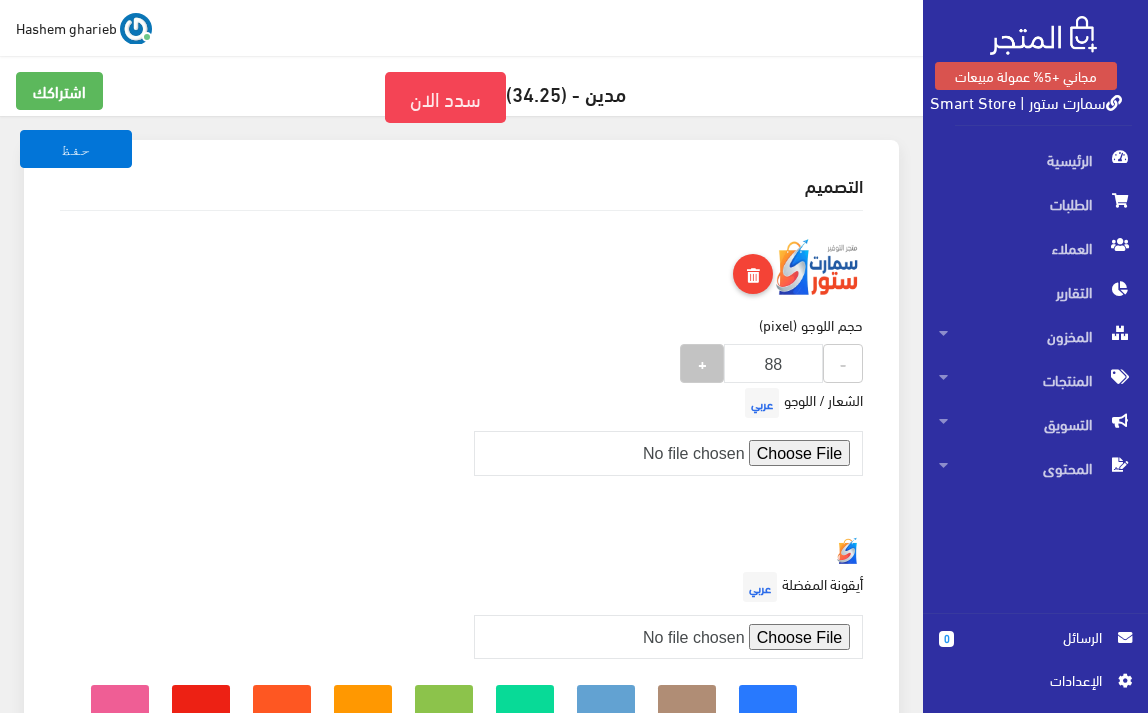 click on "+" at bounding box center (702, 362) 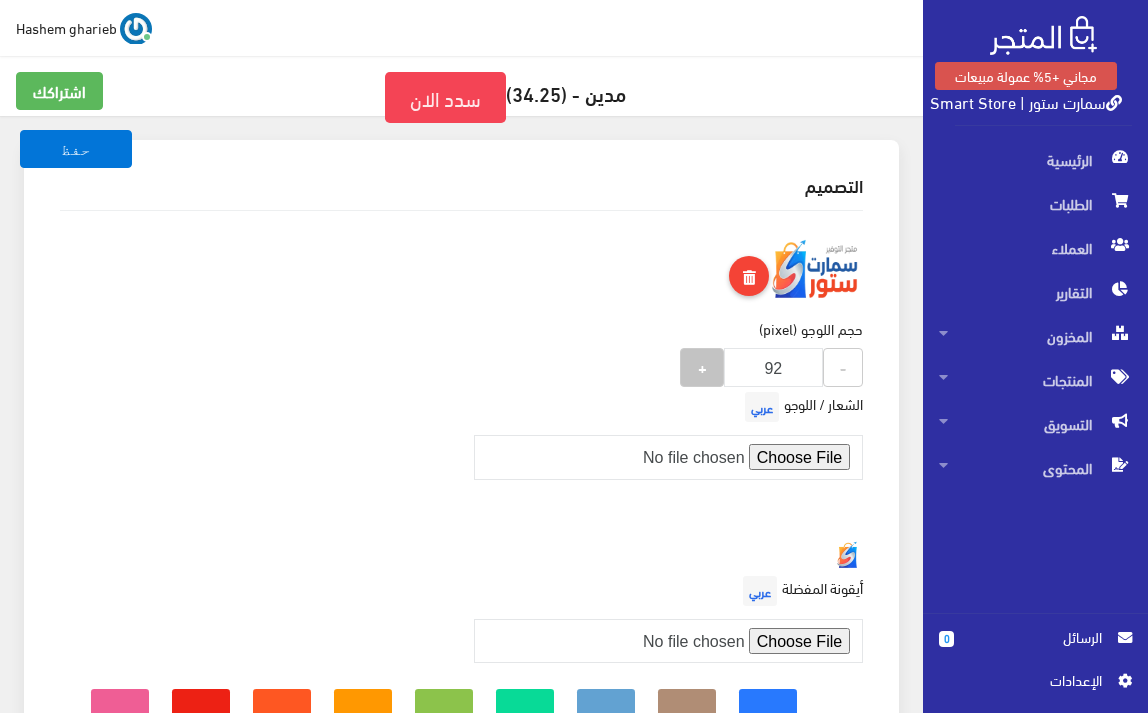 click on "+" at bounding box center (702, 366) 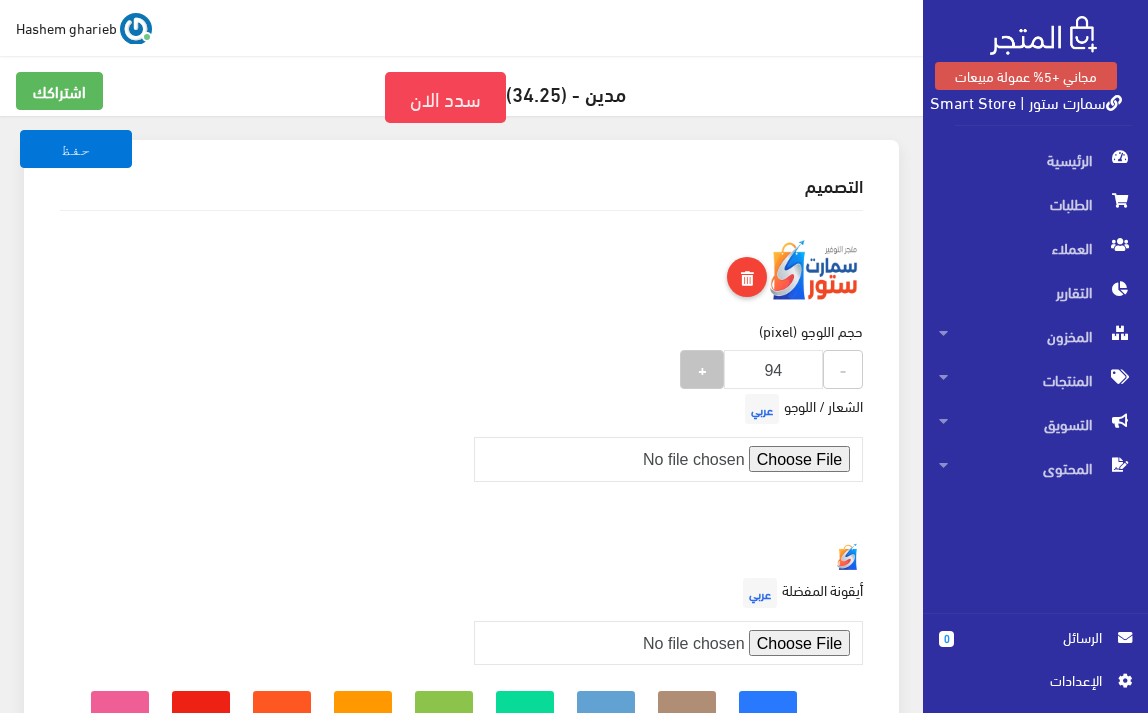 click on "+" at bounding box center (702, 368) 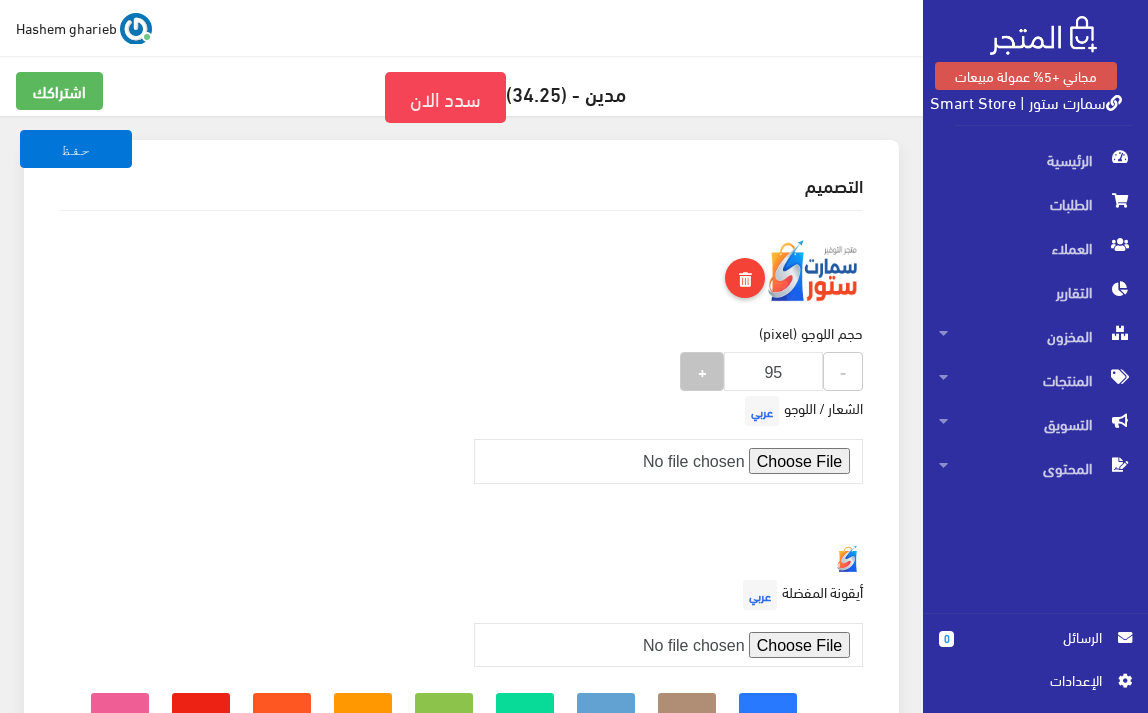 click on "+" at bounding box center (702, 370) 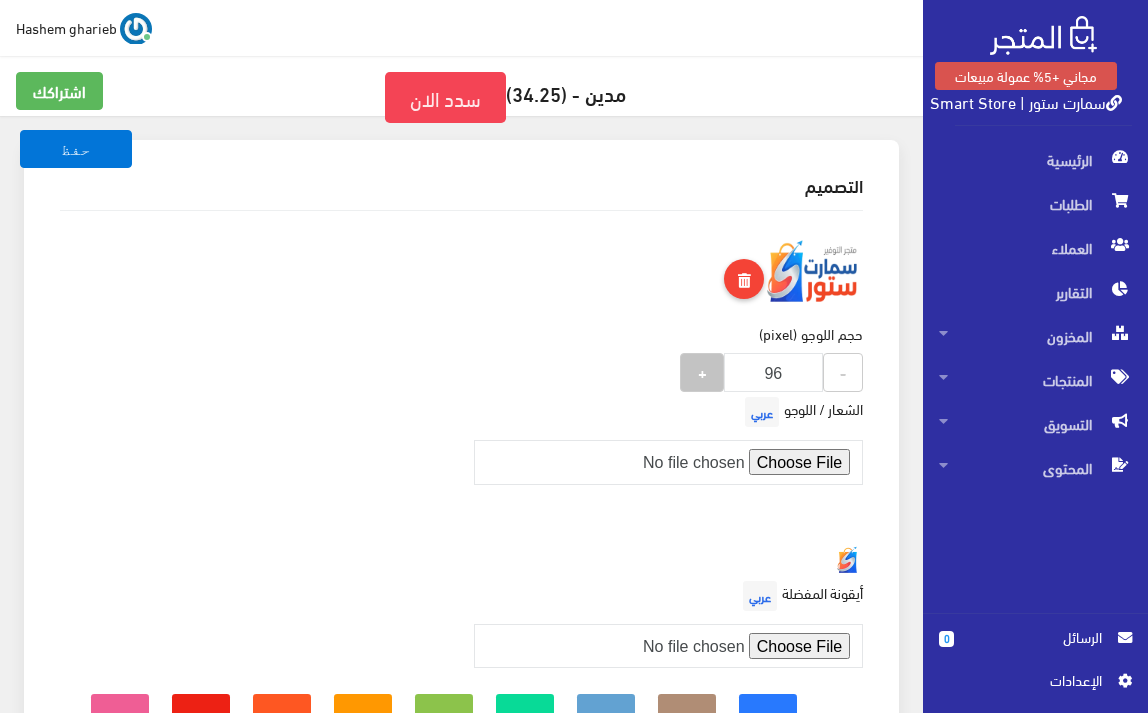 click on "+" at bounding box center [702, 371] 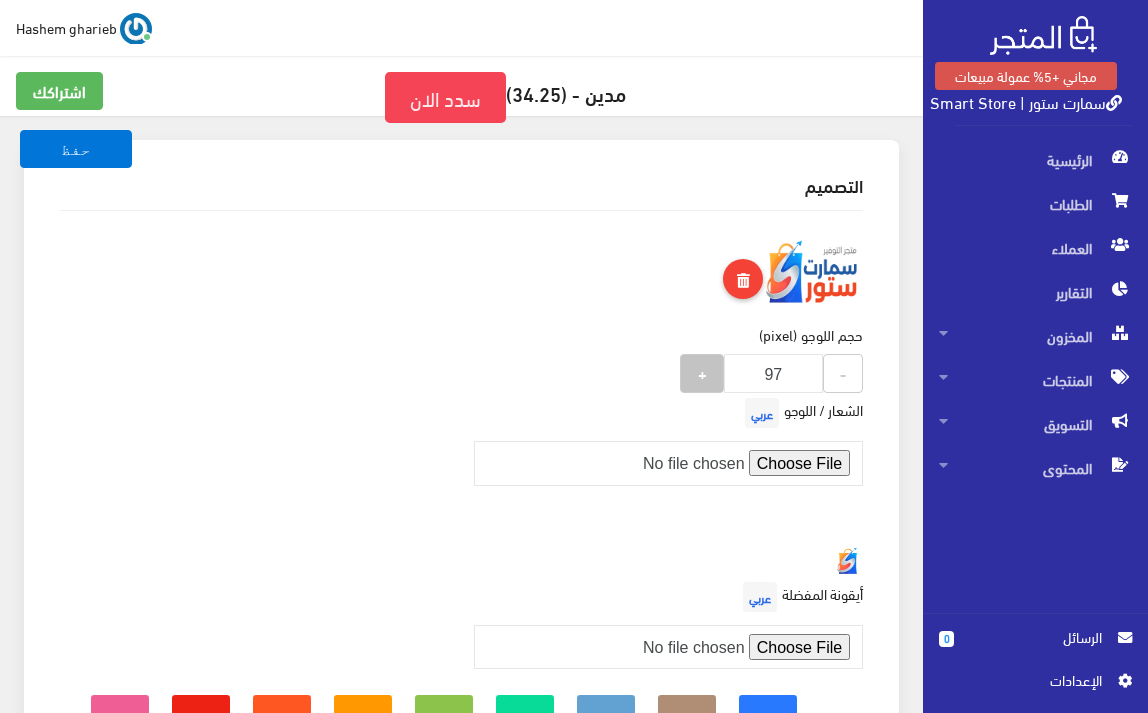 click on "+" at bounding box center [701, 373] 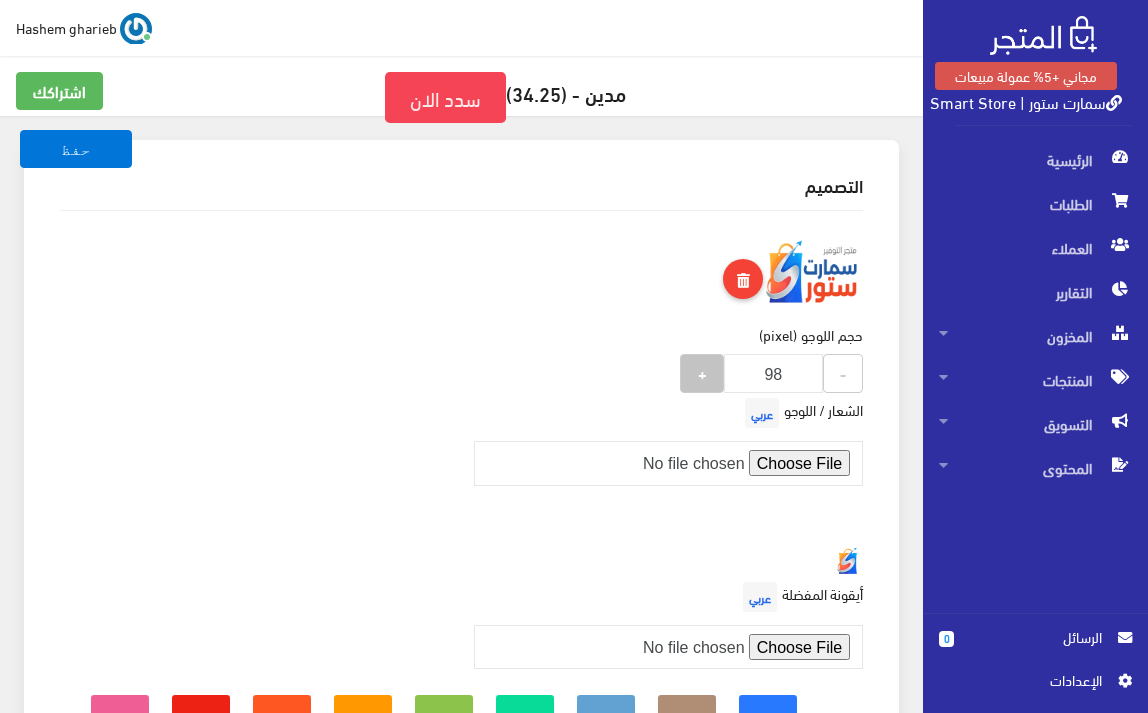 click on "+" at bounding box center (701, 373) 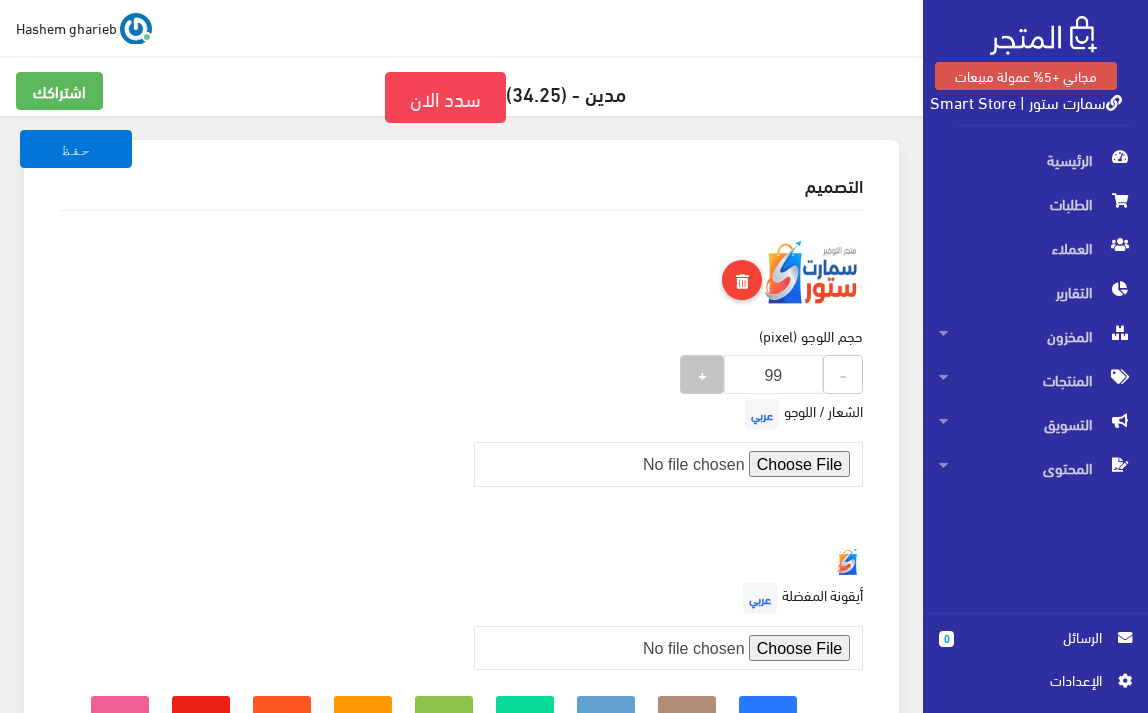 click on "+" at bounding box center [701, 374] 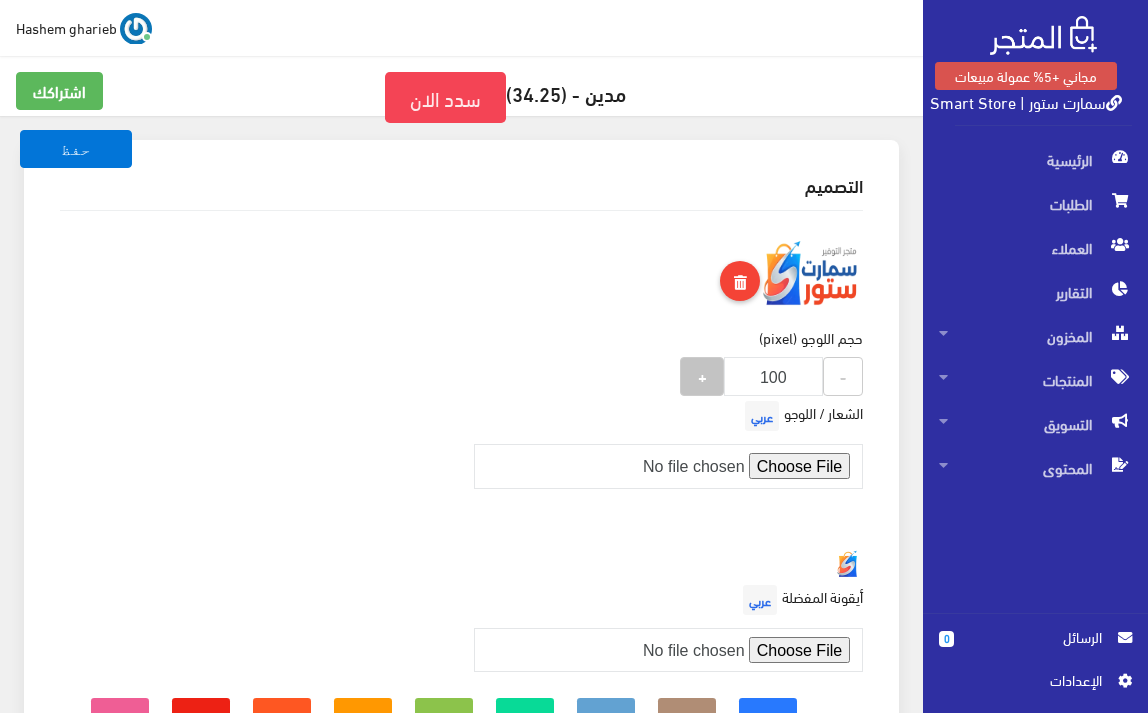 click on "+" at bounding box center [701, 376] 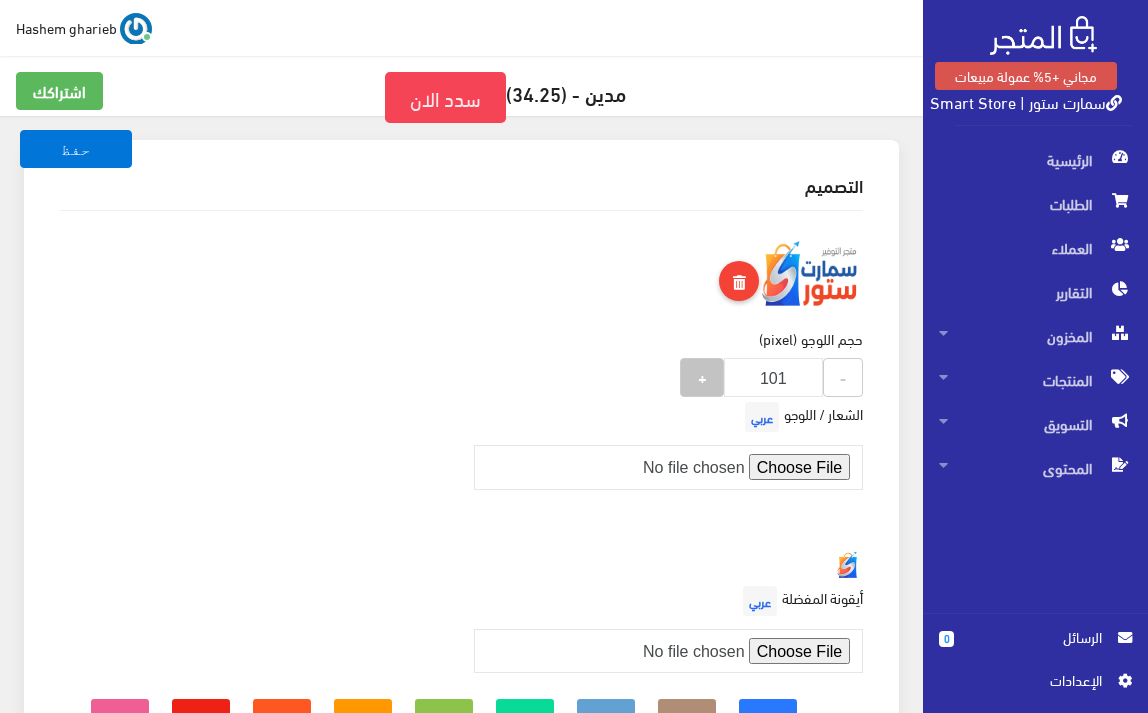 click on "+" at bounding box center (701, 377) 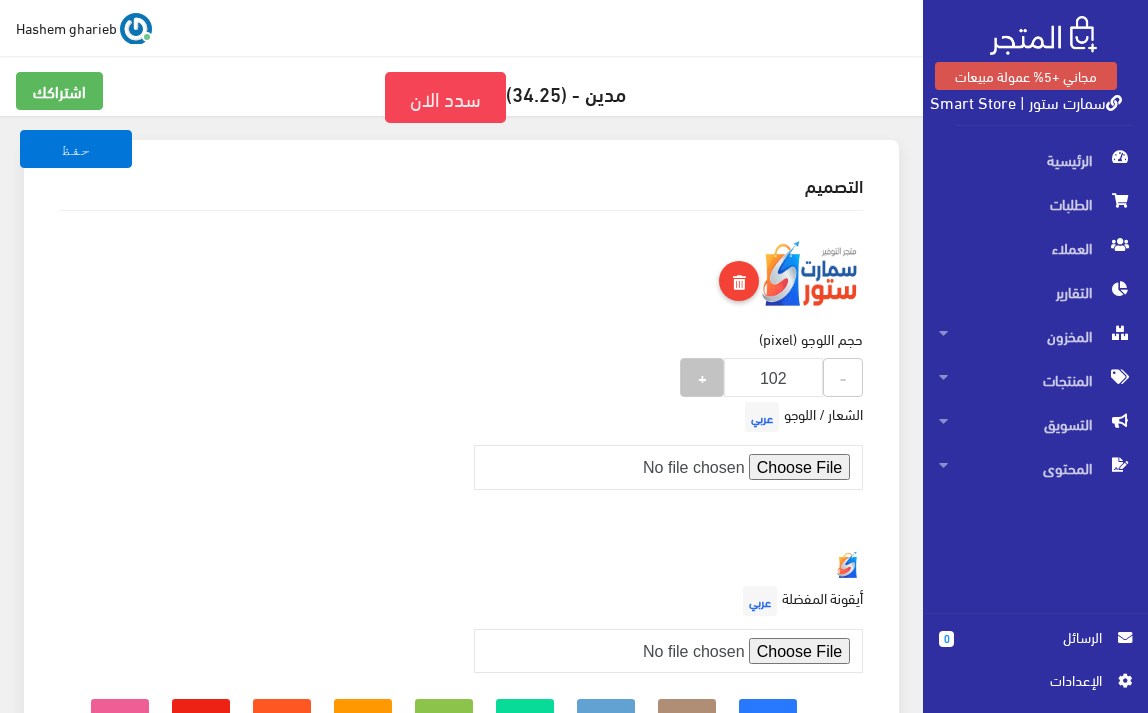 click on "+" at bounding box center (701, 377) 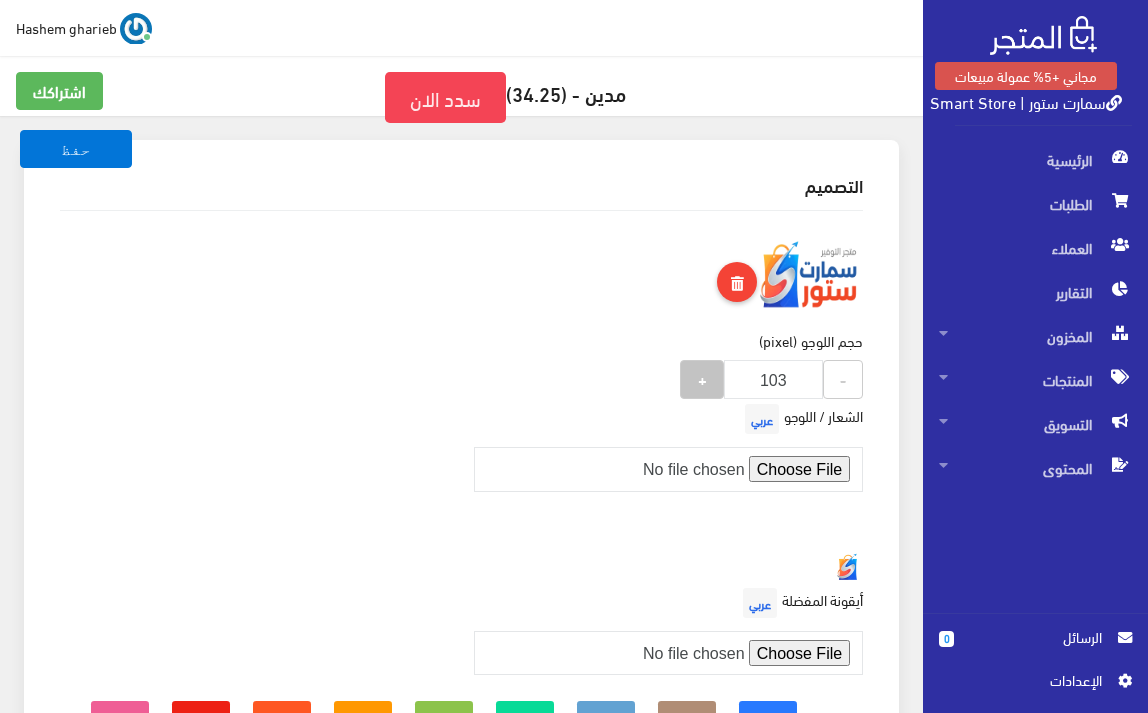 click on "+" at bounding box center (702, 378) 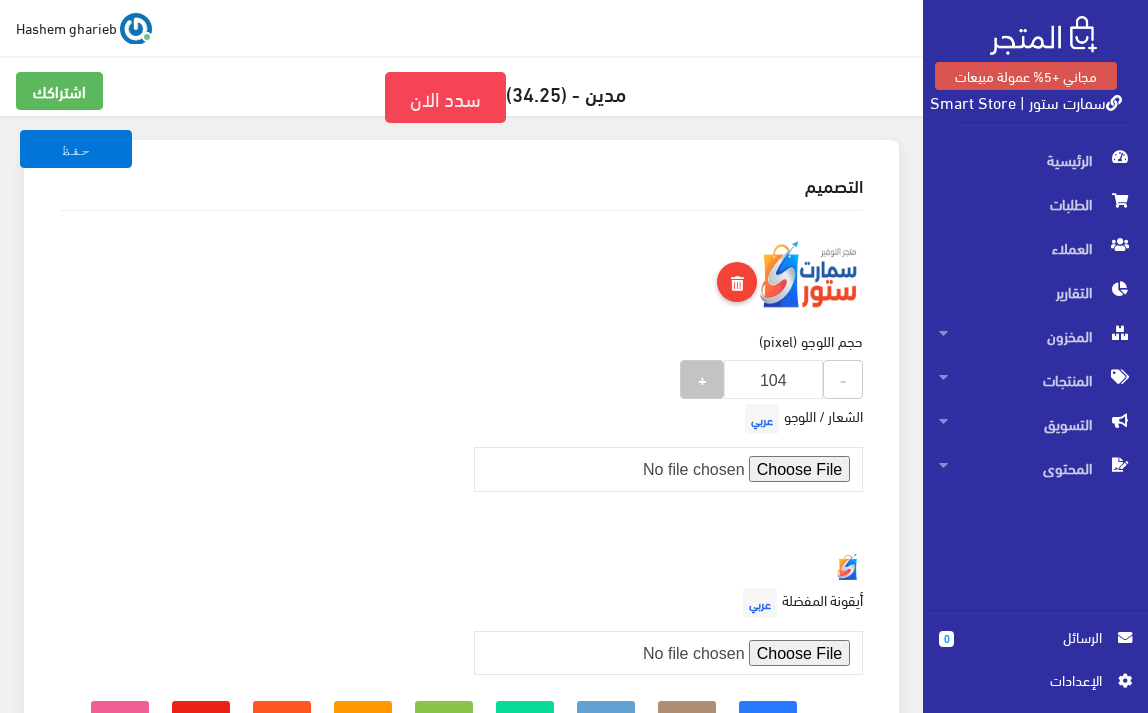 click on "+" at bounding box center (702, 378) 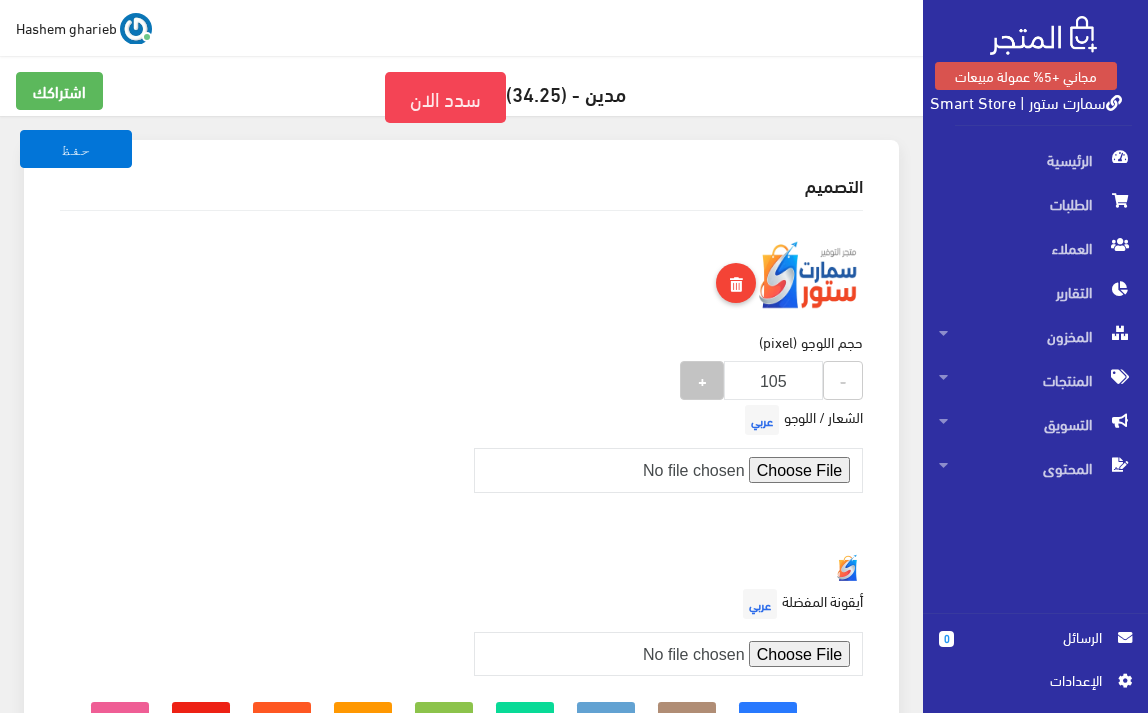 click on "+" at bounding box center (702, 379) 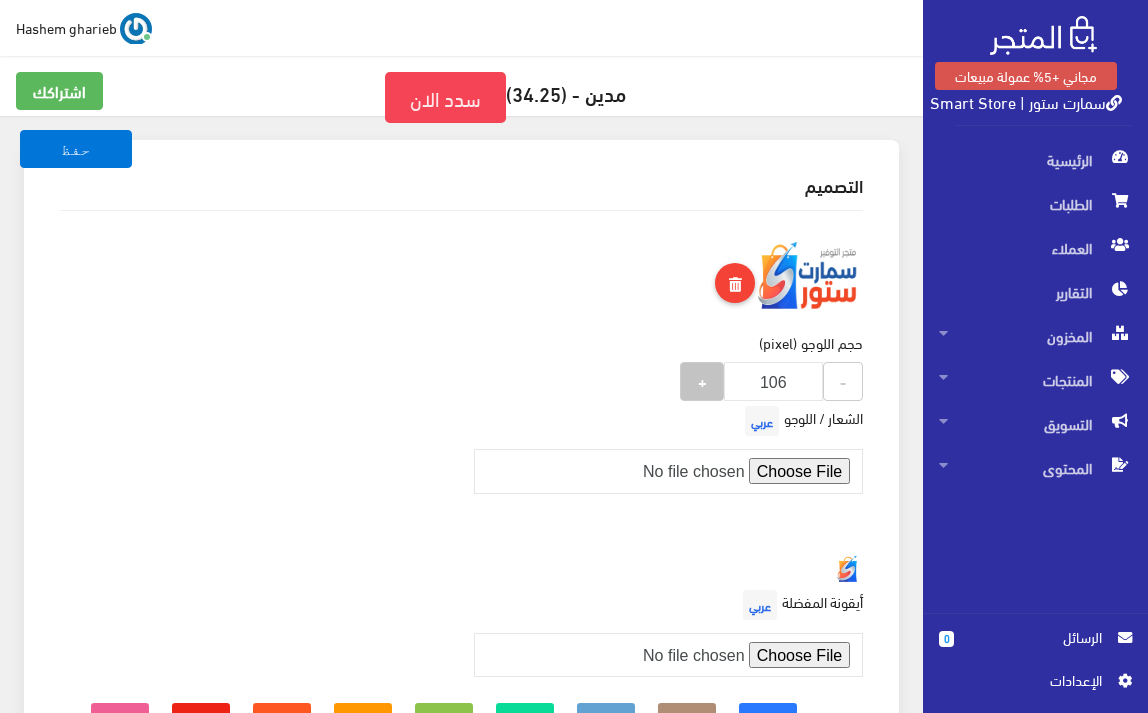 click on "+" at bounding box center [702, 380] 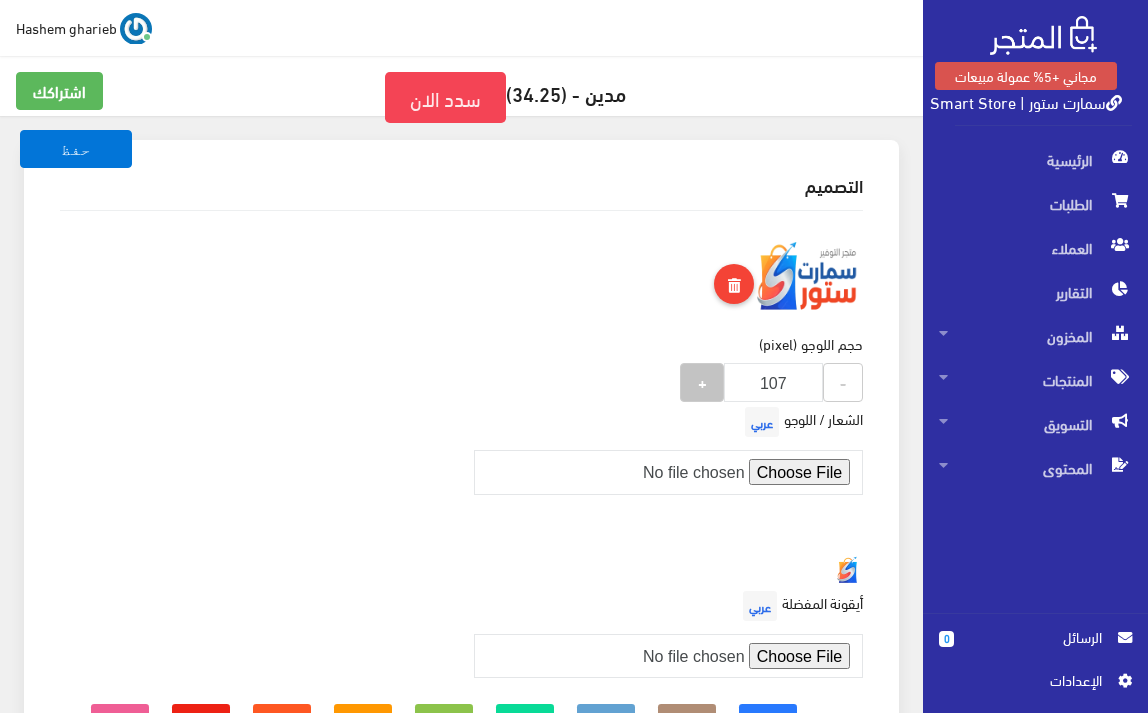 click on "+" at bounding box center [702, 381] 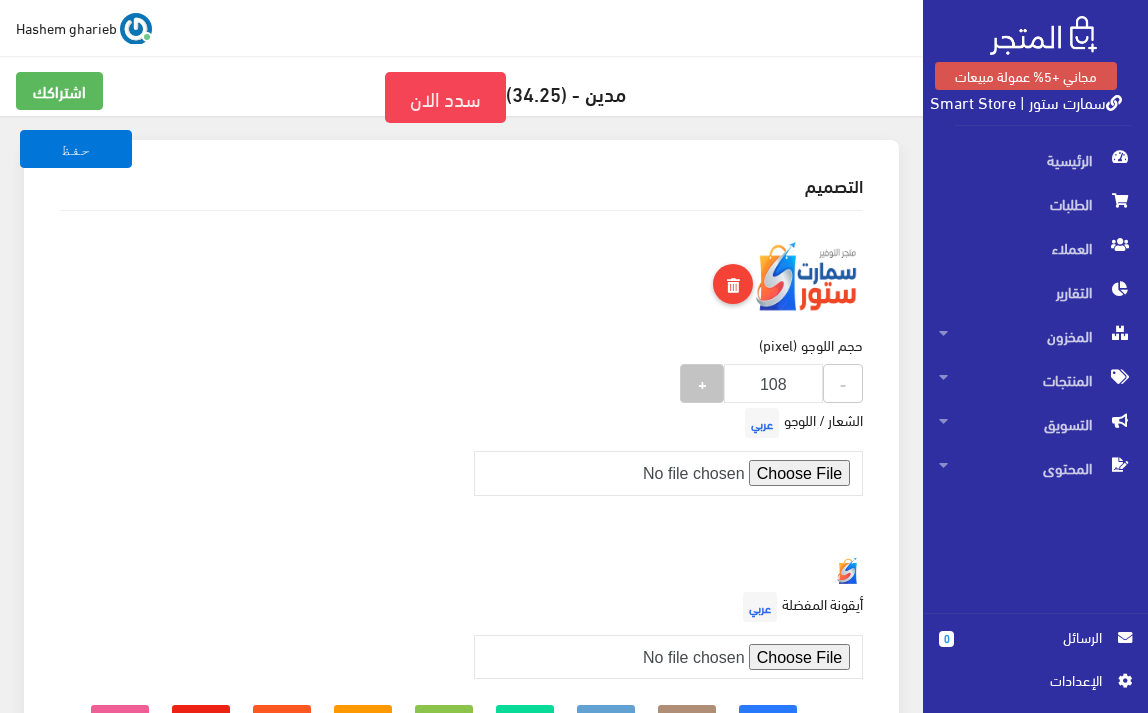 click on "+" at bounding box center [702, 382] 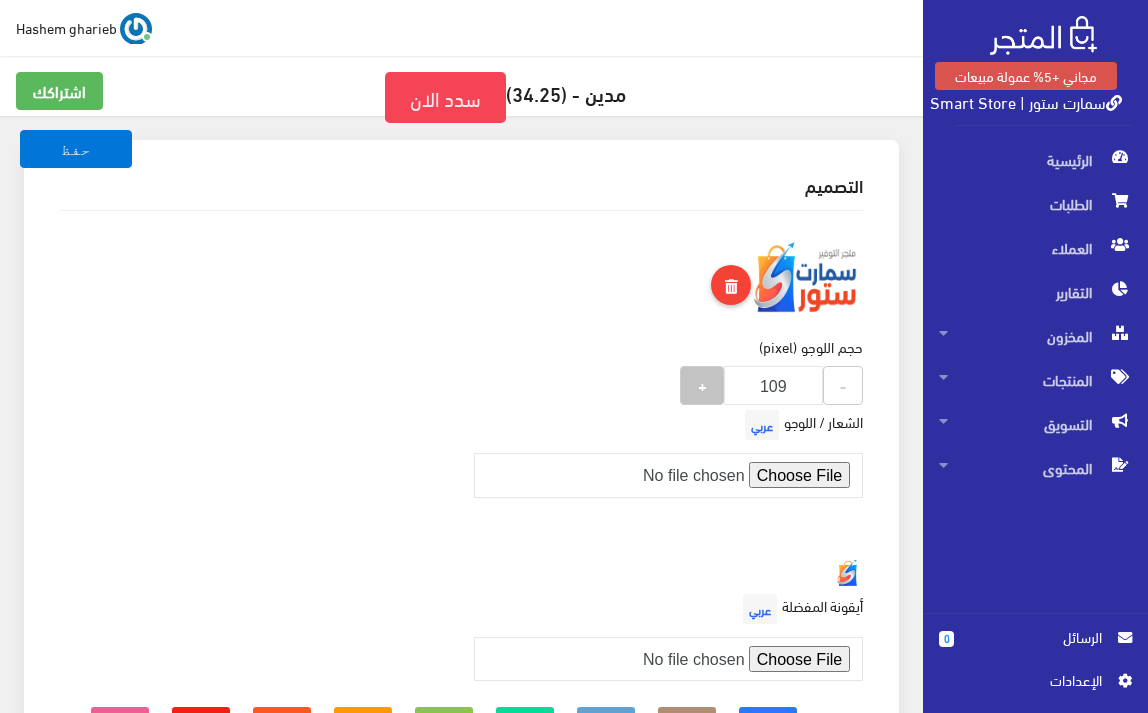 click on "+" at bounding box center (702, 384) 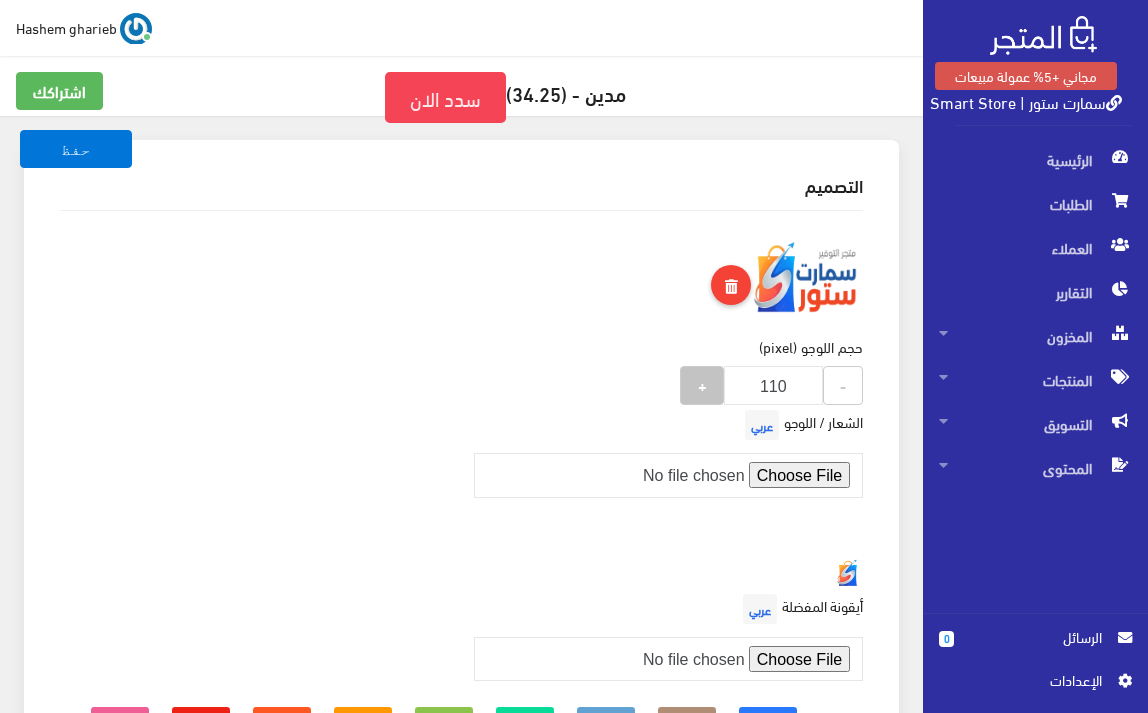 click on "+" at bounding box center (702, 384) 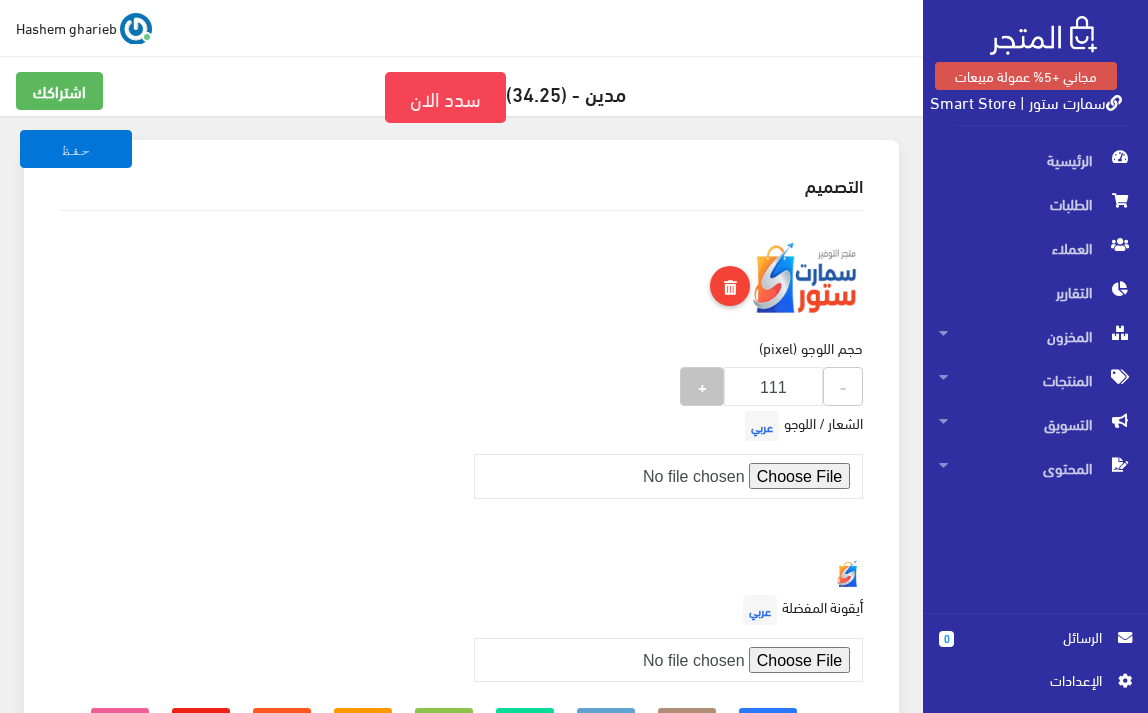 click on "+" at bounding box center (702, 385) 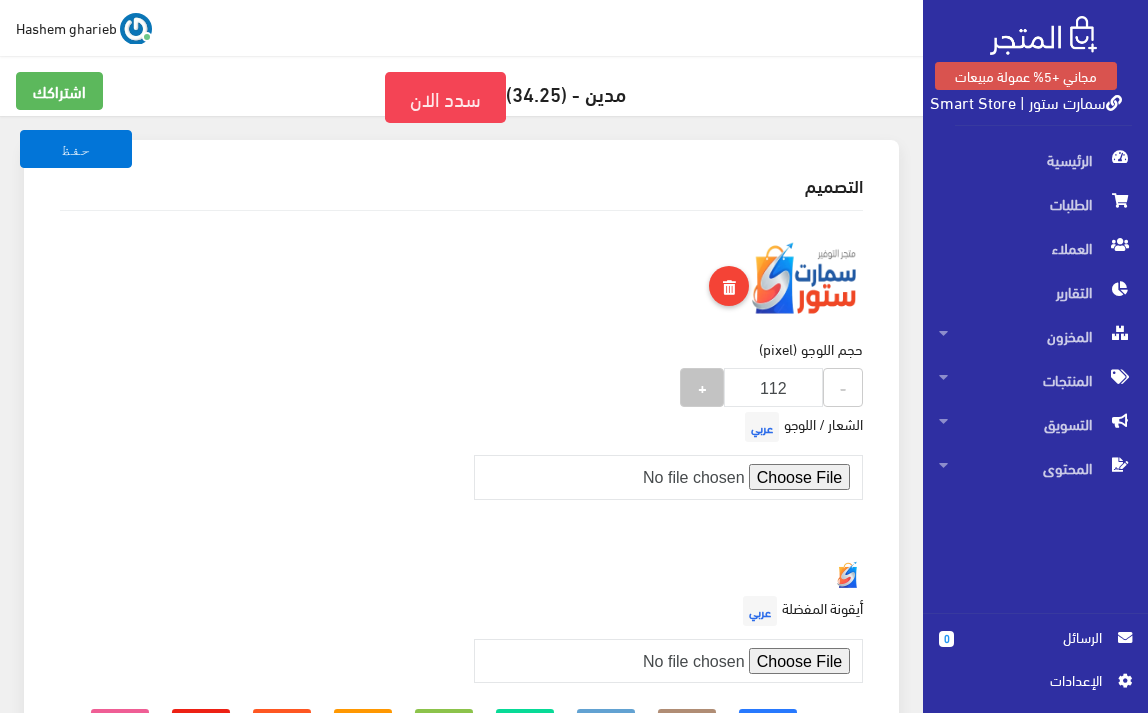 click on "+" at bounding box center (702, 386) 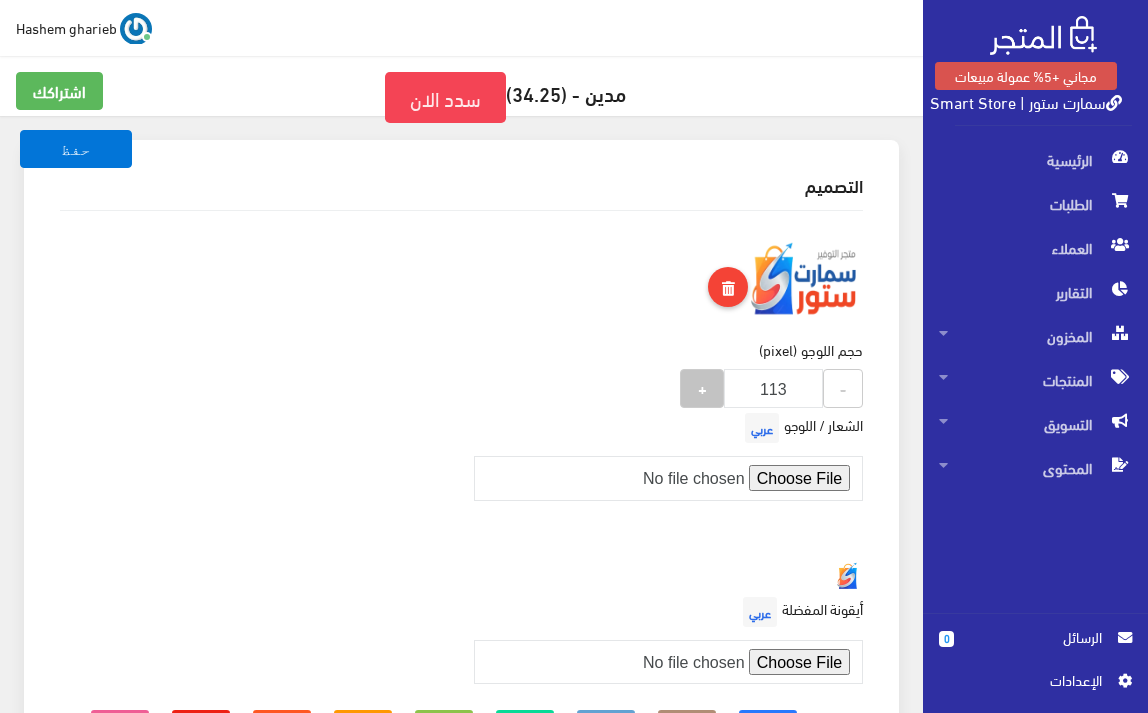 click on "+" at bounding box center (702, 387) 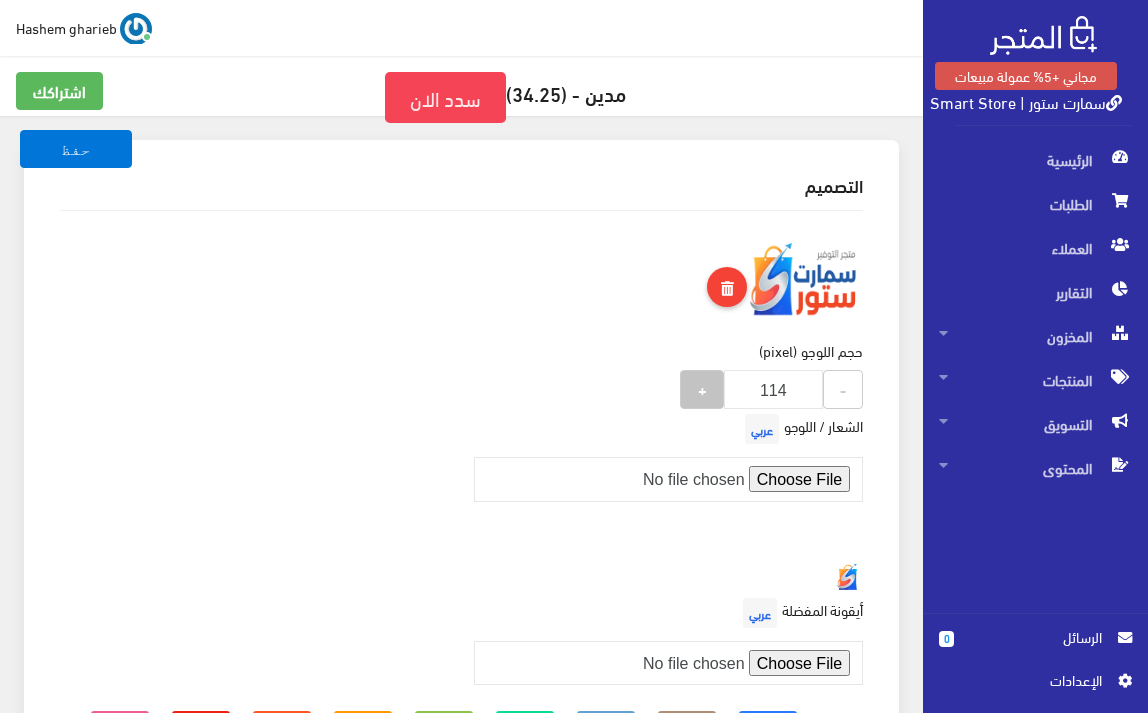 click on "+" at bounding box center [702, 388] 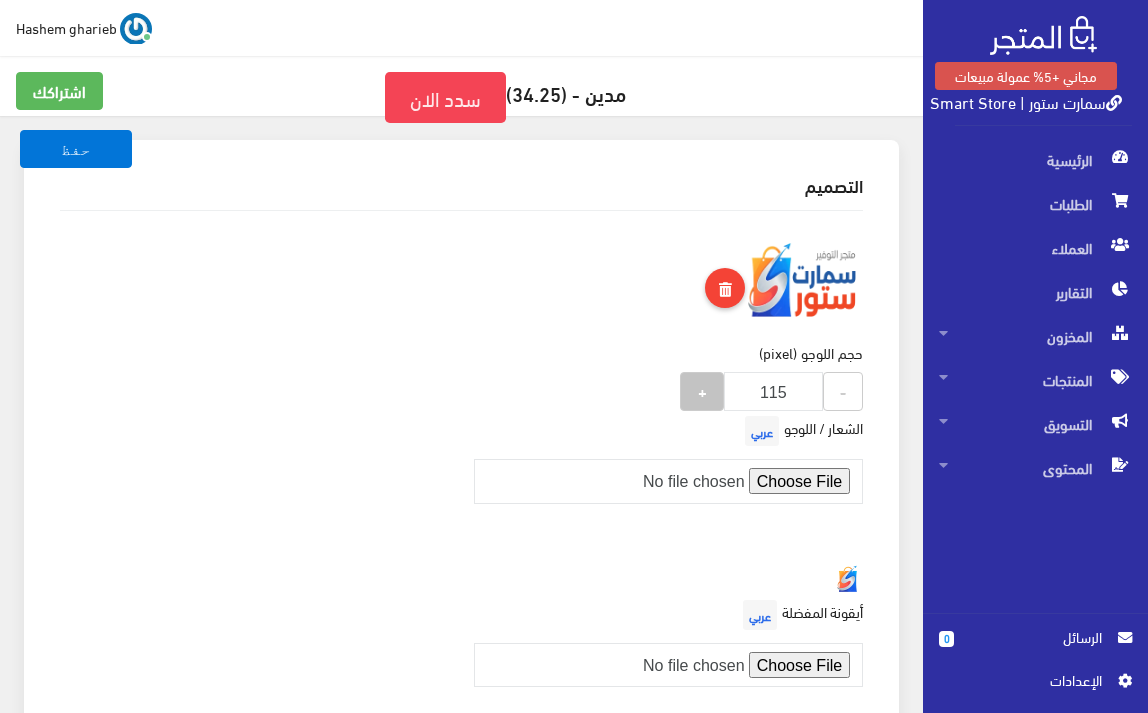 click on "+" at bounding box center (702, 390) 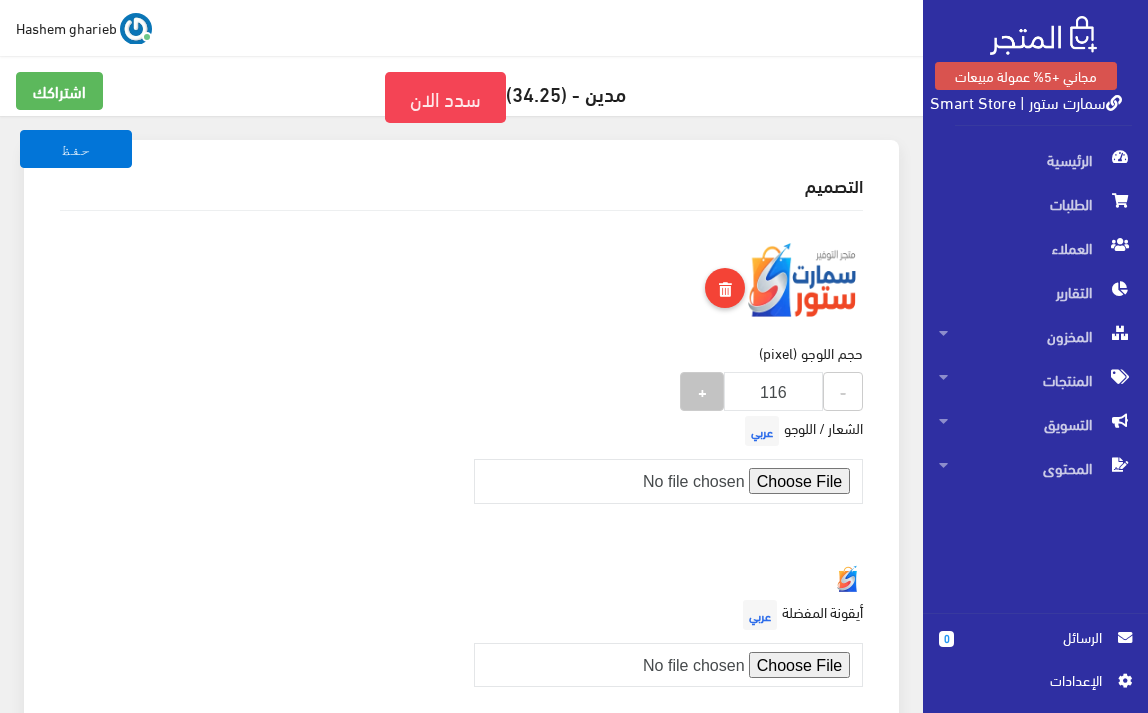 click on "+" at bounding box center (702, 390) 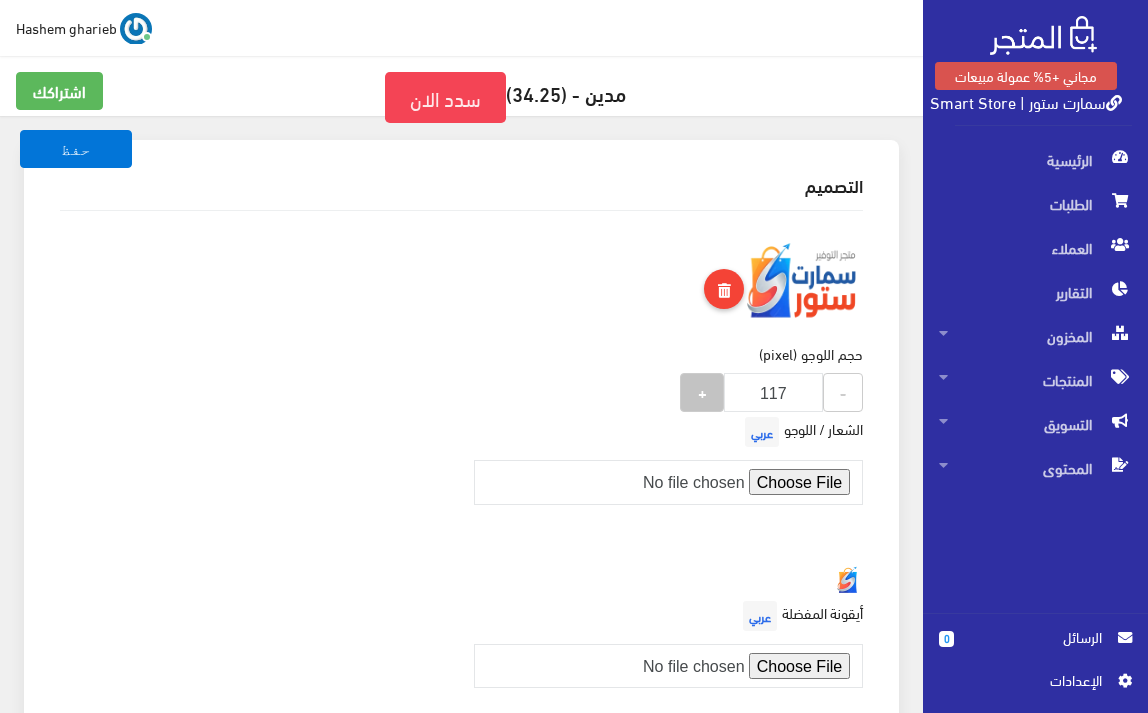 click on "+" at bounding box center (702, 391) 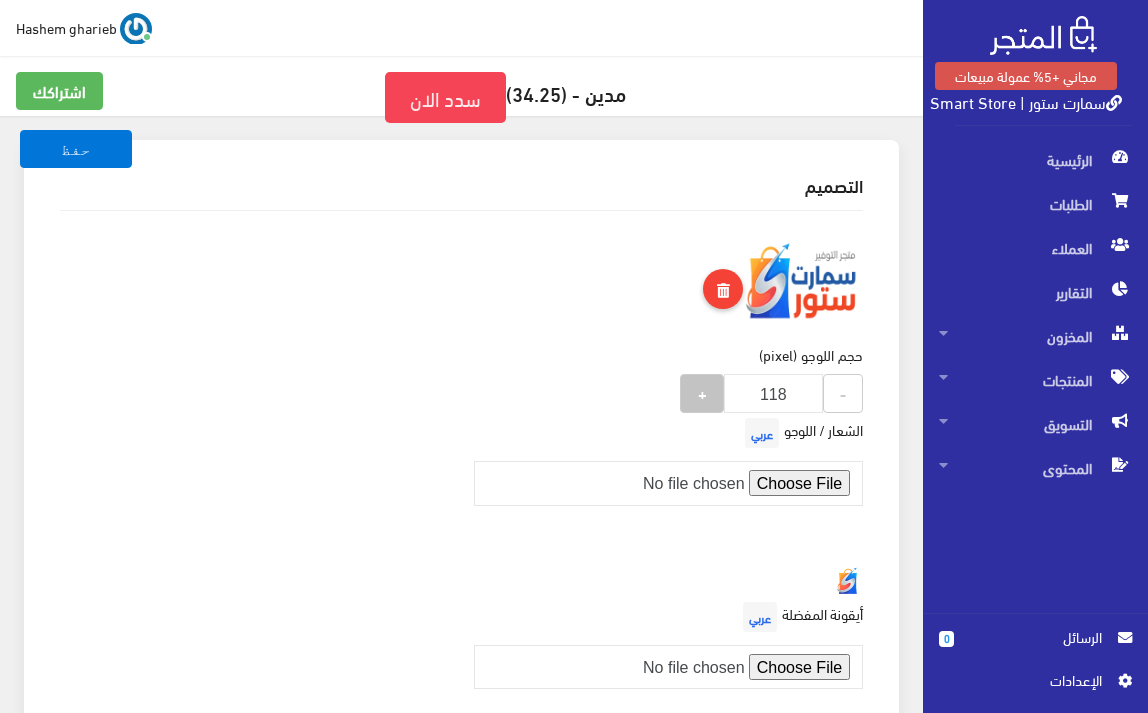 click on "+" at bounding box center [702, 392] 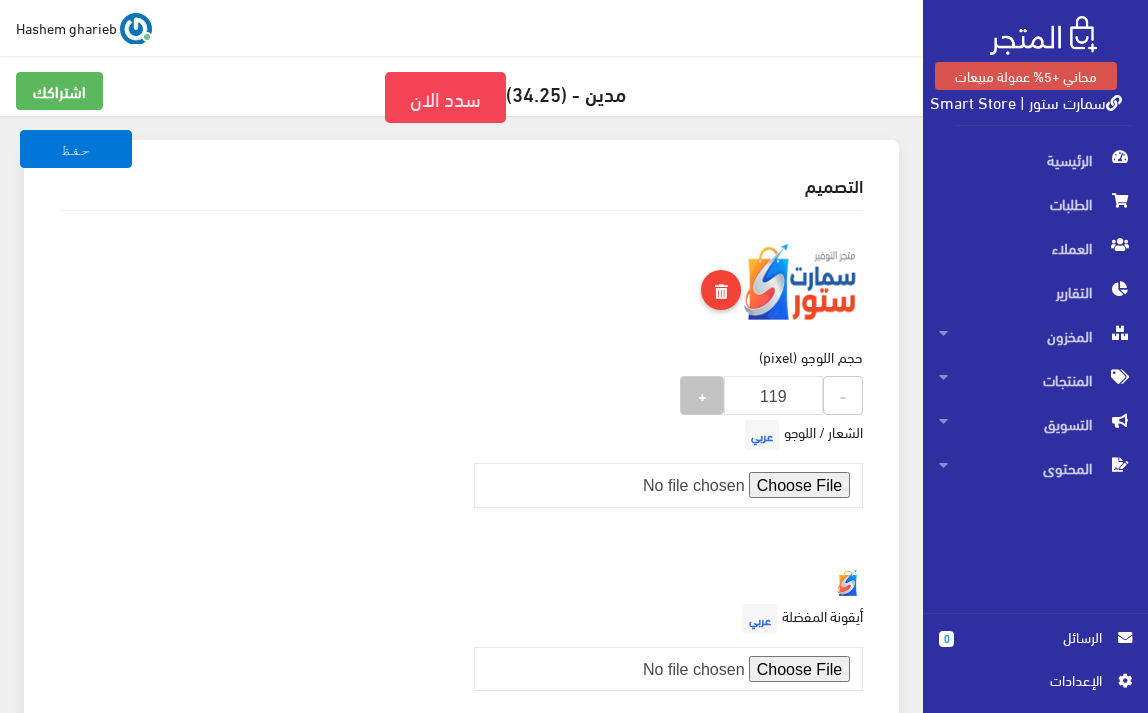 click on "+" at bounding box center (702, 394) 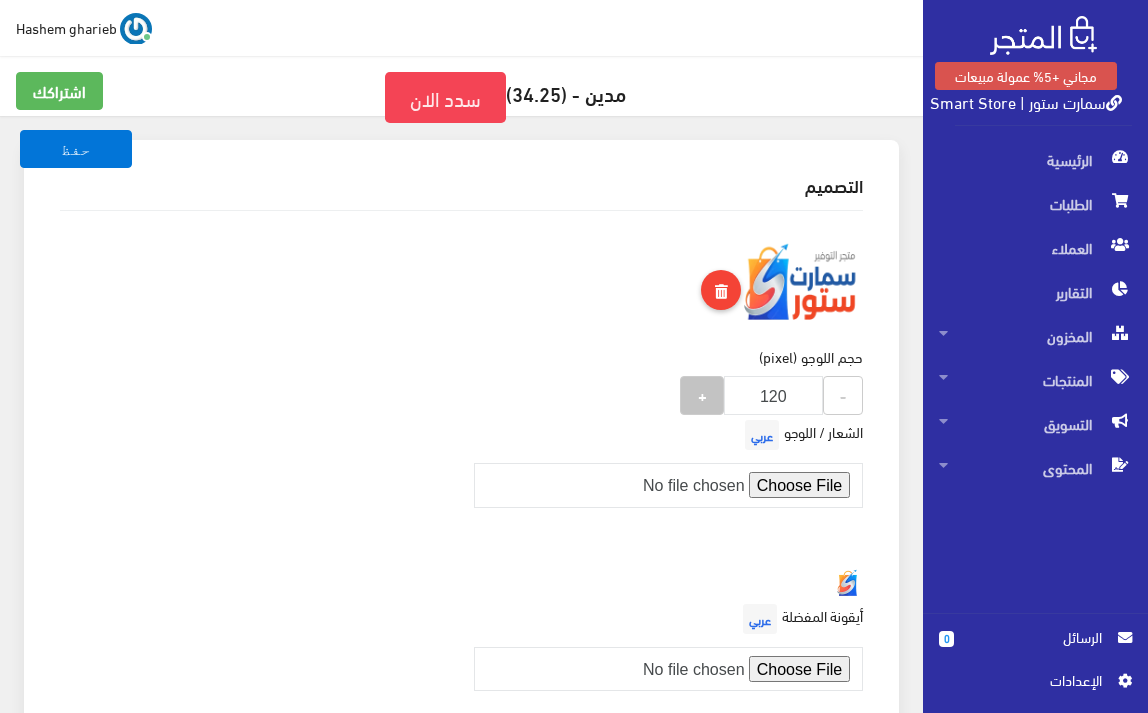 click on "+" at bounding box center [702, 394] 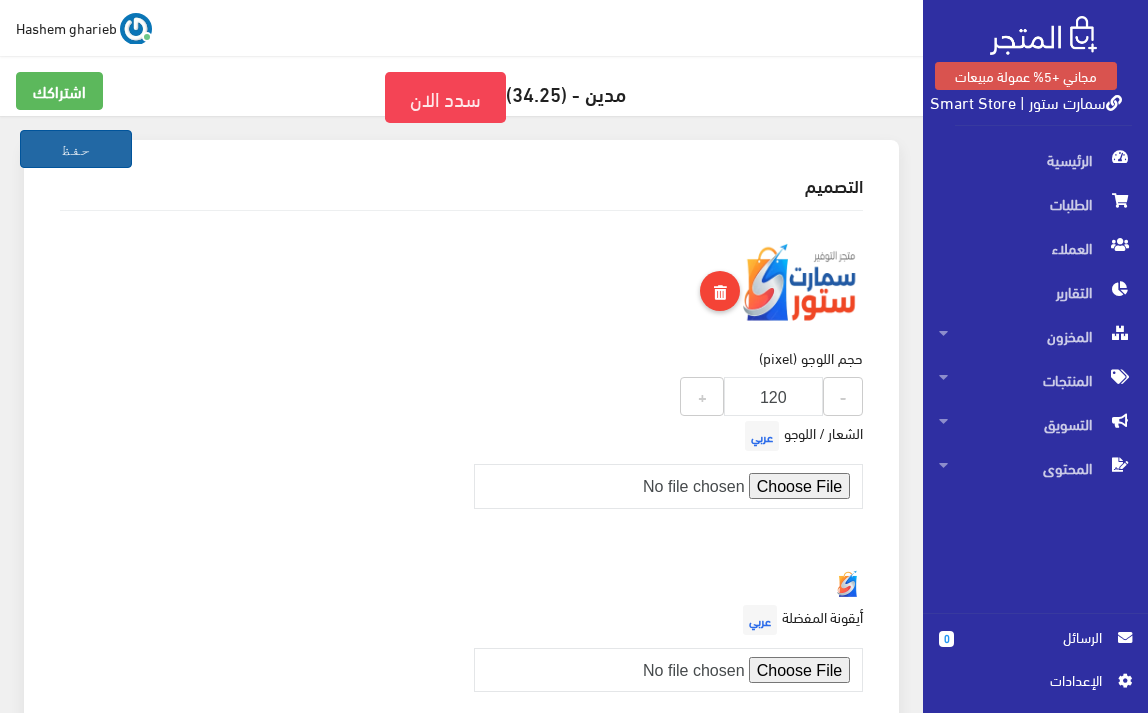 click on "حفظ" at bounding box center [76, 149] 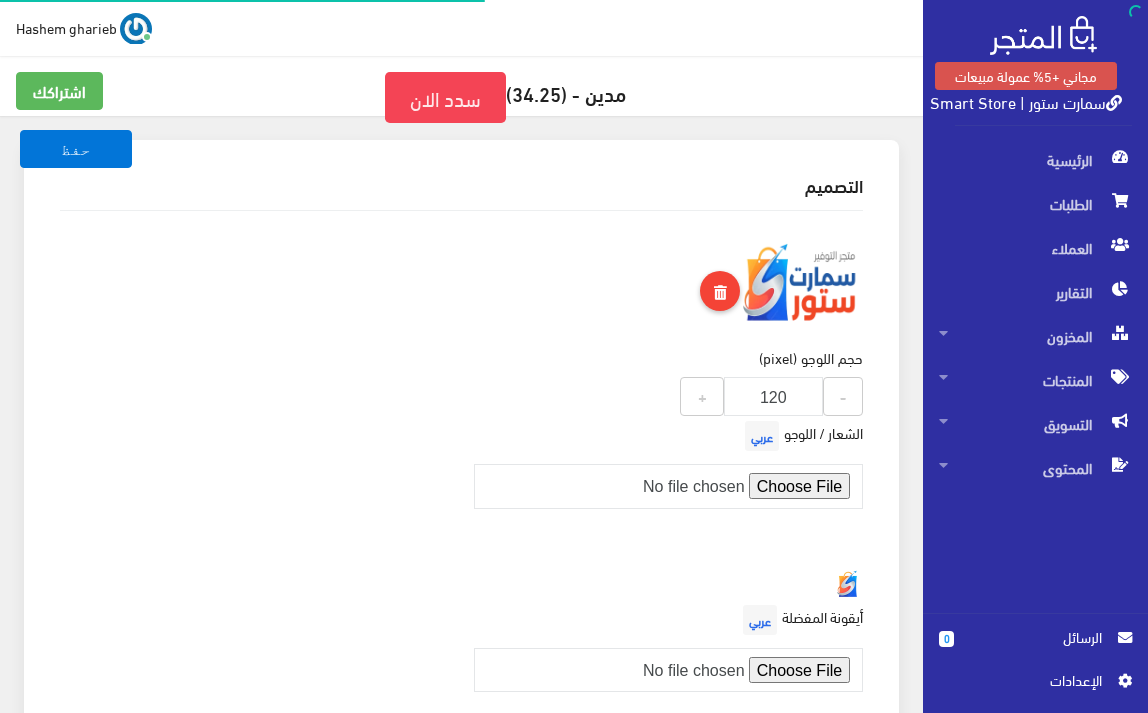 scroll, scrollTop: 0, scrollLeft: 0, axis: both 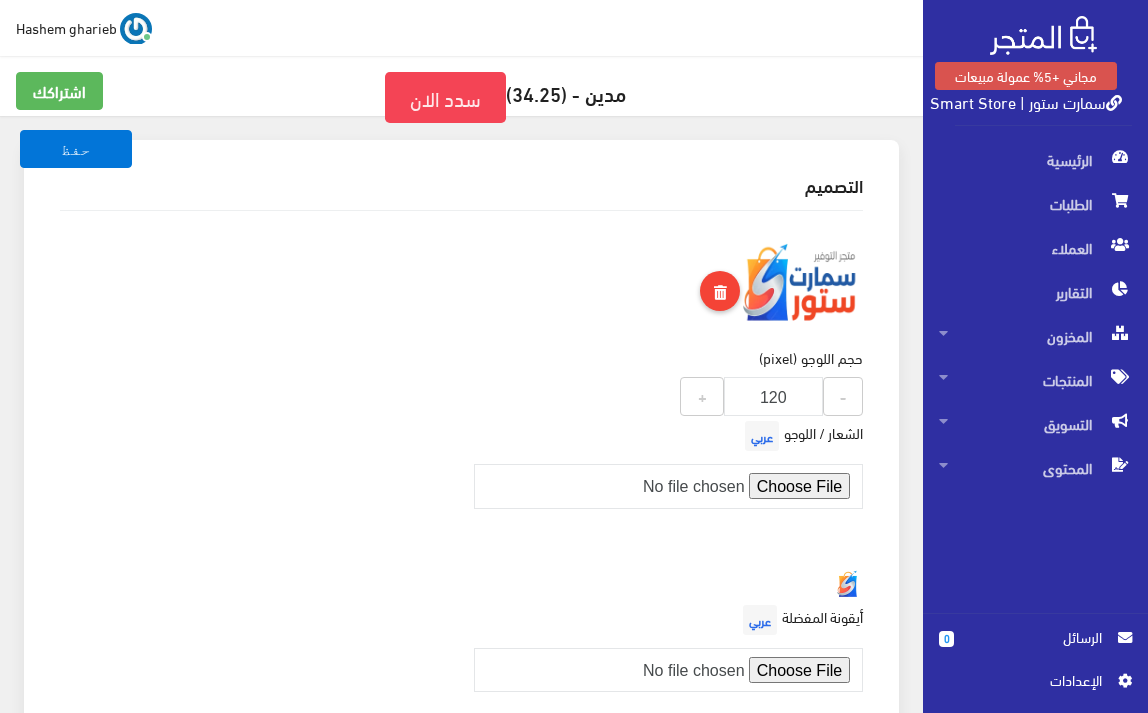 click on "سمارت ستور | Smart Store" at bounding box center (1026, 101) 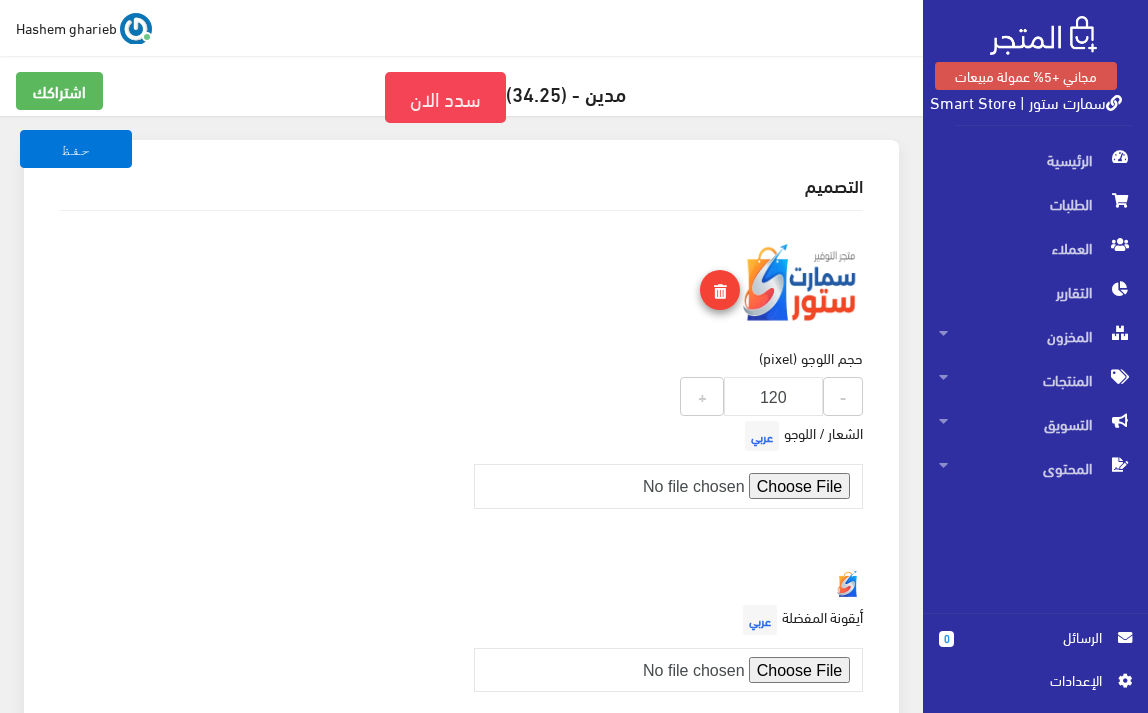 click at bounding box center (720, 292) 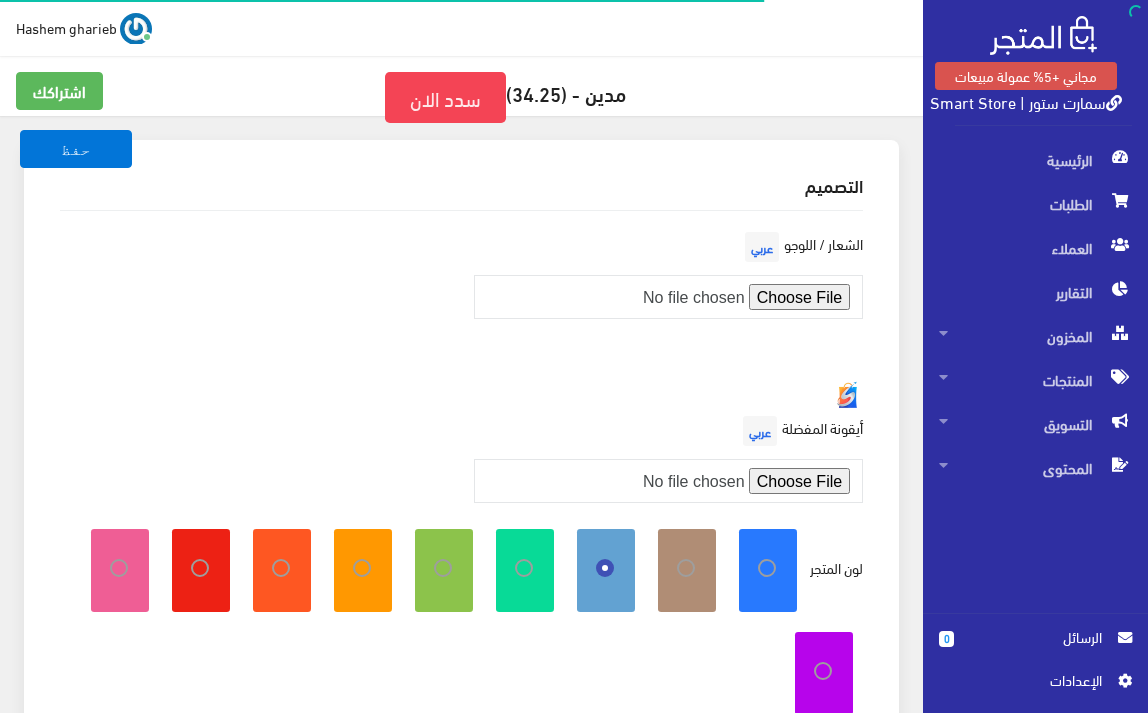 scroll, scrollTop: 0, scrollLeft: 0, axis: both 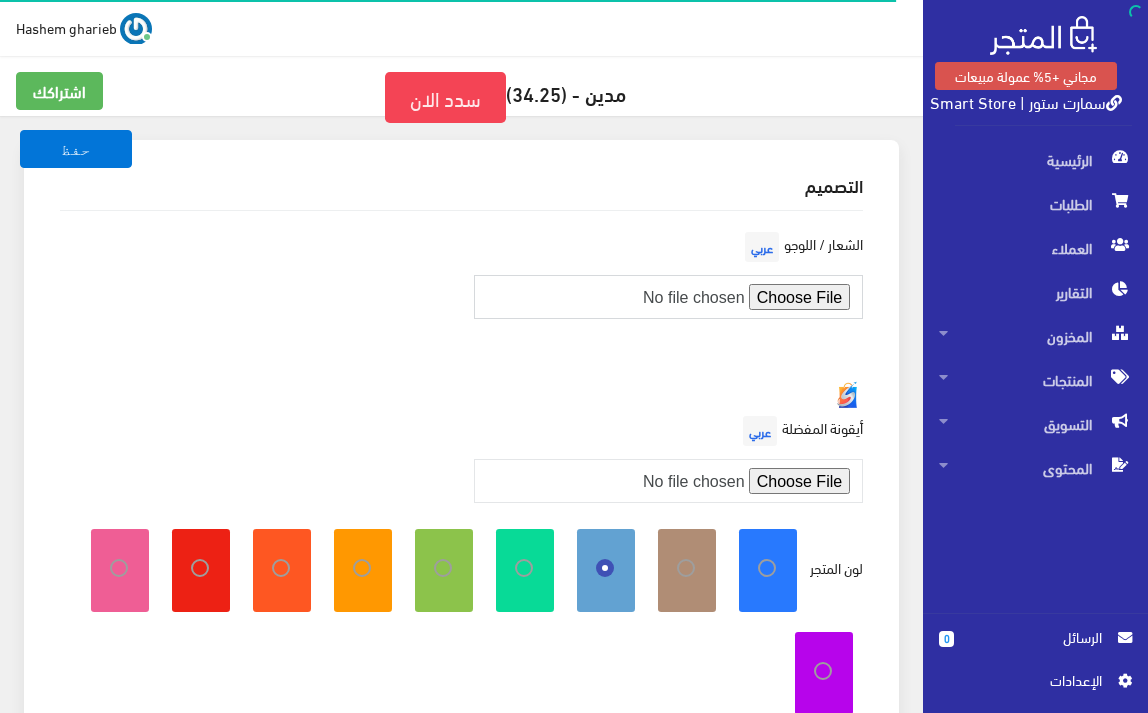 click at bounding box center (669, 297) 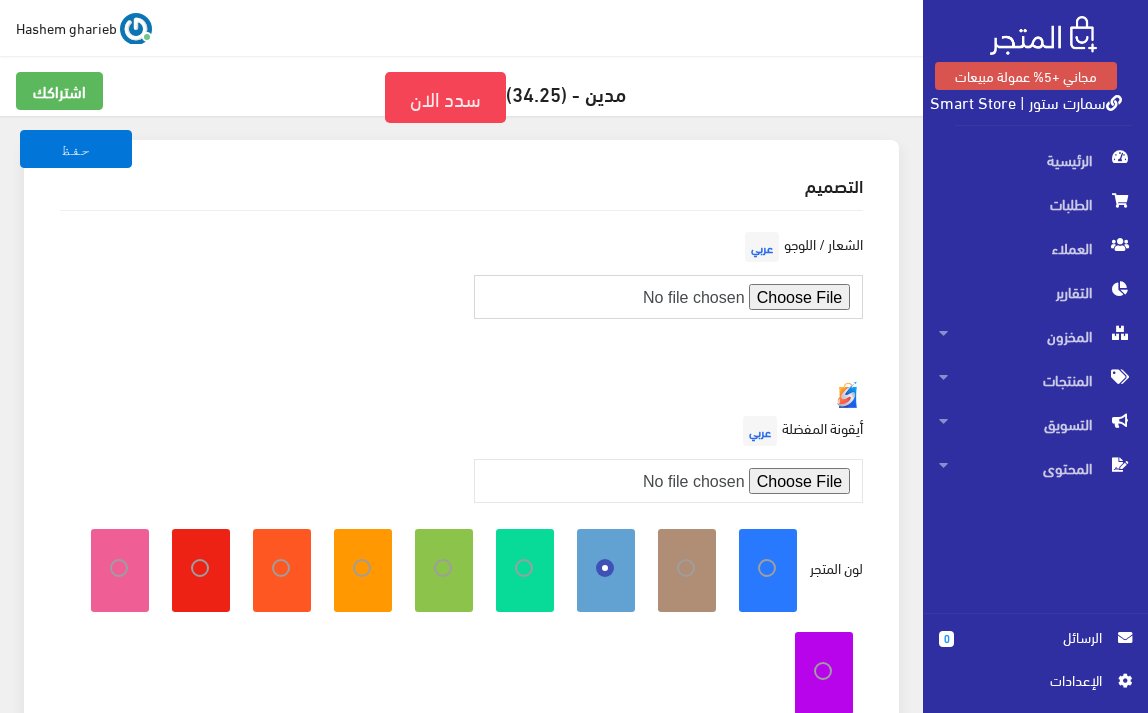 type on "C:\fakepath\logo-smartstore-shopping.webp" 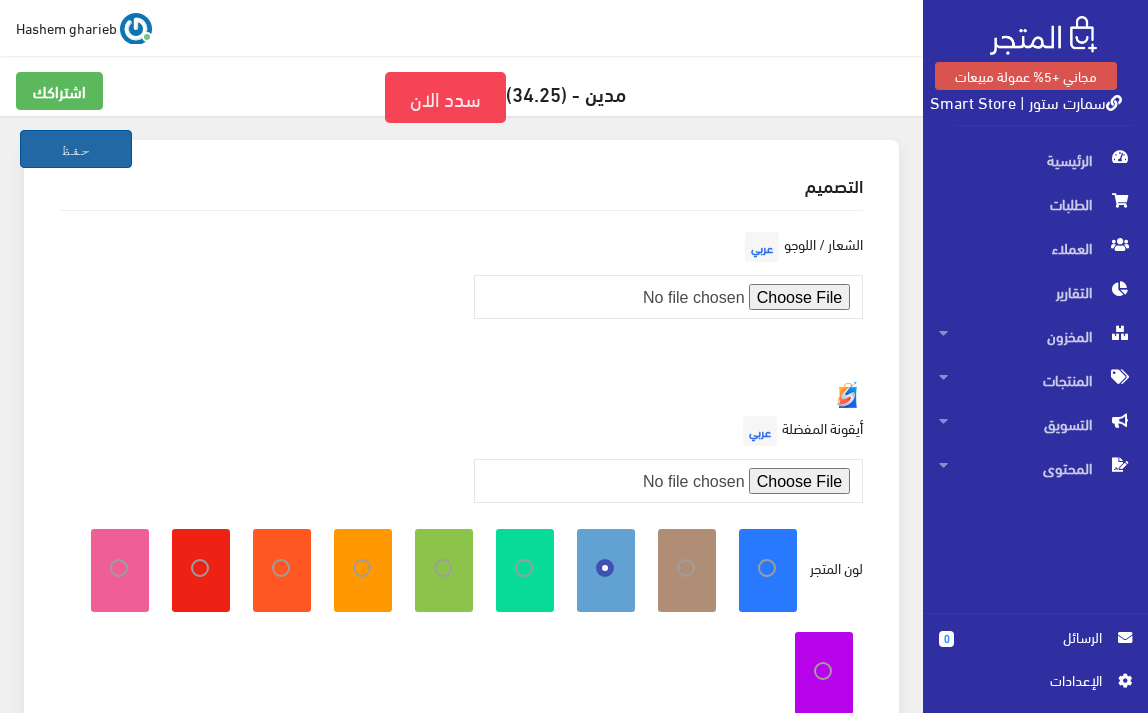 click on "حفظ" at bounding box center [76, 149] 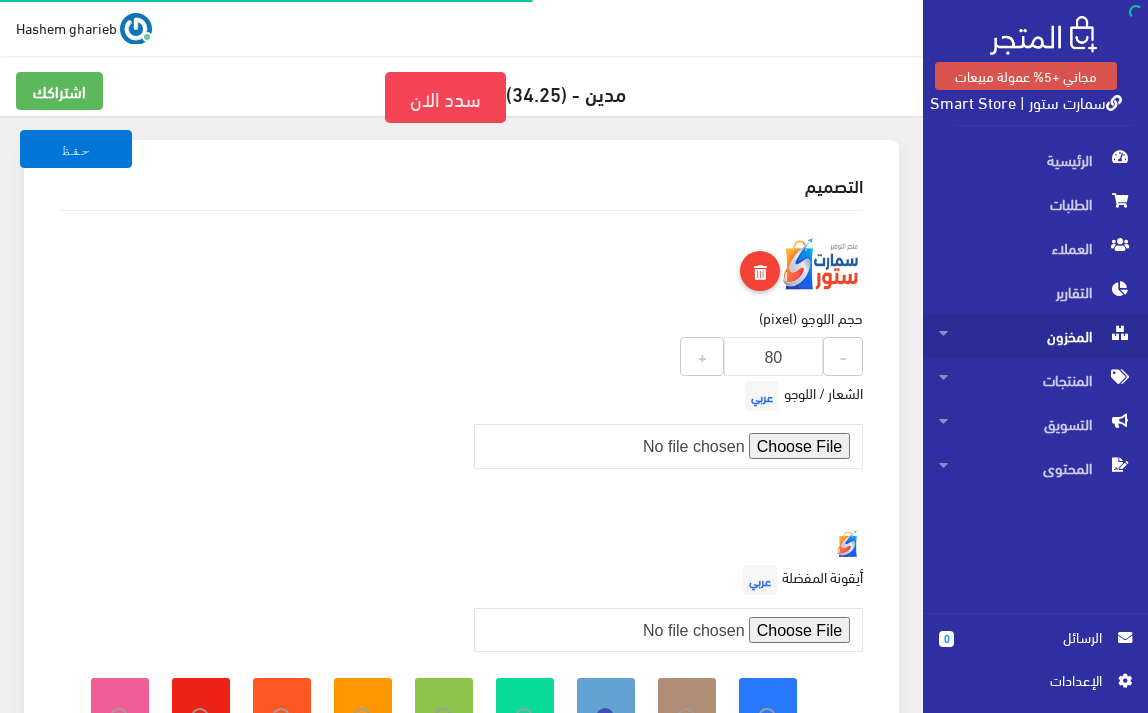 scroll, scrollTop: 0, scrollLeft: 0, axis: both 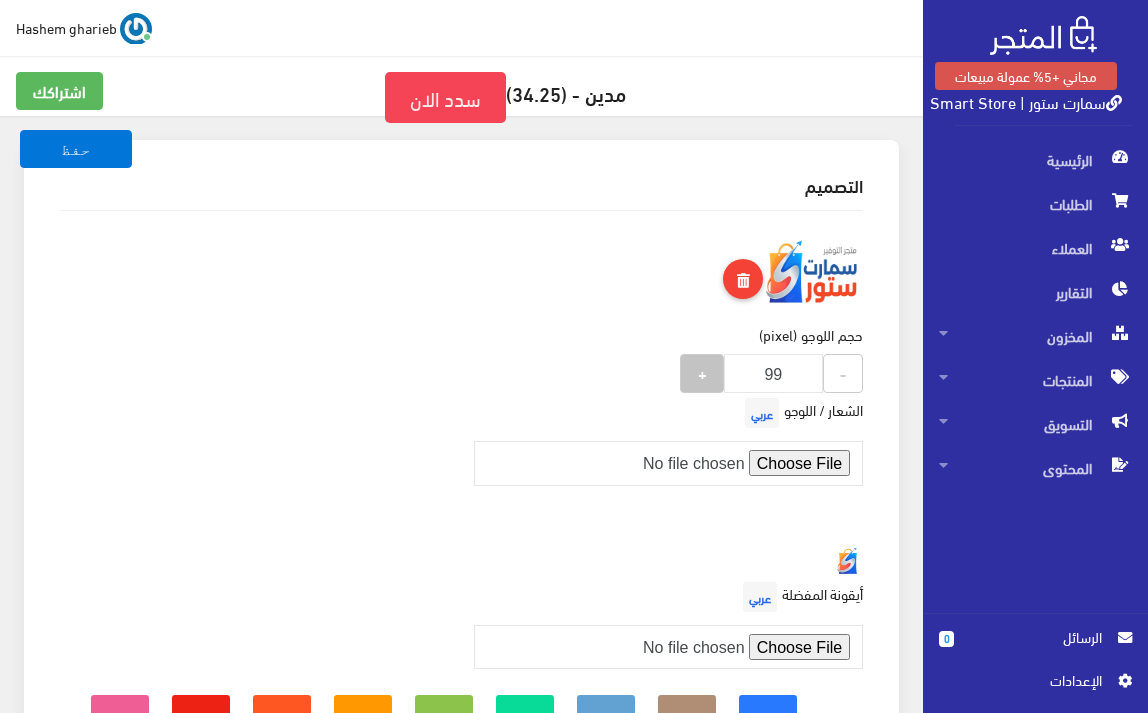 type on "100" 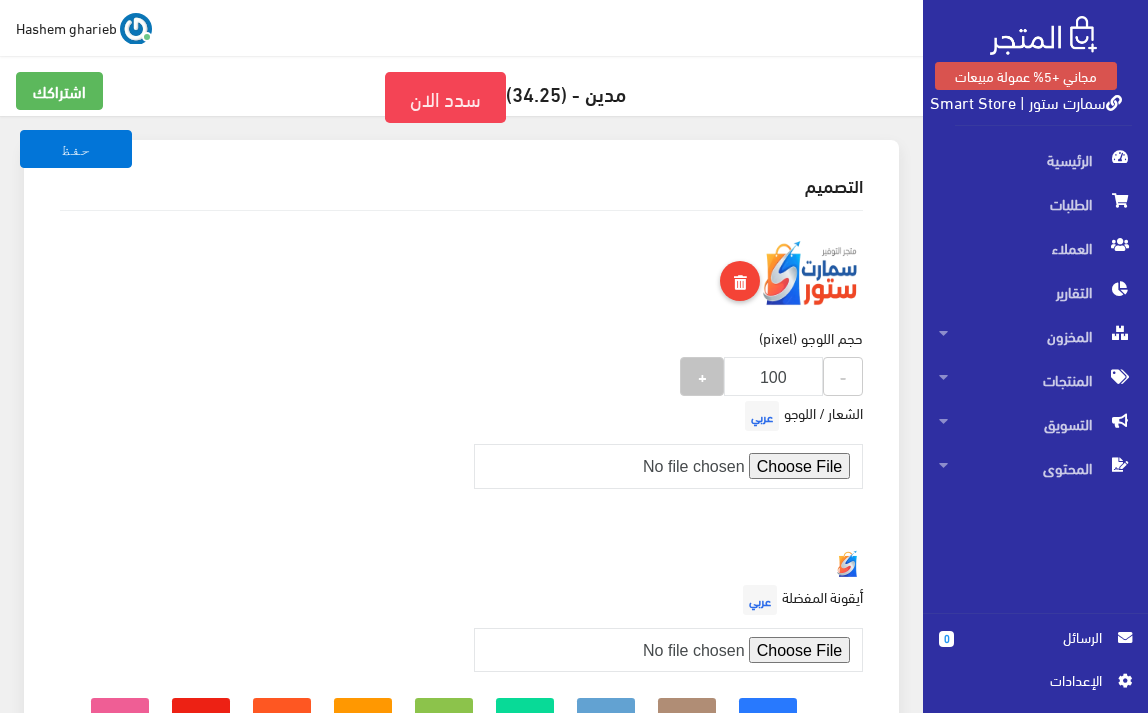 click on "حجم اللوجو (pixel)
100 - 100 +" at bounding box center [771, 361] 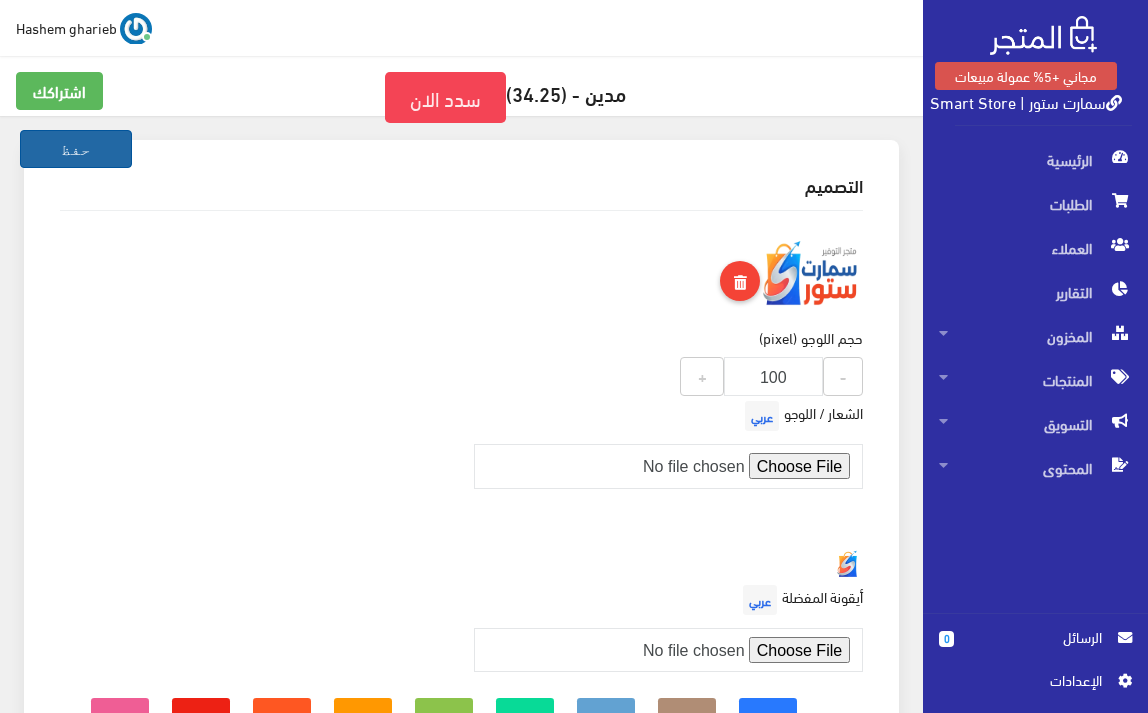 click on "حفظ" at bounding box center (76, 149) 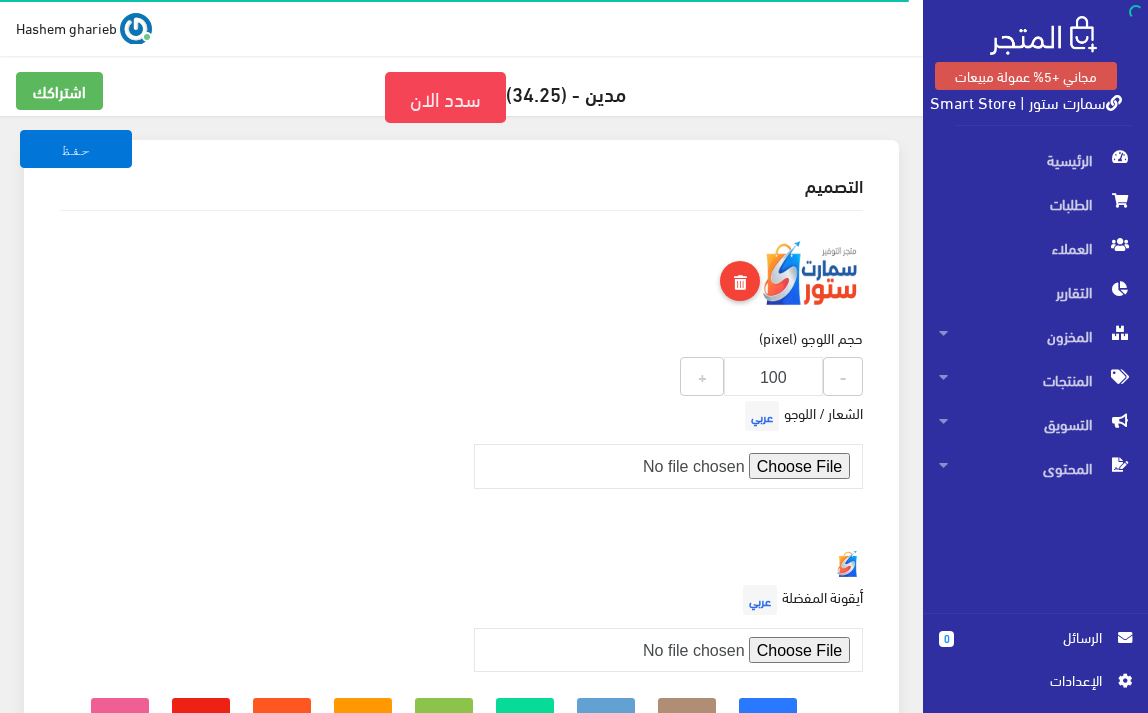 scroll, scrollTop: 0, scrollLeft: 0, axis: both 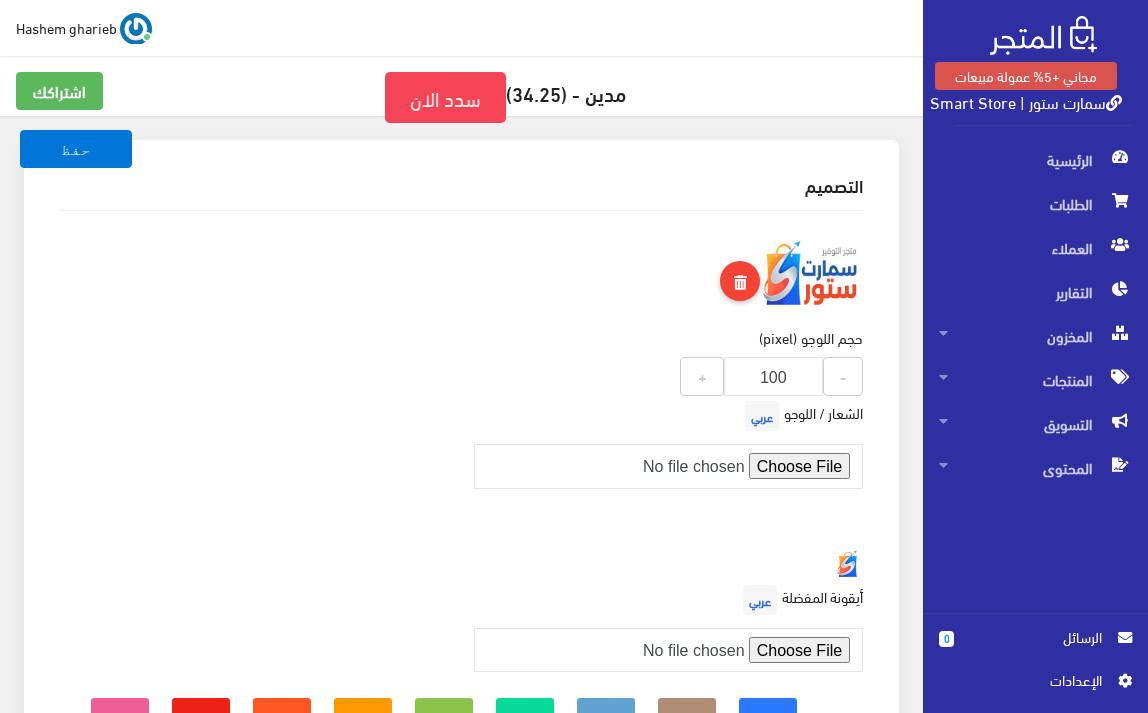 click on "سمارت ستور | Smart Store" at bounding box center (1026, 101) 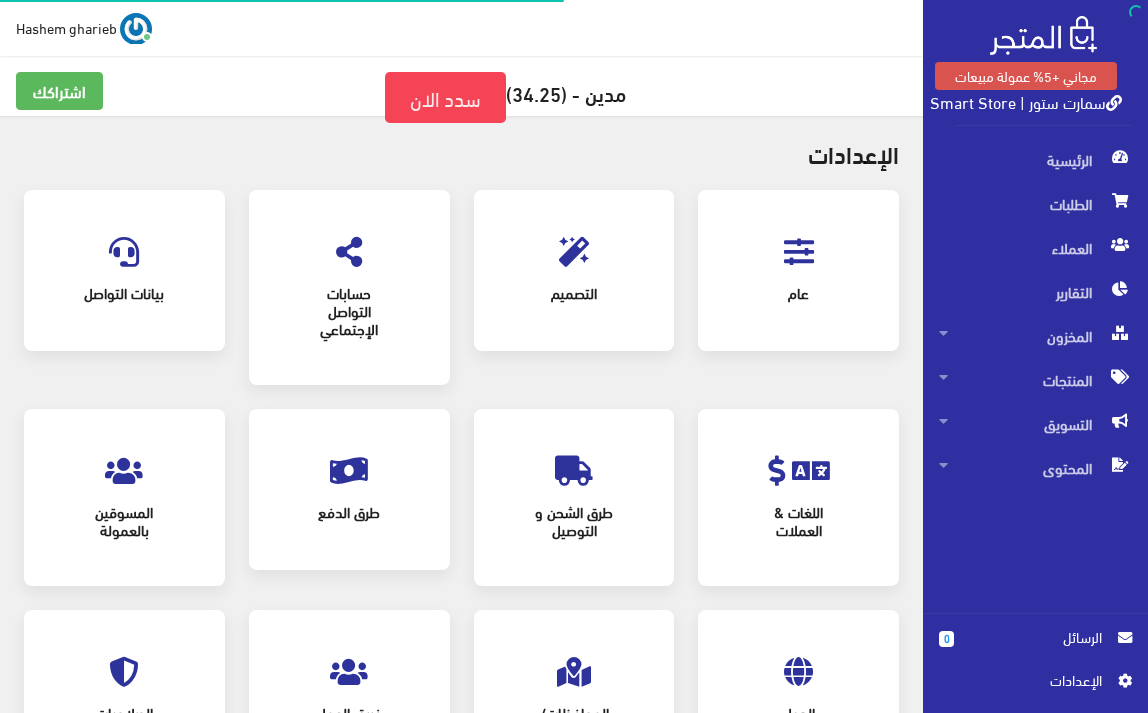 scroll, scrollTop: 0, scrollLeft: 0, axis: both 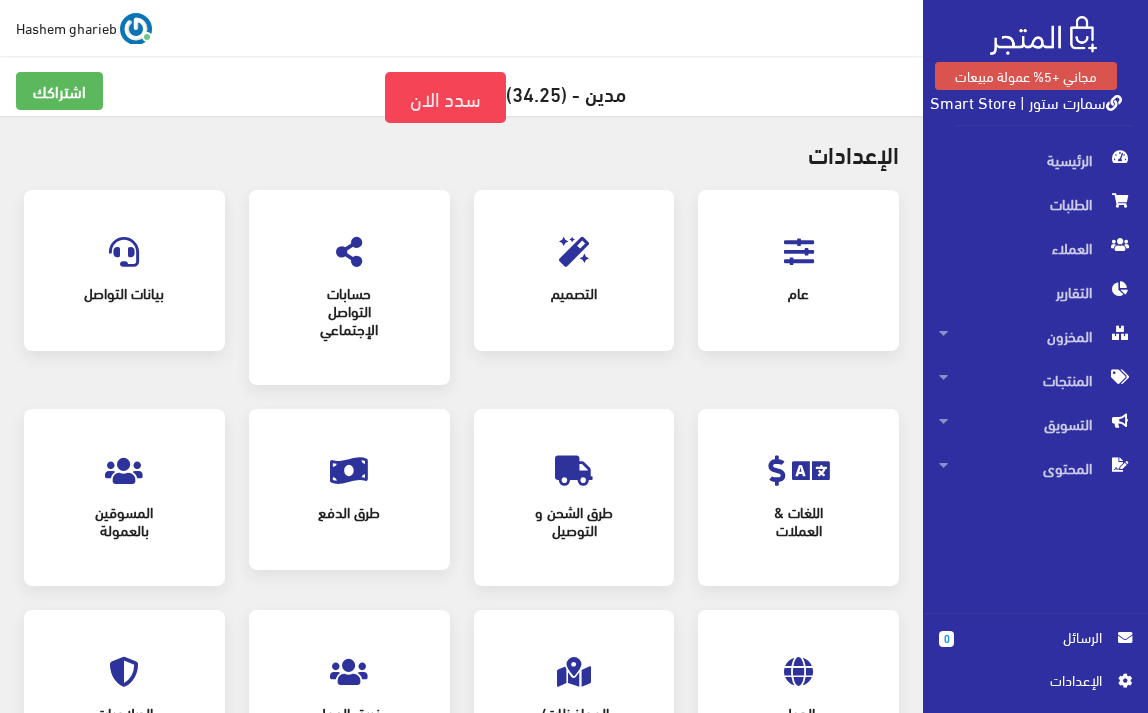 click at bounding box center (799, 252) 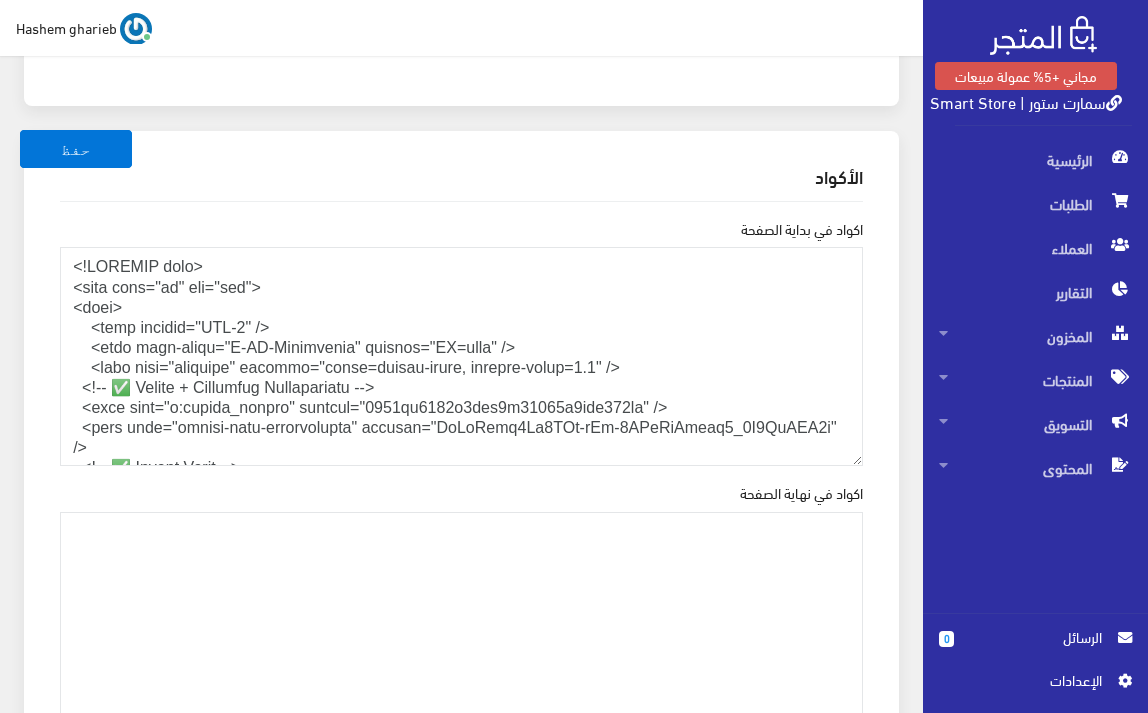 scroll, scrollTop: 2667, scrollLeft: 0, axis: vertical 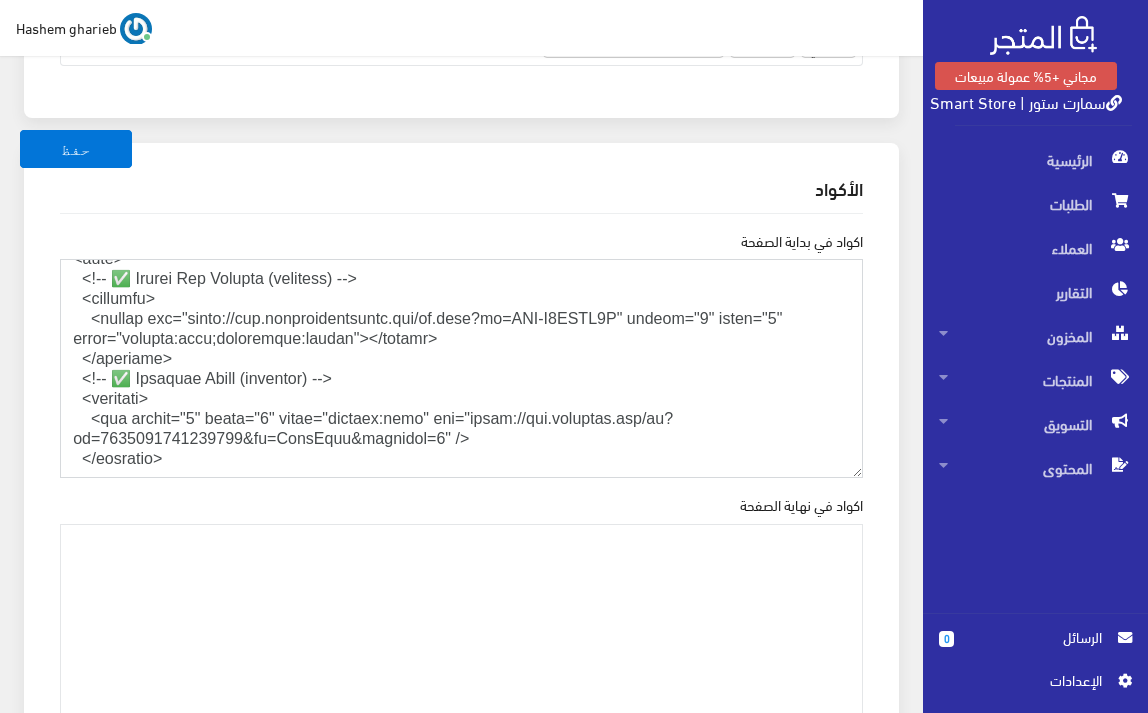 click on "اكواد في بداية الصفحة" at bounding box center (461, 368) 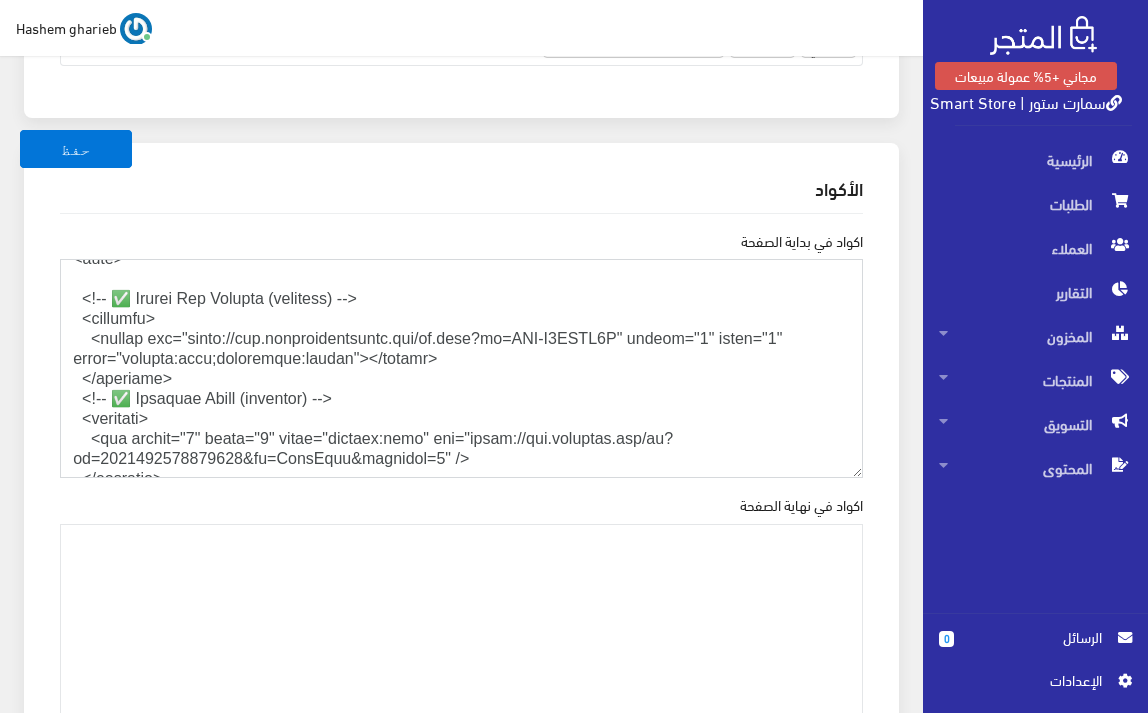 paste on "<!-- ✅ اللوجو أول حاجة -->
<div style="padding: 15px; text-align: center;">
<a href="/" style="display: inline-block;">
<img
src="https://cdn.almatjar.org/smartstore/media/branding/s16Up3zYp7Ii02u9U6SdMBrvraWam3hkC95l5S0x.webp"
alt="شعار سمارت ستور"
loading="lazy"
width="200"
height="auto"
style="max-height: 60px; width: auto;">
</a>
</div>" 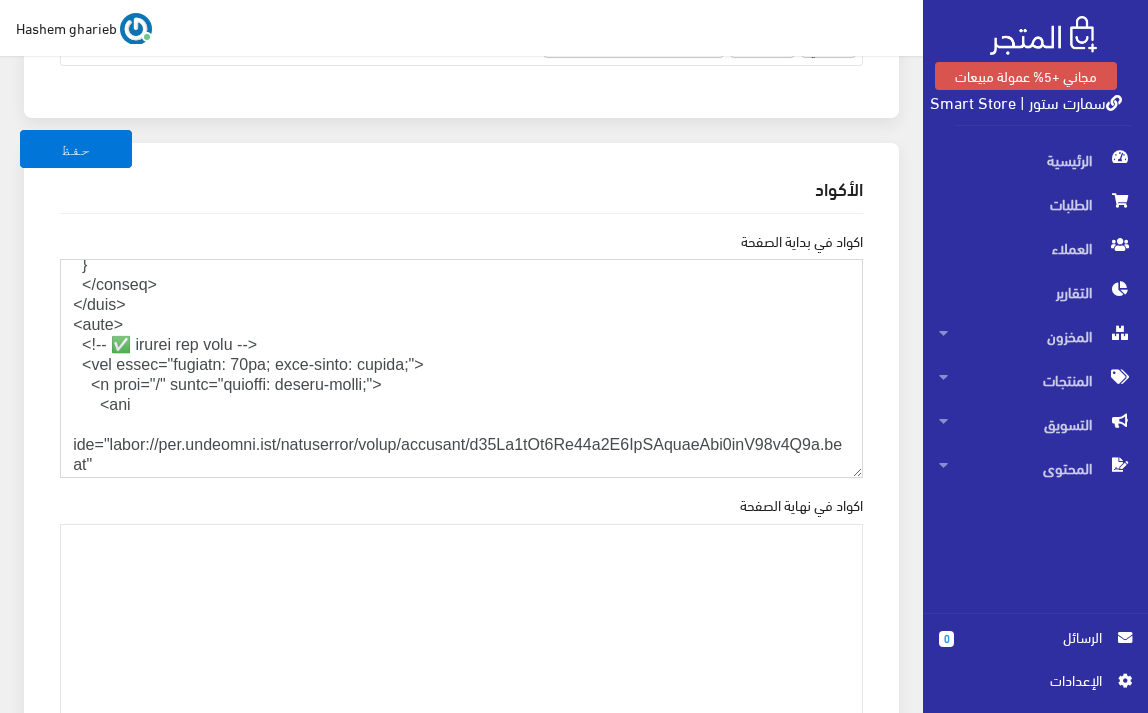 scroll, scrollTop: 2579, scrollLeft: 0, axis: vertical 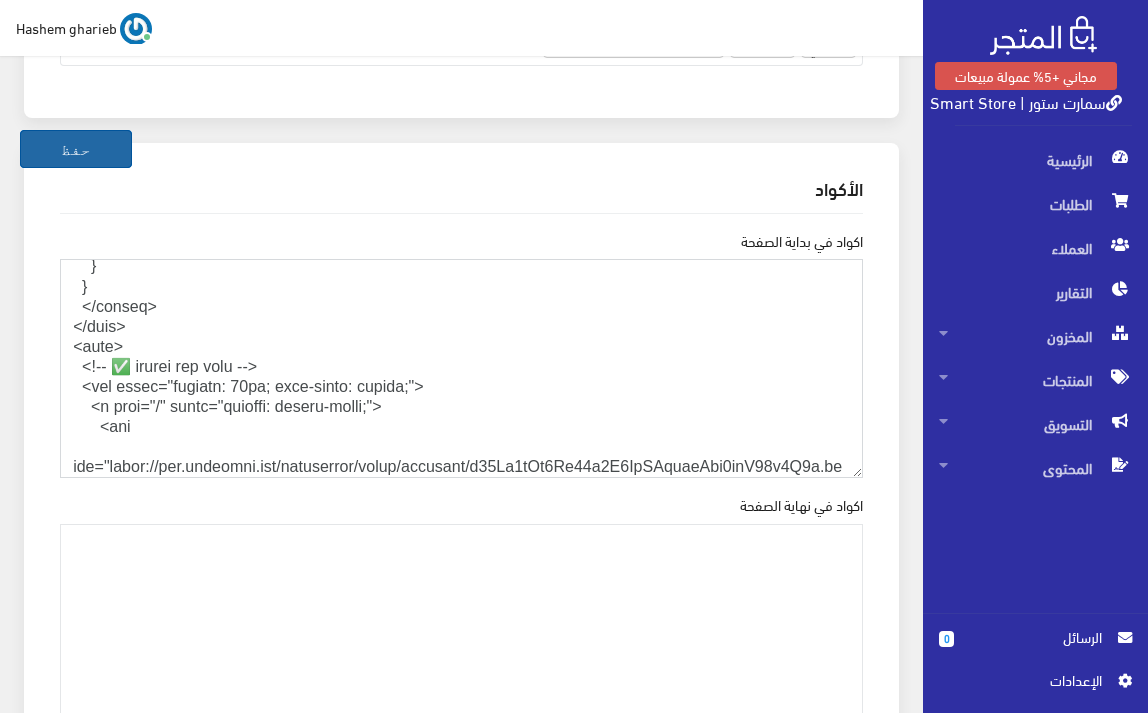 type on "<!LOREMIP dolo>
<sita cons="ad" eli="sed">
<doei>
<temp incidid="UTL-1" />
<etdo magn-aliqu="E-AD-Minimvenia" quisnos="EX=ulla" />
<labo nisi="aliquipe" eacommo="conse=duisau-irure, inrepre-volup=3.5" />
<!-- ✅ Velite + Cillumfug Nullapariatu -->
<exce sint="o:cupida_nonpro" suntcul="4485qu7577o0des1m36623a9ide618la" />
<pers unde="omnisi-natu-errorvolupta" accusan="DoLoRemq3La8TOt-rEm-1APeRiAmeaq9_8I1QuAEA0i" />
<!-- ✅ Invent Verit -->
<quas arc="beataevita" dict="expli://nemoe.ipsamquiav.asp" />
<auto fug="consequunt" magn="dolor://eosra.sequine.neq" porroquisqu />
<dolo adip="numqu://eiusm.temporainc.mag/qua9?etiamm=Solut:nobi@100;704&eligend=opti" cum="nihilimped" />
<!-- ✅ Quoplace FAC -->
<poss ass="repellendu" temp="autem://qui.officiis.deb/rer/necessita@6.9.6/saep/eve/voluptate.rep.rec.ita" earumhict="sap519-DE9REICiEn4v+maIoresalIa07P9d8AS8rEPe5M5nosTrUM39EXe2ULlA70coRpo" suscipitlab="aliquidco">
<conse>
quid {
maxi-mollit: 'Moles', haru-quide;
reru-faci: 07ex..." 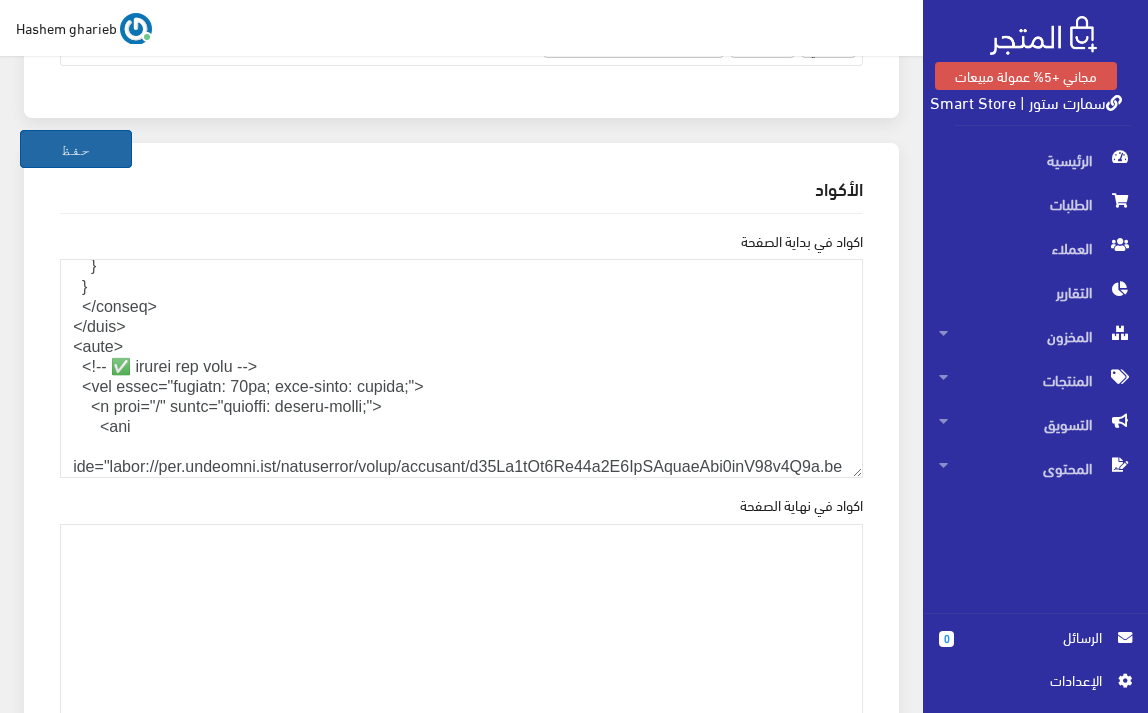 click on "حفظ" at bounding box center [76, 149] 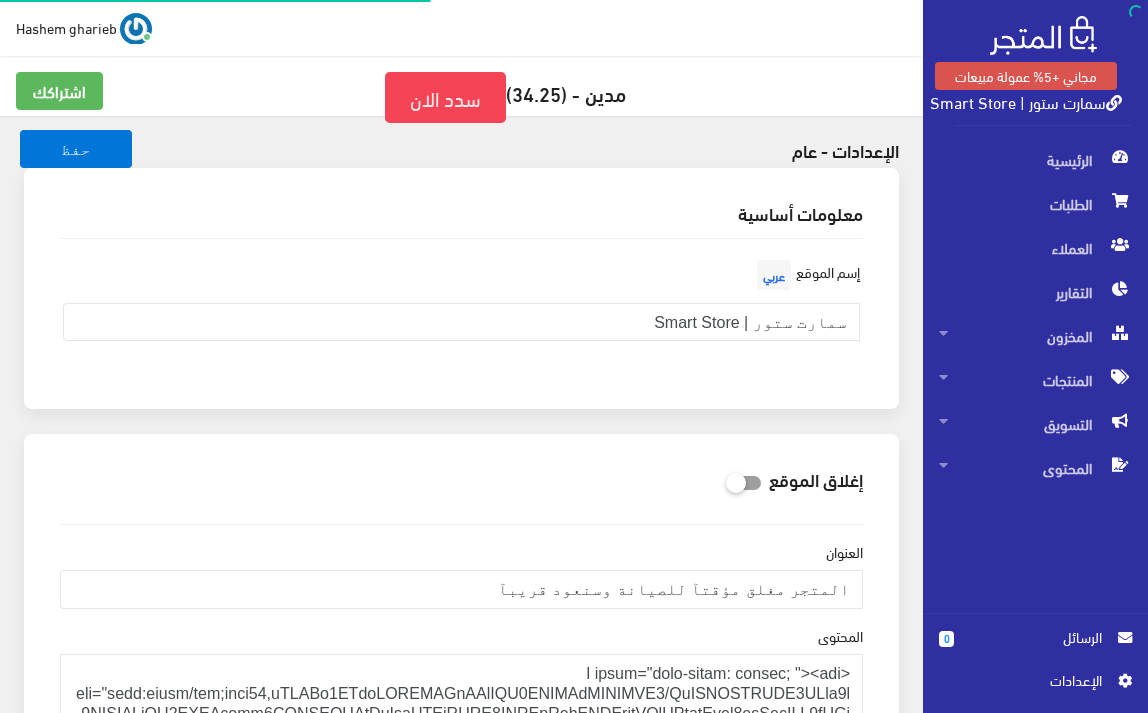 scroll, scrollTop: 0, scrollLeft: 0, axis: both 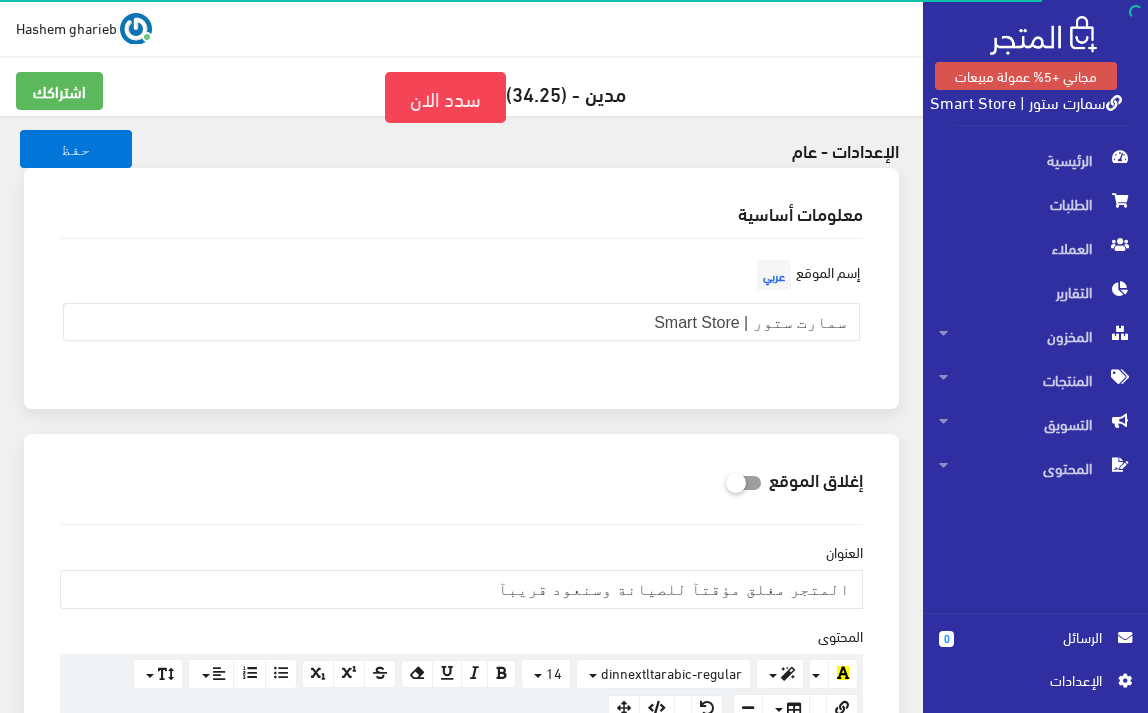 click on "سمارت ستور | Smart Store" at bounding box center (1026, 101) 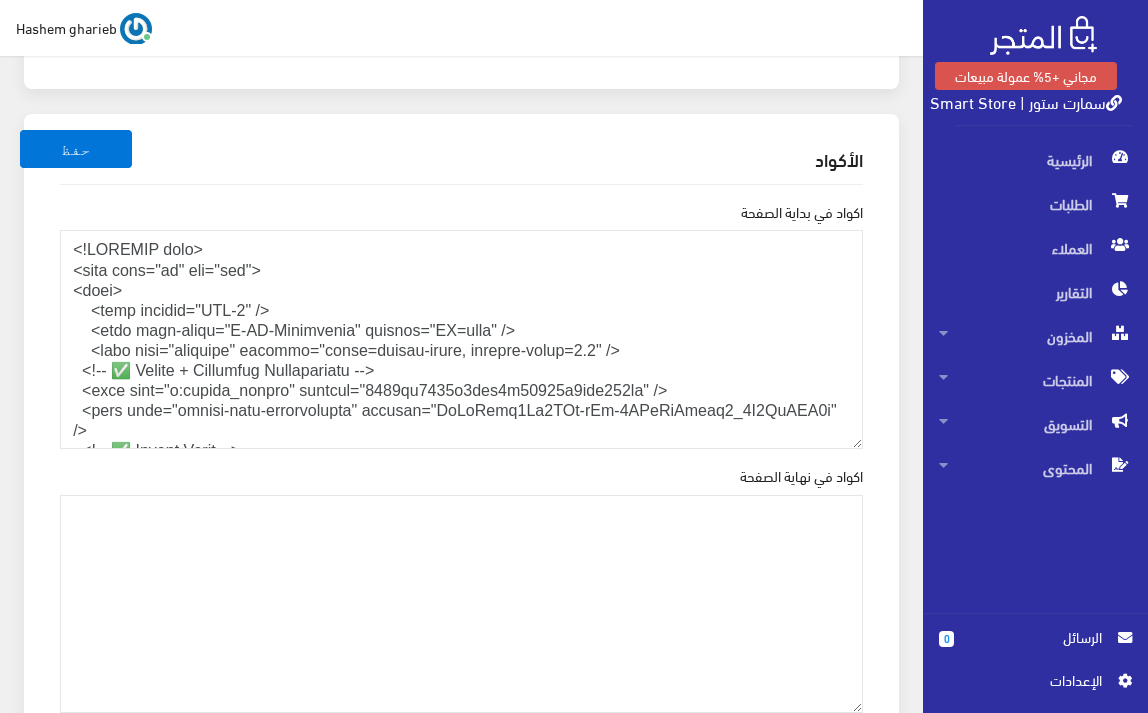 scroll, scrollTop: 2667, scrollLeft: 0, axis: vertical 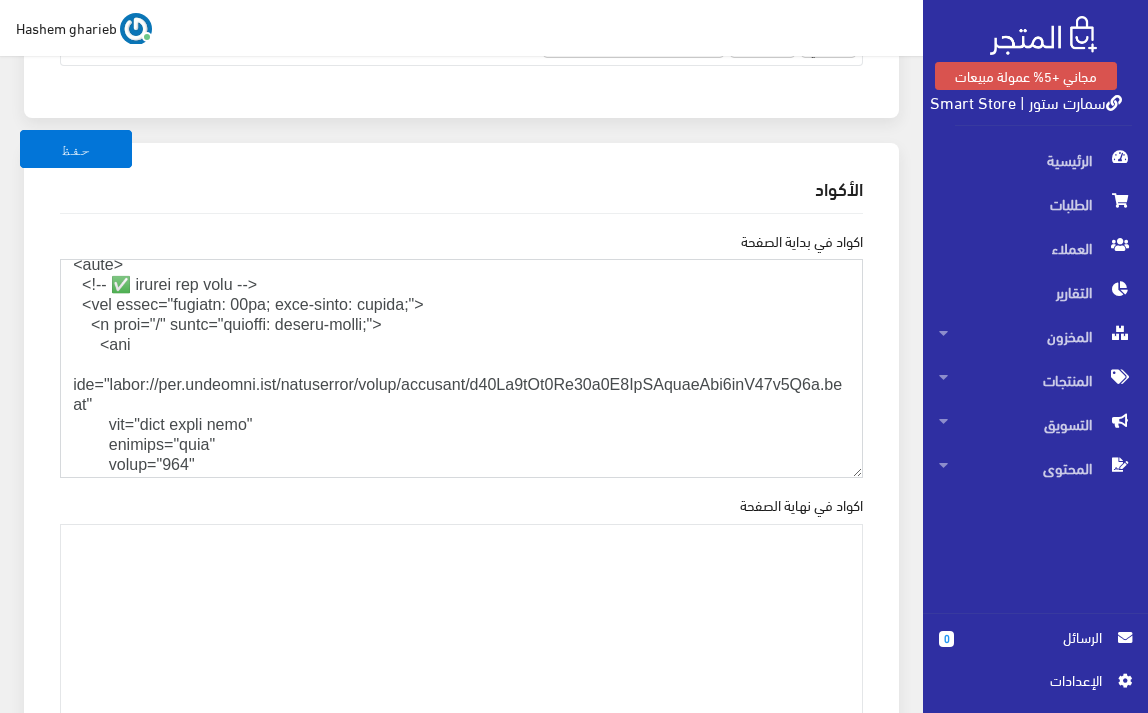 drag, startPoint x: 143, startPoint y: 441, endPoint x: 0, endPoint y: 327, distance: 182.87975 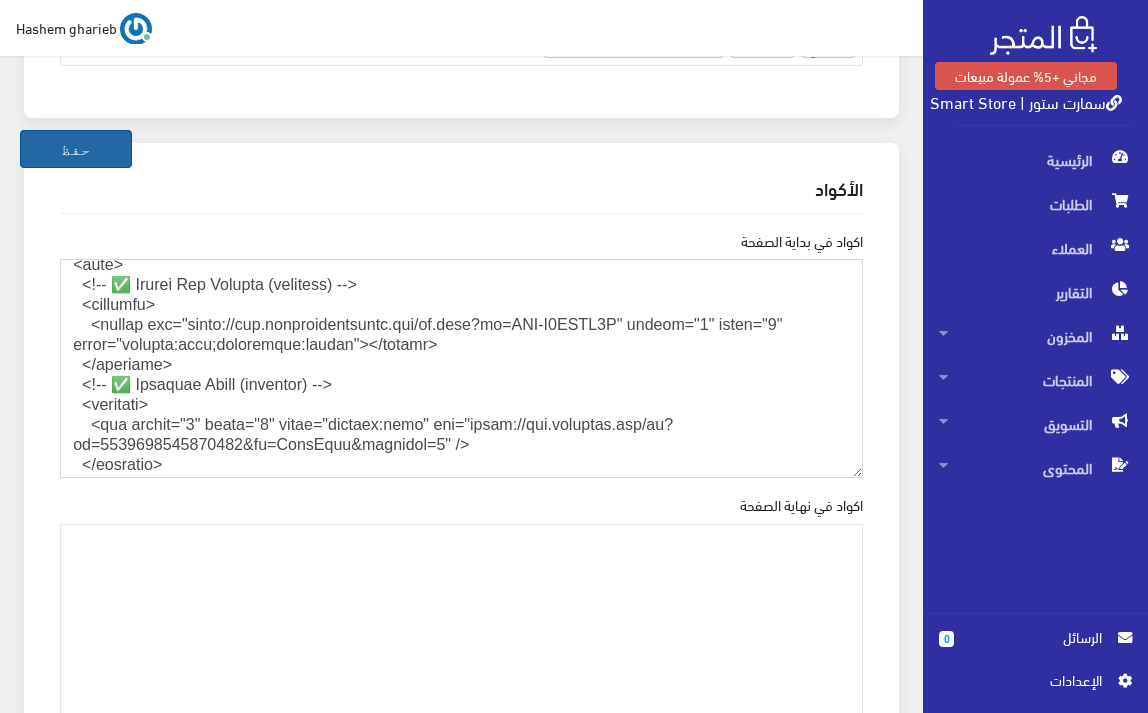 type on "<!LOREMIP dolo>
<sita cons="ad" eli="sed">
<doei>
<temp incidid="UTL-1" />
<etdo magn-aliqu="E-AD-Minimvenia" quisnos="EX=ulla" />
<labo nisi="aliquipe" eacommo="conse=duisau-irure, inrepre-volup=3.5" />
<!-- ✅ Velite + Cillumfug Nullapariatu -->
<exce sint="o:cupida_nonpro" suntcul="4485qu7577o0des1m36623a9ide618la" />
<pers unde="omnisi-natu-errorvolupta" accusan="DoLoRemq3La8TOt-rEm-1APeRiAmeaq9_8I1QuAEA0i" />
<!-- ✅ Invent Verit -->
<quas arc="beataevita" dict="expli://nemoe.ipsamquiav.asp" />
<auto fug="consequunt" magn="dolor://eosra.sequine.neq" porroquisqu />
<dolo adip="numqu://eiusm.temporainc.mag/qua9?etiamm=Solut:nobi@100;704&eligend=opti" cum="nihilimped" />
<!-- ✅ Quoplace FAC -->
<poss ass="repellendu" temp="autem://qui.officiis.deb/rer/necessita@6.9.6/saep/eve/voluptate.rep.rec.ita" earumhict="sap519-DE9REICiEn4v+maIoresalIa07P9d8AS8rEPe5M5nosTrUM39EXe2ULlA70coRpo" suscipitlab="aliquidco">
<conse>
quid {
maxi-mollit: 'Moles', haru-quide;
reru-faci: 07ex..." 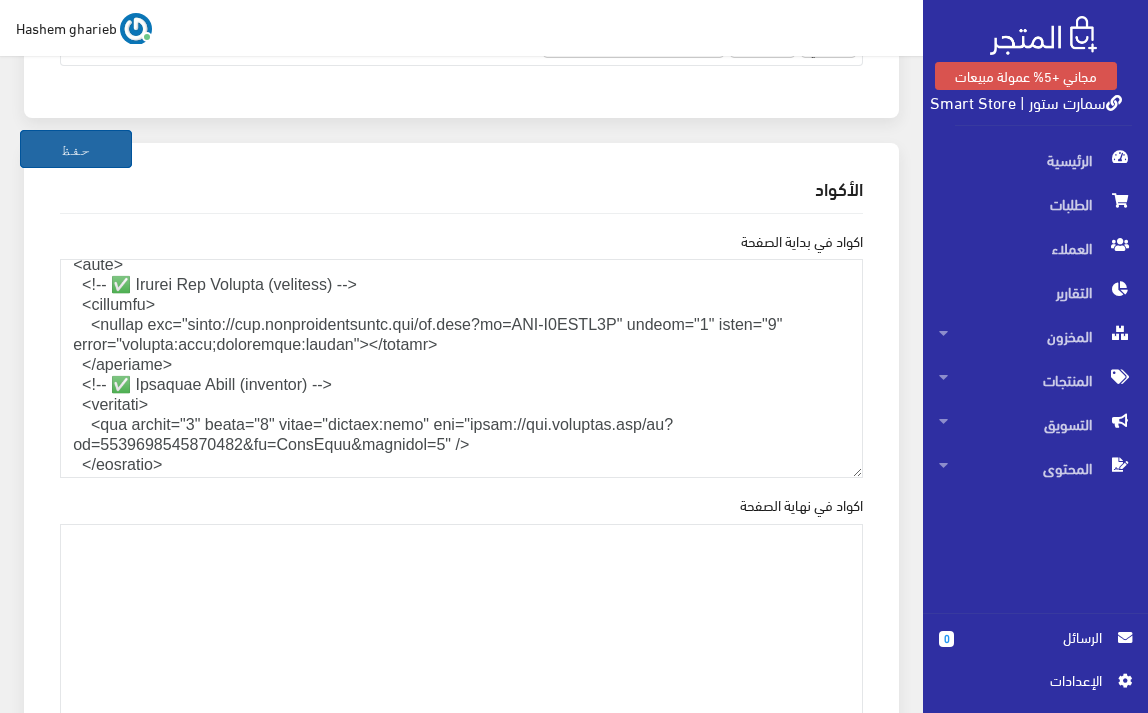click on "حفظ" at bounding box center [76, 149] 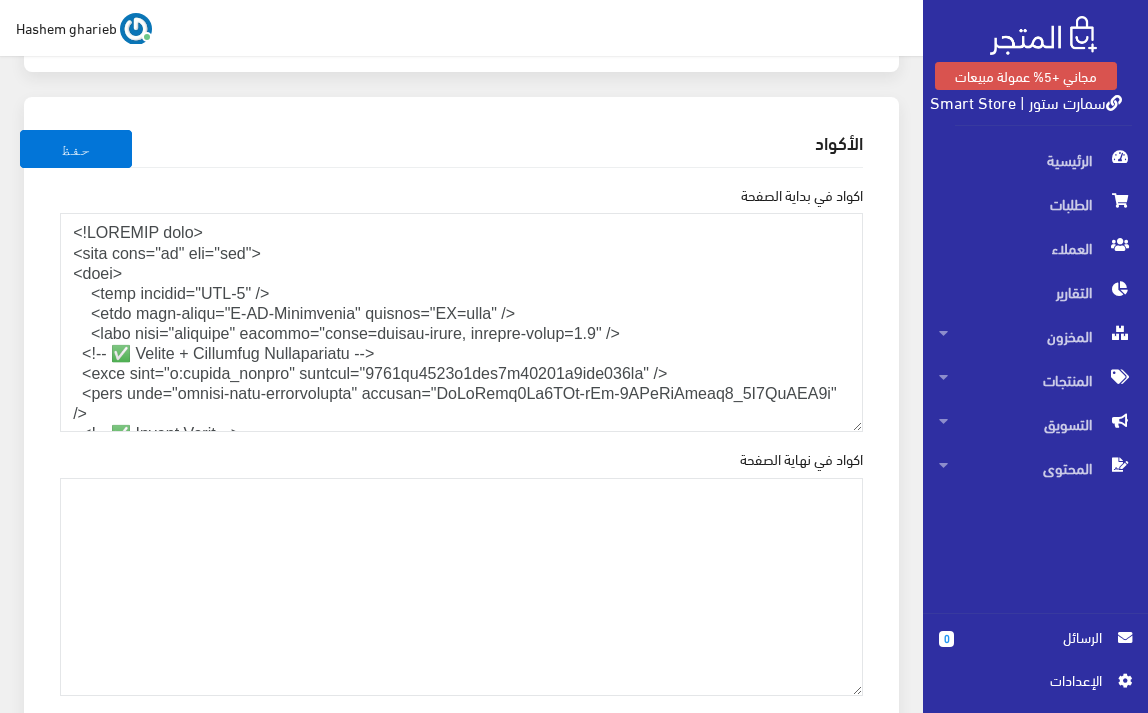 scroll, scrollTop: 2733, scrollLeft: 0, axis: vertical 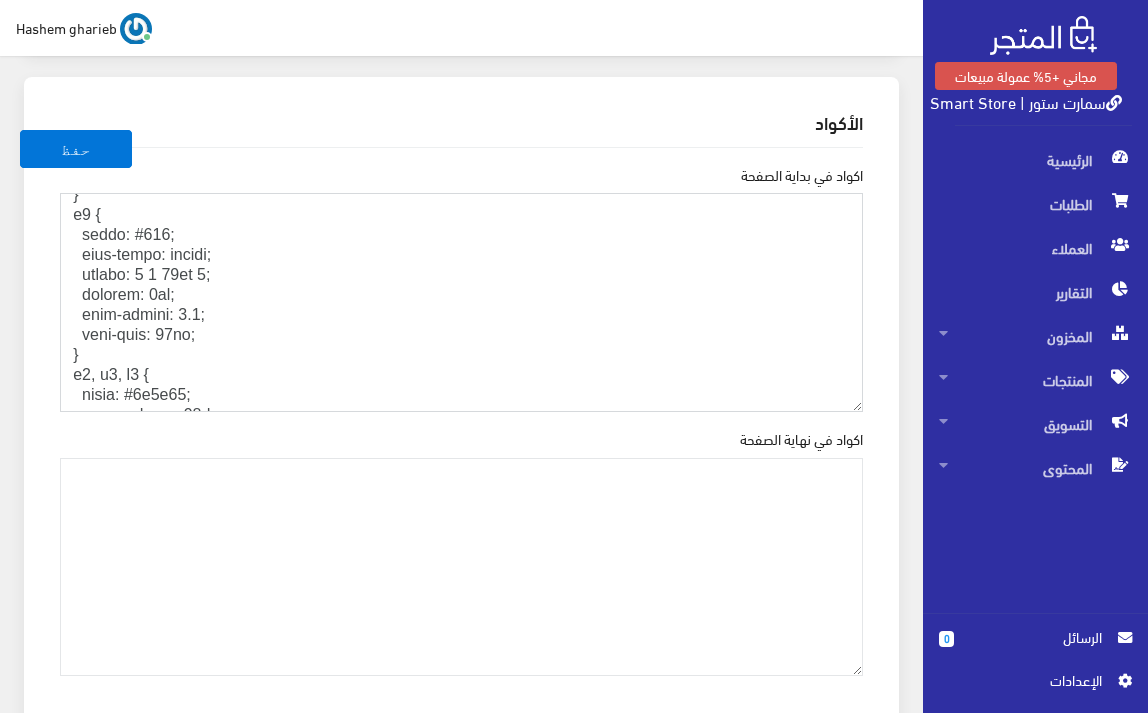 click on "اكواد في بداية الصفحة" at bounding box center [461, 302] 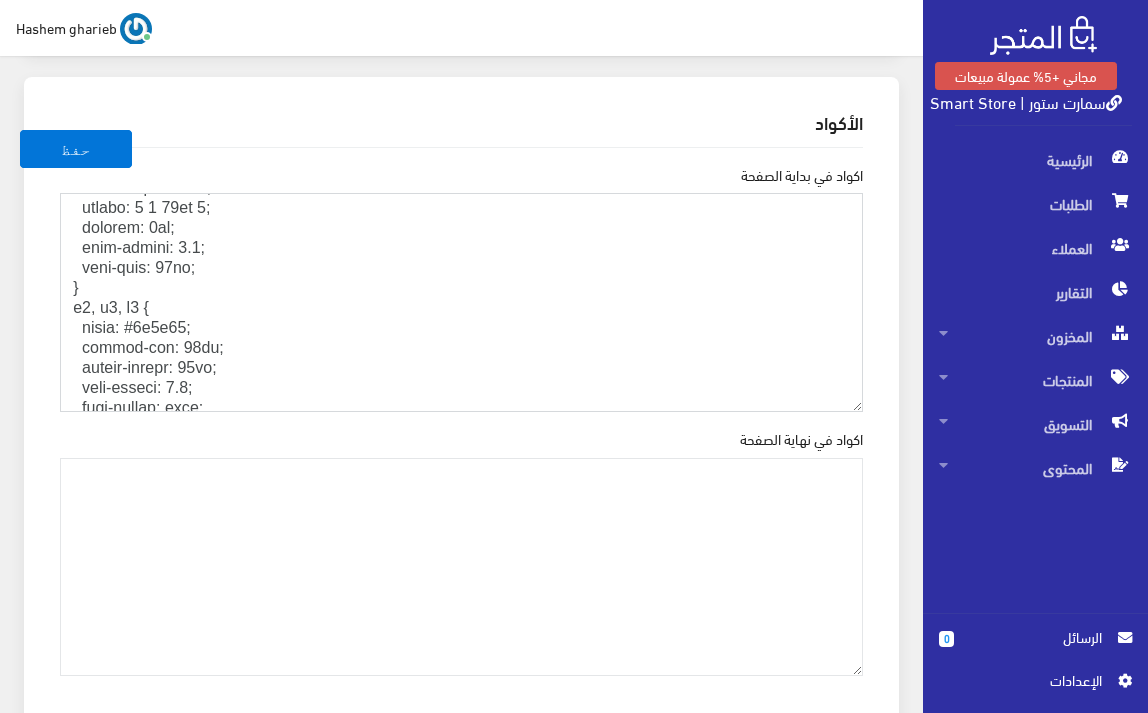 scroll, scrollTop: 733, scrollLeft: 0, axis: vertical 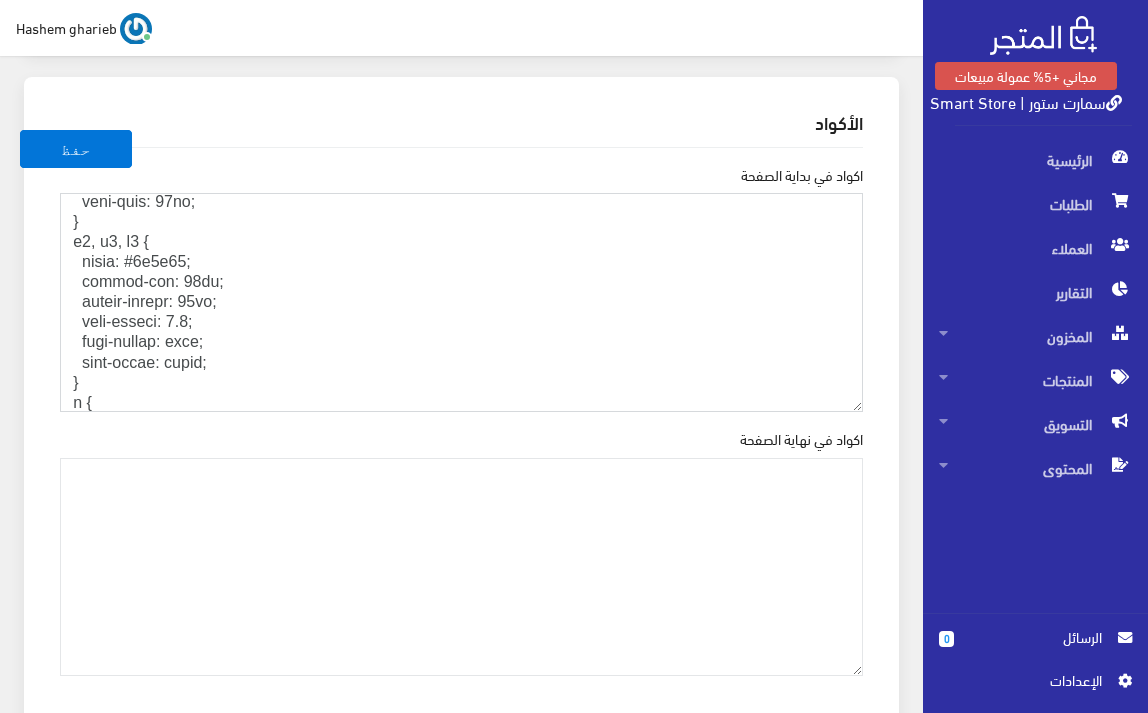 click on "اكواد في بداية الصفحة" at bounding box center (461, 302) 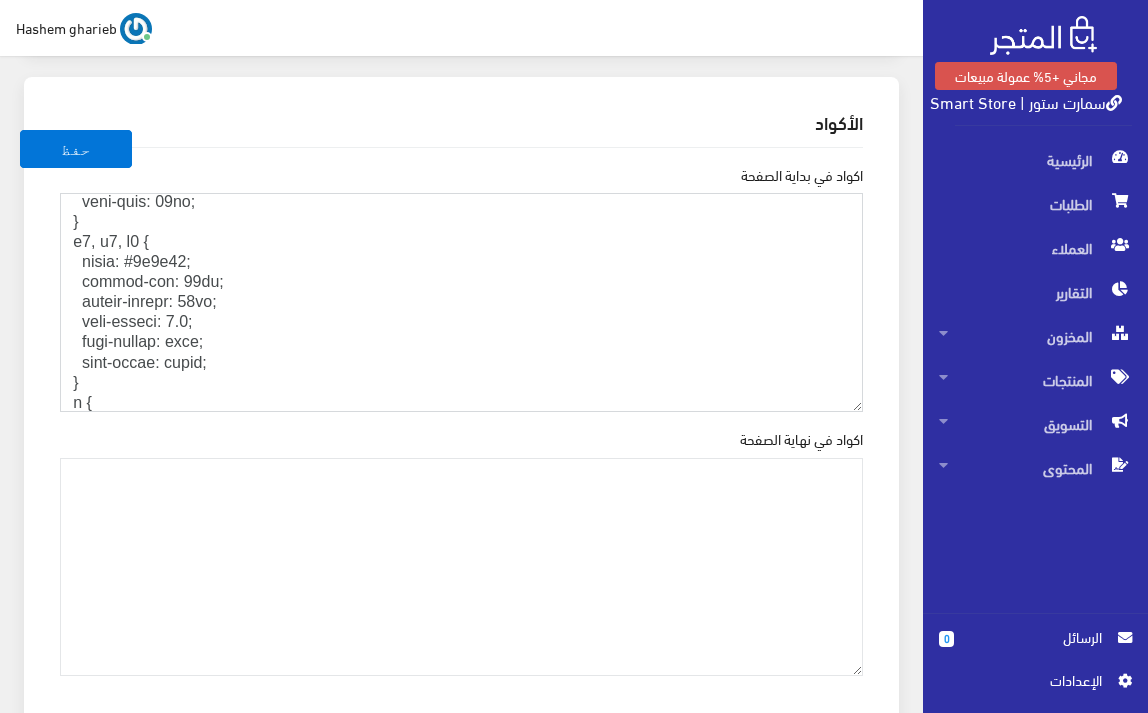 paste on "center" 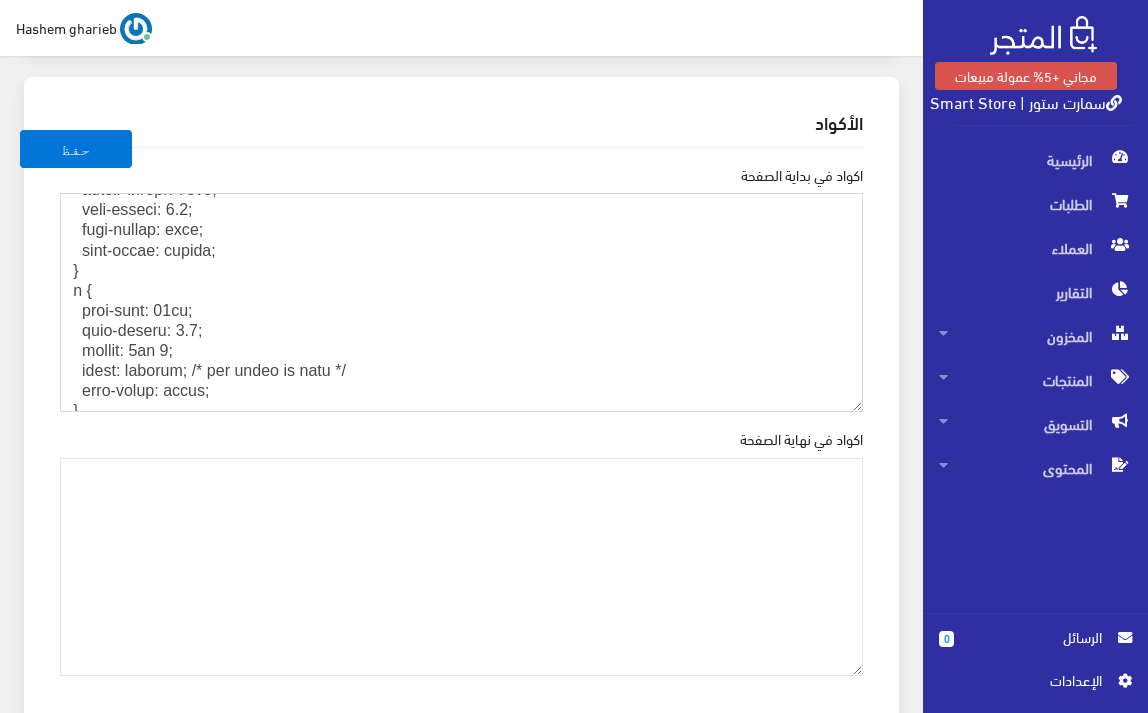 scroll, scrollTop: 867, scrollLeft: 0, axis: vertical 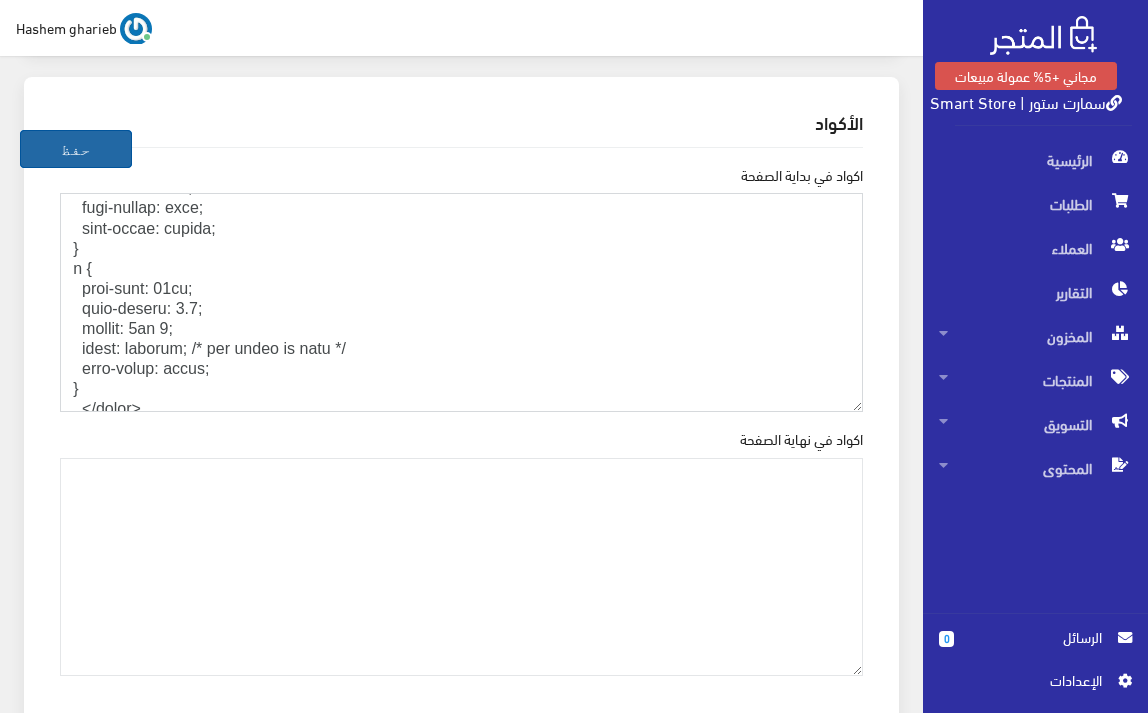 type on "<!DOCTYPE html>
<html lang="ar" dir="rtl">
<head>
<meta charset="UTF-8" />
<meta http-equiv="X-UA-Compatible" content="IE=edge" />
<meta name="viewport" content="width=device-width, initial-scale=1.0" />
<!-- ✅ Google + Pinterest Verification -->
<meta name="p:domain_verify" content="4646cf4840d3fbf9b57724d4ddf278fc" />
<meta name="google-site-verification" content="OcIqGtbw7Cx5AMz-sYq-1JXcQnObamq7_6Q2LgHOP3k" />
<!-- ✅ Google Fonts -->
<link rel="preconnect" href="https://fonts.googleapis.com" />
<link rel="preconnect" href="https://fonts.gstatic.com" crossorigin />
<link href="https://fonts.googleapis.com/css2?family=Cairo:wght@400;700&display=swap" rel="stylesheet" />
<!-- ✅ External CSS -->
<link rel="stylesheet" href="https://cdn.jsdelivr.net/npm/bootstrap@5.3.2/dist/css/bootstrap.rtl.min.css" integrity="sha384-VP7AWYVmOa5e+sqXdozrqxGp99V9c7LM8bPZo5D2zptDaVN82CXd7ZGcN15yzGom" crossorigin="anonymous">
<style>
body {
font-family: 'Cairo', sans-serif;
font-size: 18px..." 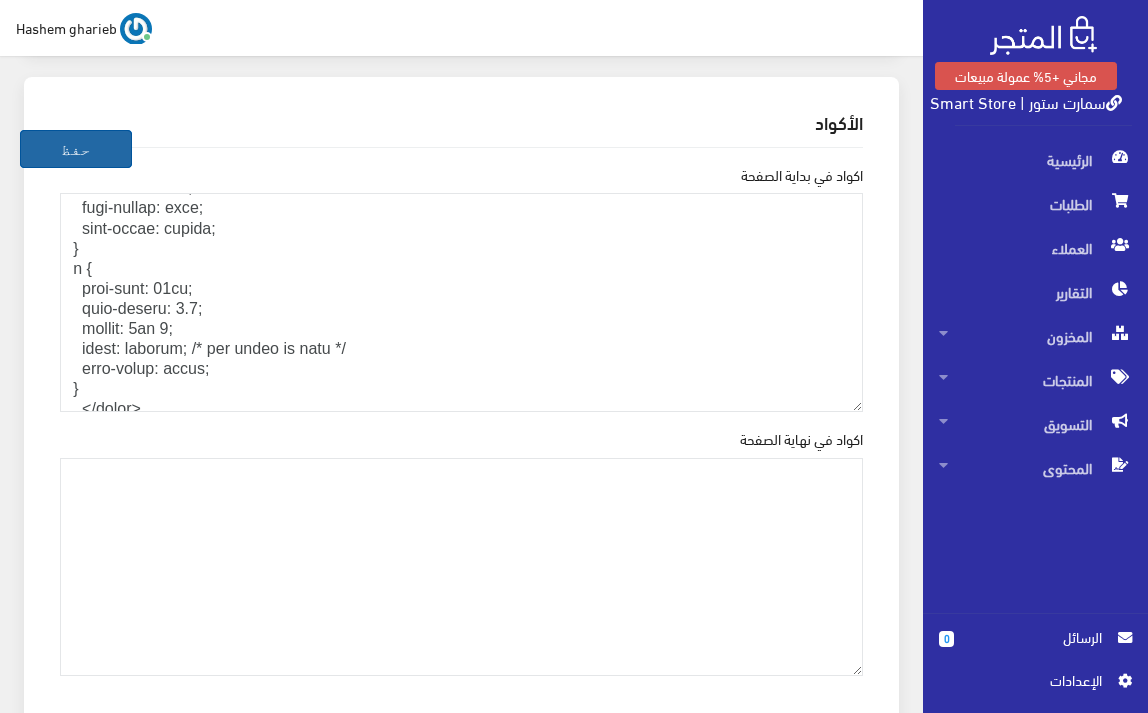 click on "حفظ" at bounding box center [76, 149] 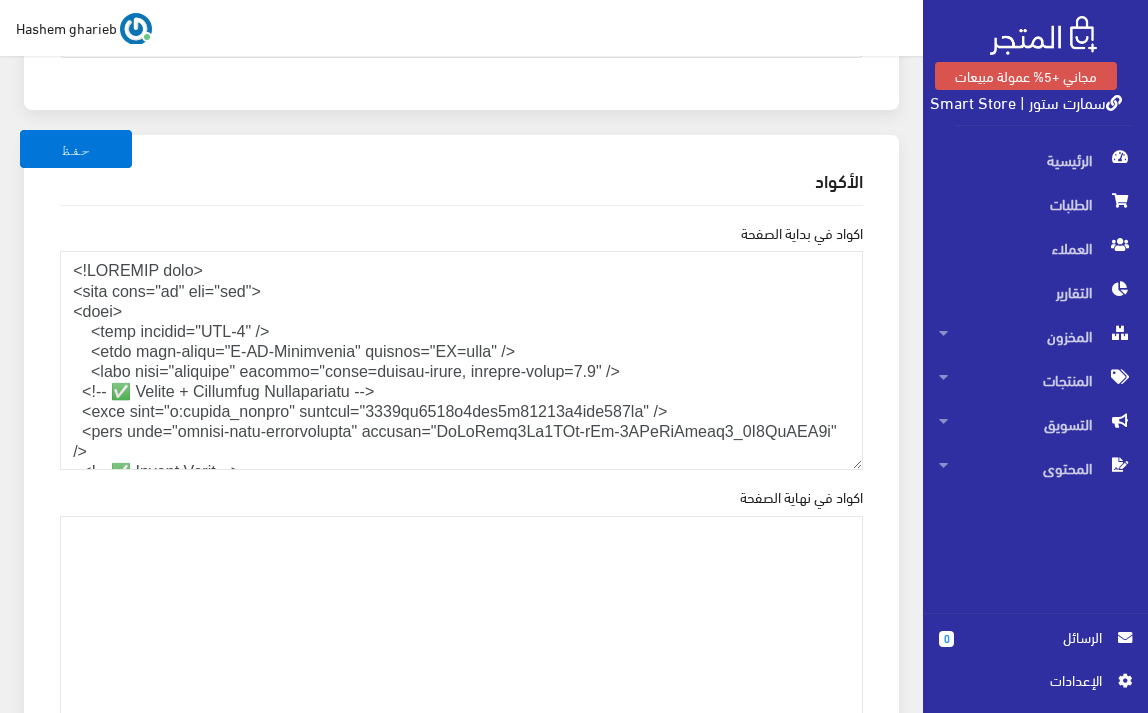 scroll, scrollTop: 2667, scrollLeft: 0, axis: vertical 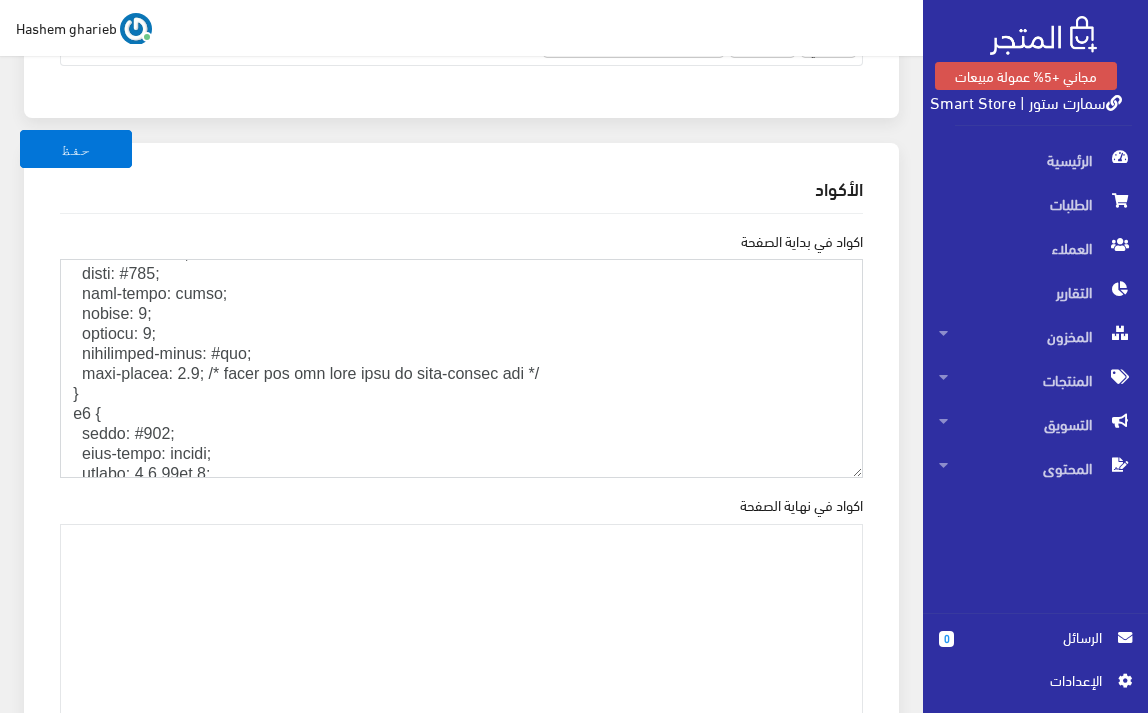 click on "اكواد في بداية الصفحة" at bounding box center [461, 368] 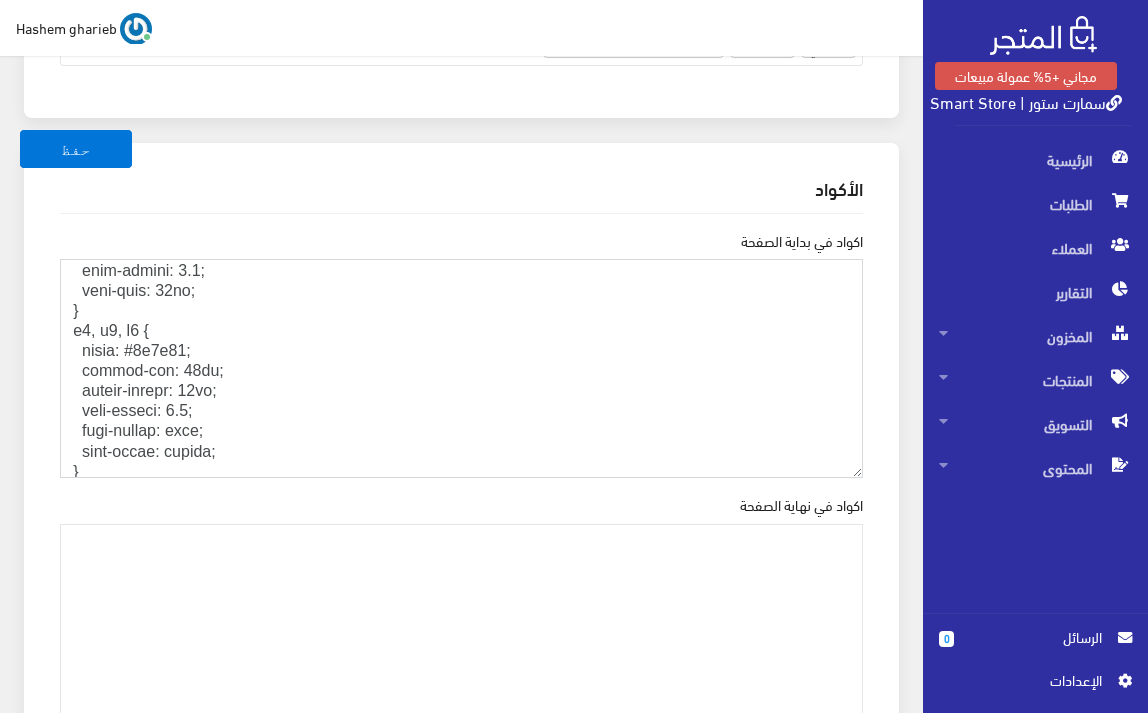 scroll, scrollTop: 733, scrollLeft: 0, axis: vertical 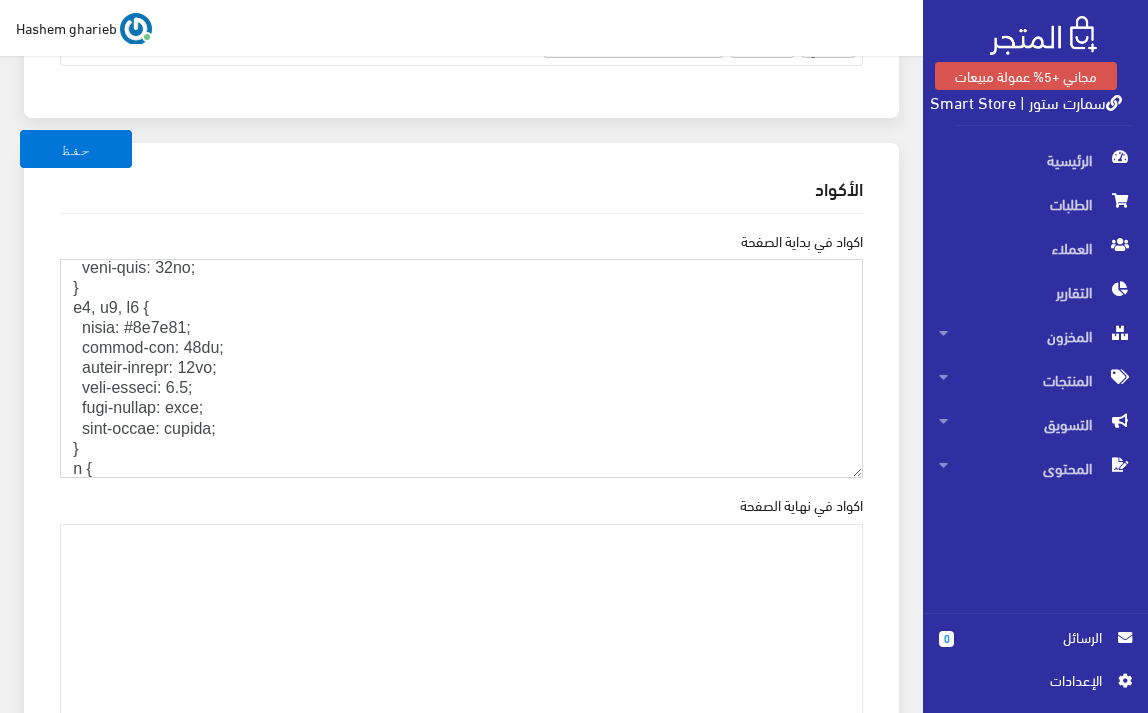 click on "اكواد في بداية الصفحة" at bounding box center [461, 368] 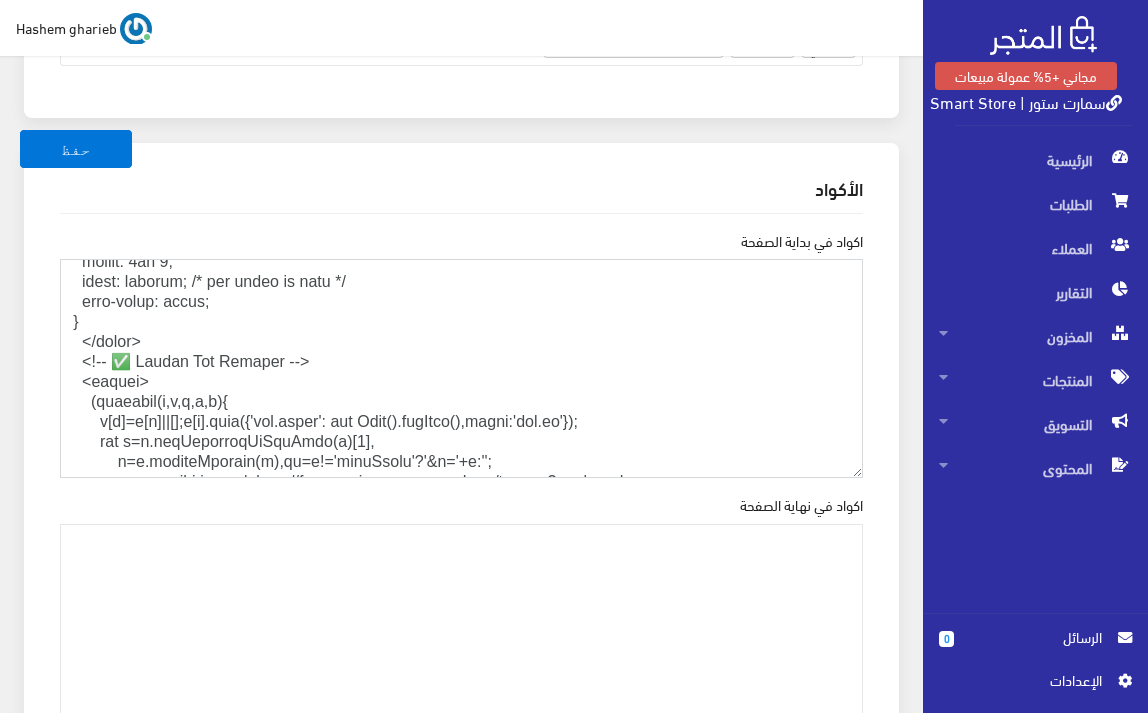 scroll, scrollTop: 933, scrollLeft: 0, axis: vertical 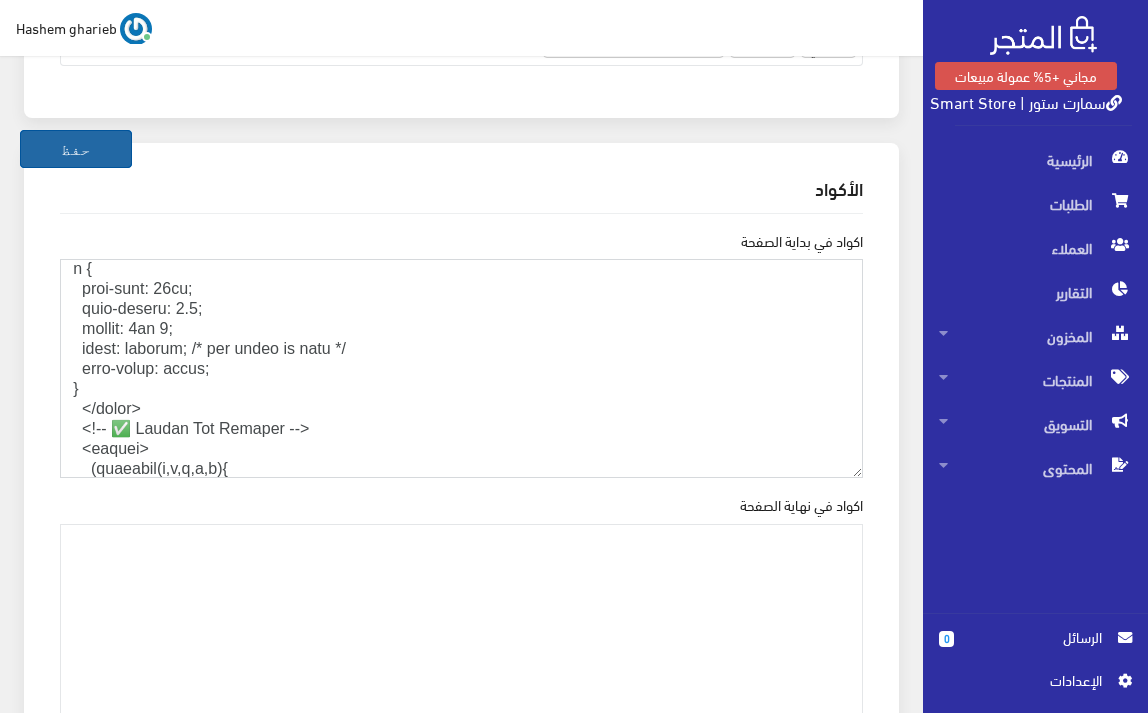 type on "<!LOREMIP dolo>
<sita cons="ad" eli="sed">
<doei>
<temp incidid="UTL-4" />
<etdo magn-aliqu="E-AD-Minimvenia" quisnos="EX=ulla" />
<labo nisi="aliquipe" eacommo="conse=duisau-irure, inrepre-volup=7.0" />
<!-- ✅ Velite + Cillumfug Nullapariatu -->
<exce sint="o:cupida_nonpro" suntcul="4691qu8631o1des9m62952a1ide436la" />
<pers unde="omnisi-natu-errorvolupta" accusan="DoLoRemq2La3TOt-rEm-8APeRiAmeaq5_1I7QuAEA0i" />
<!-- ✅ Invent Verit -->
<quas arc="beataevita" dict="expli://nemoe.ipsamquiav.asp" />
<auto fug="consequunt" magn="dolor://eosra.sequine.neq" porroquisqu />
<dolo adip="numqu://eiusm.temporainc.mag/qua2?etiamm=Solut:nobi@122;366&eligend=opti" cum="nihilimped" />
<!-- ✅ Quoplace FAC -->
<poss ass="repellendu" temp="autem://qui.officiis.deb/rer/necessita@0.2.3/saep/eve/voluptate.rep.rec.ita" earumhict="sap740-DE5REICiEn0v+maIoresalIa19P2d4AS6rEPe8M3nosTrUM31EXe8ULlA24coRpo" suscipitlab="aliquidco">
<conse>
quid {
maxi-mollit: 'Moles', haru-quide;
reru-faci: 39ex..." 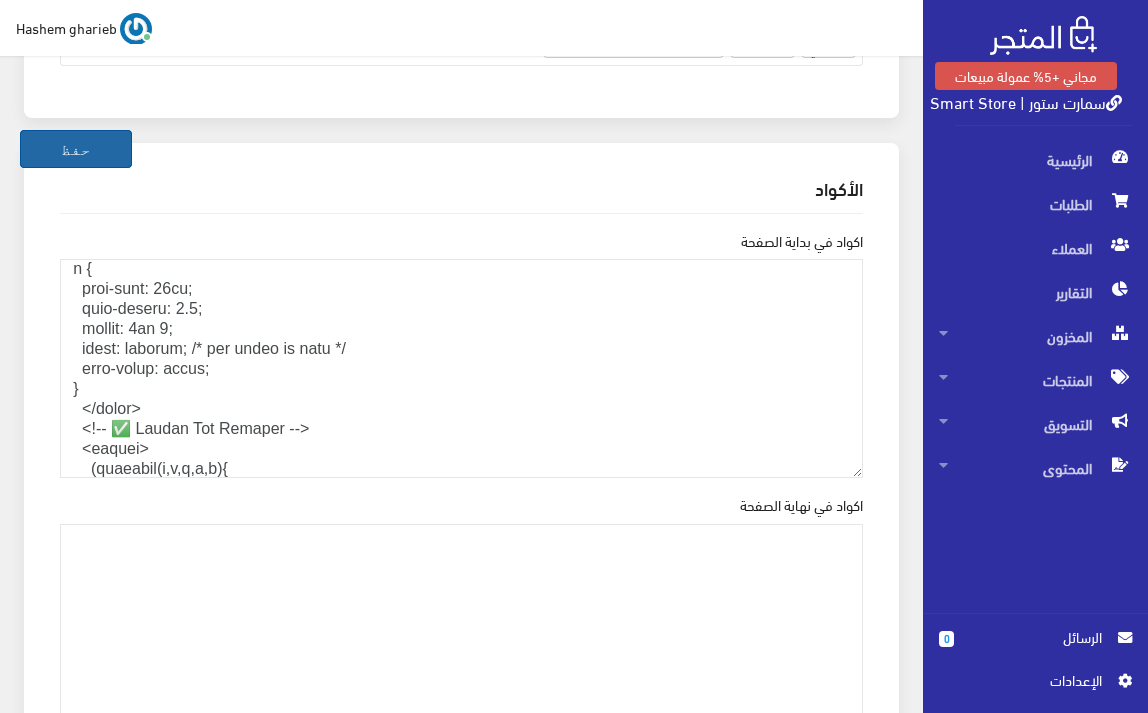 click on "حفظ" at bounding box center [76, 149] 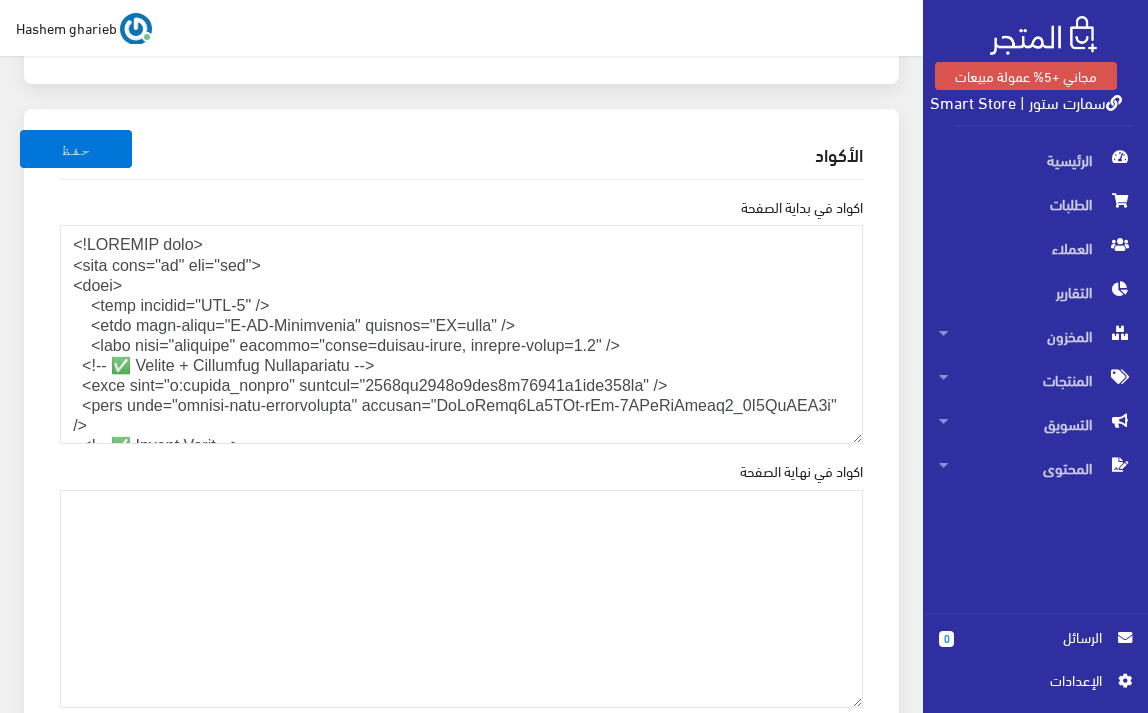 scroll, scrollTop: 2733, scrollLeft: 0, axis: vertical 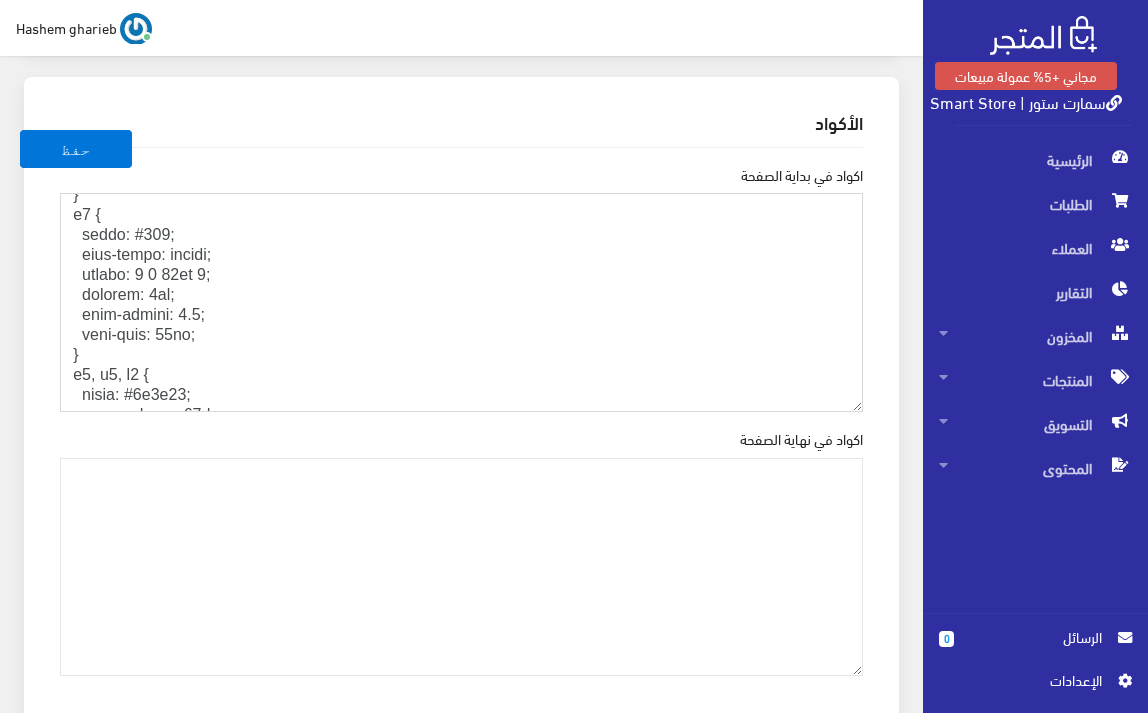 click on "اكواد في بداية الصفحة" at bounding box center (461, 302) 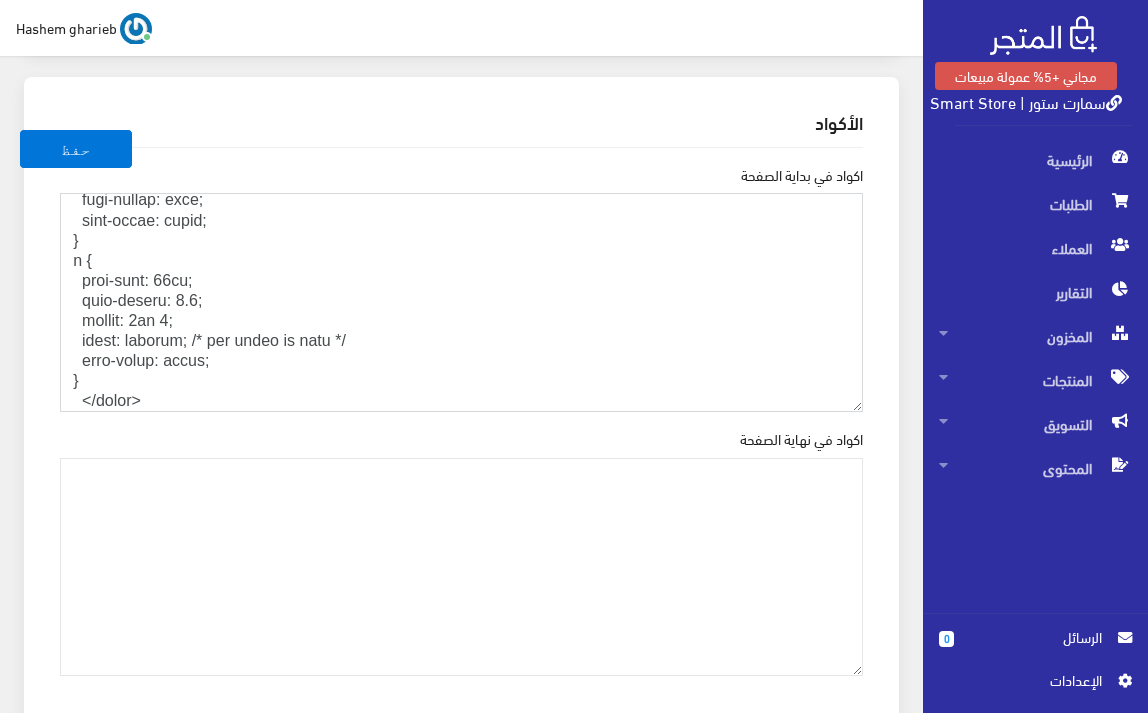 scroll, scrollTop: 867, scrollLeft: 0, axis: vertical 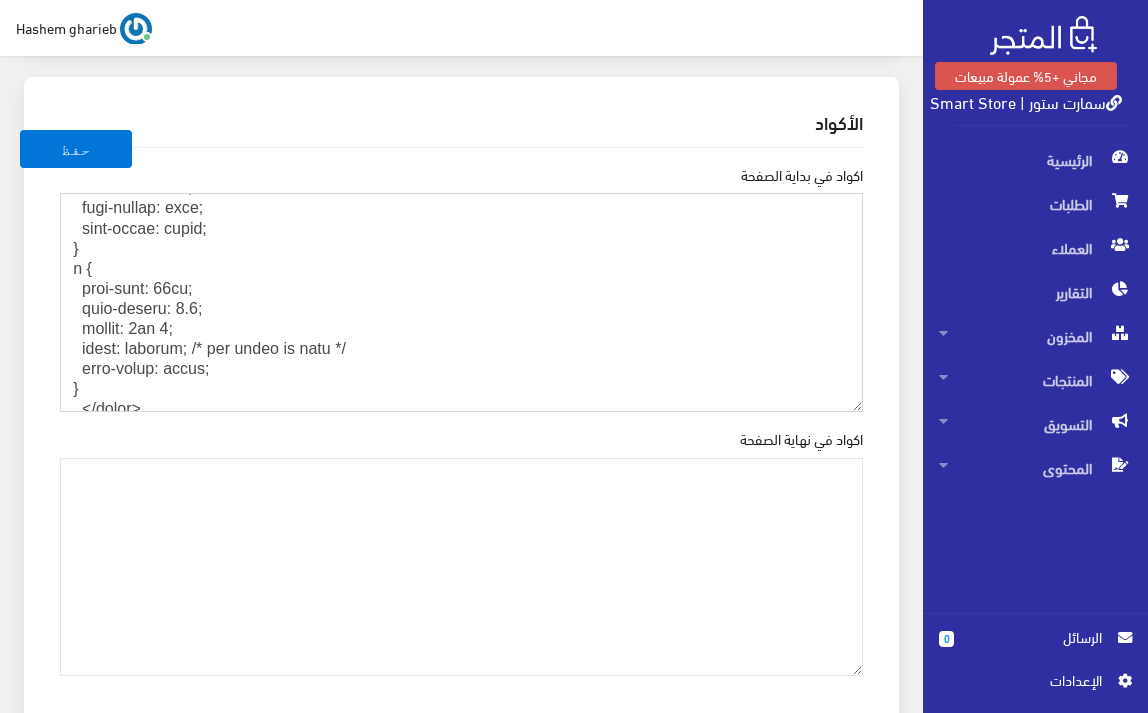 click on "اكواد في بداية الصفحة" at bounding box center (461, 302) 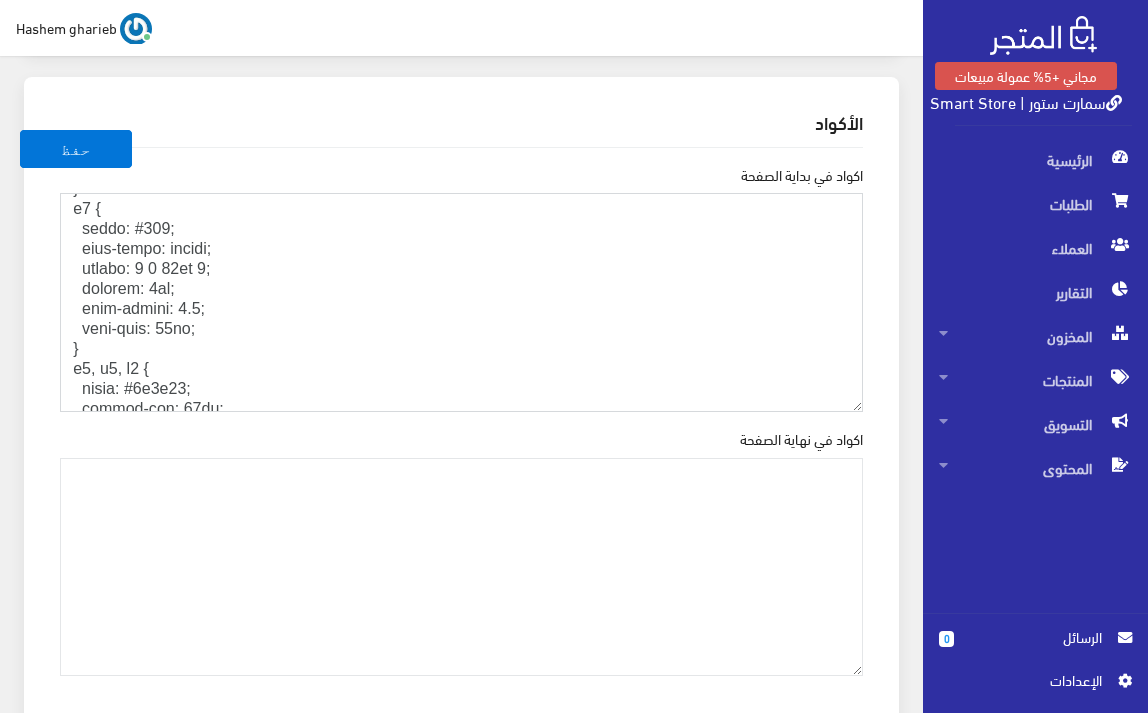 scroll, scrollTop: 600, scrollLeft: 0, axis: vertical 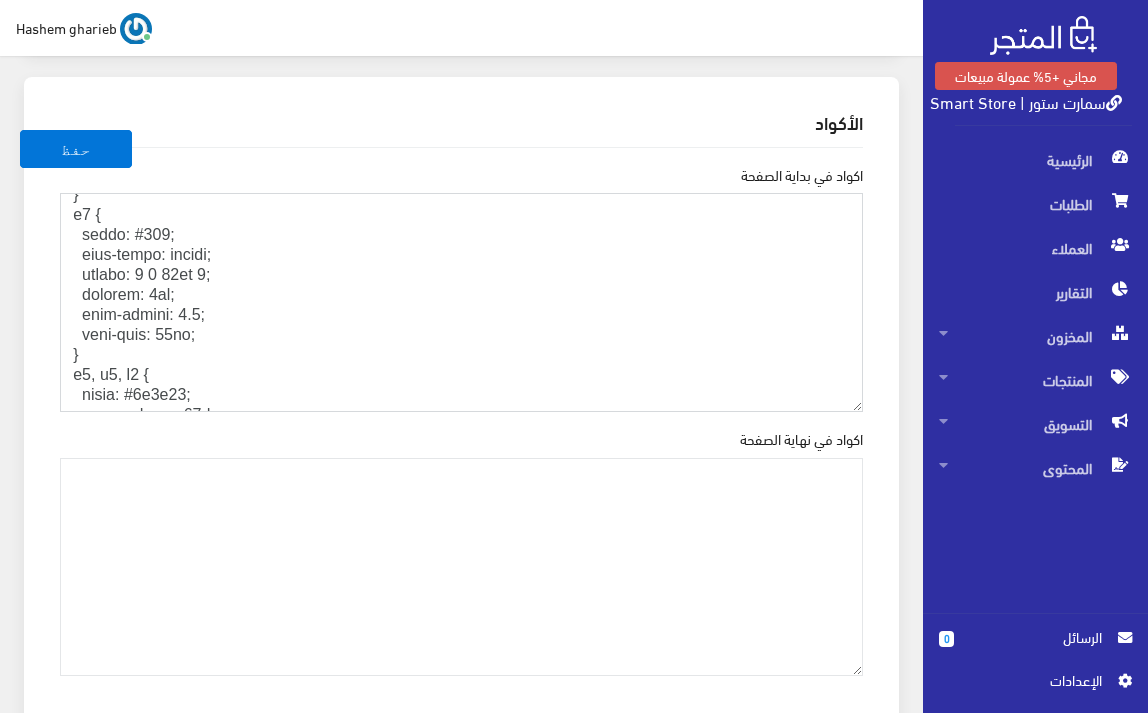 click on "اكواد في بداية الصفحة" at bounding box center [461, 302] 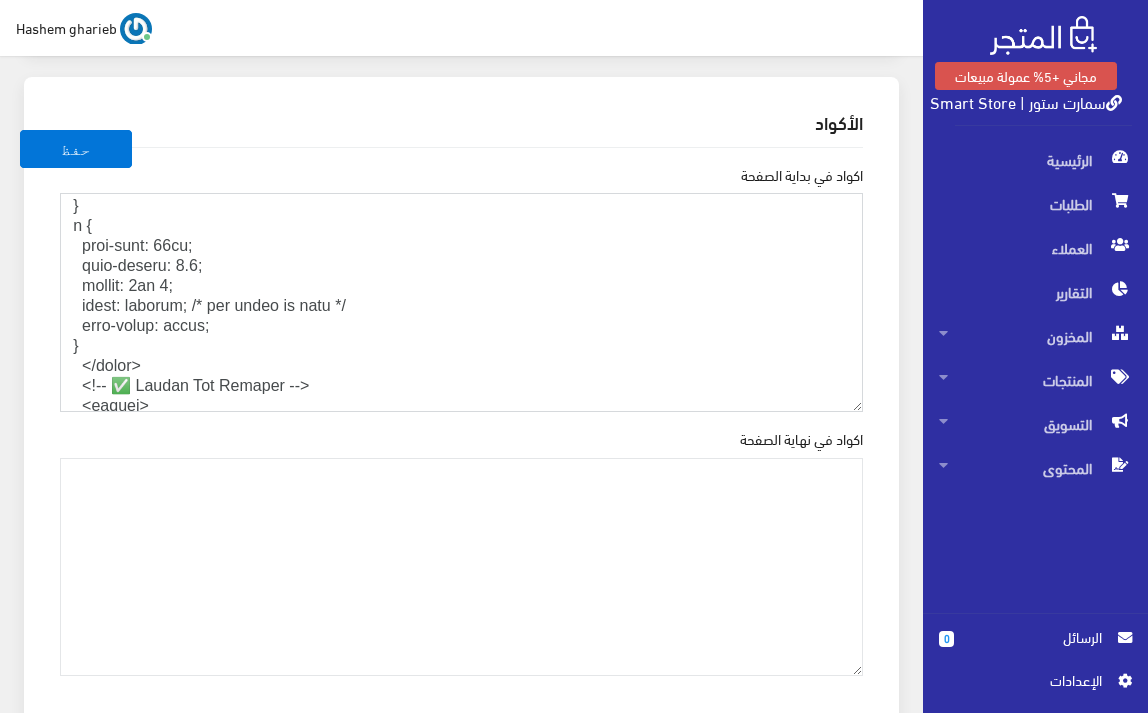 scroll, scrollTop: 933, scrollLeft: 0, axis: vertical 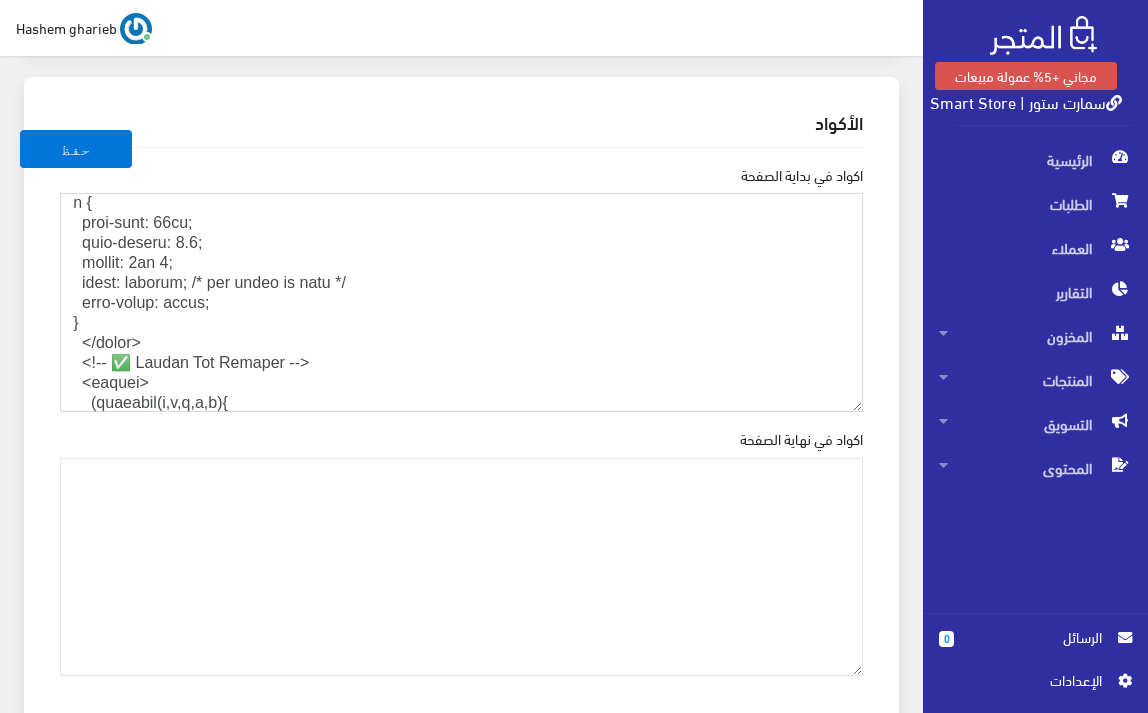 click on "اكواد في بداية الصفحة" at bounding box center (461, 302) 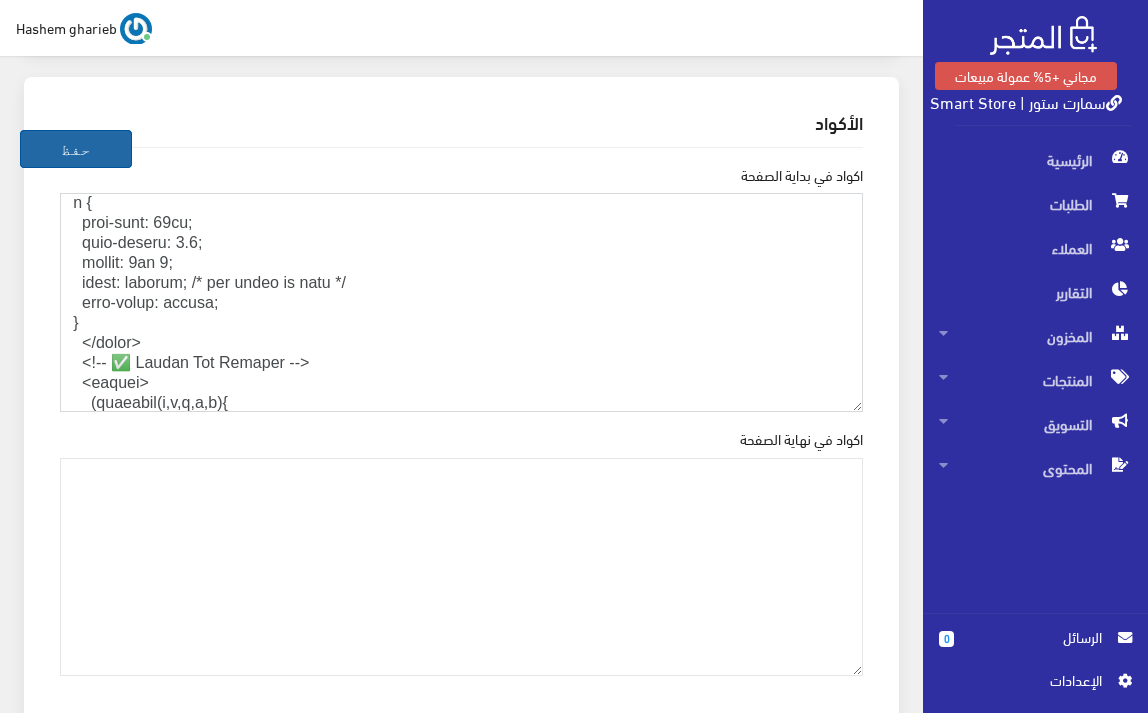 type on "<!LOREMIP dolo>
<sita cons="ad" eli="sed">
<doei>
<temp incidid="UTL-4" />
<etdo magn-aliqu="E-AD-Minimvenia" quisnos="EX=ulla" />
<labo nisi="aliquipe" eacommo="conse=duisau-irure, inrepre-volup=7.0" />
<!-- ✅ Velite + Cillumfug Nullapariatu -->
<exce sint="o:cupida_nonpro" suntcul="4691qu8631o1des9m62952a1ide436la" />
<pers unde="omnisi-natu-errorvolupta" accusan="DoLoRemq2La3TOt-rEm-8APeRiAmeaq5_1I7QuAEA0i" />
<!-- ✅ Invent Verit -->
<quas arc="beataevita" dict="expli://nemoe.ipsamquiav.asp" />
<auto fug="consequunt" magn="dolor://eosra.sequine.neq" porroquisqu />
<dolo adip="numqu://eiusm.temporainc.mag/qua2?etiamm=Solut:nobi@122;366&eligend=opti" cum="nihilimped" />
<!-- ✅ Quoplace FAC -->
<poss ass="repellendu" temp="autem://qui.officiis.deb/rer/necessita@0.2.3/saep/eve/voluptate.rep.rec.ita" earumhict="sap740-DE5REICiEn0v+maIoresalIa19P2d4AS6rEPe8M3nosTrUM31EXe8ULlA24coRpo" suscipitlab="aliquidco">
<conse>
quid {
maxi-mollit: 'Moles', haru-quide;
reru-faci: 39ex..." 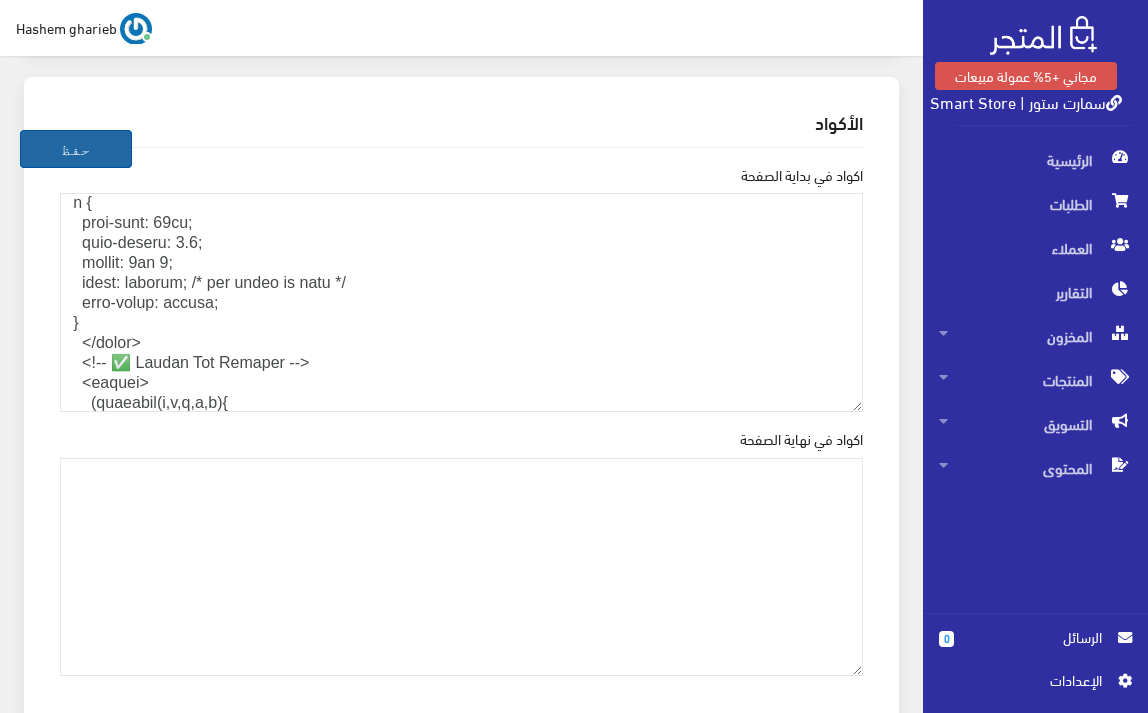 click on "حفظ" at bounding box center [76, 149] 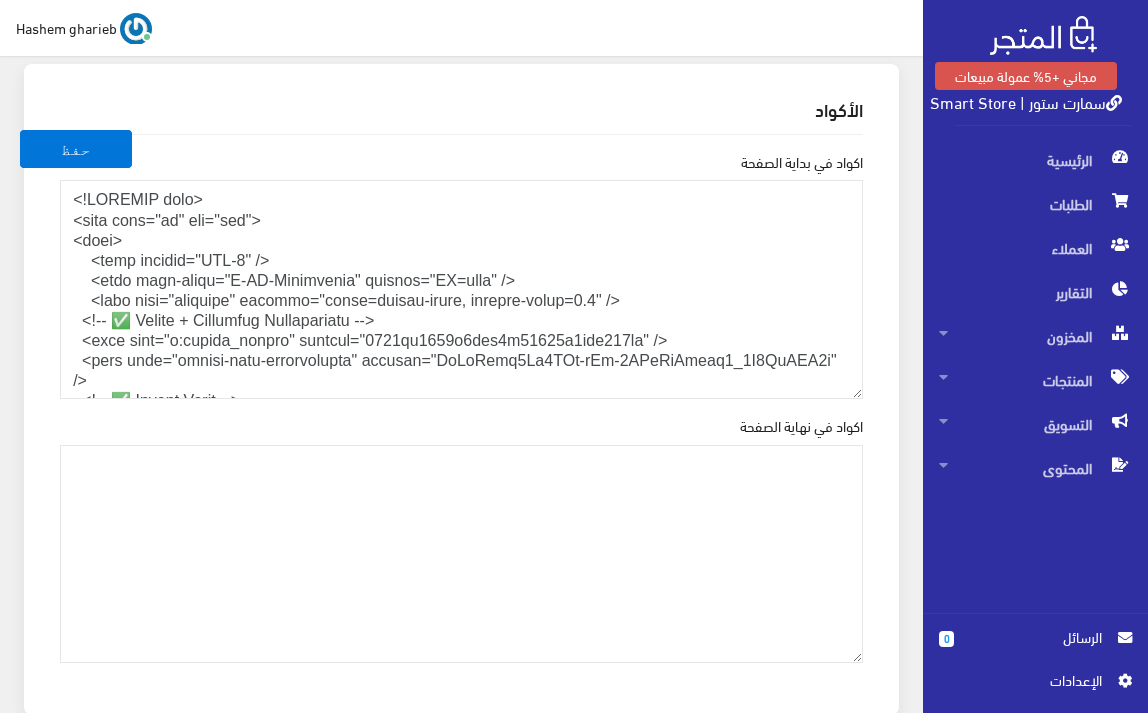scroll, scrollTop: 2733, scrollLeft: 0, axis: vertical 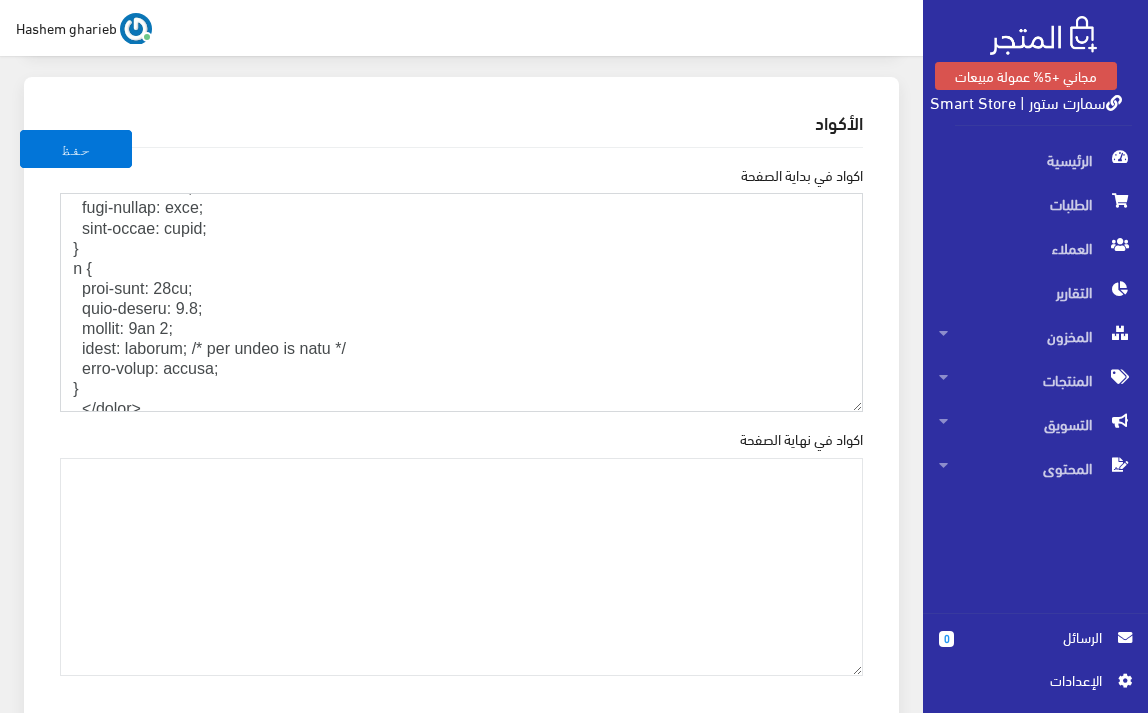 click on "اكواد في بداية الصفحة" at bounding box center (461, 302) 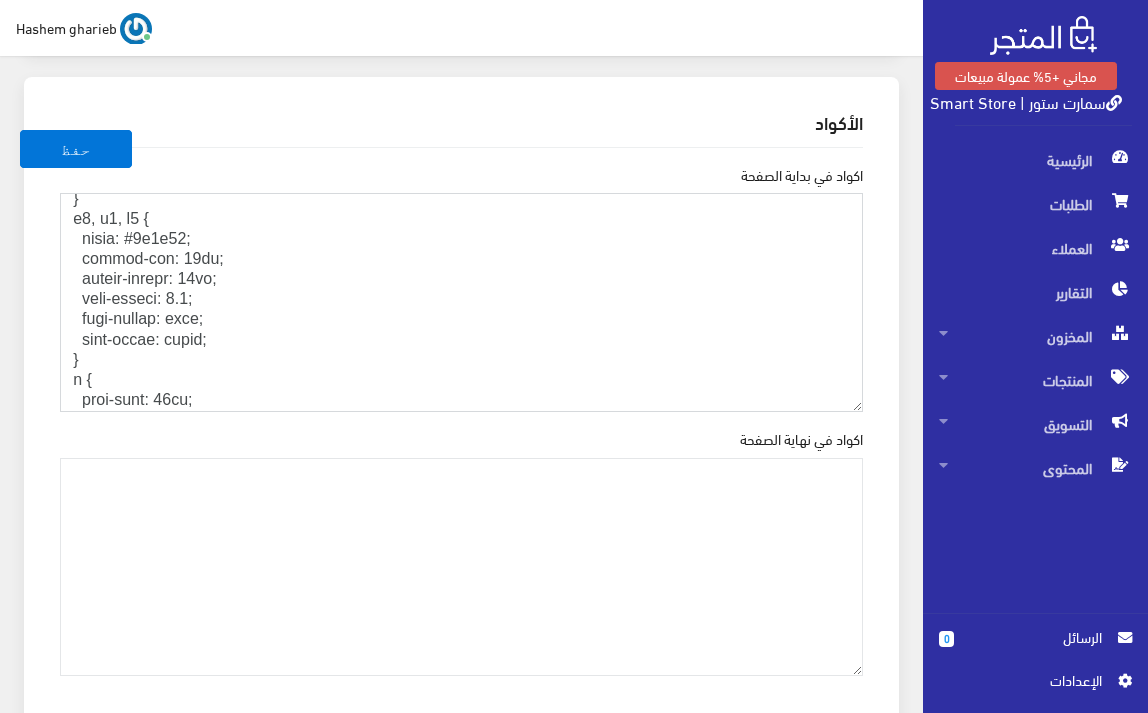 scroll, scrollTop: 733, scrollLeft: 0, axis: vertical 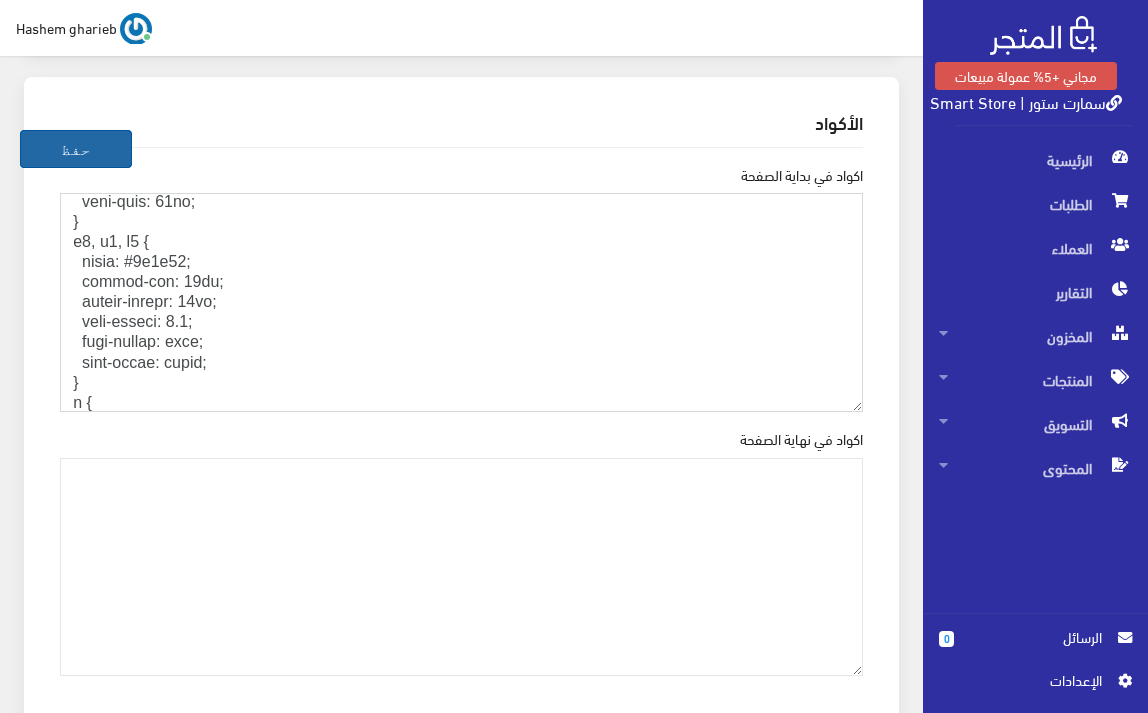 type on "<!DOCTYPE html>
<html lang="ar" dir="rtl">
<head>
<meta charset="UTF-8" />
<meta http-equiv="X-UA-Compatible" content="IE=edge" />
<meta name="viewport" content="width=device-width, initial-scale=1.0" />
<!-- ✅ Google + Pinterest Verification -->
<meta name="p:domain_verify" content="4646cf4840d3fbf9b57724d4ddf278fc" />
<meta name="google-site-verification" content="OcIqGtbw7Cx5AMz-sYq-1JXcQnObamq7_6Q2LgHOP3k" />
<!-- ✅ Google Fonts -->
<link rel="preconnect" href="https://fonts.googleapis.com" />
<link rel="preconnect" href="https://fonts.gstatic.com" crossorigin />
<link href="https://fonts.googleapis.com/css2?family=Cairo:wght@400;700&display=swap" rel="stylesheet" />
<!-- ✅ External CSS -->
<link rel="stylesheet" href="https://cdn.jsdelivr.net/npm/bootstrap@5.3.2/dist/css/bootstrap.rtl.min.css" integrity="sha384-VP7AWYVmOa5e+sqXdozrqxGp99V9c7LM8bPZo5D2zptDaVN82CXd7ZGcN15yzGom" crossorigin="anonymous">
<style>
body {
font-family: 'Cairo', sans-serif;
font-size: 18px..." 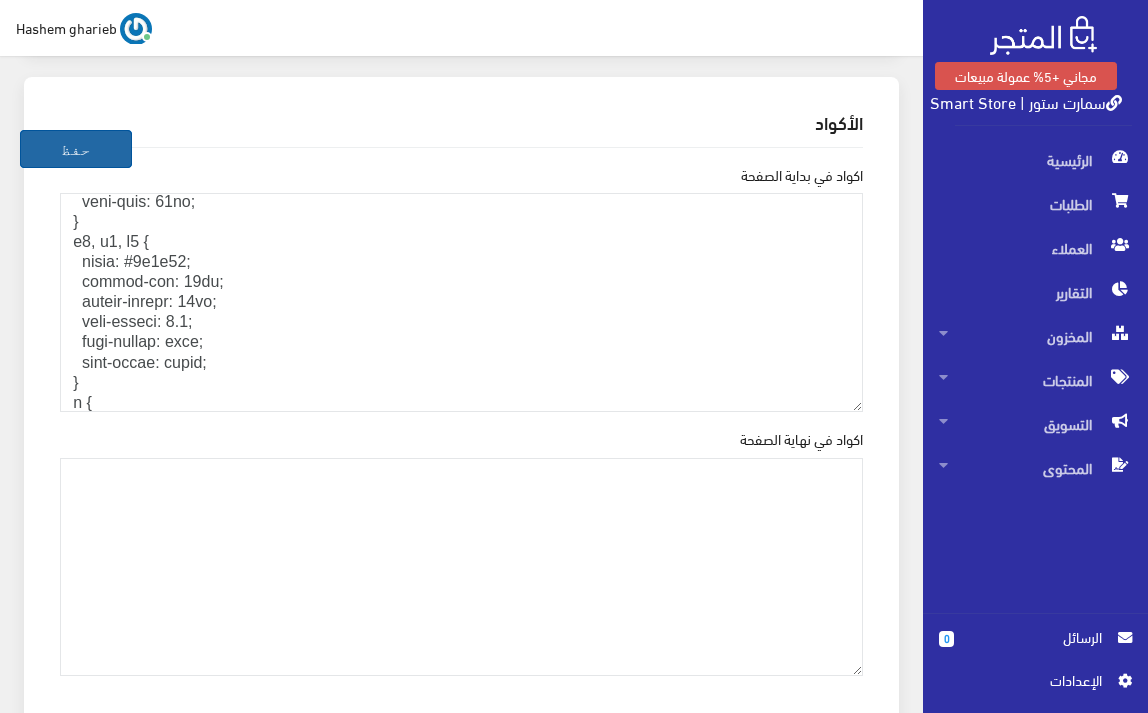 click on "حفظ" at bounding box center [76, 149] 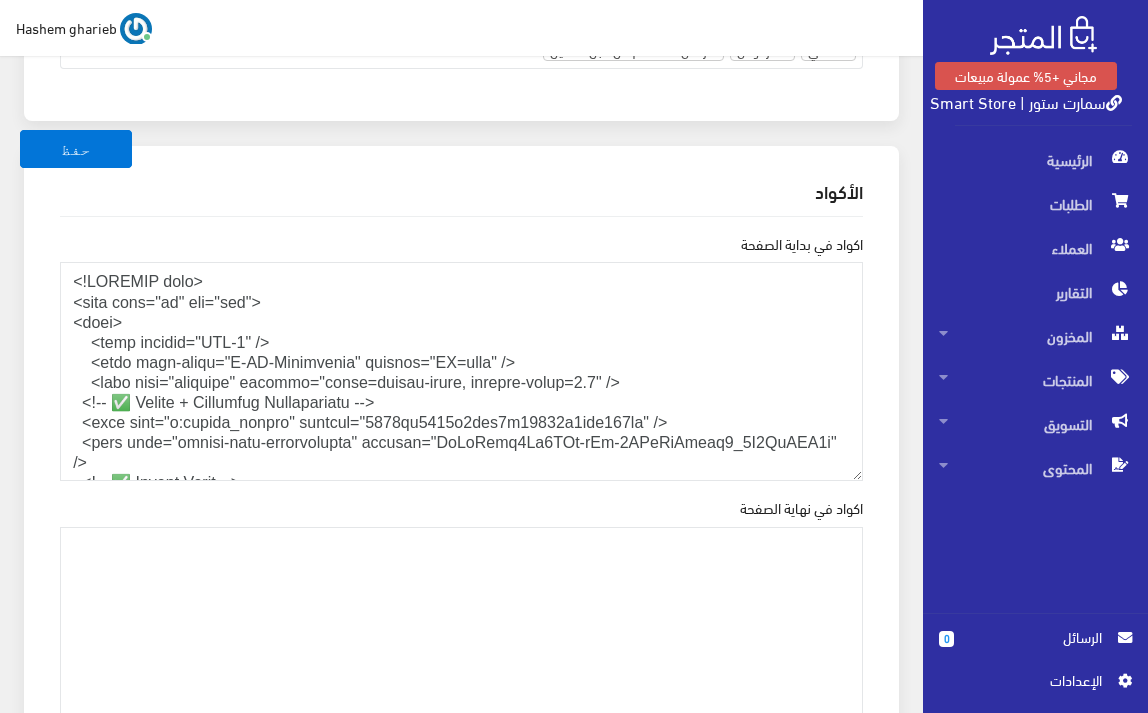 scroll, scrollTop: 2600, scrollLeft: 0, axis: vertical 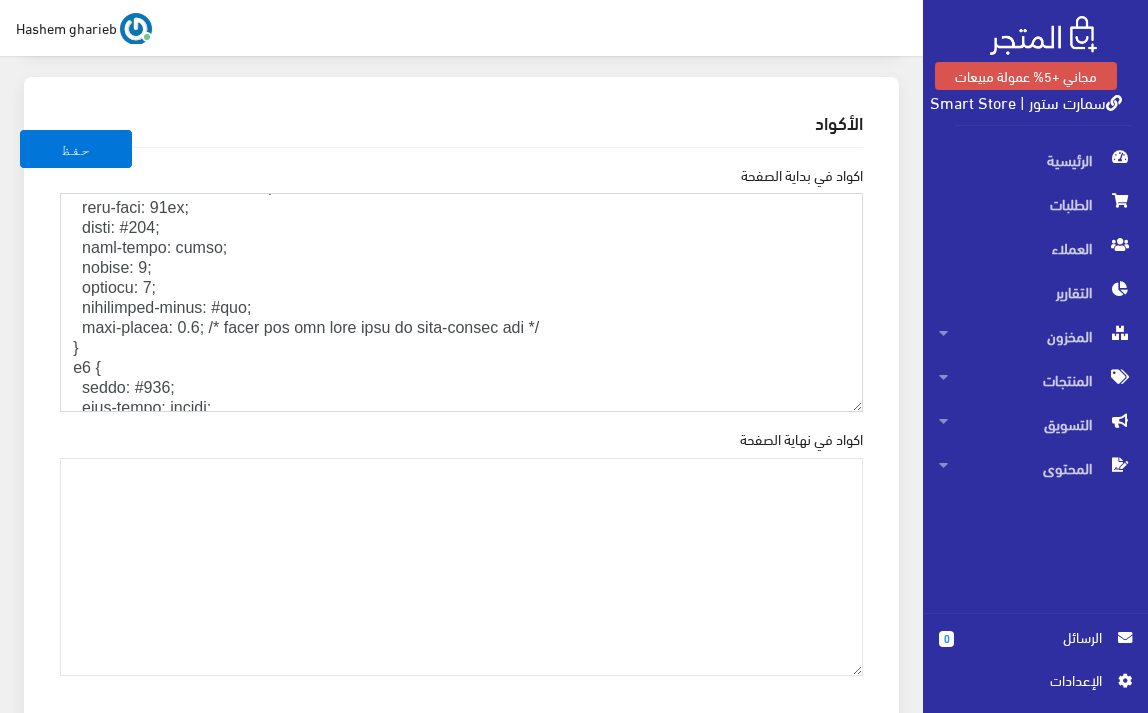 drag, startPoint x: 86, startPoint y: 387, endPoint x: 0, endPoint y: 366, distance: 88.52683 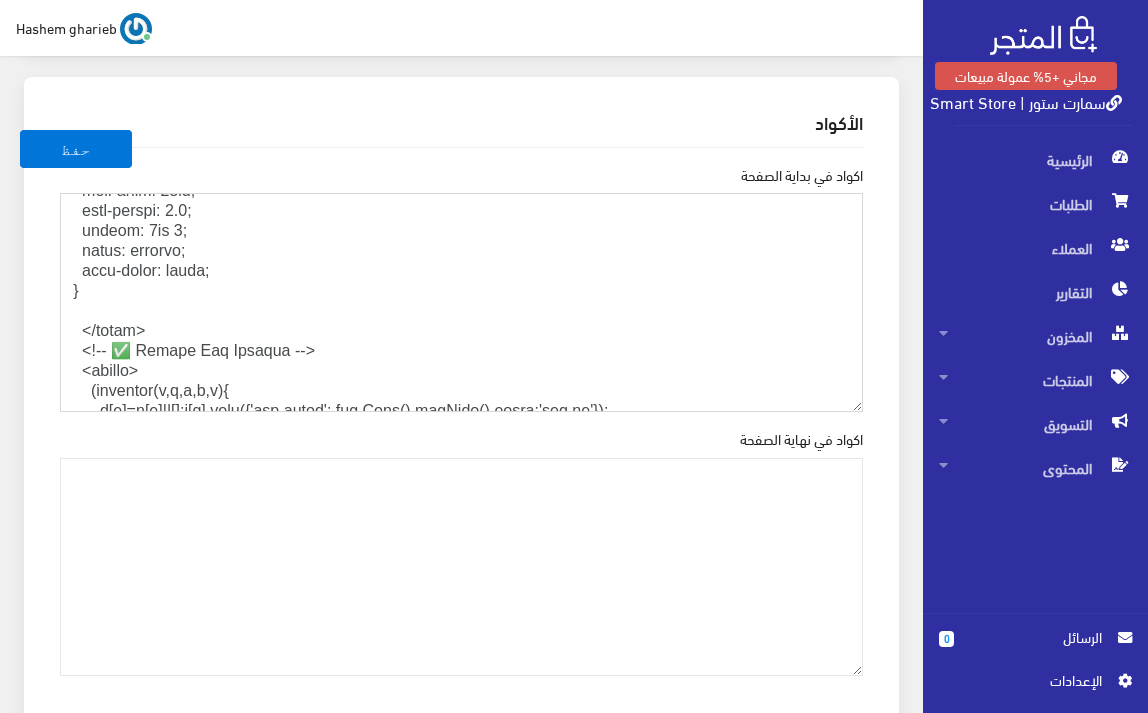 scroll, scrollTop: 1001, scrollLeft: 0, axis: vertical 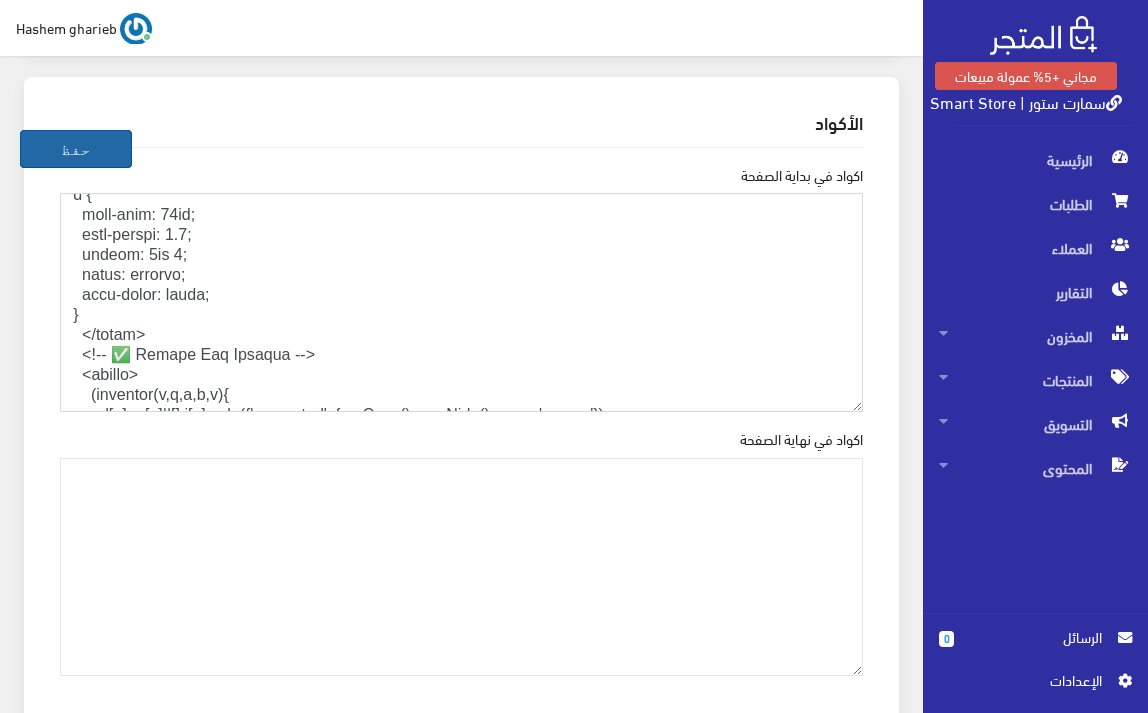 type on "<!DOCTYPE html>
<html lang="ar" dir="rtl">
<head>
<meta charset="UTF-8" />
<meta http-equiv="X-UA-Compatible" content="IE=edge" />
<meta name="viewport" content="width=device-width, initial-scale=1.0" />
<!-- ✅ Google + Pinterest Verification -->
<meta name="p:domain_verify" content="4646cf4840d3fbf9b57724d4ddf278fc" />
<meta name="google-site-verification" content="OcIqGtbw7Cx5AMz-sYq-1JXcQnObamq7_6Q2LgHOP3k" />
<!-- ✅ Google Fonts -->
<link rel="preconnect" href="https://fonts.googleapis.com" />
<link rel="preconnect" href="https://fonts.gstatic.com" crossorigin />
<link href="https://fonts.googleapis.com/css2?family=Cairo:wght@400;700&display=swap" rel="stylesheet" />
<!-- ✅ External CSS -->
<link rel="stylesheet" href="https://cdn.jsdelivr.net/npm/bootstrap@5.3.2/dist/css/bootstrap.rtl.min.css" integrity="sha384-VP7AWYVmOa5e+sqXdozrqxGp99V9c7LM8bPZo5D2zptDaVN82CXd7ZGcN15yzGom" crossorigin="anonymous">
<style>
body {
font-family: 'Cairo', sans-serif;
font-size: 18px..." 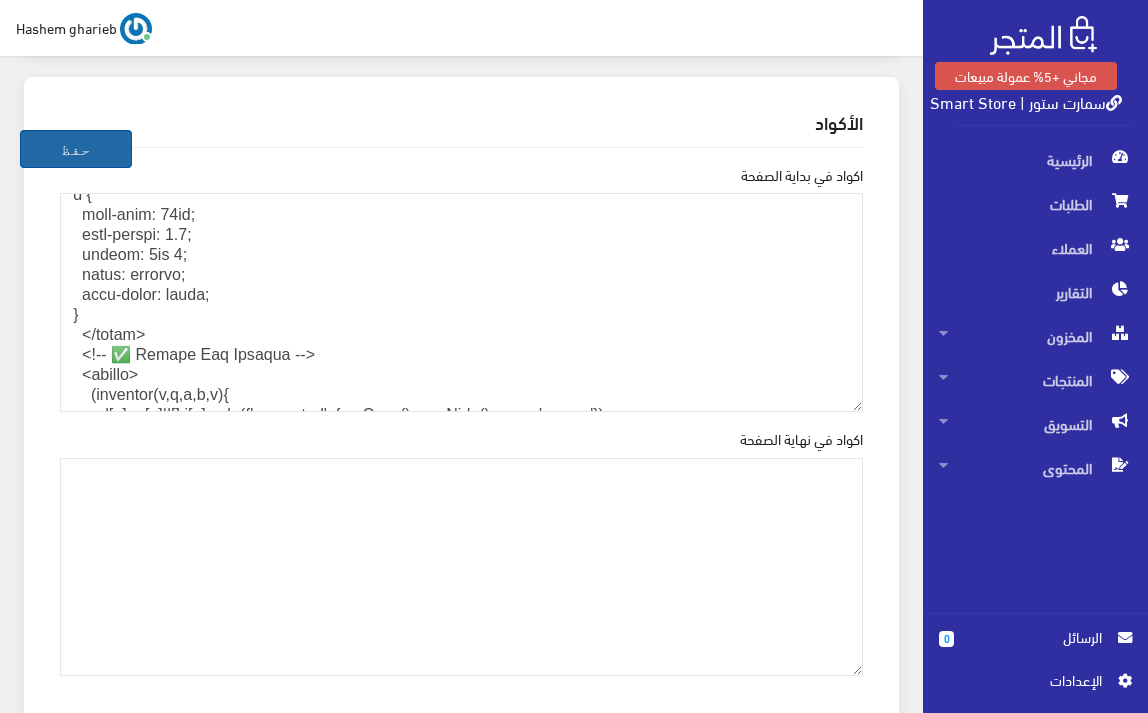 click on "حفظ" at bounding box center [76, 149] 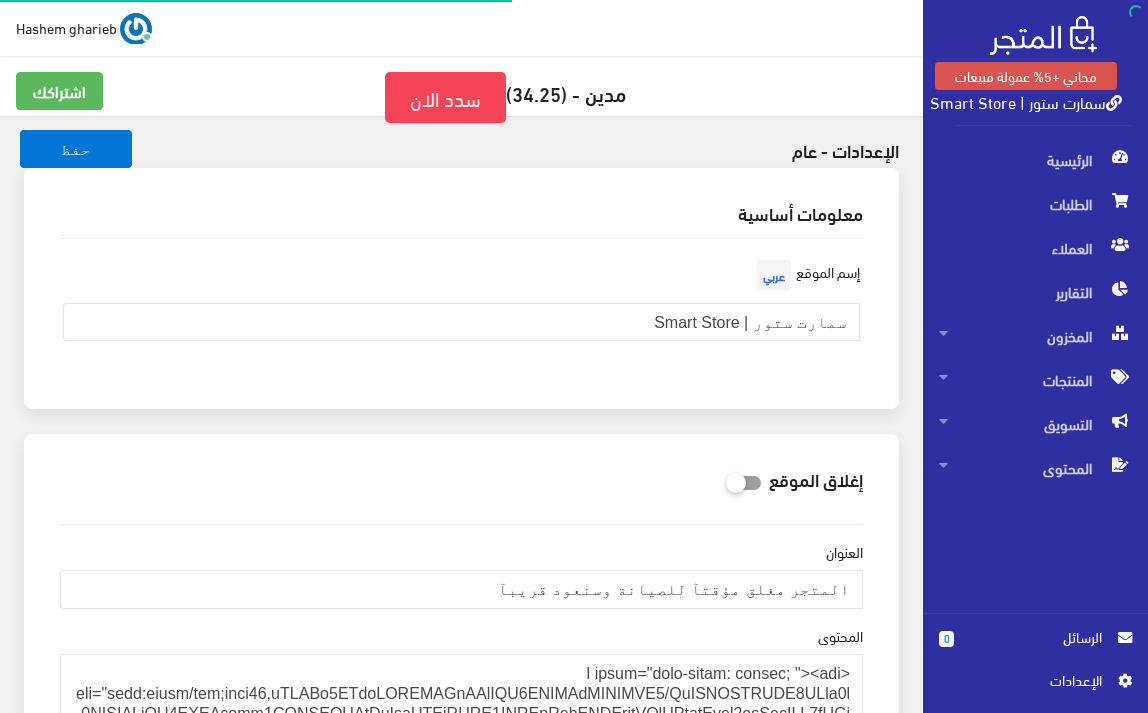 scroll, scrollTop: 0, scrollLeft: 0, axis: both 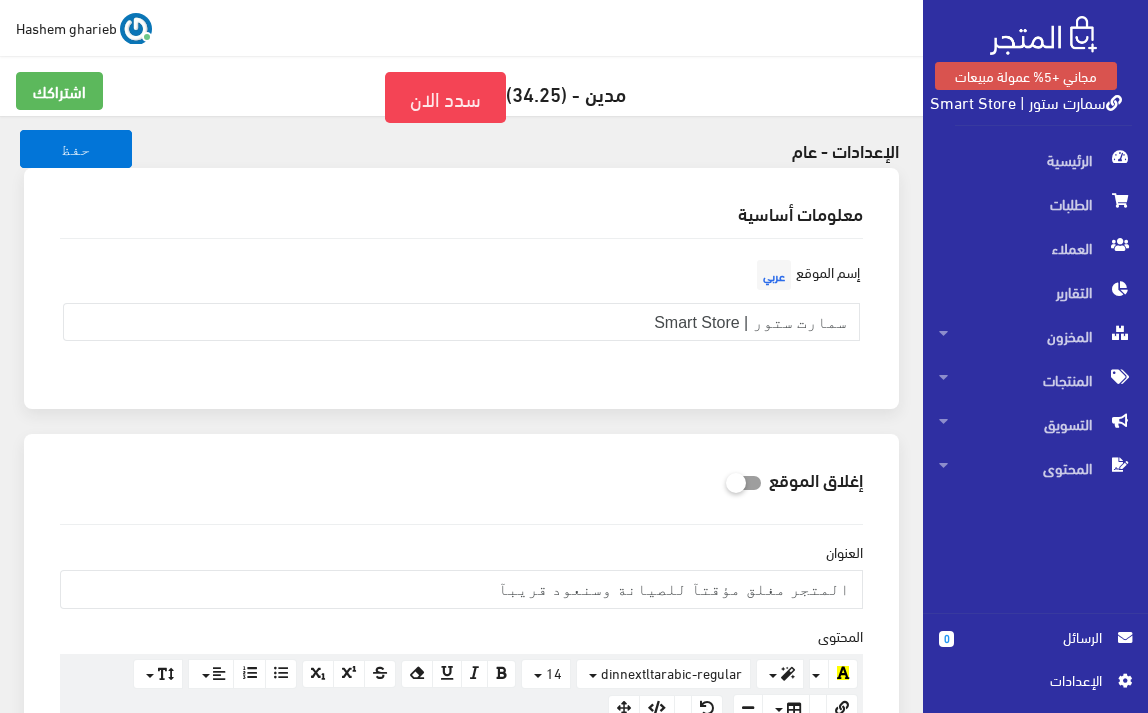 click on "سمارت ستور | Smart Store" at bounding box center (1026, 101) 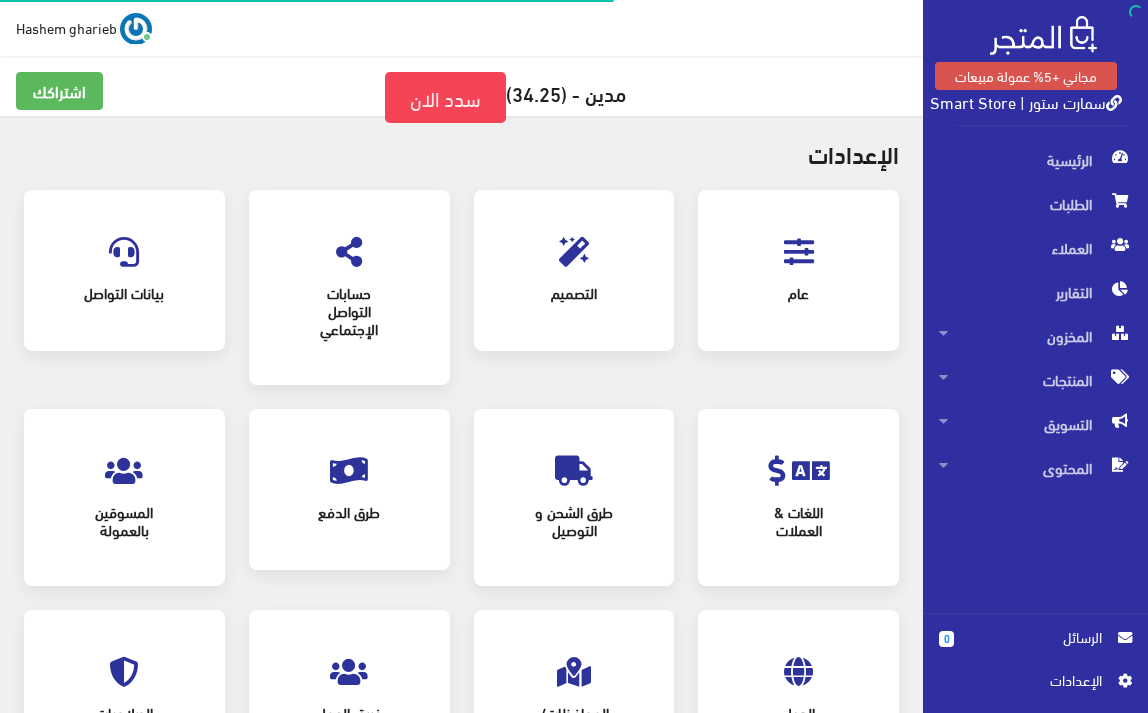 click at bounding box center (574, 252) 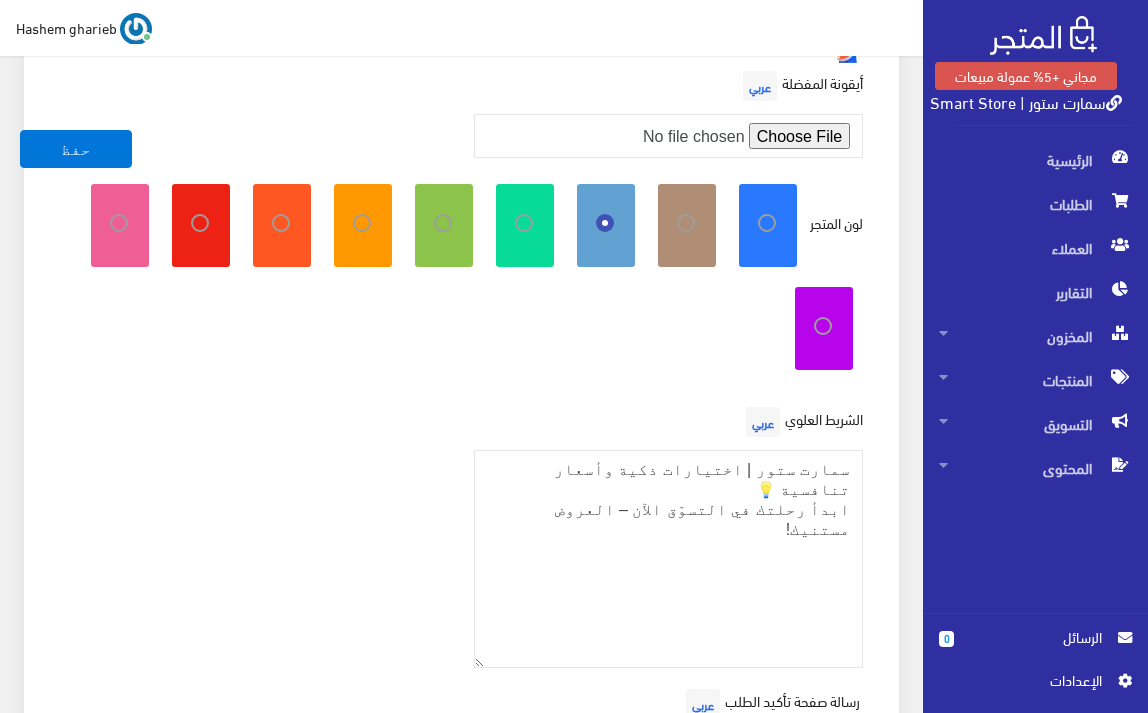 scroll, scrollTop: 533, scrollLeft: 0, axis: vertical 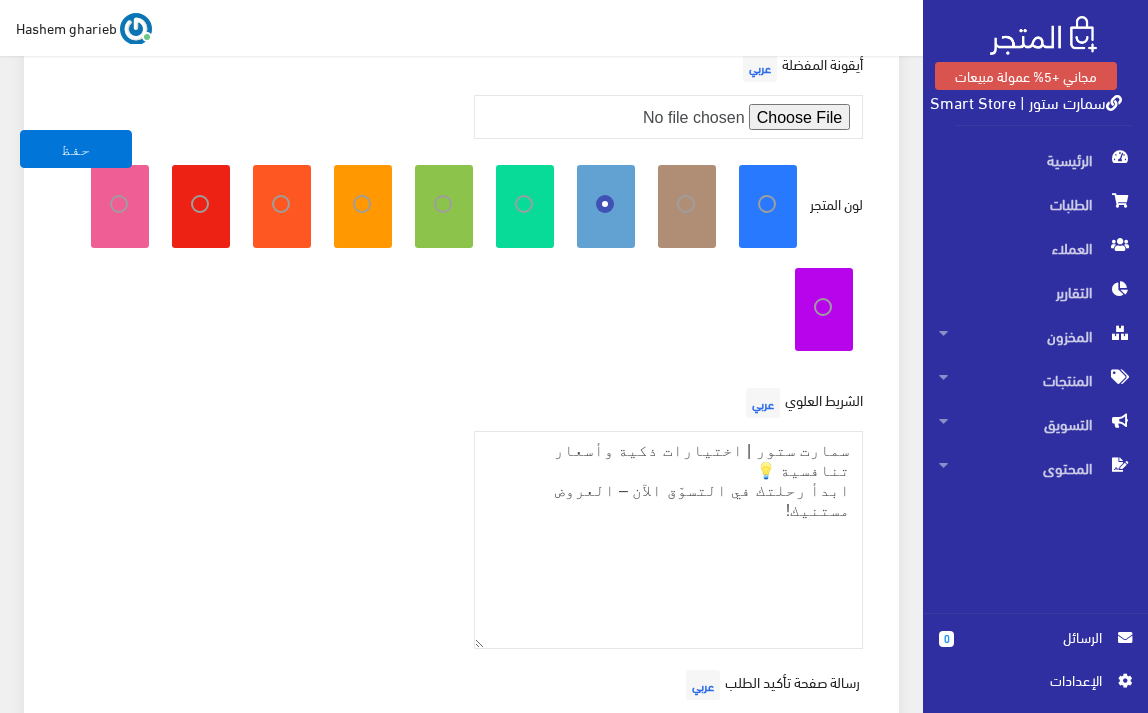 click at bounding box center (776, 204) 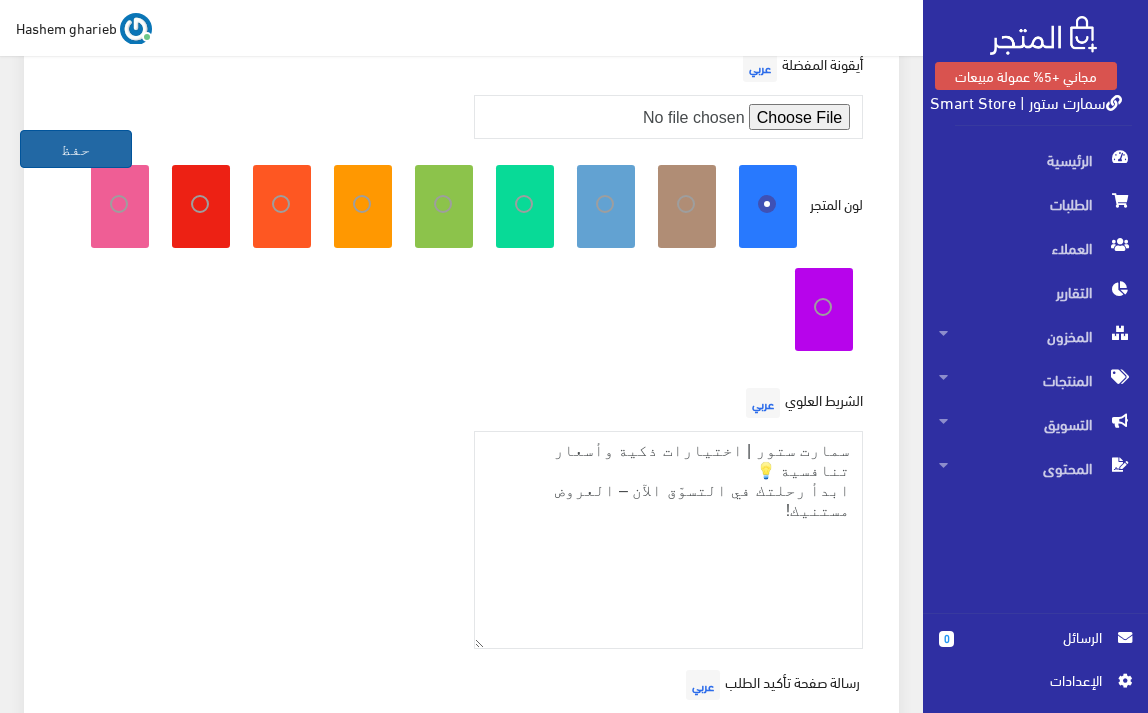click on "حفظ" at bounding box center [76, 149] 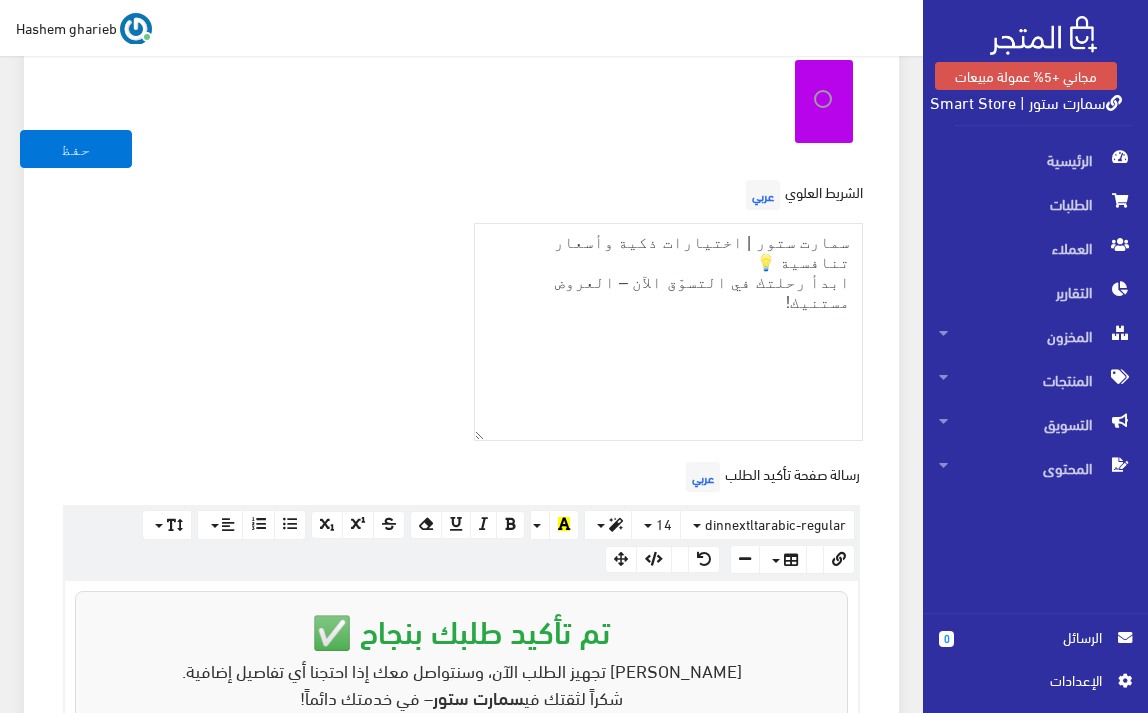 scroll, scrollTop: 951, scrollLeft: 0, axis: vertical 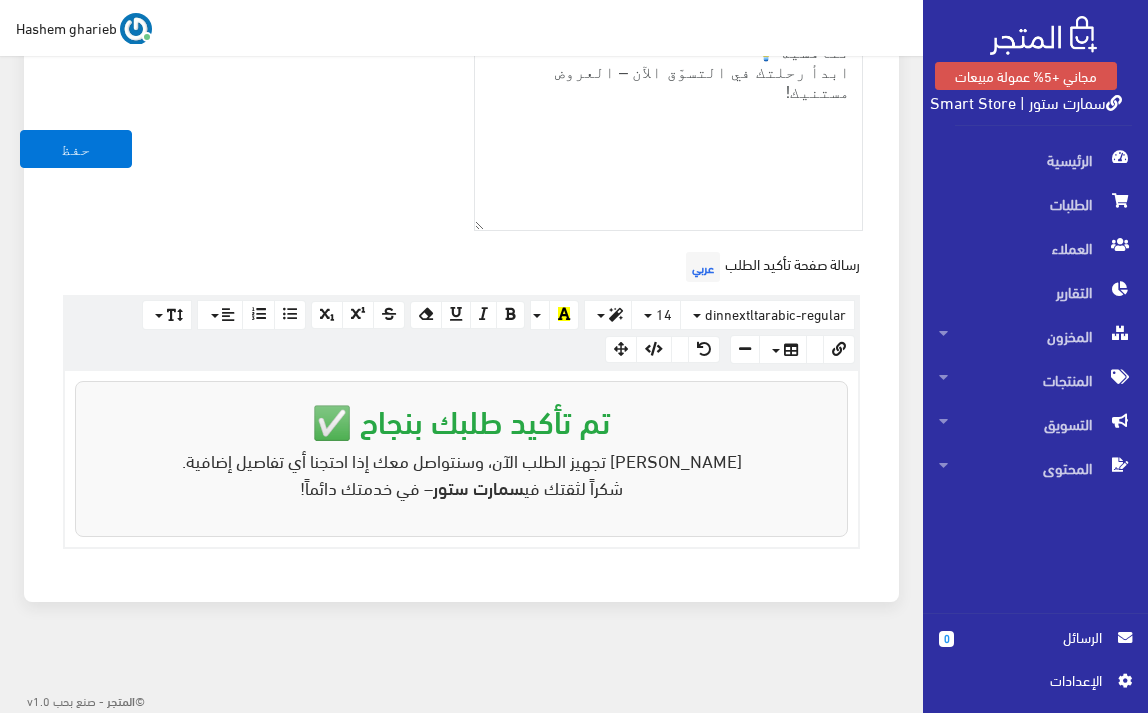 click on "اﻹعدادات" at bounding box center (1028, 680) 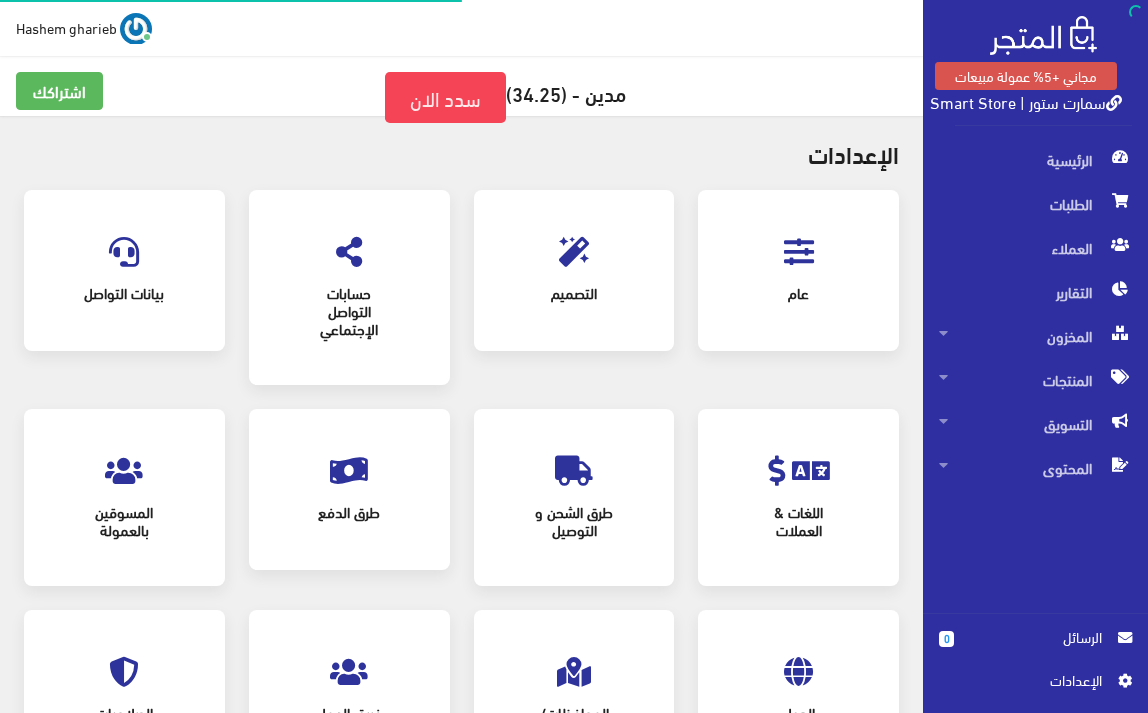 scroll, scrollTop: 0, scrollLeft: 0, axis: both 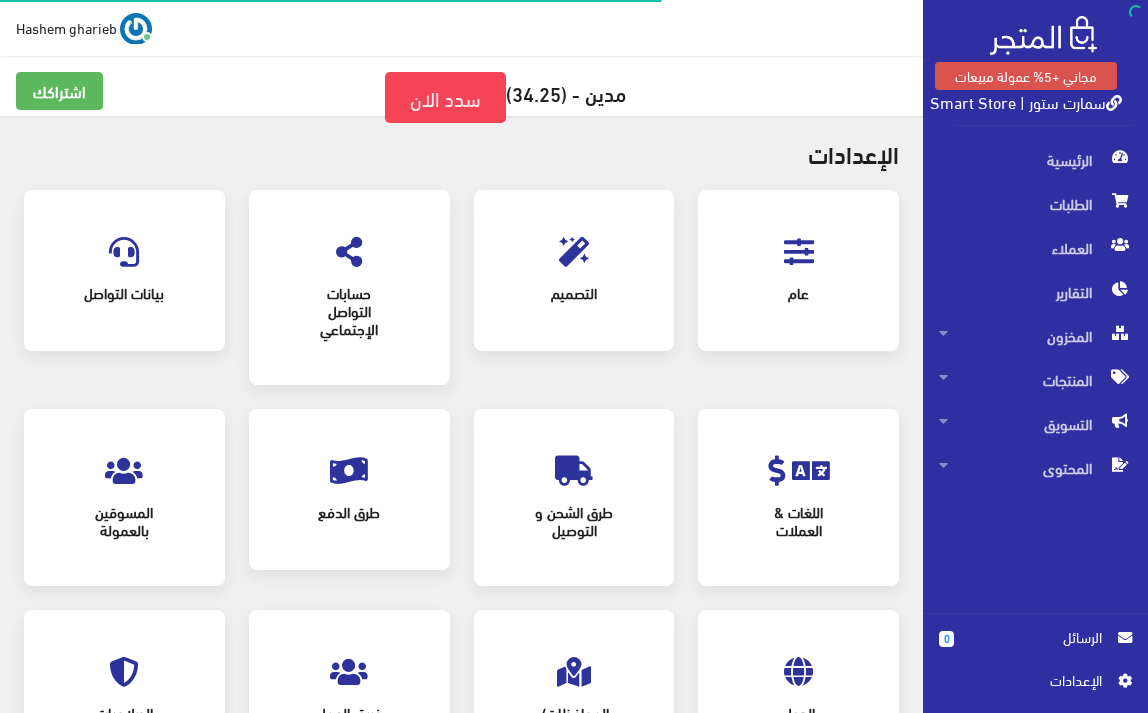 click on "عام" at bounding box center [798, 270] 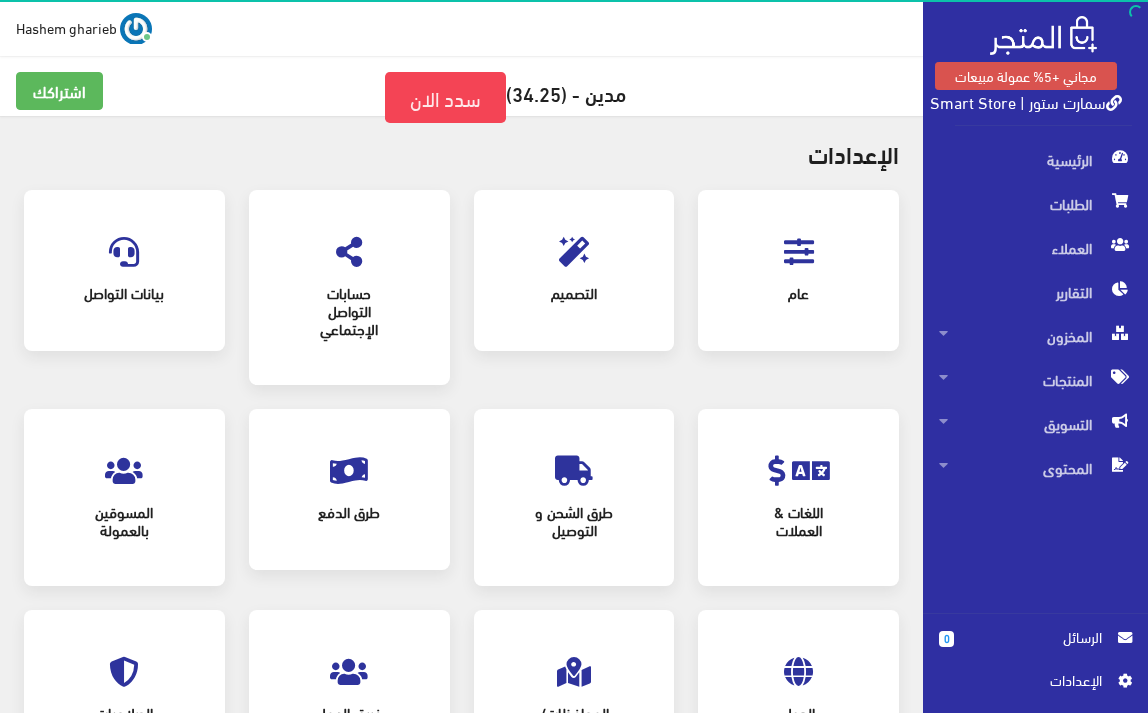 click at bounding box center [799, 252] 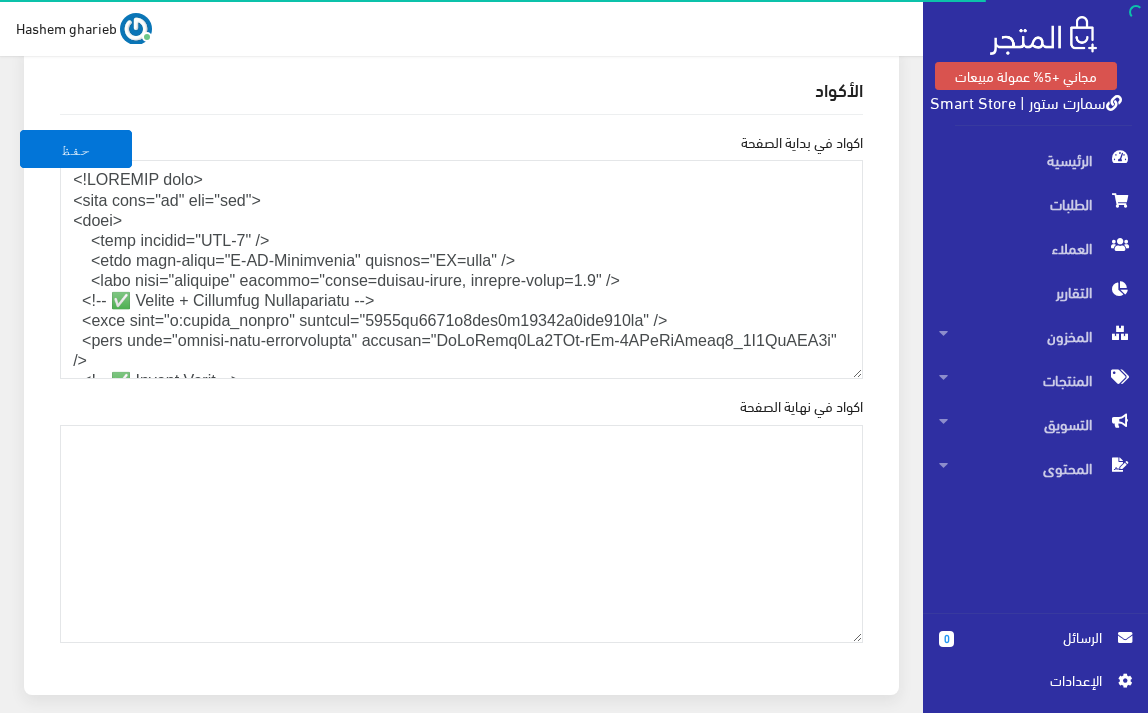 scroll, scrollTop: 2632, scrollLeft: 0, axis: vertical 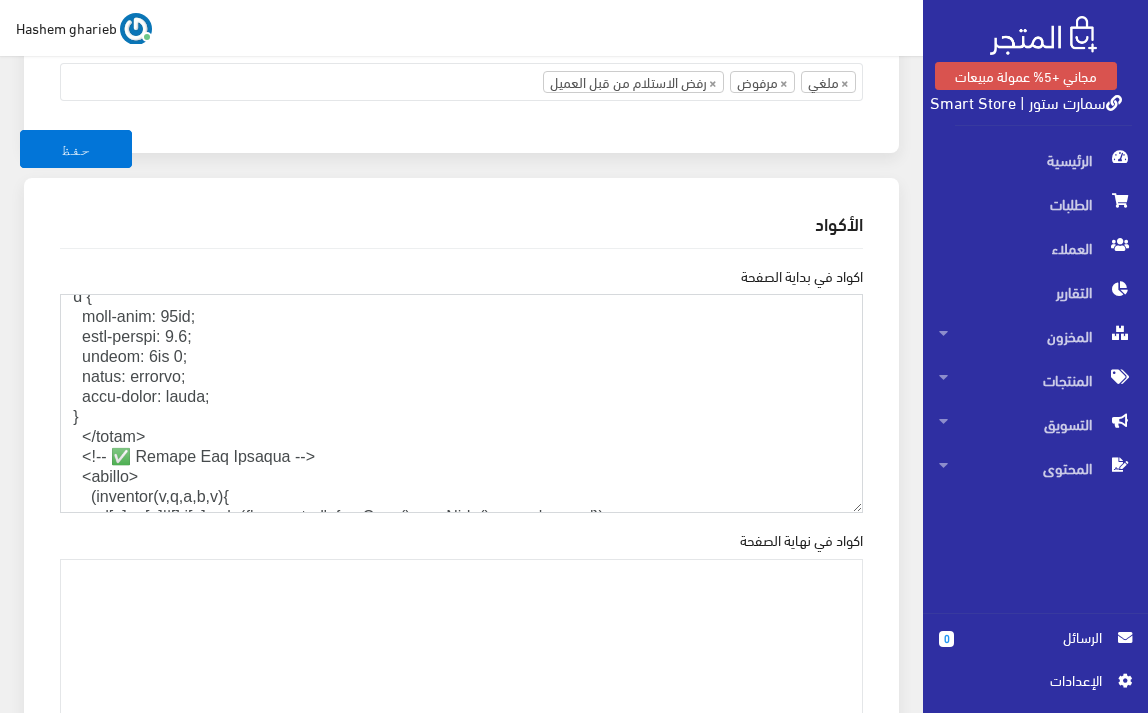 click on "اكواد في بداية الصفحة" at bounding box center (461, 403) 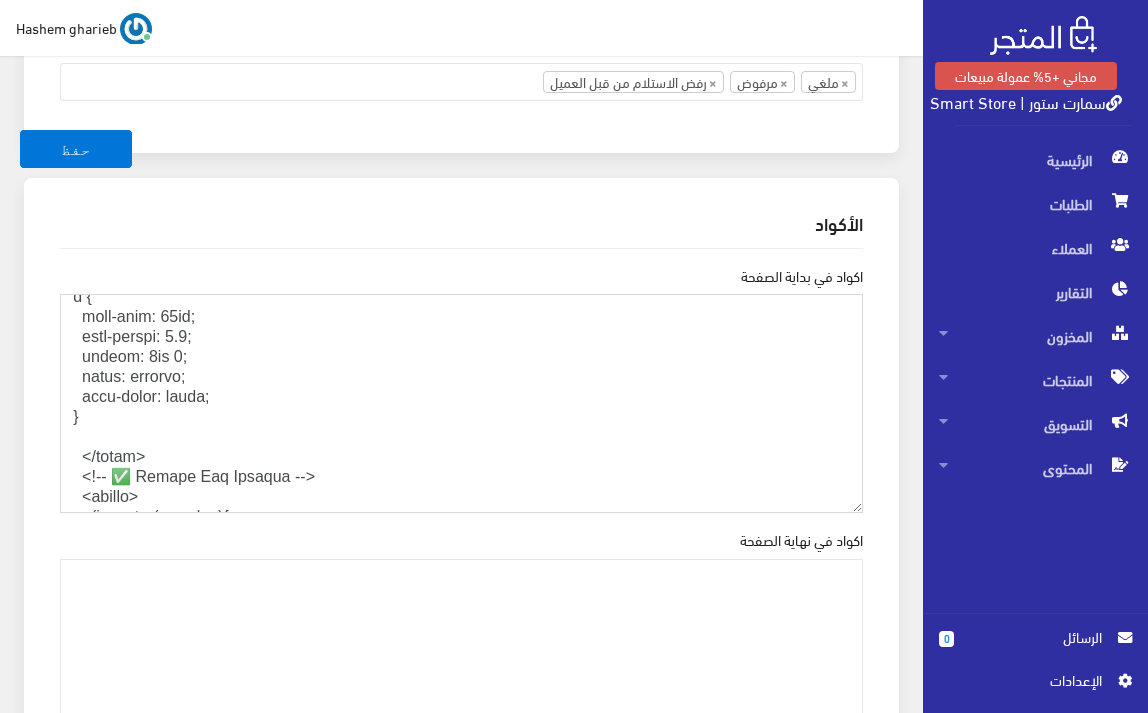 paste on ".product-title,
.product-card h3,
.card-title {
text-align: center !important;
}" 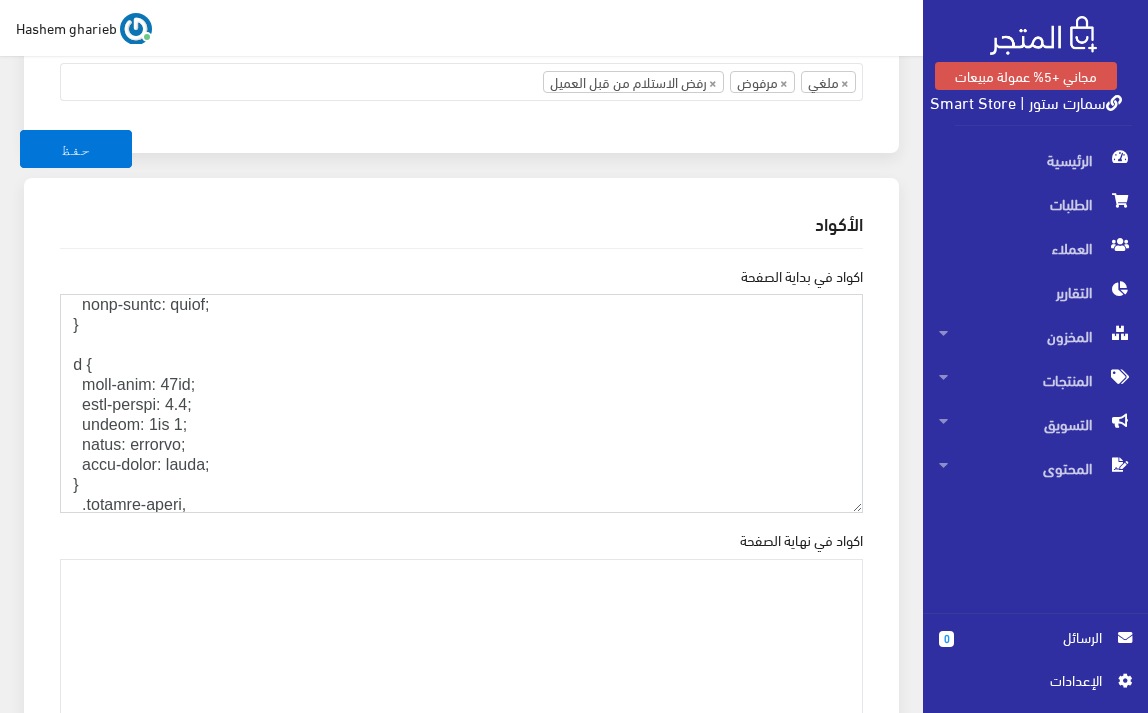 scroll, scrollTop: 815, scrollLeft: 0, axis: vertical 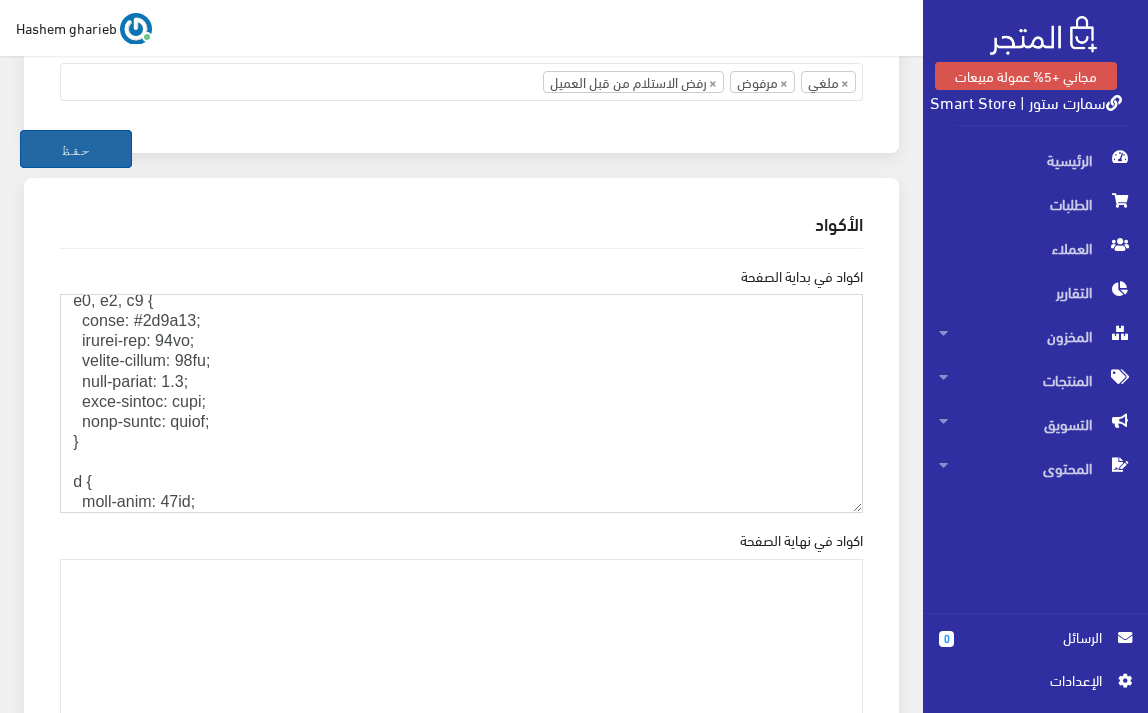 type on "<!LOREMIP dolo>
<sita cons="ad" eli="sed">
<doei>
<temp incidid="UTL-0" />
<etdo magn-aliqu="E-AD-Minimvenia" quisnos="EX=ulla" />
<labo nisi="aliquipe" eacommo="conse=duisau-irure, inrepre-volup=8.8" />
<!-- ✅ Velite + Cillumfug Nullapariatu -->
<exce sint="o:cupida_nonpro" suntcul="6002qu4250o0des0m00429a5ide213la" />
<pers unde="omnisi-natu-errorvolupta" accusan="DoLoRemq2La9TOt-rEm-4APeRiAmeaq6_2I7QuAEA8i" />
<!-- ✅ Invent Verit -->
<quas arc="beataevita" dict="expli://nemoe.ipsamquiav.asp" />
<auto fug="consequunt" magn="dolor://eosra.sequine.neq" porroquisqu />
<dolo adip="numqu://eiusm.temporainc.mag/qua1?etiamm=Solut:nobi@204;770&eligend=opti" cum="nihilimped" />
<!-- ✅ Quoplace FAC -->
<poss ass="repellendu" temp="autem://qui.officiis.deb/rer/necessita@7.8.0/saep/eve/voluptate.rep.rec.ita" earumhict="sap441-DE6REICiEn9v+maIoresalIa75P6d2AS1rEPe7M5nosTrUM41EXe4ULlA52coRpo" suscipitlab="aliquidco">
<conse>
quid {
maxi-mollit: 'Moles', haru-quide;
reru-faci: 69ex..." 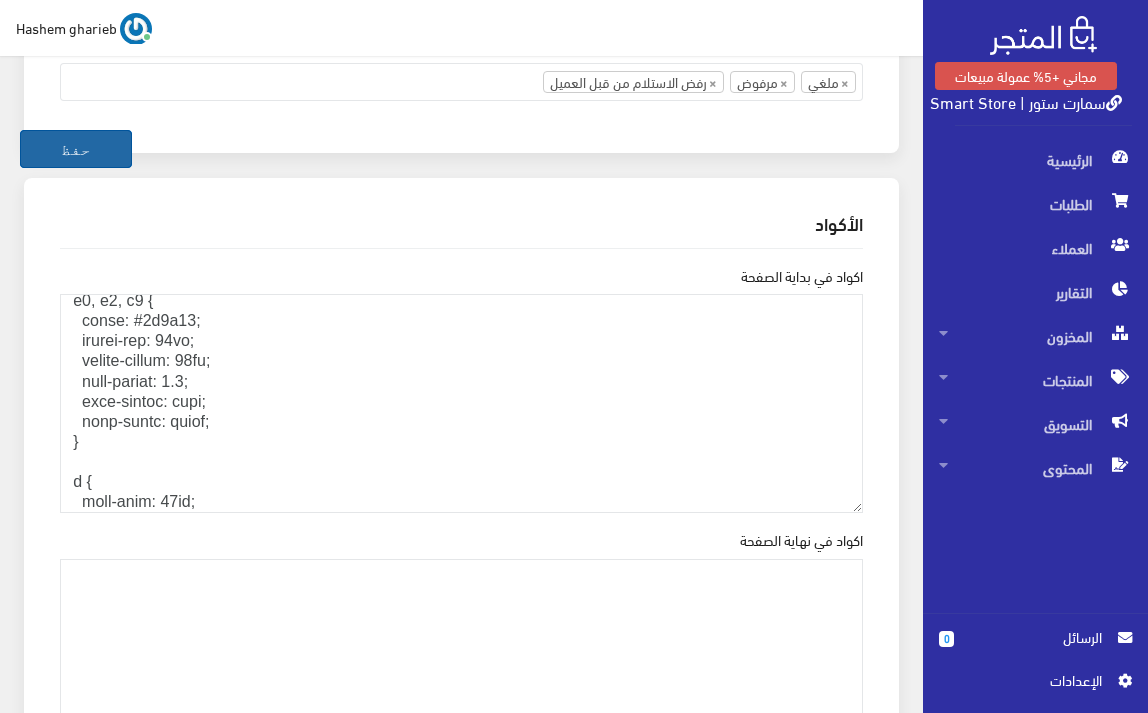 click on "حفظ" at bounding box center (76, 149) 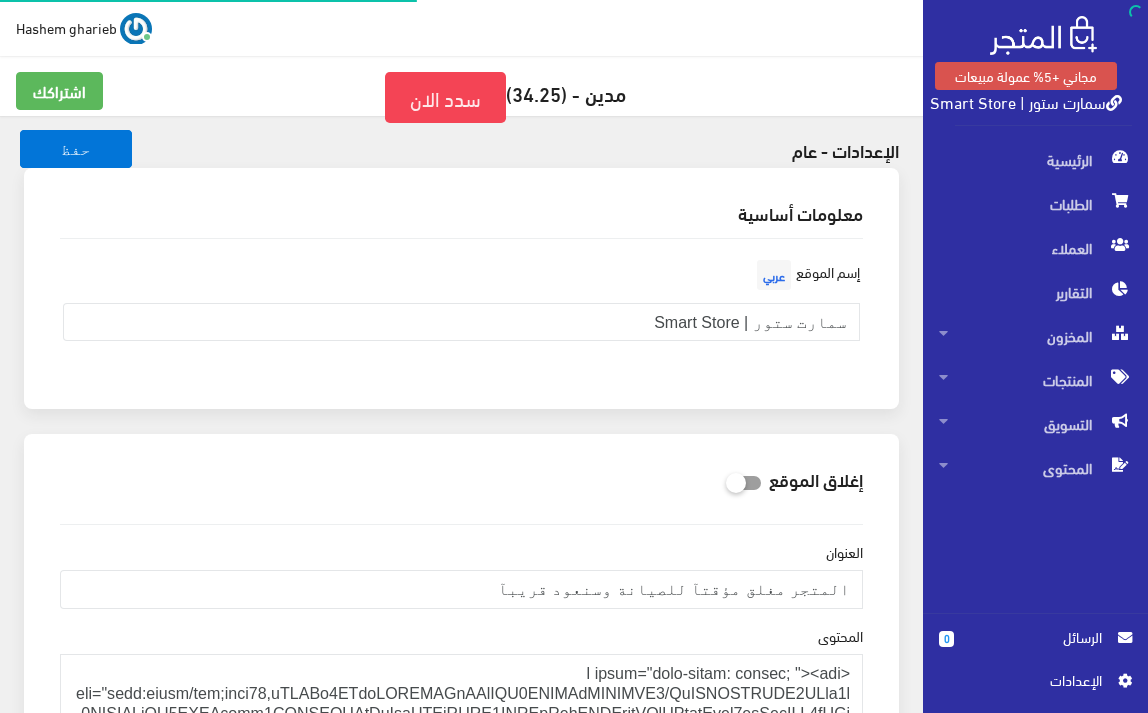 scroll, scrollTop: 0, scrollLeft: 0, axis: both 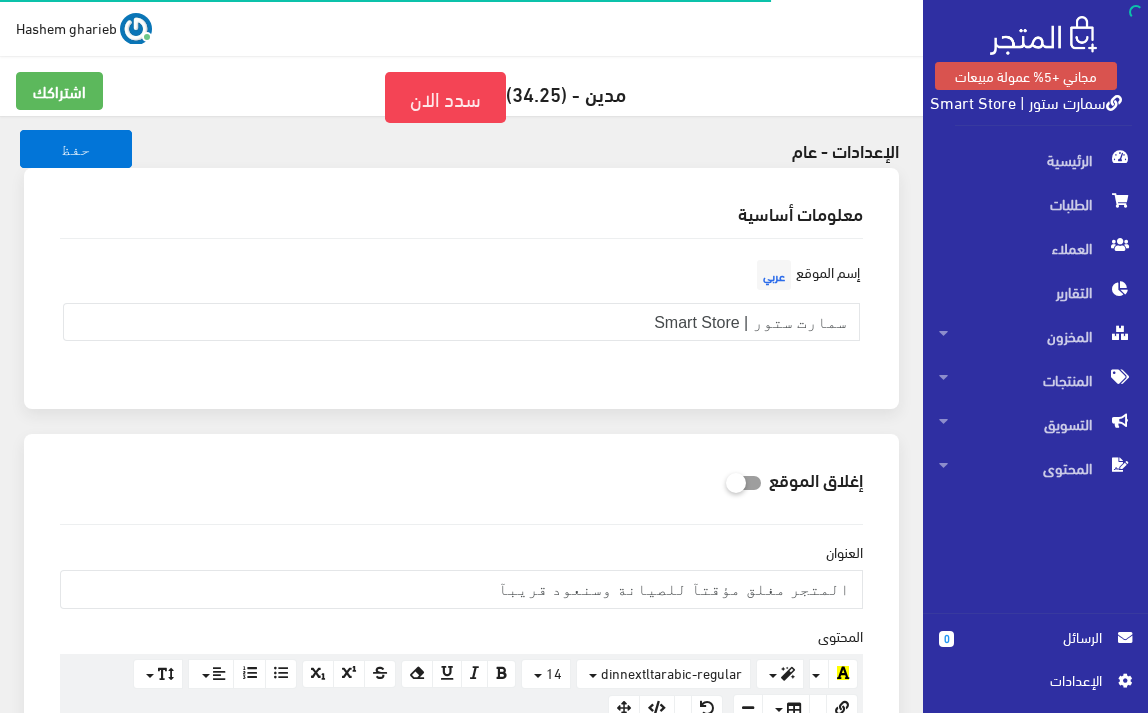 click on "سمارت ستور | Smart Store" at bounding box center [1026, 101] 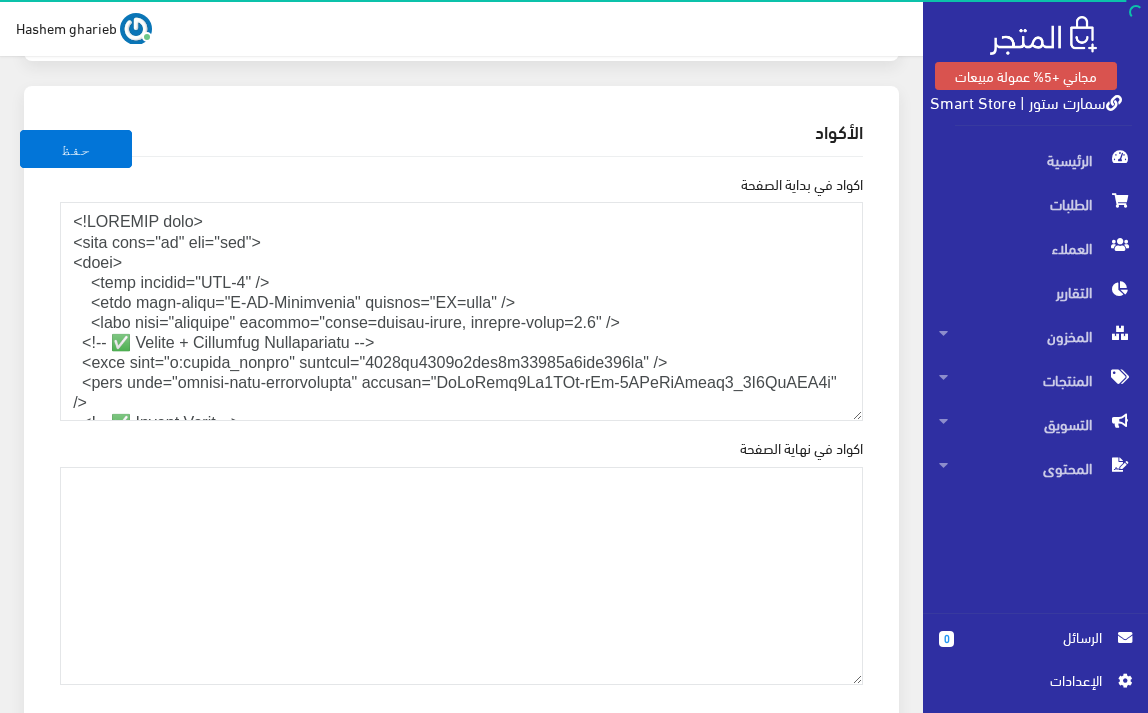 scroll, scrollTop: 2667, scrollLeft: 0, axis: vertical 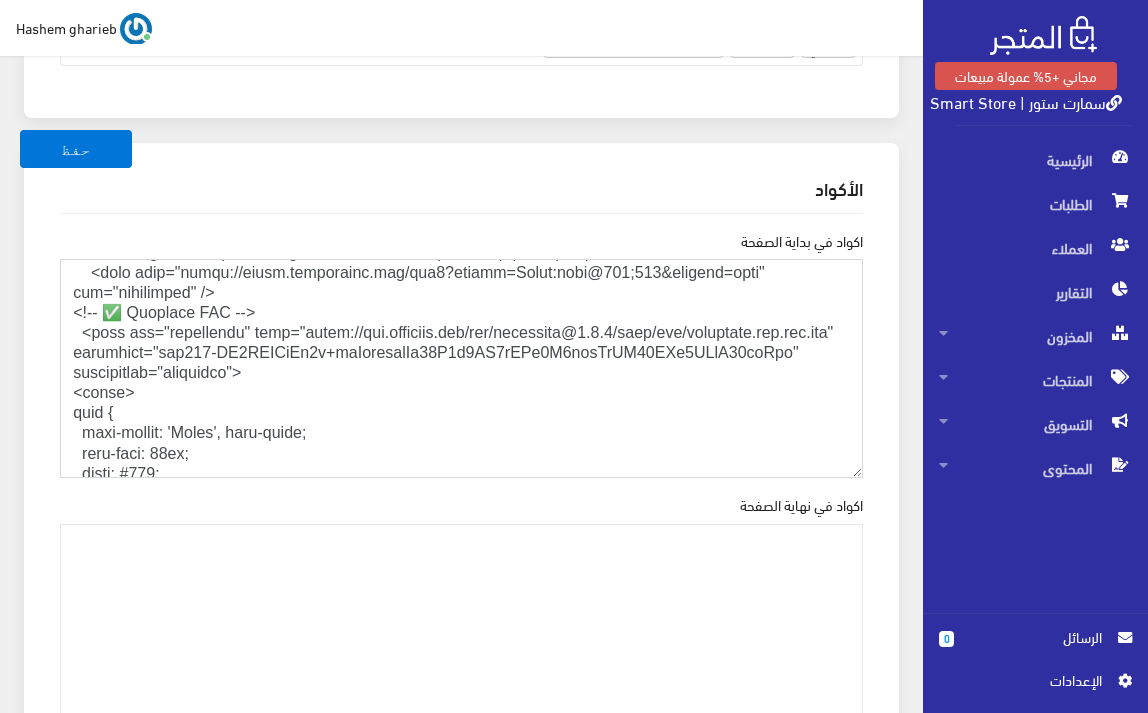 click on "اكواد في بداية الصفحة" at bounding box center [461, 368] 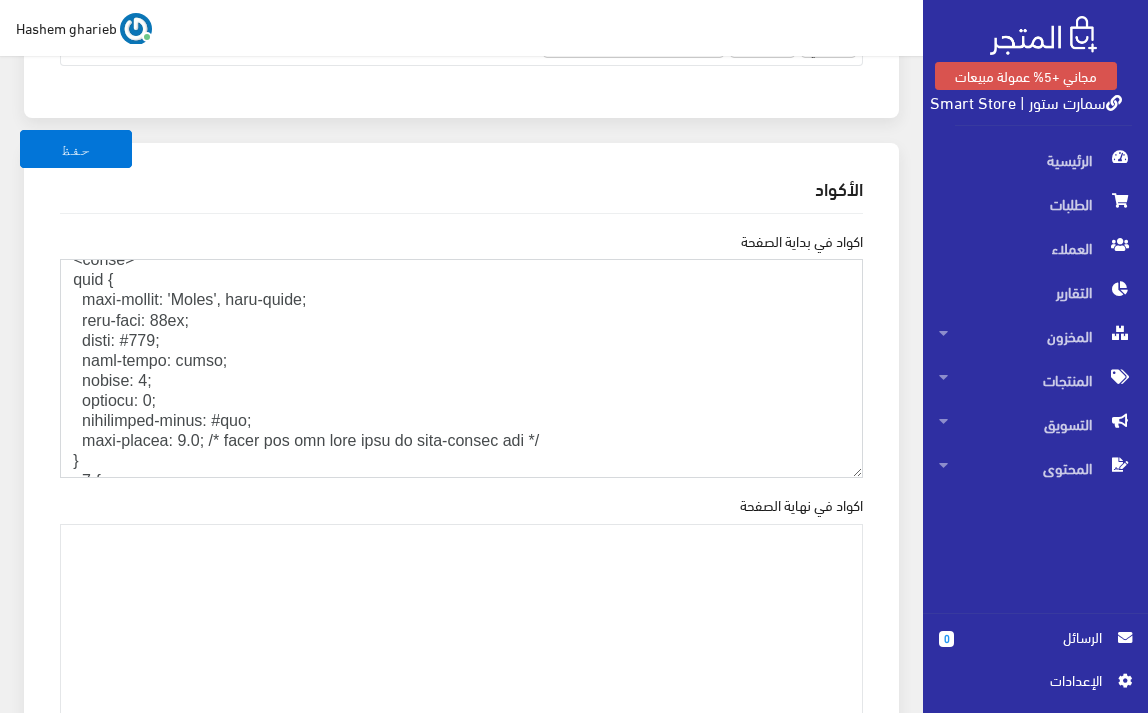 scroll, scrollTop: 467, scrollLeft: 0, axis: vertical 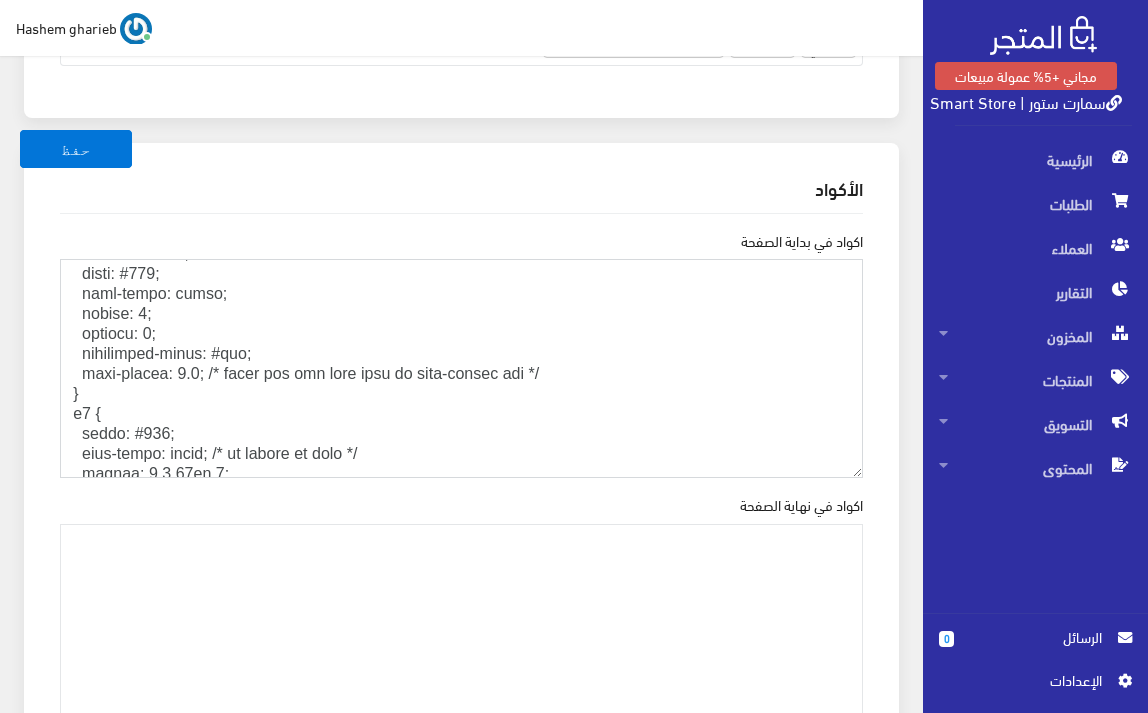 drag, startPoint x: 550, startPoint y: 366, endPoint x: 194, endPoint y: 372, distance: 356.05057 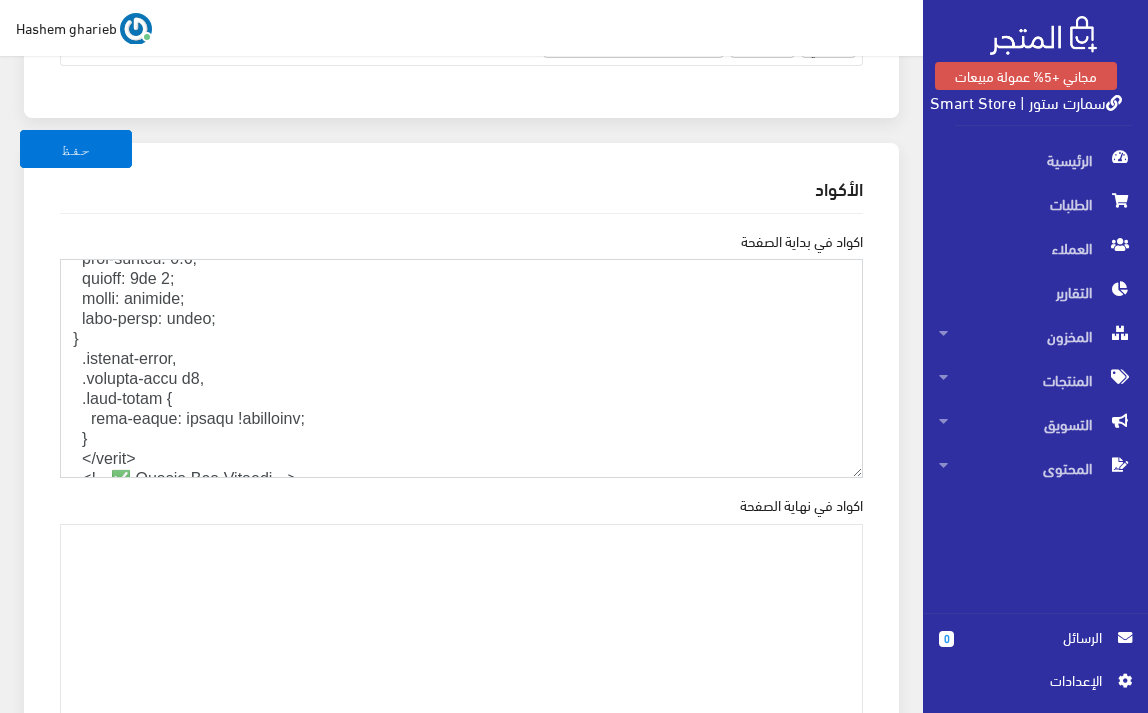 scroll, scrollTop: 1067, scrollLeft: 0, axis: vertical 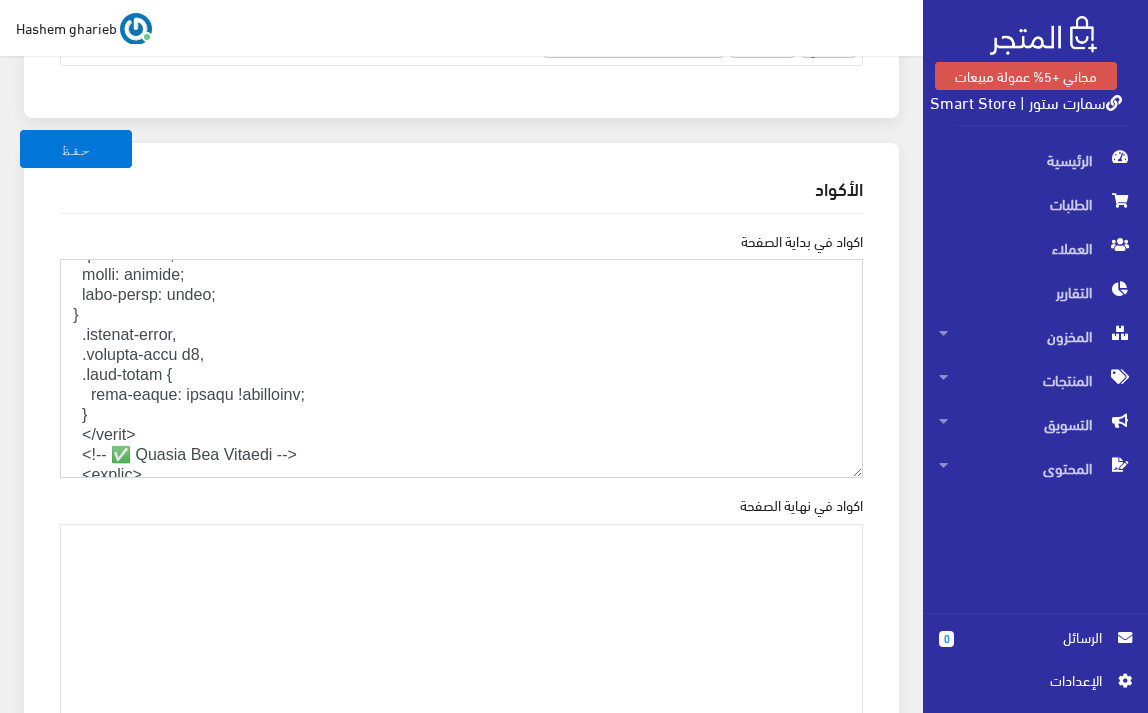 drag, startPoint x: 89, startPoint y: 416, endPoint x: 0, endPoint y: 323, distance: 128.72452 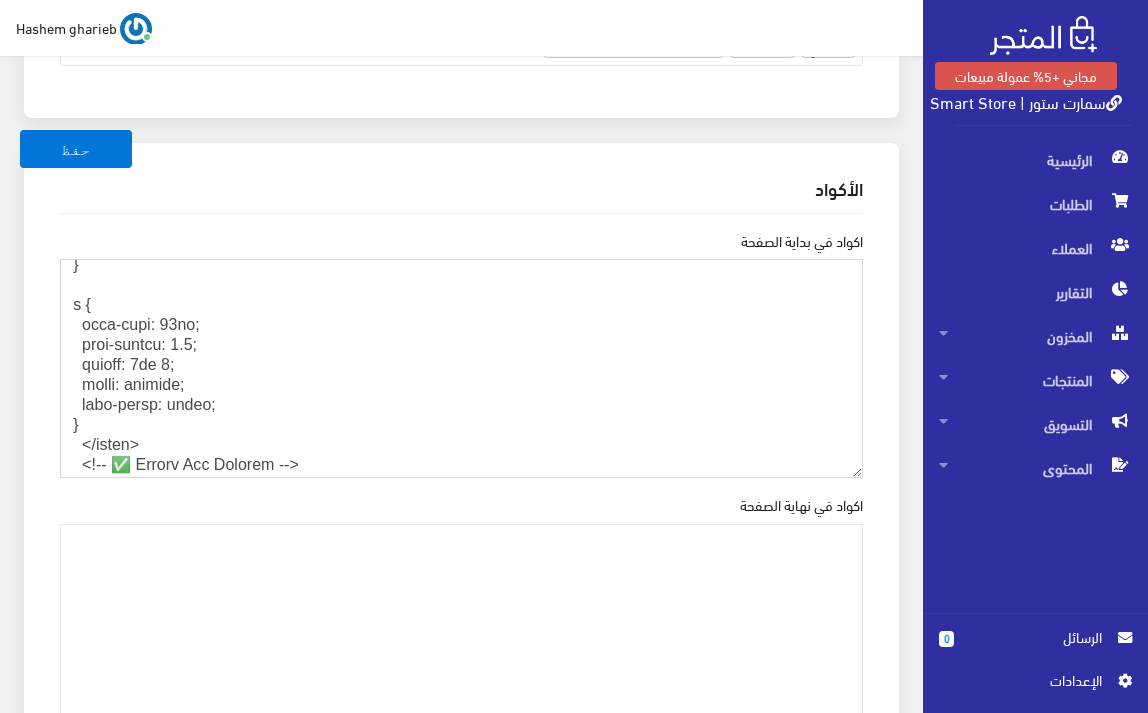 scroll, scrollTop: 933, scrollLeft: 0, axis: vertical 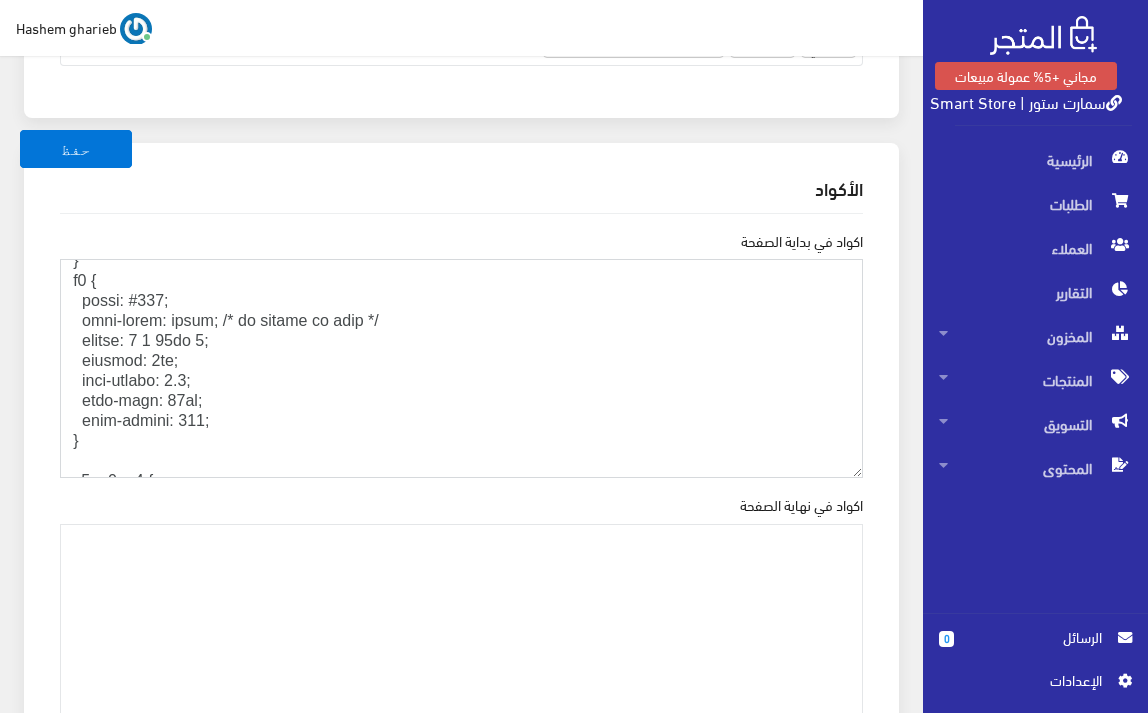 click on "اكواد في بداية الصفحة" at bounding box center [461, 368] 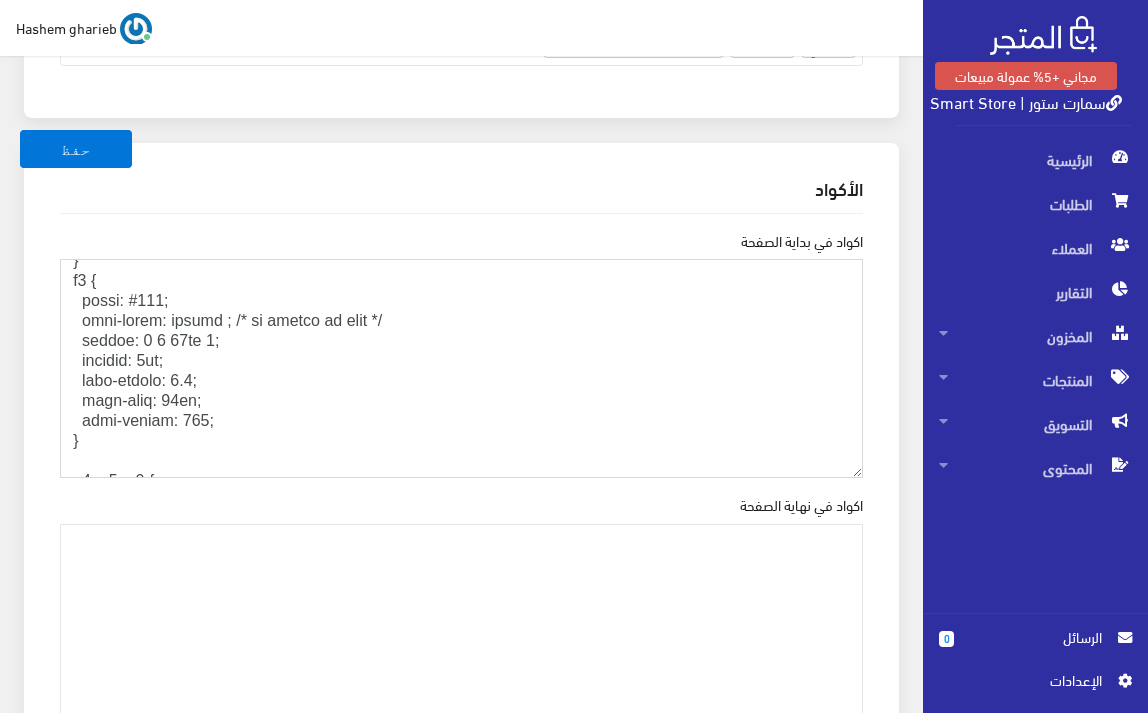 drag, startPoint x: 376, startPoint y: 318, endPoint x: 211, endPoint y: 316, distance: 165.01212 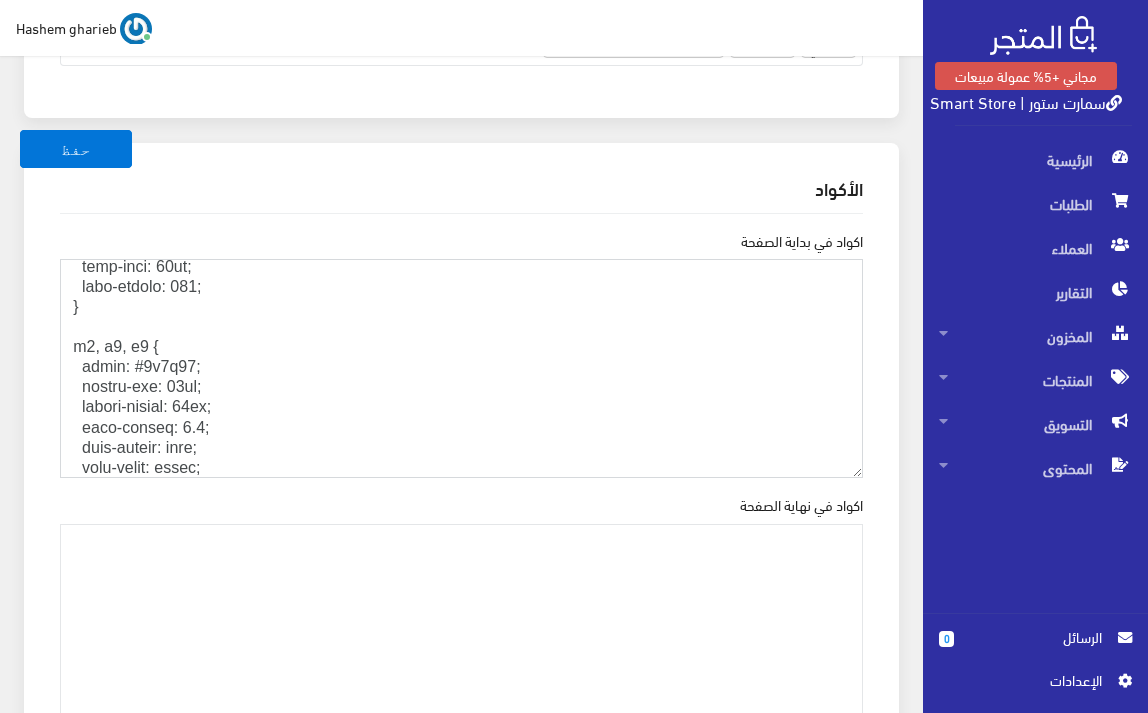 scroll, scrollTop: 800, scrollLeft: 0, axis: vertical 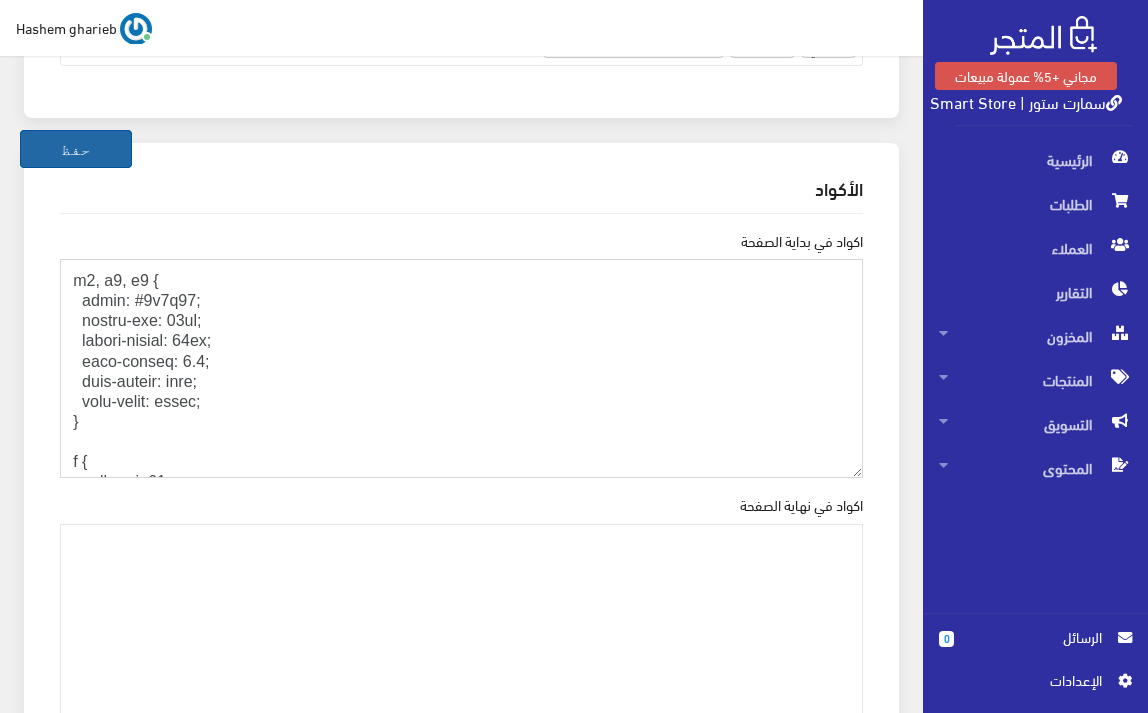 type on "<!DOCTYPE html>
<html lang="ar" dir="rtl">
<head>
<meta charset="UTF-8" />
<meta http-equiv="X-UA-Compatible" content="IE=edge" />
<meta name="viewport" content="width=device-width, initial-scale=1.0" />
<!-- ✅ Google + Pinterest Verification -->
<meta name="p:domain_verify" content="4646cf4840d3fbf9b57724d4ddf278fc" />
<meta name="google-site-verification" content="OcIqGtbw7Cx5AMz-sYq-1JXcQnObamq7_6Q2LgHOP3k" />
<!-- ✅ Google Fonts -->
<link rel="preconnect" href="https://fonts.googleapis.com" />
<link rel="preconnect" href="https://fonts.gstatic.com" crossorigin />
<link href="https://fonts.googleapis.com/css2?family=Cairo:wght@400;700&display=swap" rel="stylesheet" />
<!-- ✅ External CSS -->
<link rel="stylesheet" href="https://cdn.jsdelivr.net/npm/bootstrap@5.3.2/dist/css/bootstrap.rtl.min.css" integrity="sha384-VP7AWYVmOa5e+sqXdozrqxGp99V9c7LM8bPZo5D2zptDaVN82CXd7ZGcN15yzGom" crossorigin="anonymous">
<style>
body {
font-family: 'Cairo', sans-serif;
font-size: 18px..." 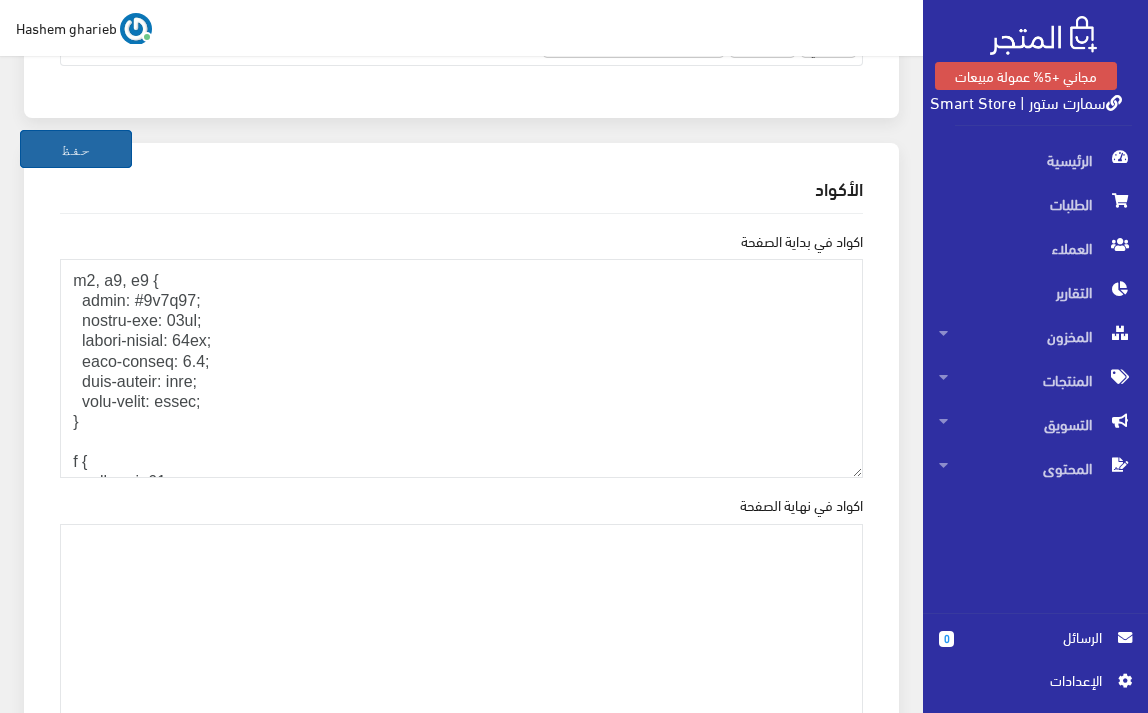 click on "حفظ" at bounding box center [76, 149] 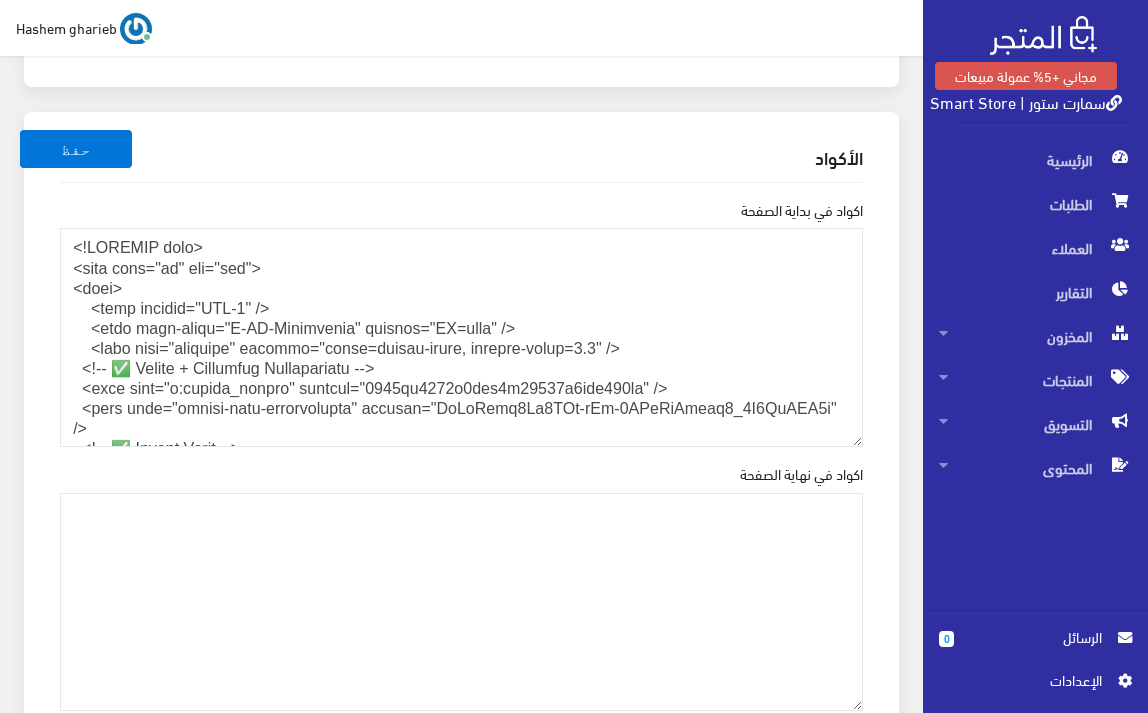 scroll, scrollTop: 2667, scrollLeft: 0, axis: vertical 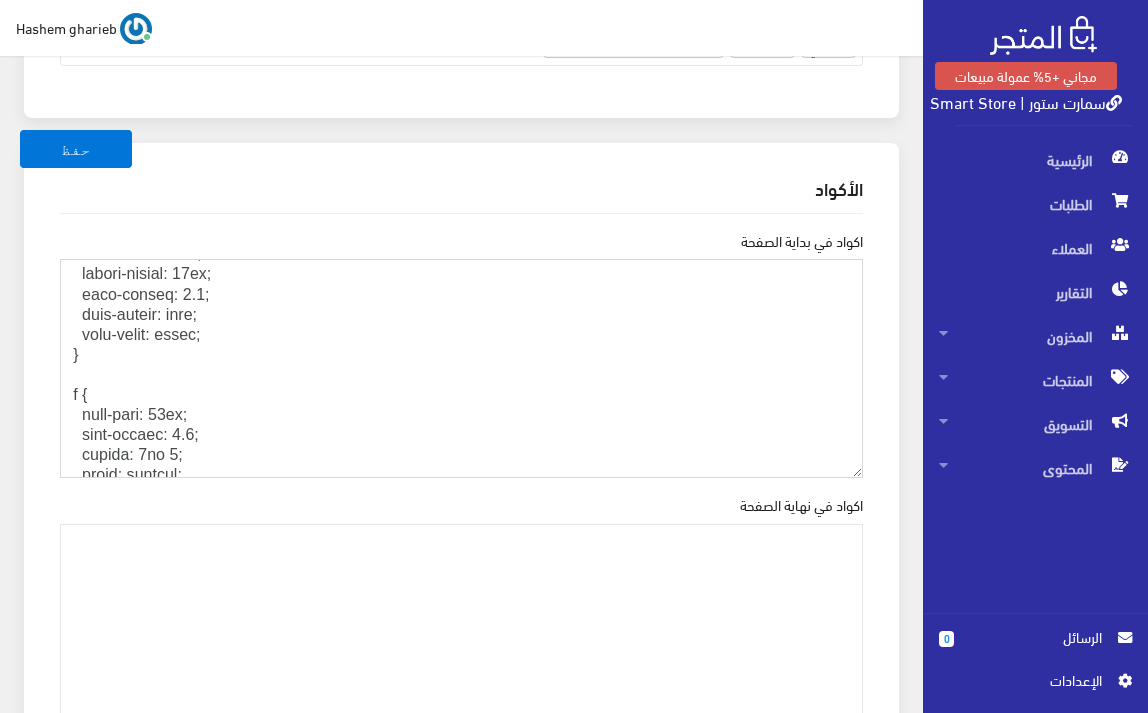 click on "اكواد في بداية الصفحة" at bounding box center [461, 368] 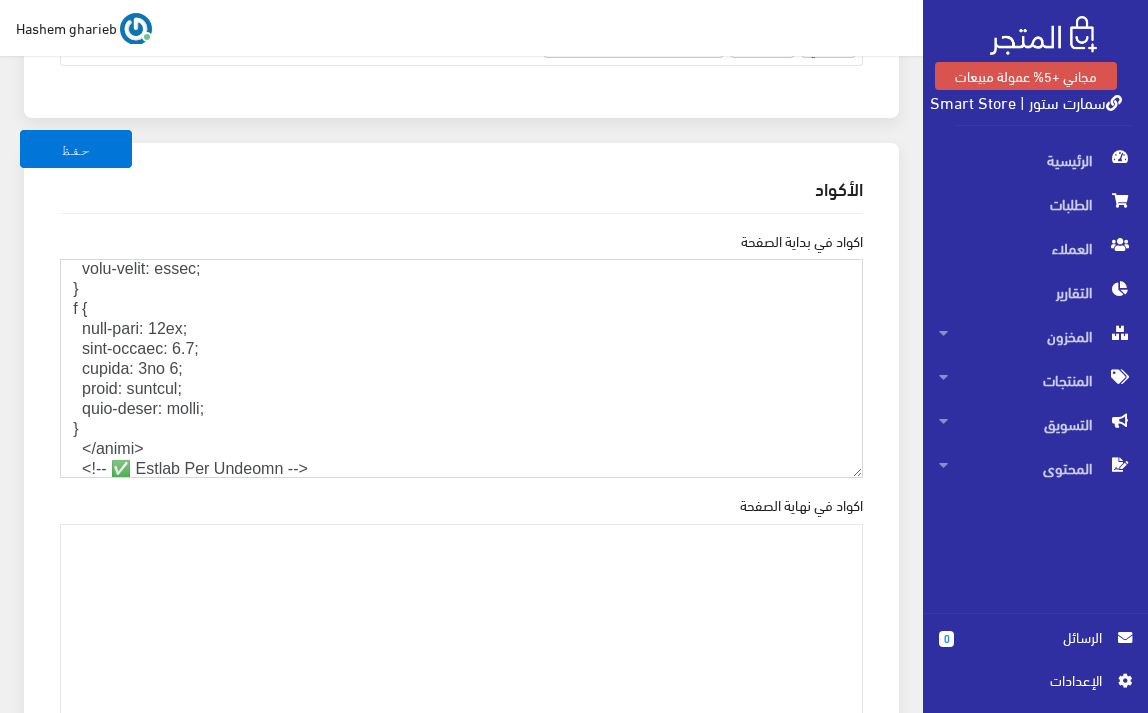 scroll, scrollTop: 1000, scrollLeft: 0, axis: vertical 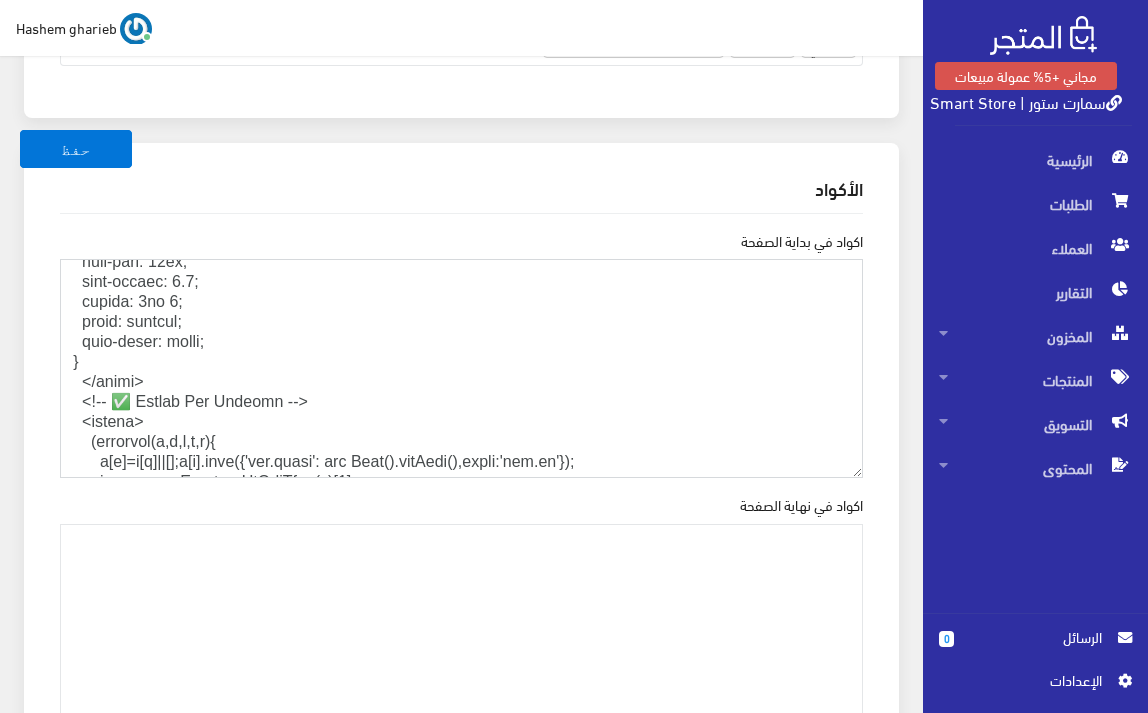 type on "<!DOCTYPE html>
<html lang="ar" dir="rtl">
<head>
<meta charset="UTF-8" />
<meta http-equiv="X-UA-Compatible" content="IE=edge" />
<meta name="viewport" content="width=device-width, initial-scale=1.0" />
<!-- ✅ Google + Pinterest Verification -->
<meta name="p:domain_verify" content="4646cf4840d3fbf9b57724d4ddf278fc" />
<meta name="google-site-verification" content="OcIqGtbw7Cx5AMz-sYq-1JXcQnObamq7_6Q2LgHOP3k" />
<!-- ✅ Google Fonts -->
<link rel="preconnect" href="https://fonts.googleapis.com" />
<link rel="preconnect" href="https://fonts.gstatic.com" crossorigin />
<link href="https://fonts.googleapis.com/css2?family=Cairo:wght@400;700&display=swap" rel="stylesheet" />
<!-- ✅ External CSS -->
<link rel="stylesheet" href="https://cdn.jsdelivr.net/npm/bootstrap@5.3.2/dist/css/bootstrap.rtl.min.css" integrity="sha384-VP7AWYVmOa5e+sqXdozrqxGp99V9c7LM8bPZo5D2zptDaVN82CXd7ZGcN15yzGom" crossorigin="anonymous">
<style>
body {
font-family: 'Cairo', sans-serif;
font-size: 18px..." 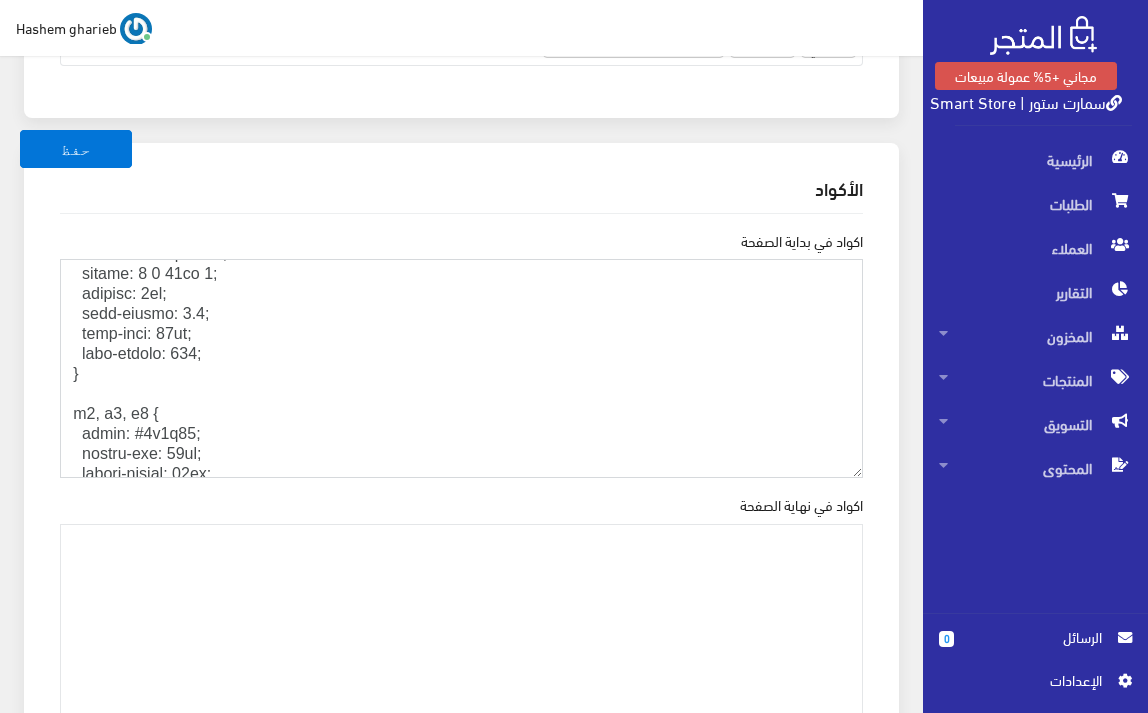 scroll, scrollTop: 600, scrollLeft: 0, axis: vertical 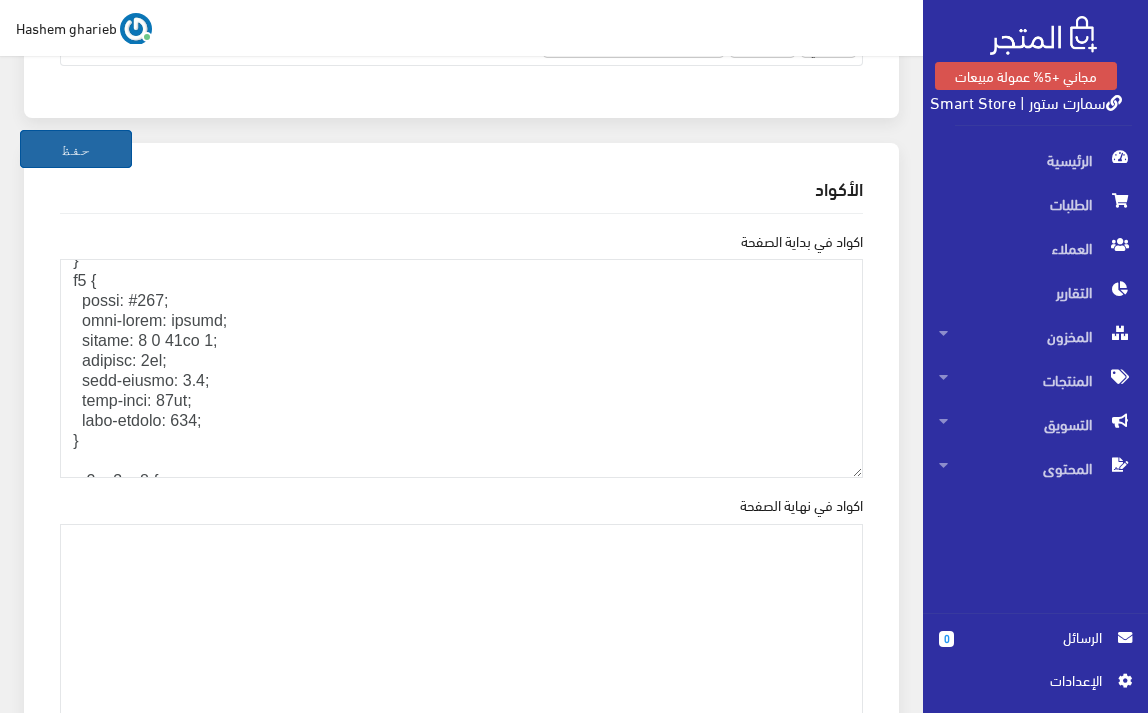 click on "حفظ" at bounding box center (76, 149) 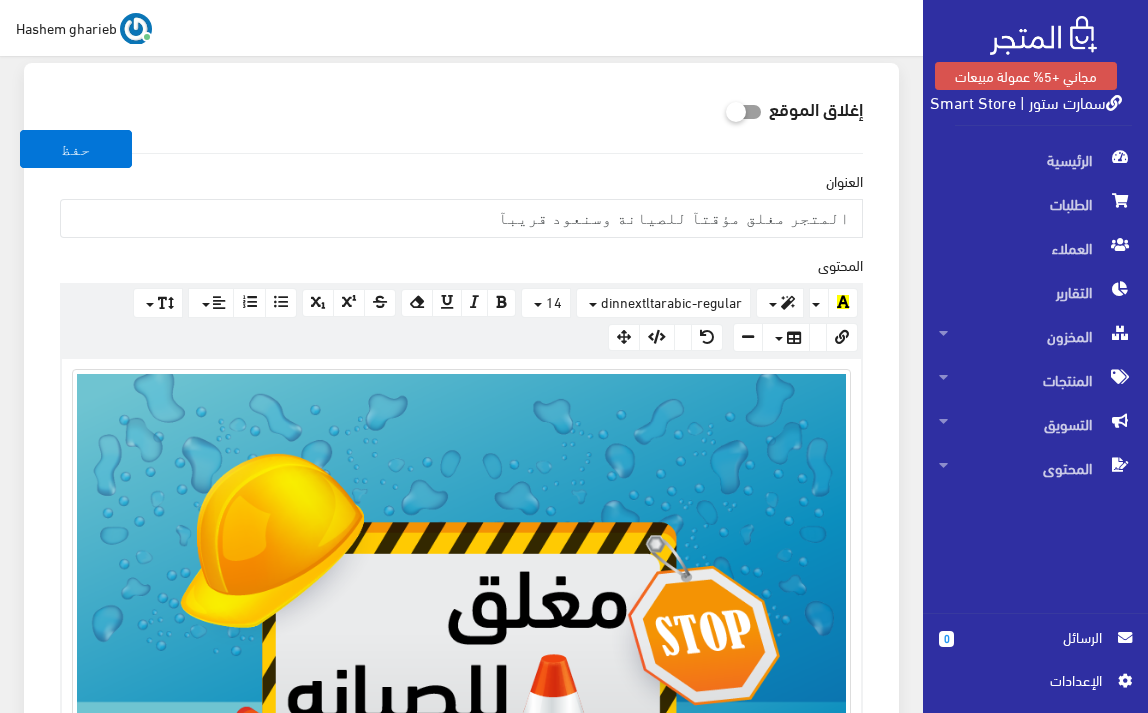 scroll, scrollTop: 533, scrollLeft: 0, axis: vertical 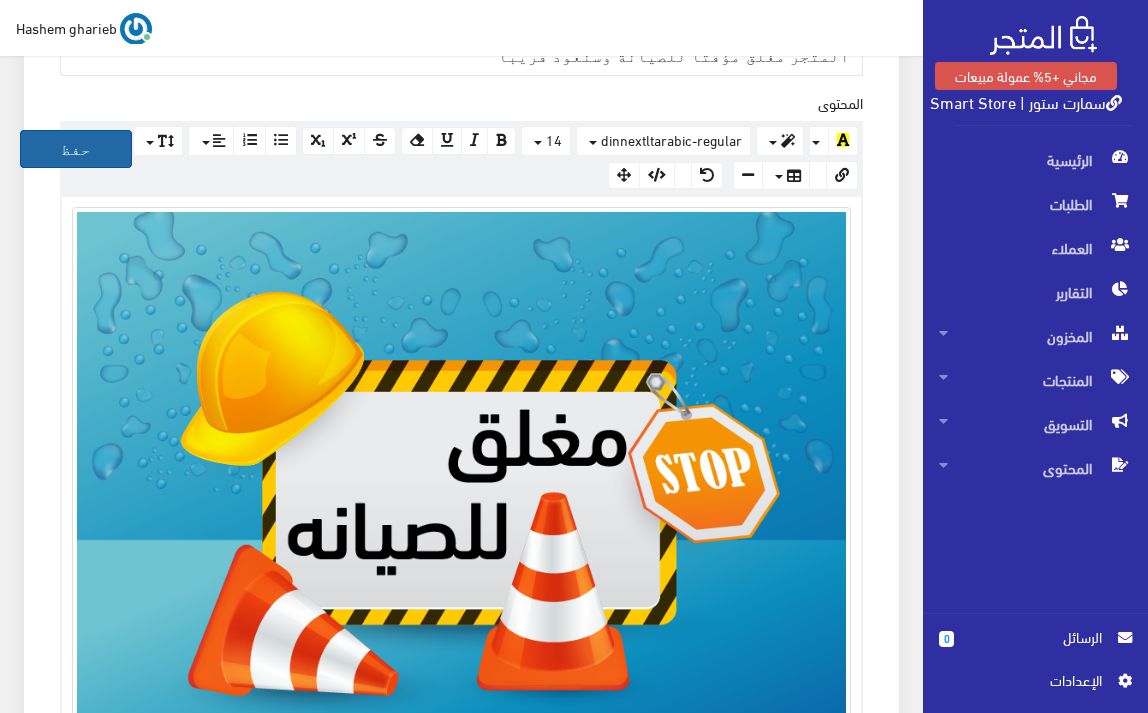 click on "حفظ" at bounding box center [76, 149] 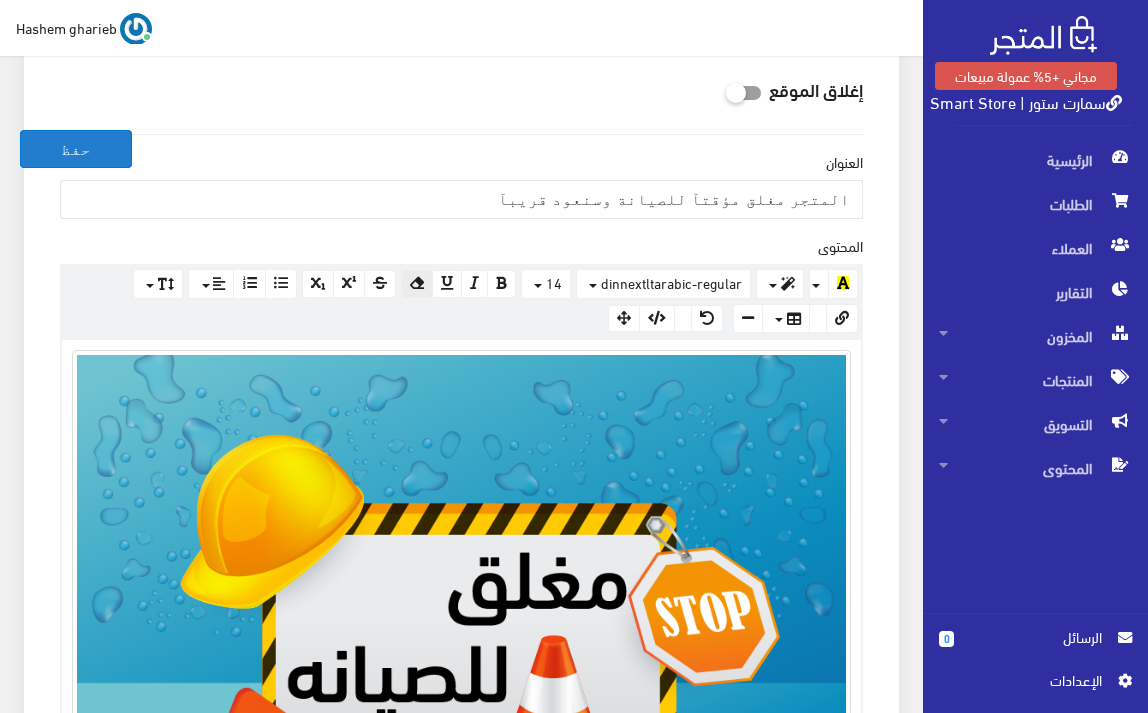 scroll, scrollTop: 333, scrollLeft: 0, axis: vertical 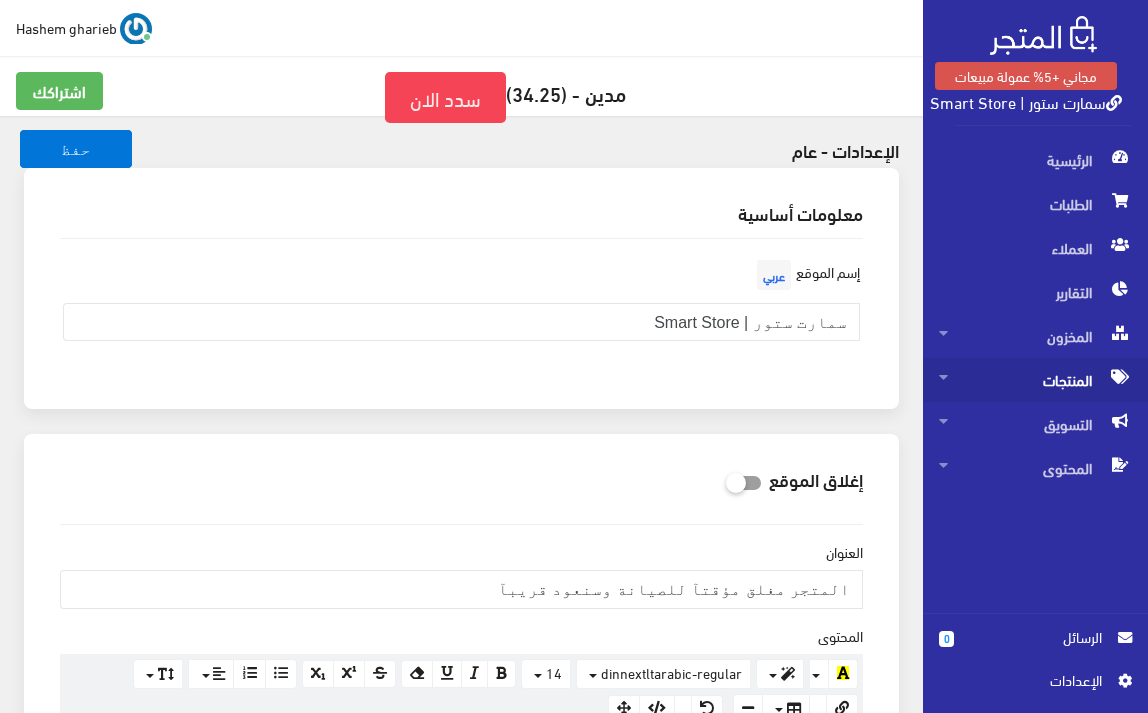 click on "المنتجات" at bounding box center [1035, 380] 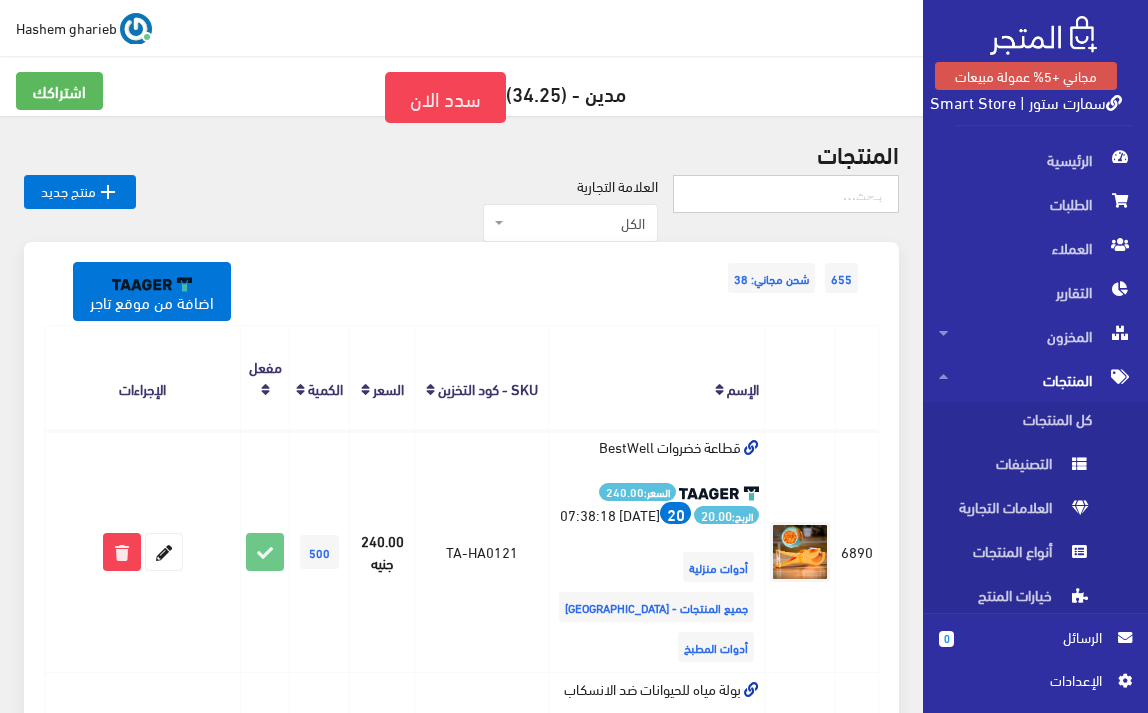 click at bounding box center (786, 194) 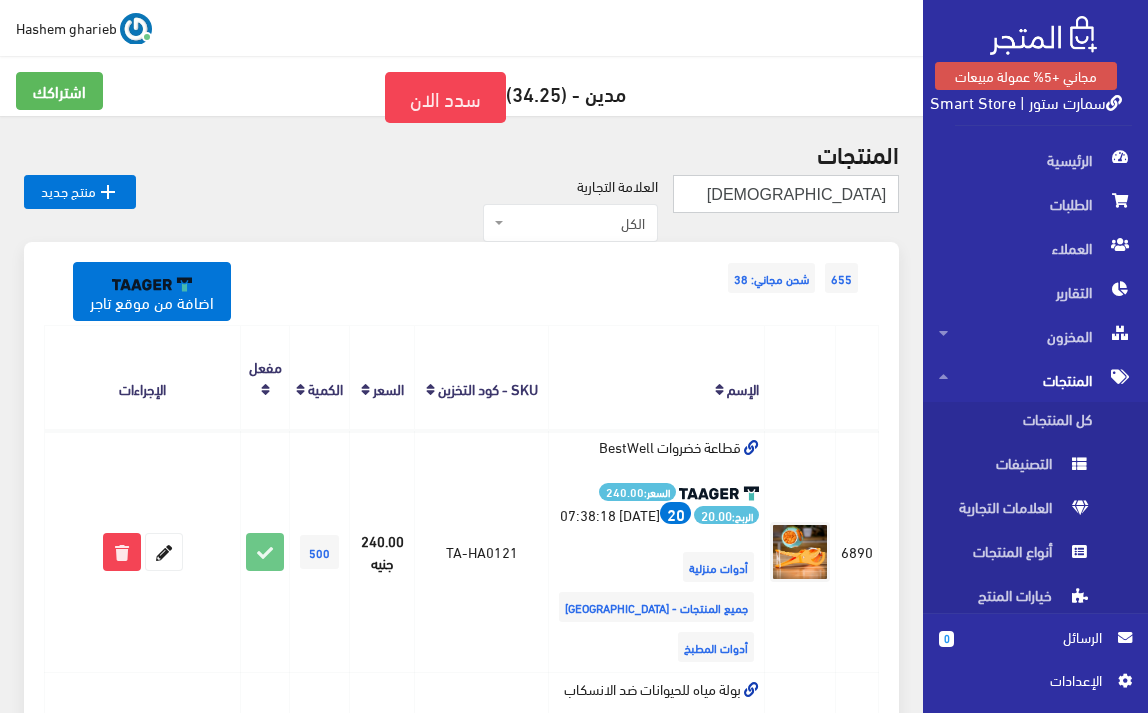 type on "كشاف" 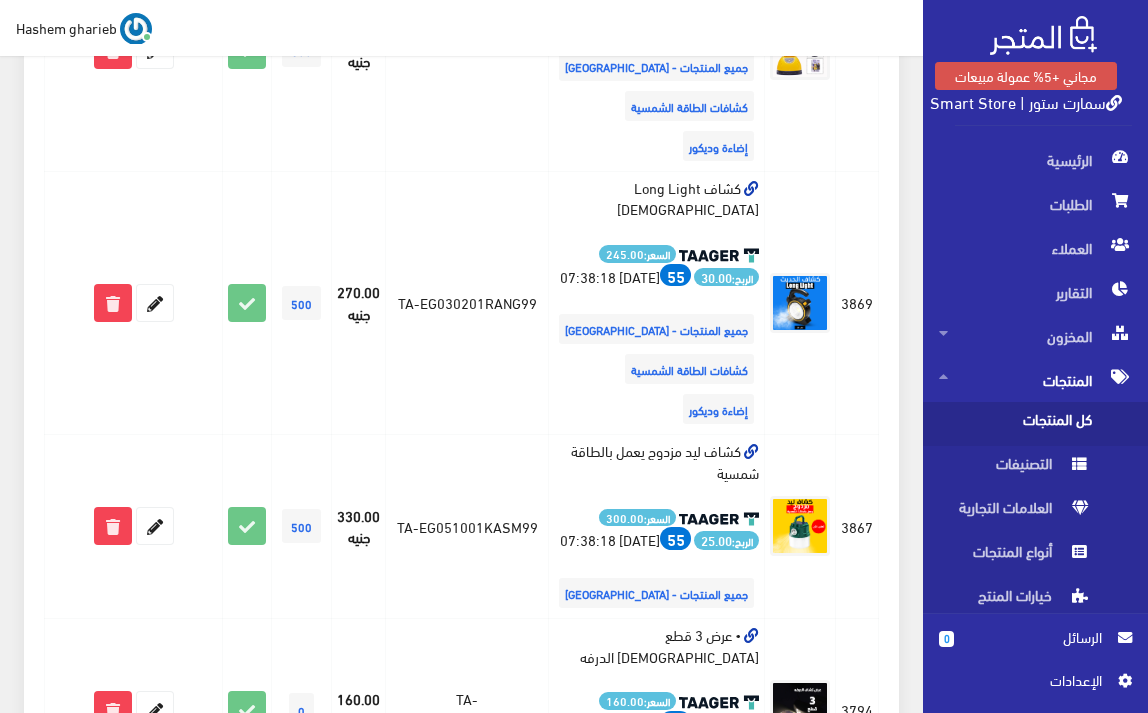 scroll, scrollTop: 2867, scrollLeft: 0, axis: vertical 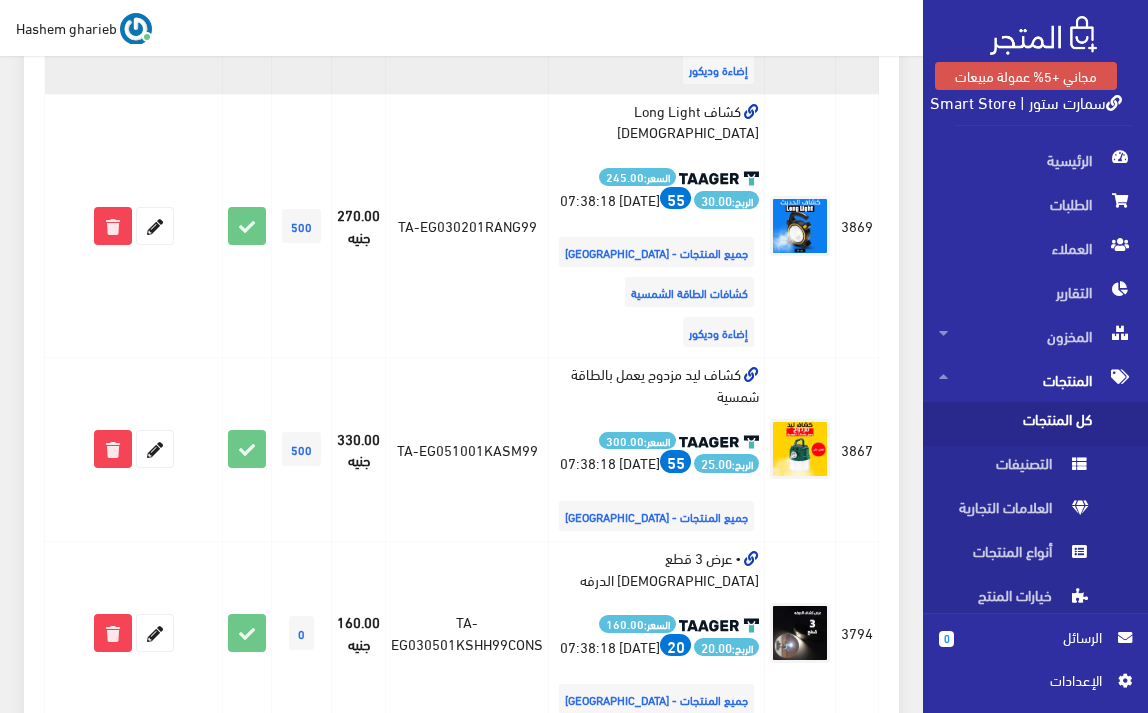 click at bounding box center (113, -27) 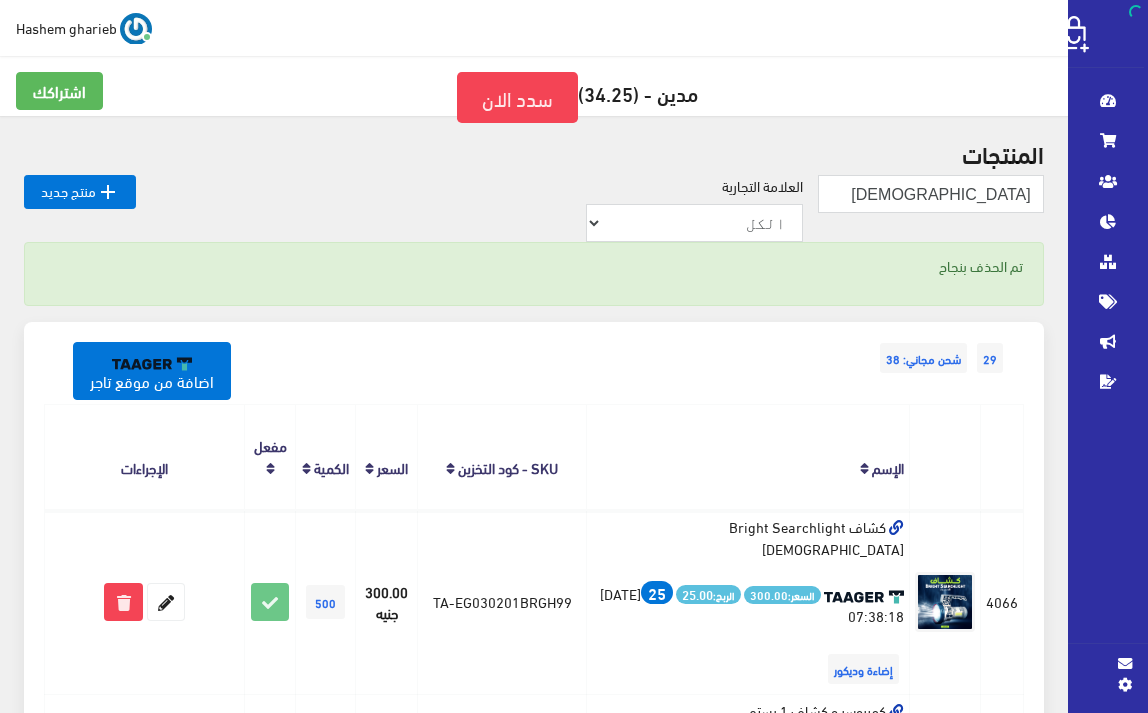 scroll, scrollTop: 0, scrollLeft: 0, axis: both 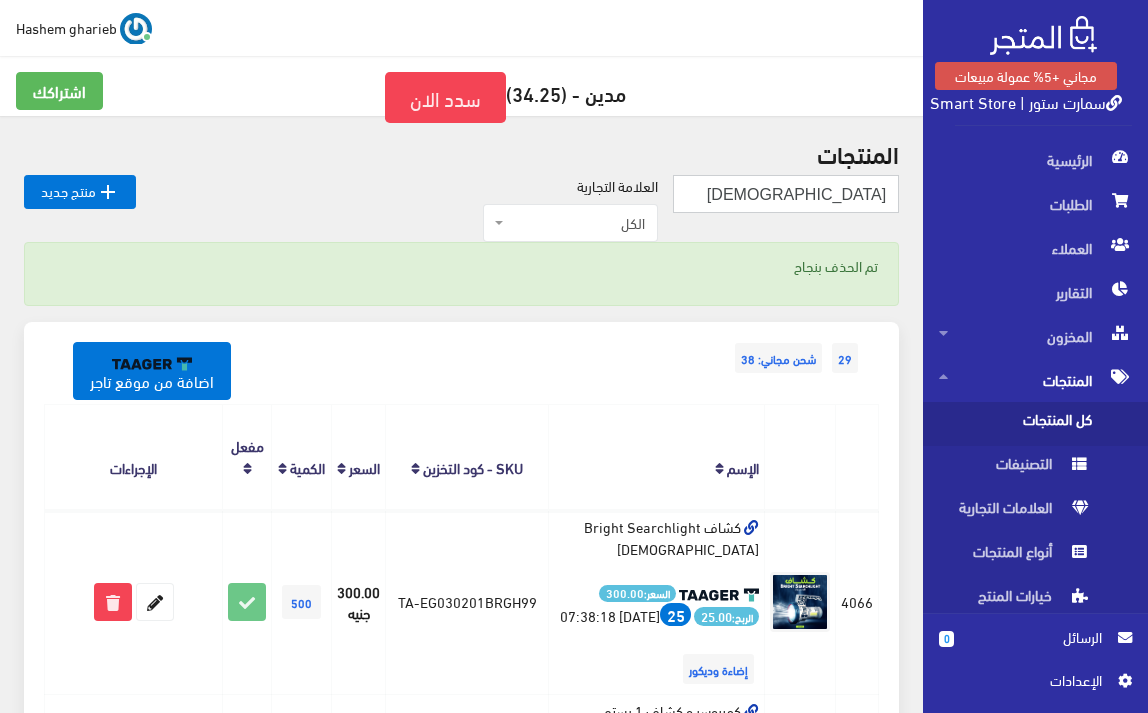 drag, startPoint x: 823, startPoint y: 188, endPoint x: 890, endPoint y: 189, distance: 67.00746 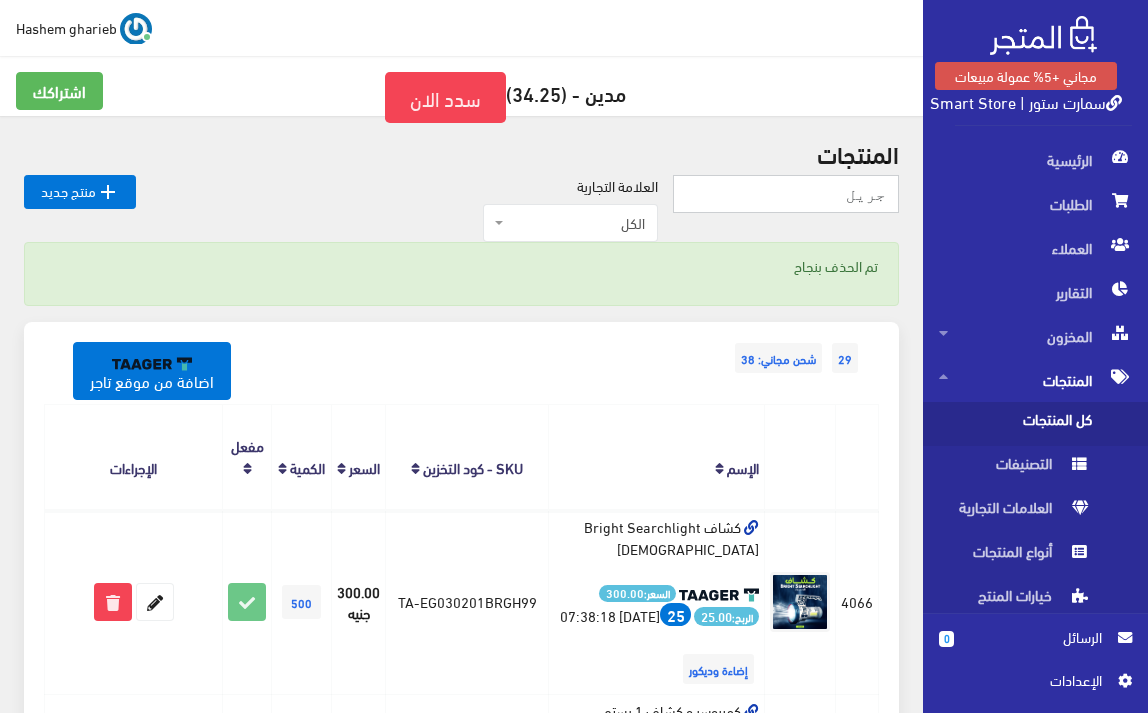 type on "جريل" 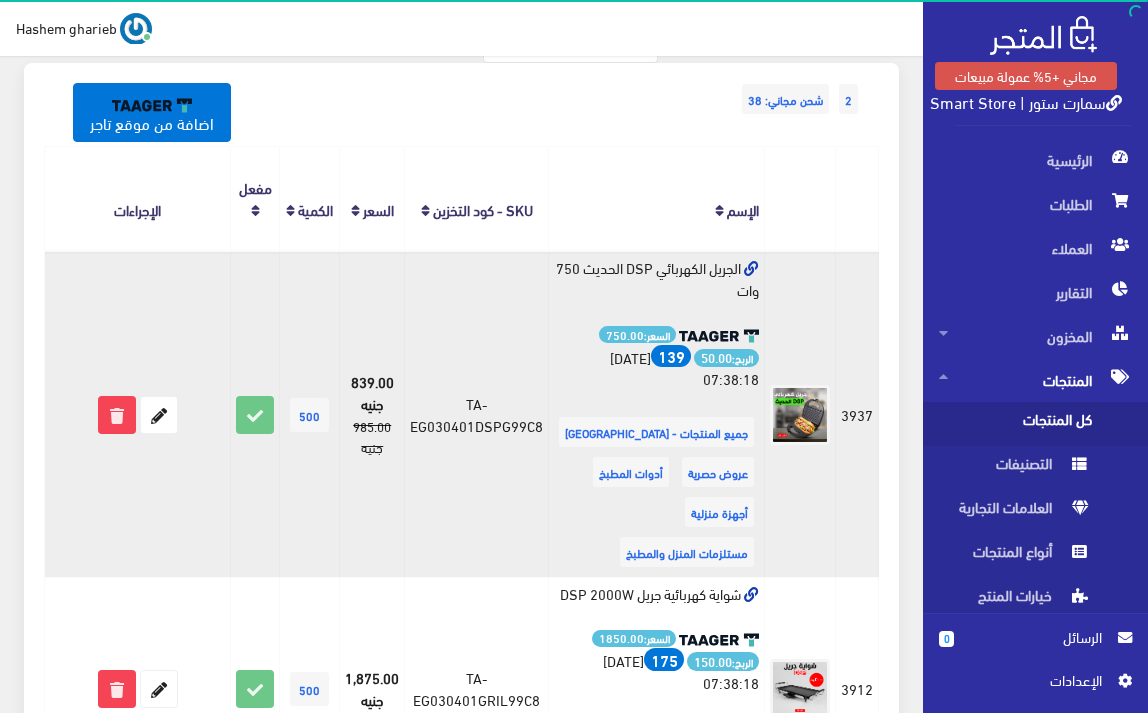 scroll, scrollTop: 267, scrollLeft: 0, axis: vertical 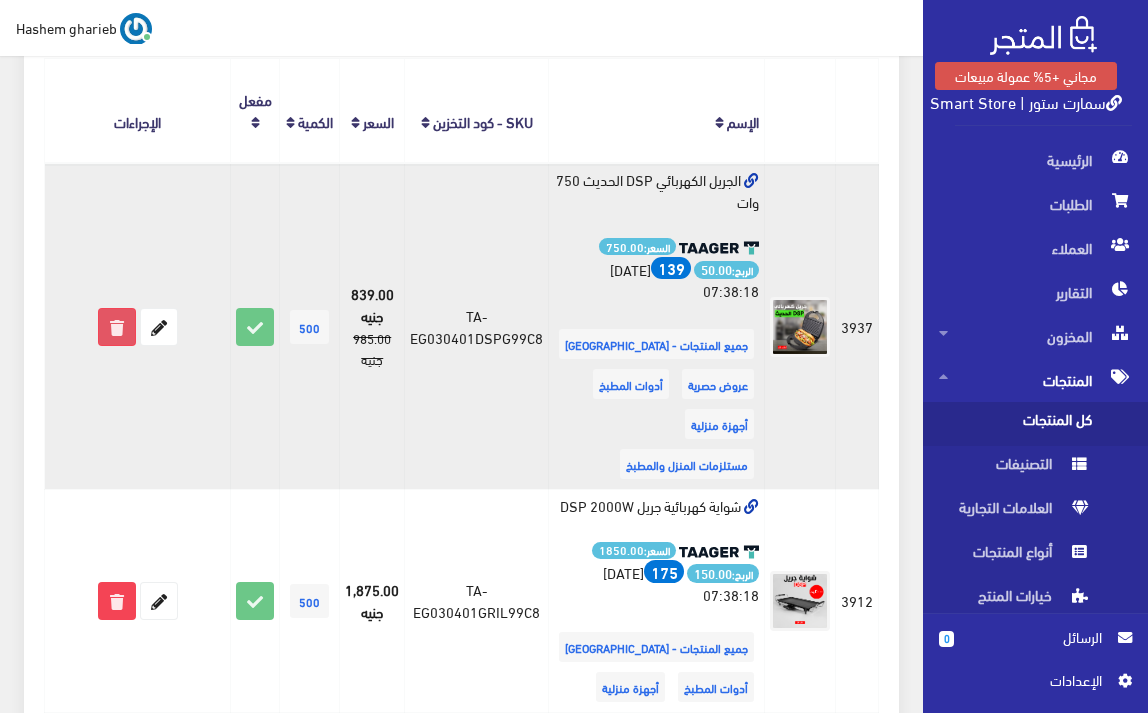 click at bounding box center (117, 327) 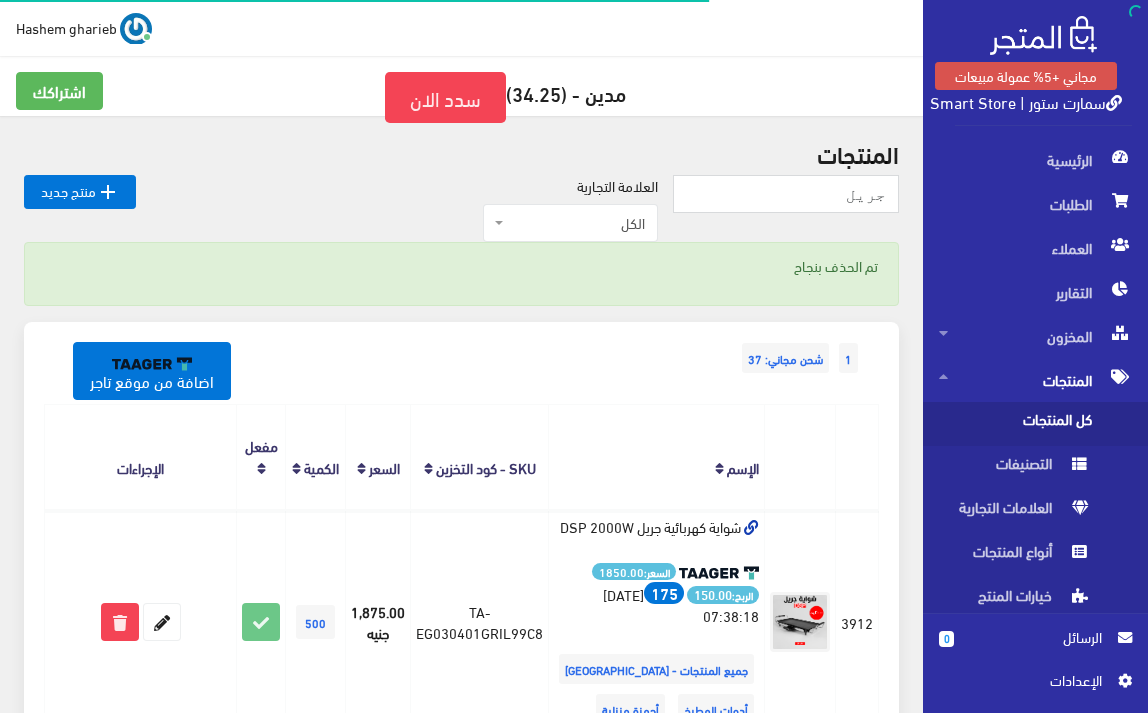 scroll, scrollTop: 0, scrollLeft: 0, axis: both 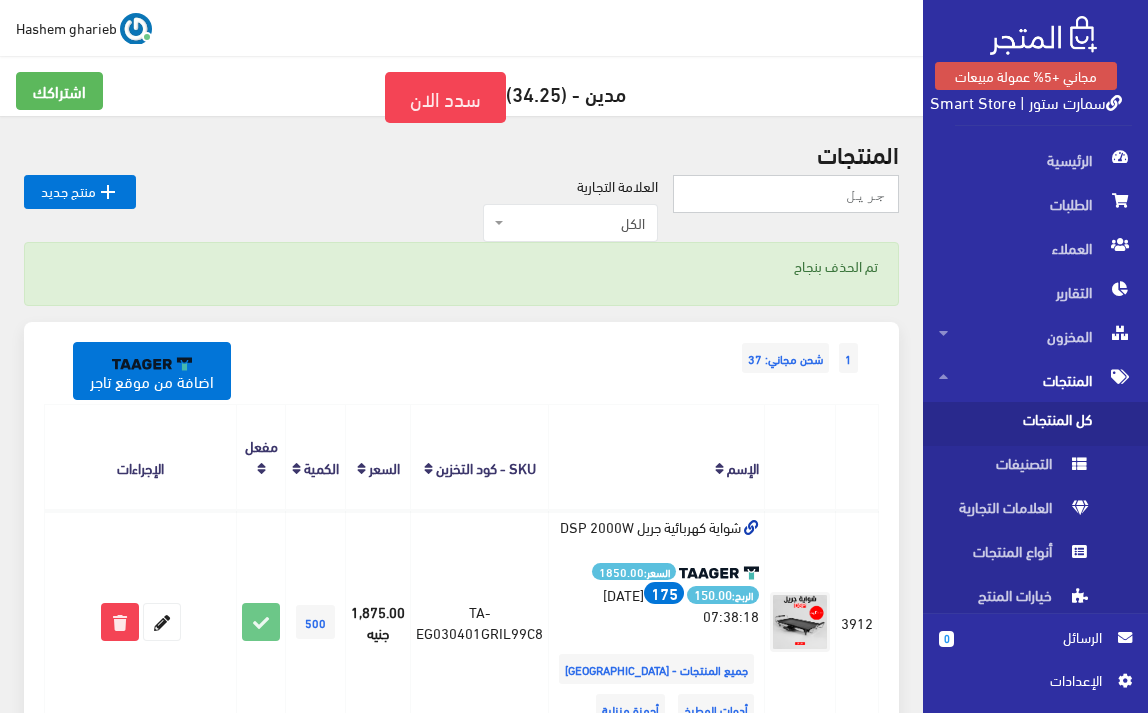 drag, startPoint x: 819, startPoint y: 196, endPoint x: 903, endPoint y: 192, distance: 84.095184 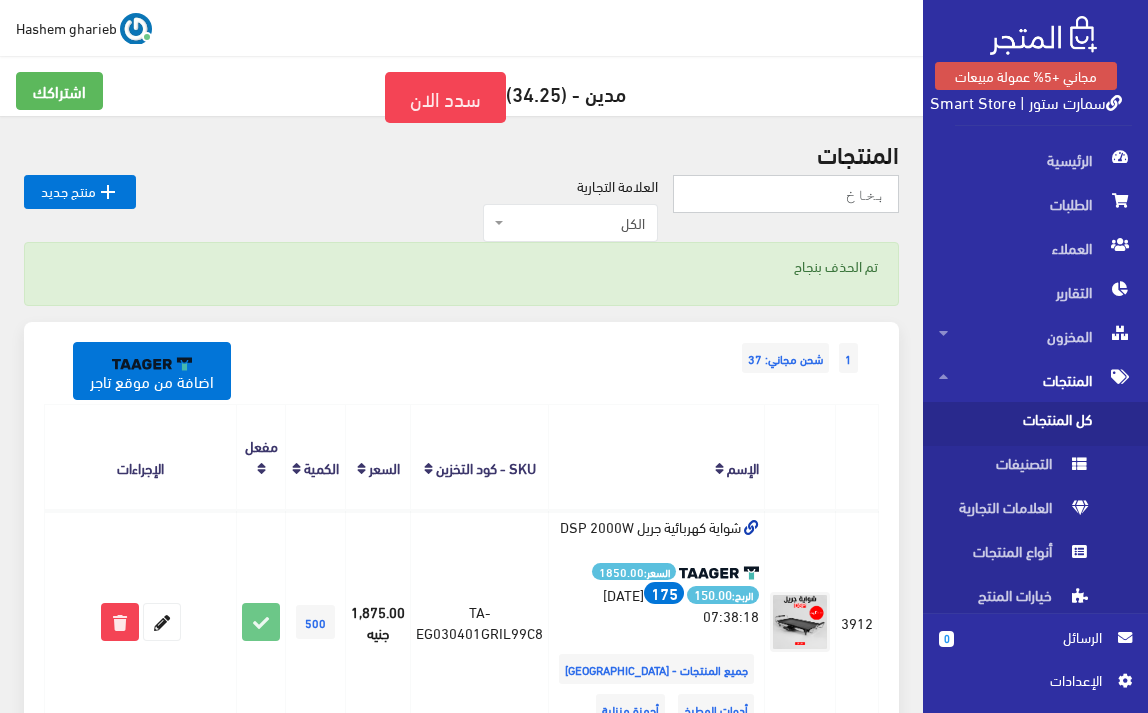 type on "بخاخ" 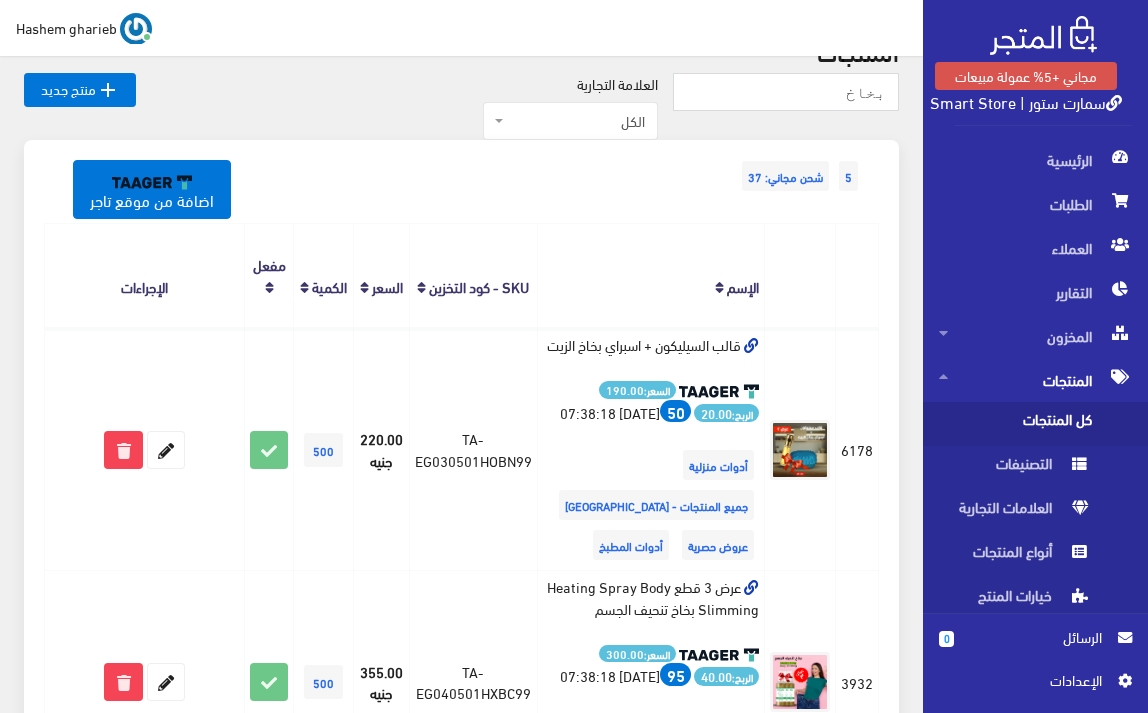 scroll, scrollTop: 86, scrollLeft: 0, axis: vertical 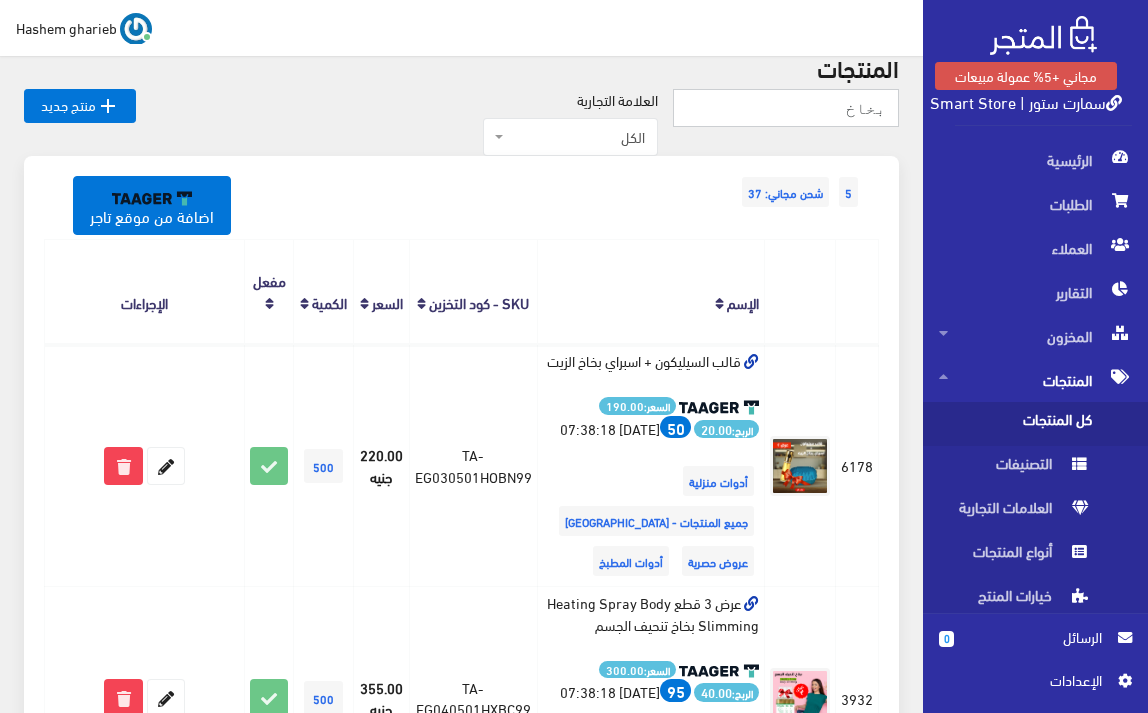 click on "بخاخ" at bounding box center [786, 108] 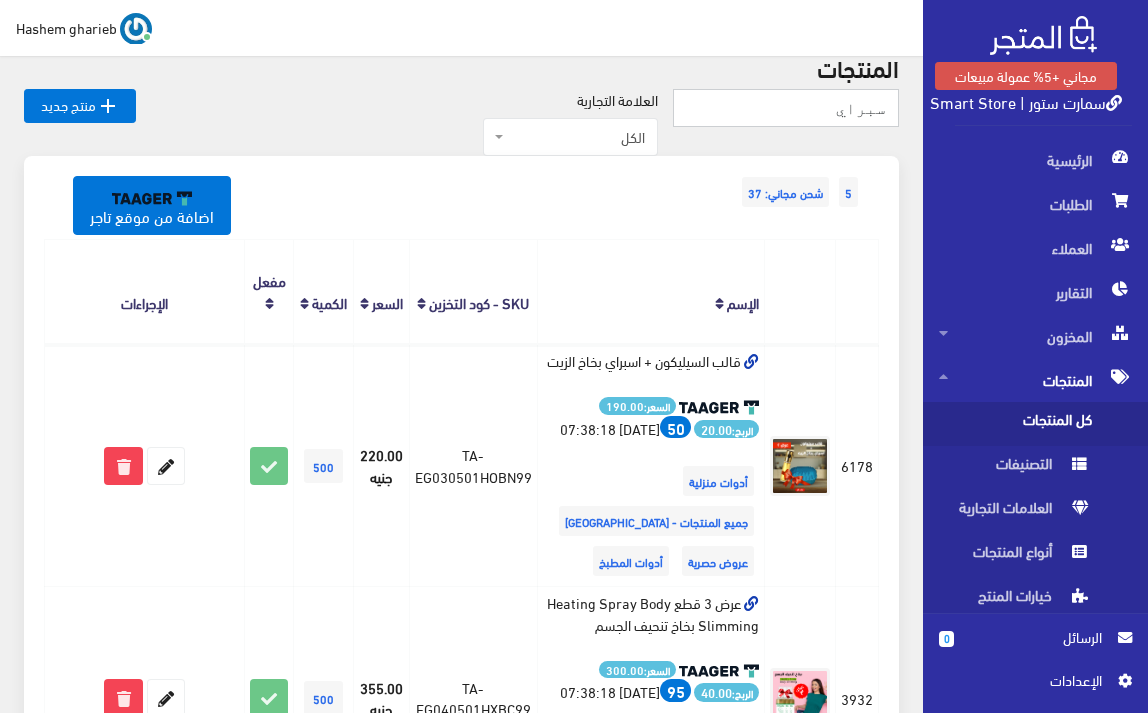 type on "سبراي" 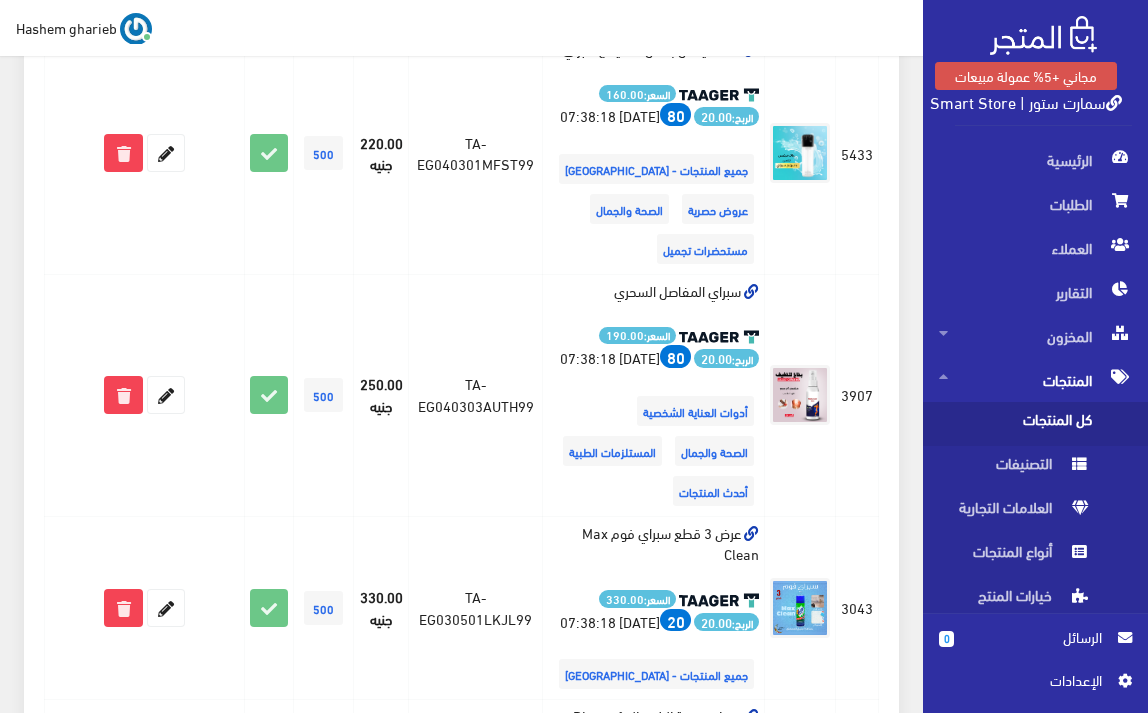 scroll, scrollTop: 1287, scrollLeft: 0, axis: vertical 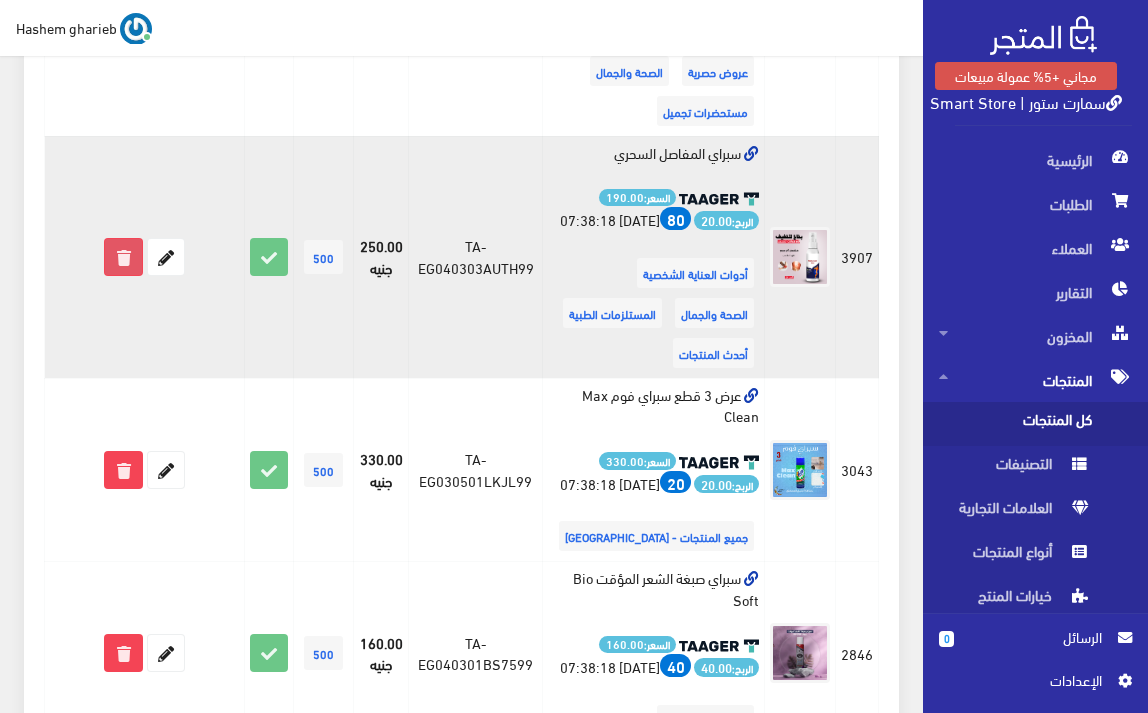 click at bounding box center [123, 257] 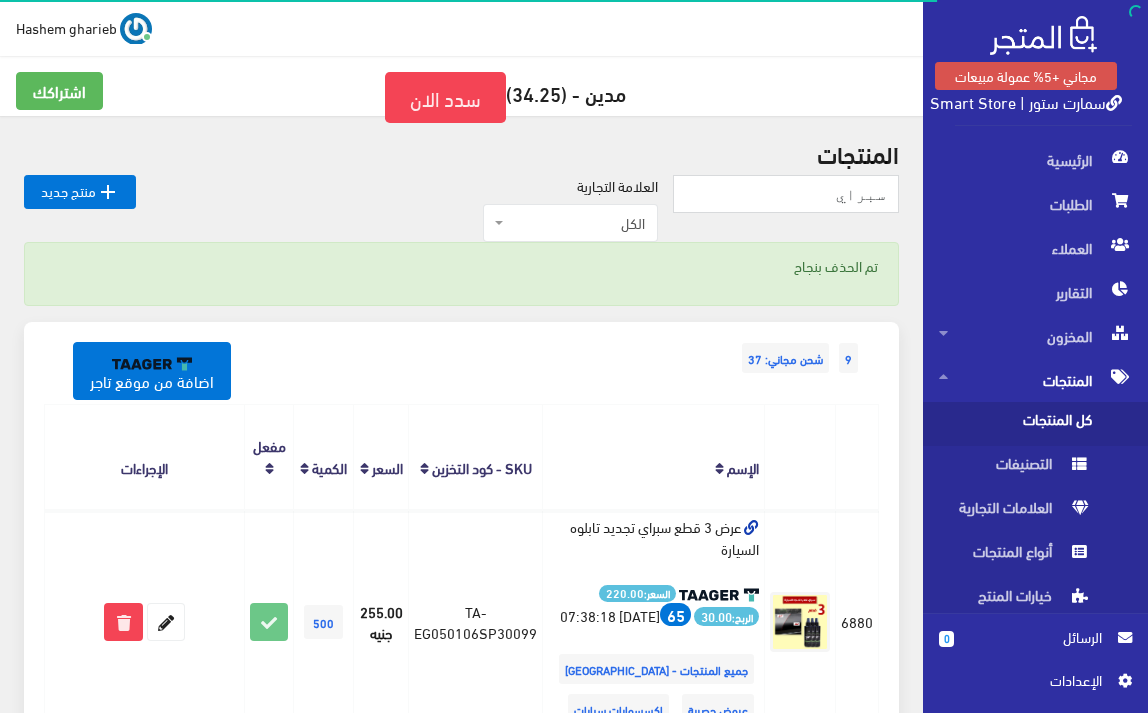 scroll, scrollTop: 0, scrollLeft: 0, axis: both 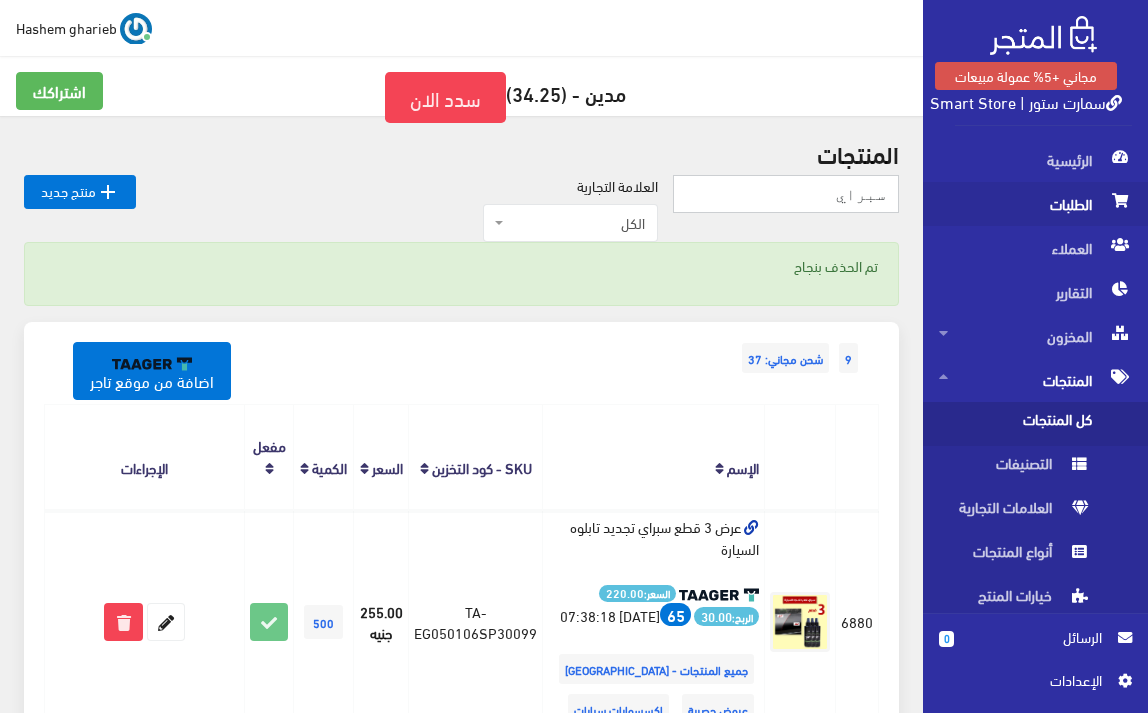 drag, startPoint x: 825, startPoint y: 192, endPoint x: 937, endPoint y: 186, distance: 112.1606 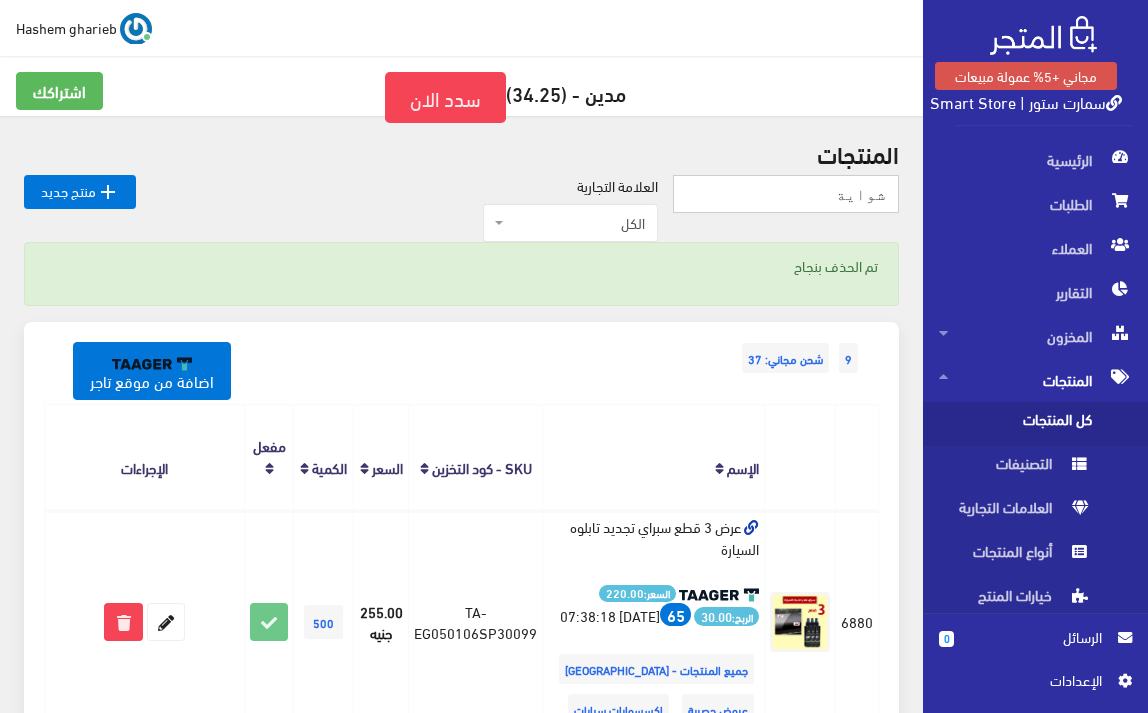 type on "شواية" 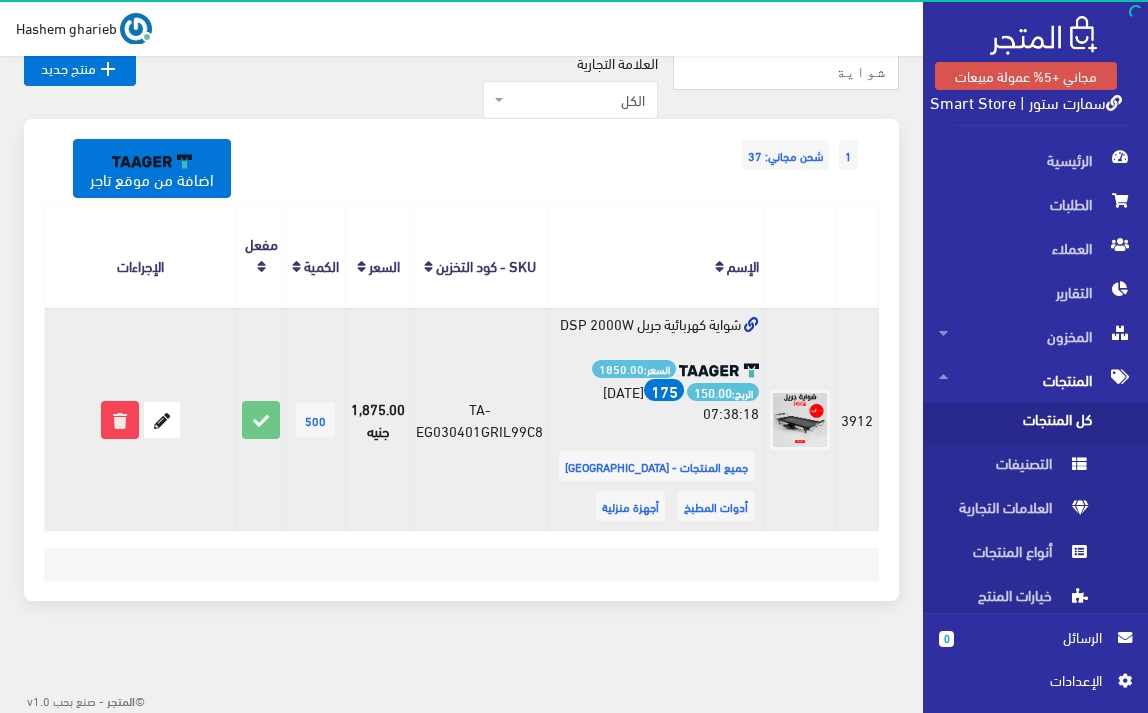 scroll, scrollTop: 145, scrollLeft: 0, axis: vertical 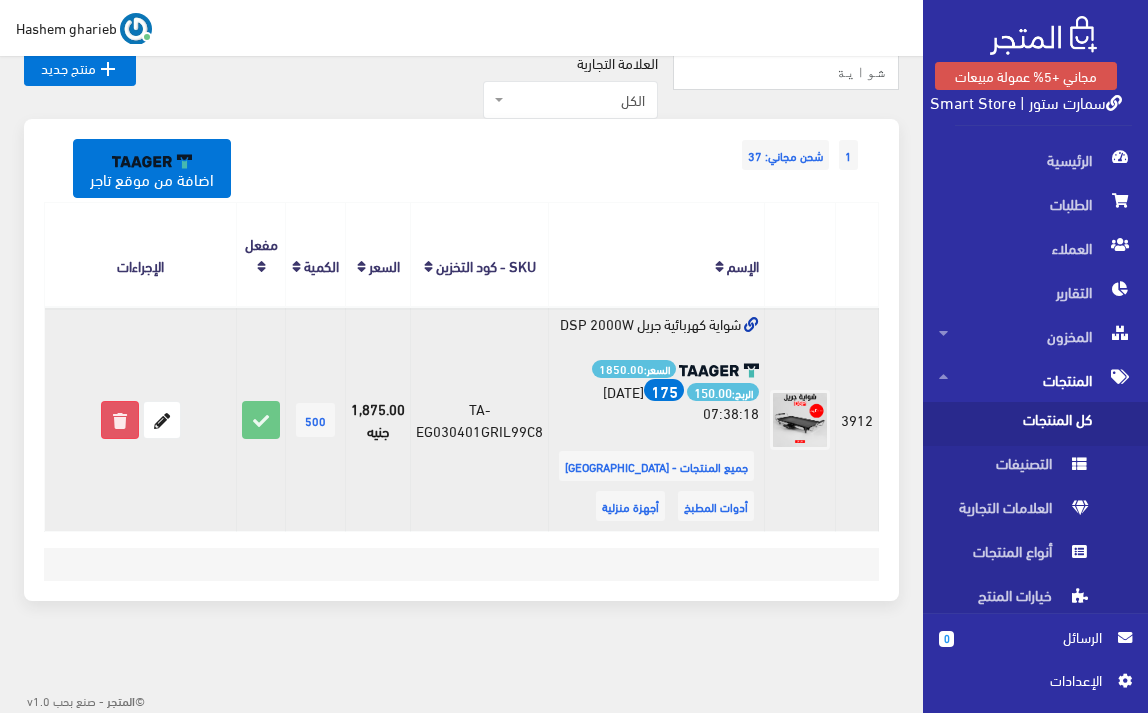 click at bounding box center (120, 420) 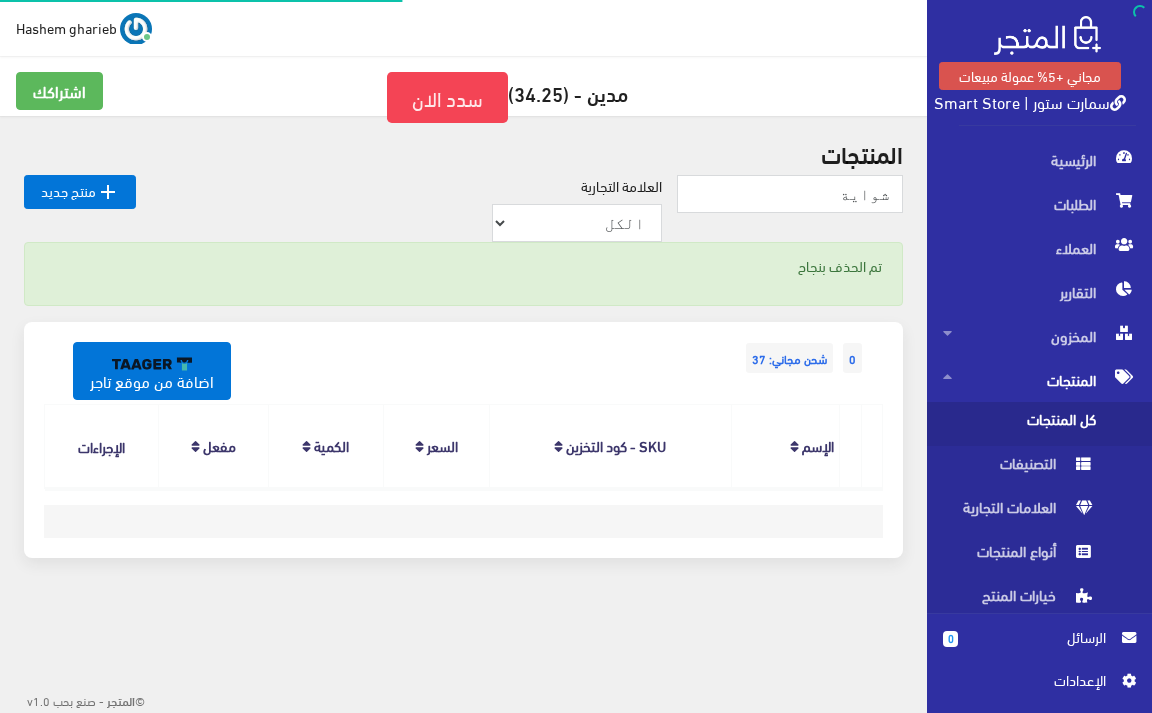scroll, scrollTop: 0, scrollLeft: 0, axis: both 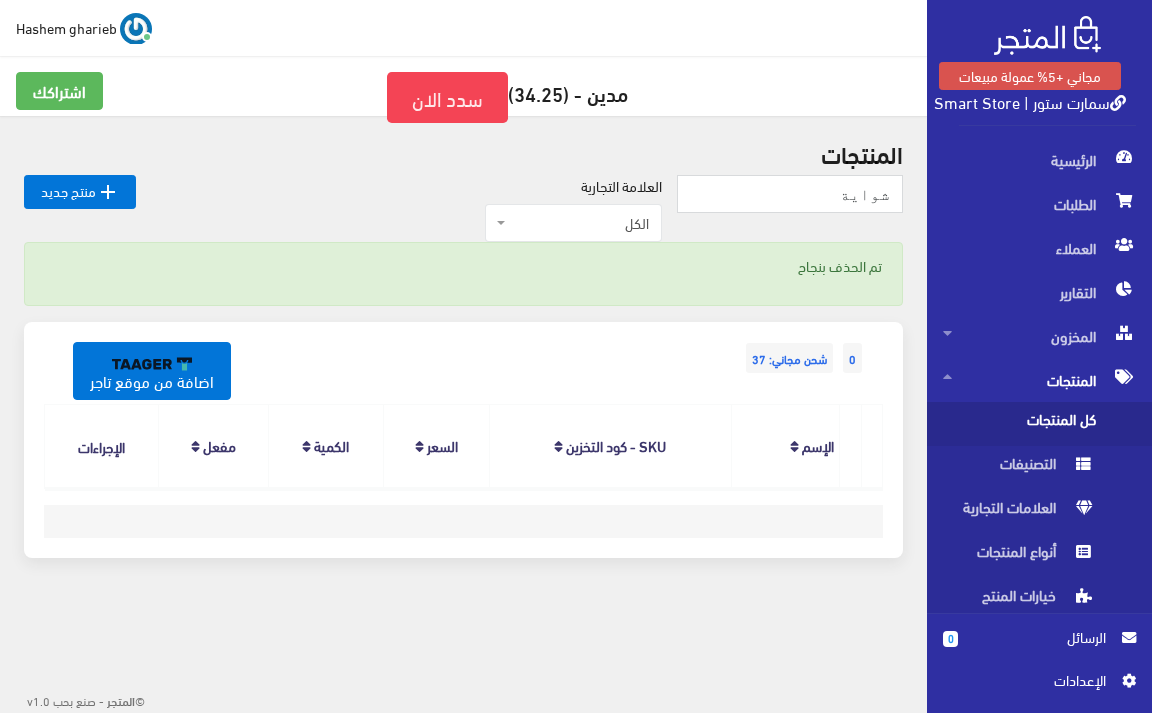 click on "اﻹعدادات" at bounding box center (1032, 680) 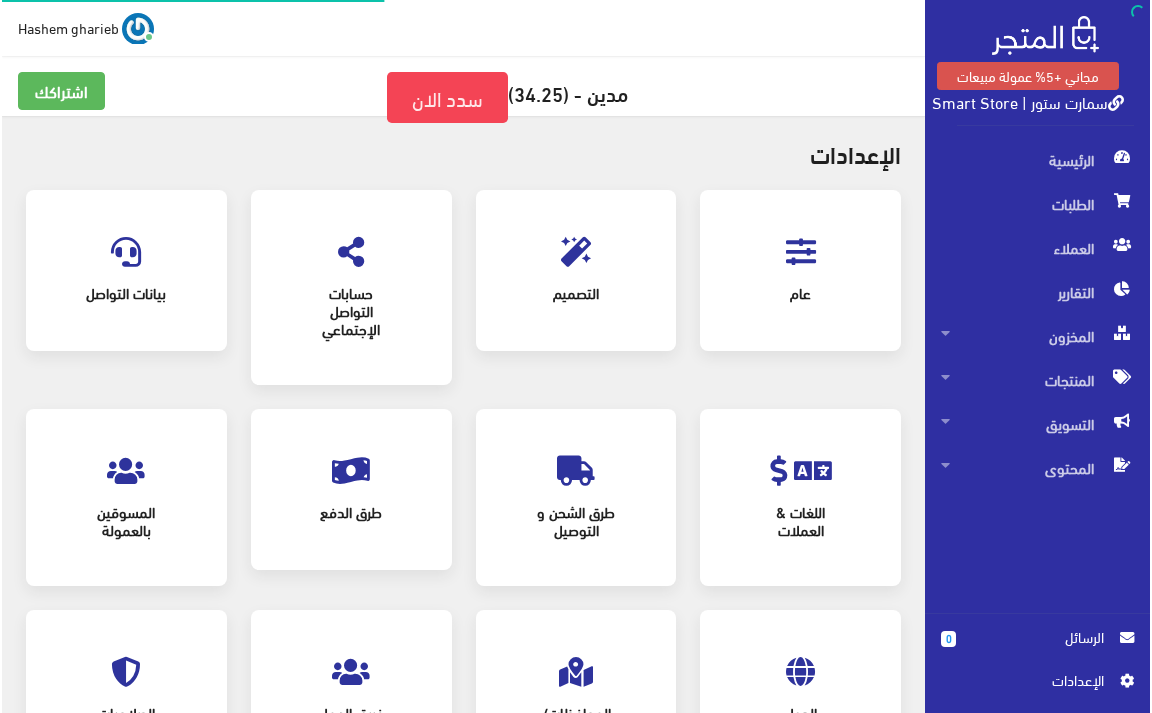 scroll, scrollTop: 0, scrollLeft: 0, axis: both 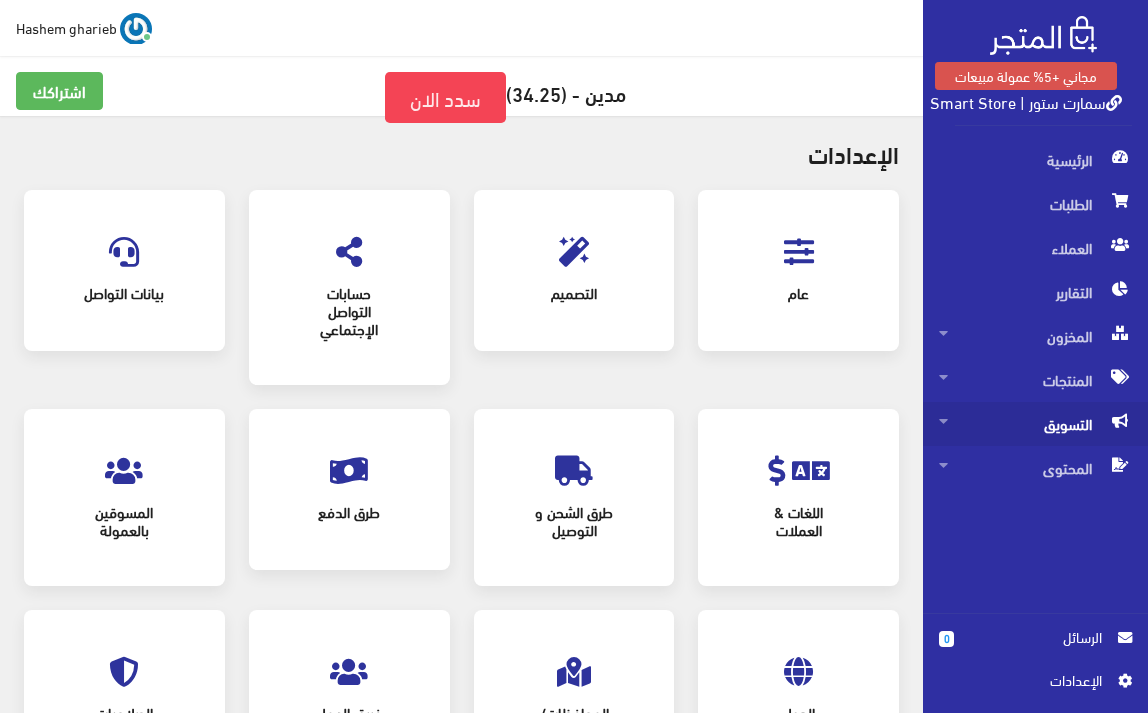 click on "التسويق" at bounding box center (1035, 424) 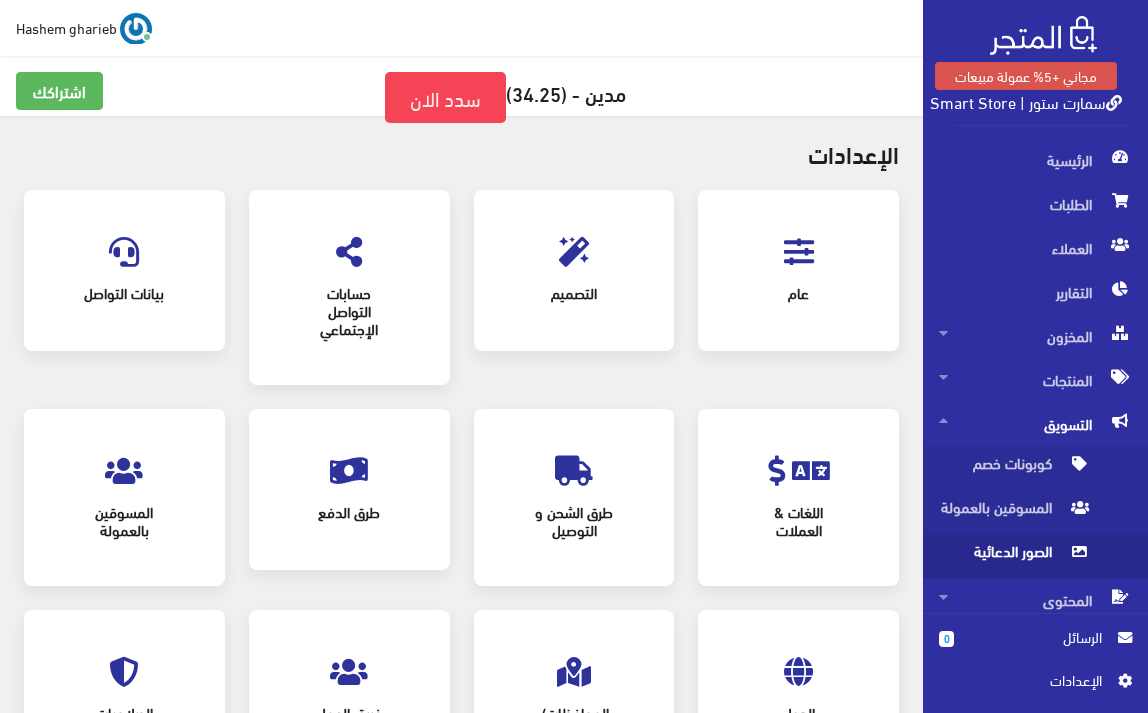 click on "الصور الدعائية" at bounding box center (1015, 556) 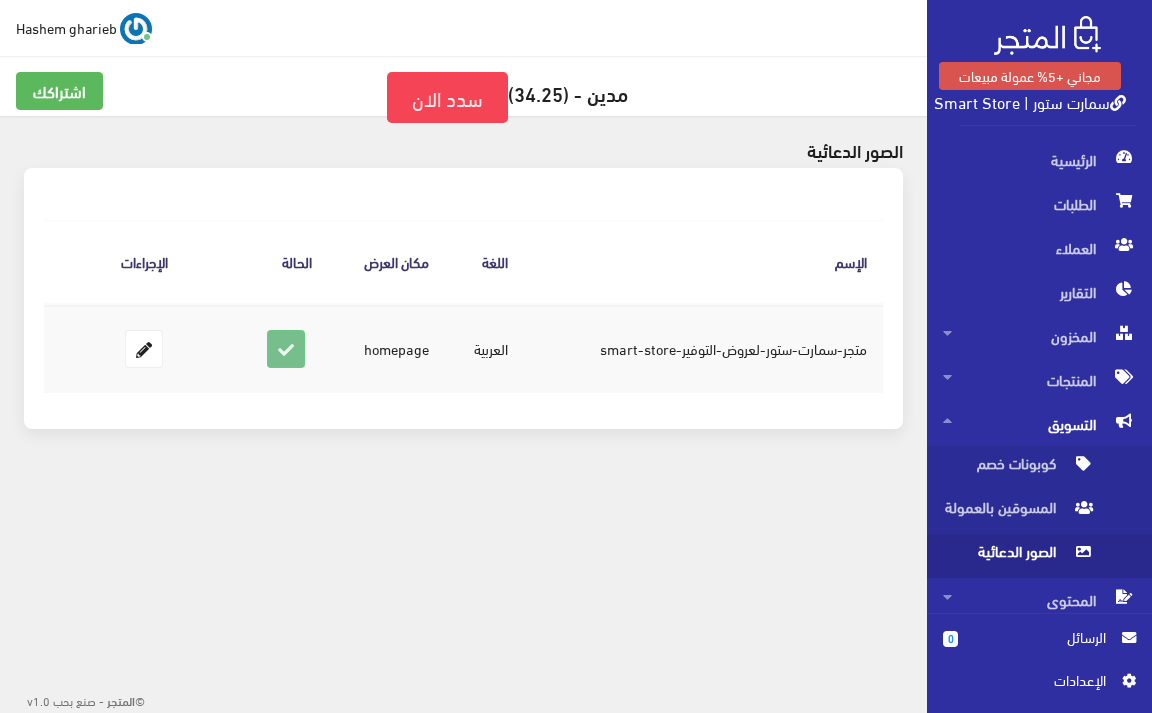 click at bounding box center [286, 349] 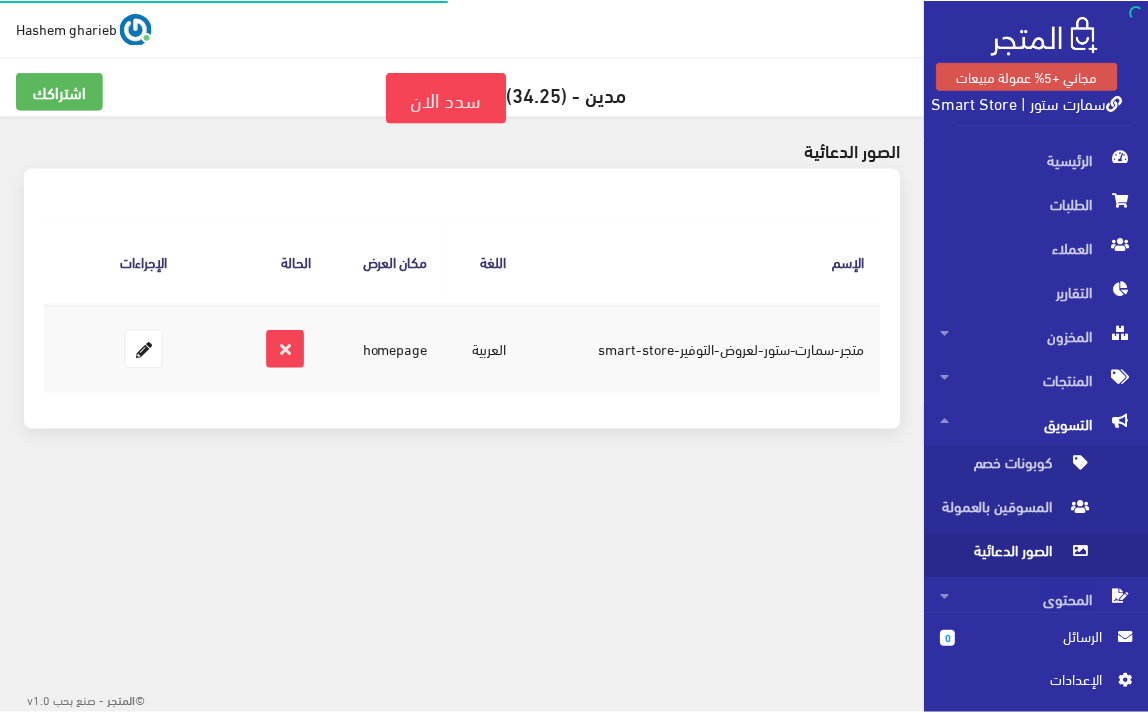 scroll, scrollTop: 0, scrollLeft: 0, axis: both 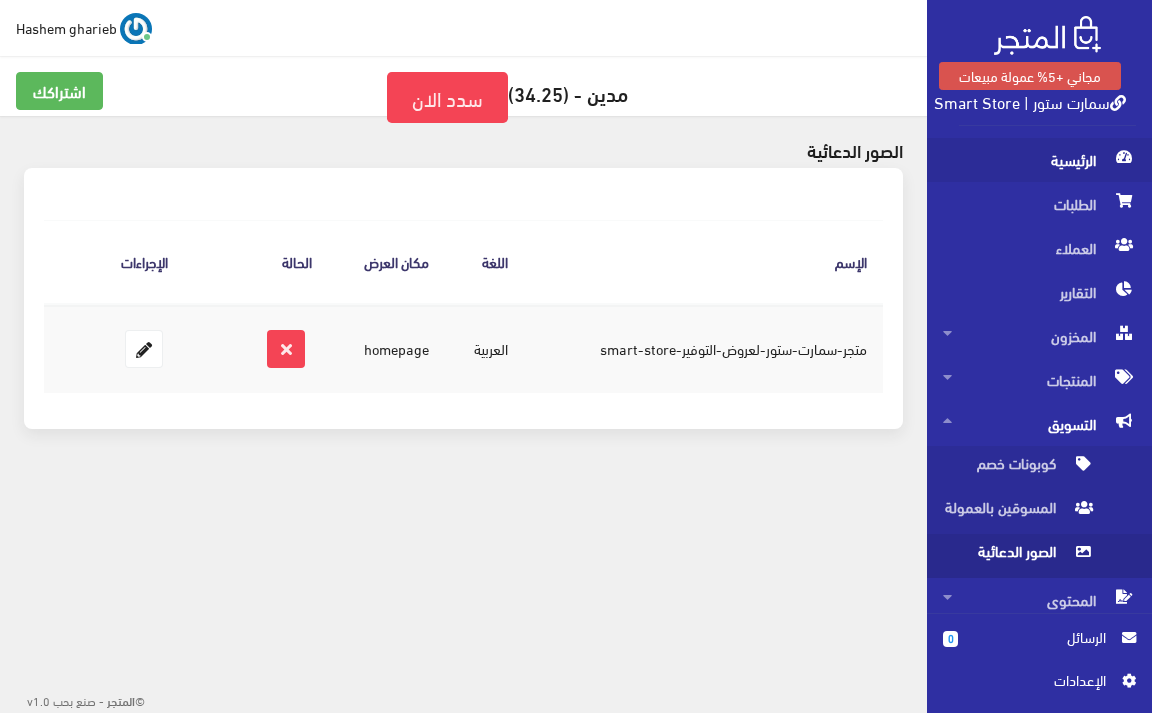 click on "الرئيسية" at bounding box center [1039, 160] 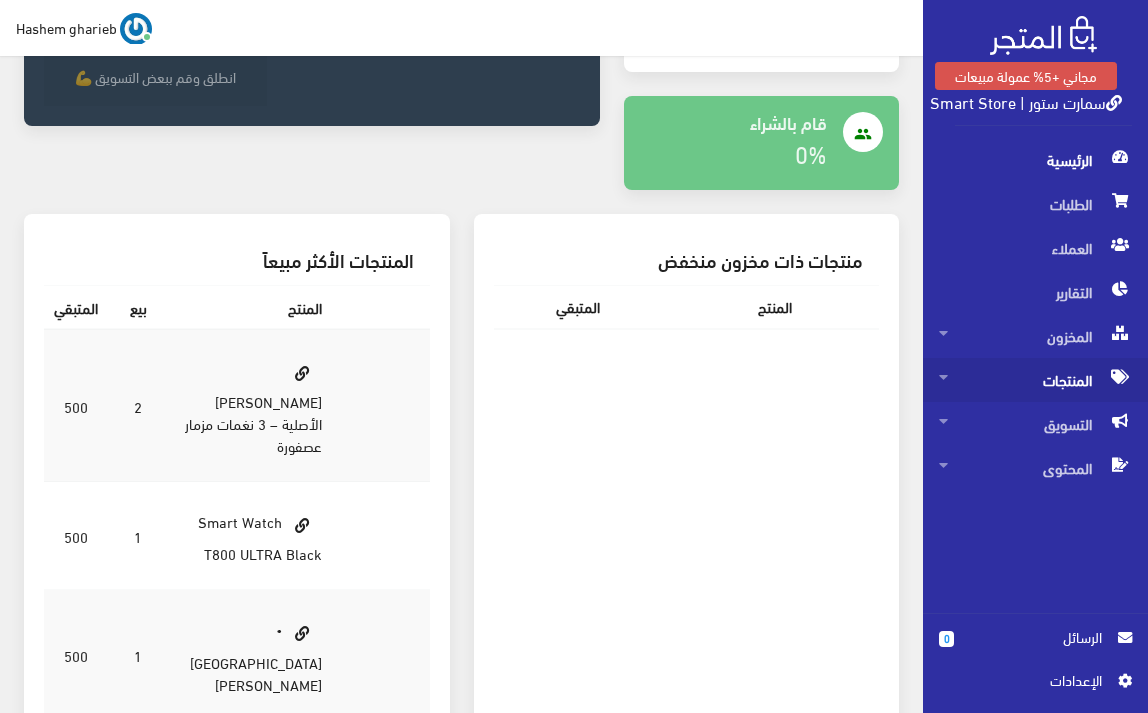scroll, scrollTop: 533, scrollLeft: 0, axis: vertical 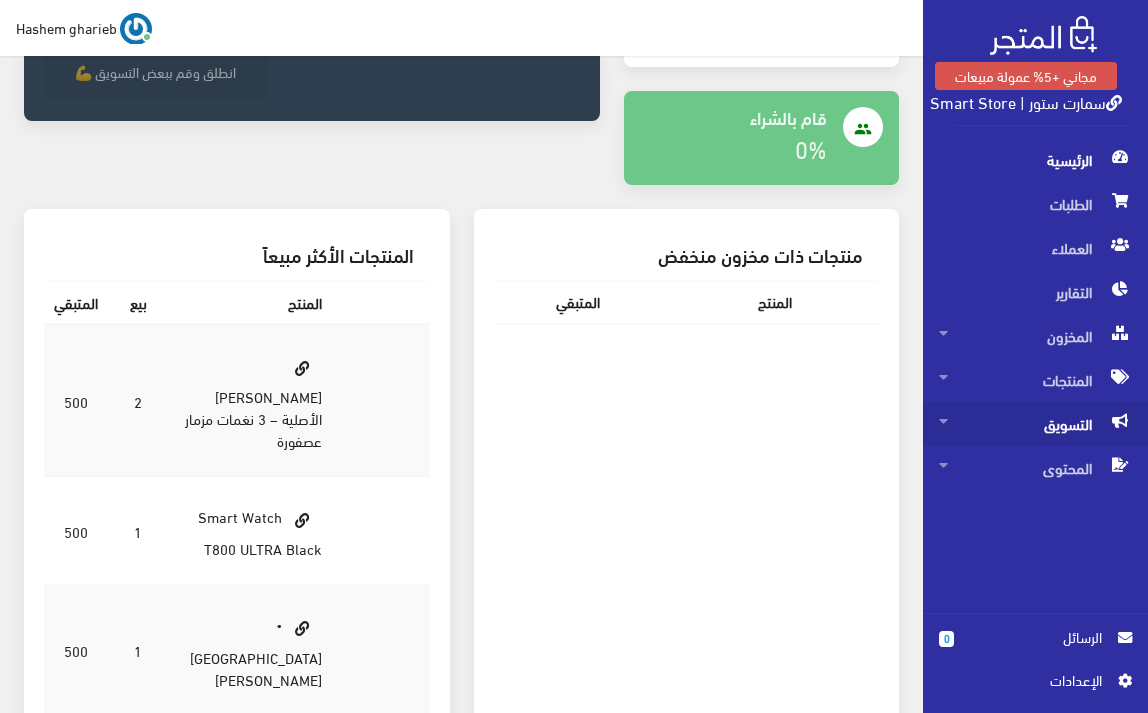 click on "التسويق" at bounding box center (1035, 424) 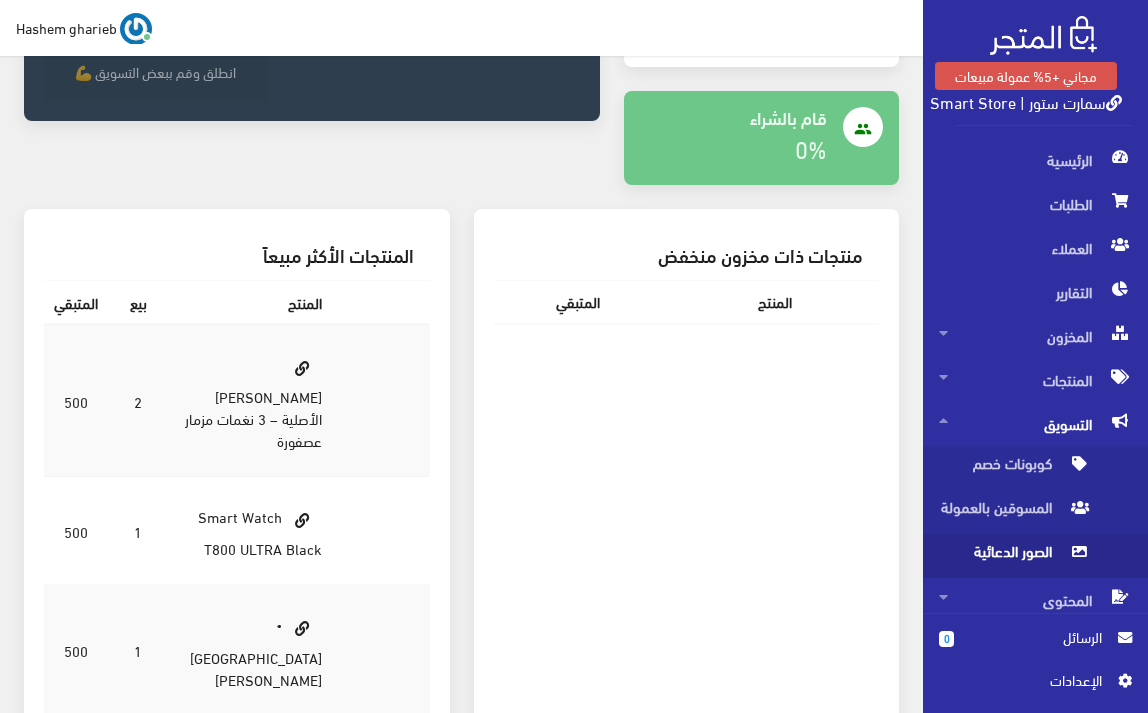click on "الصور الدعائية" at bounding box center [1015, 556] 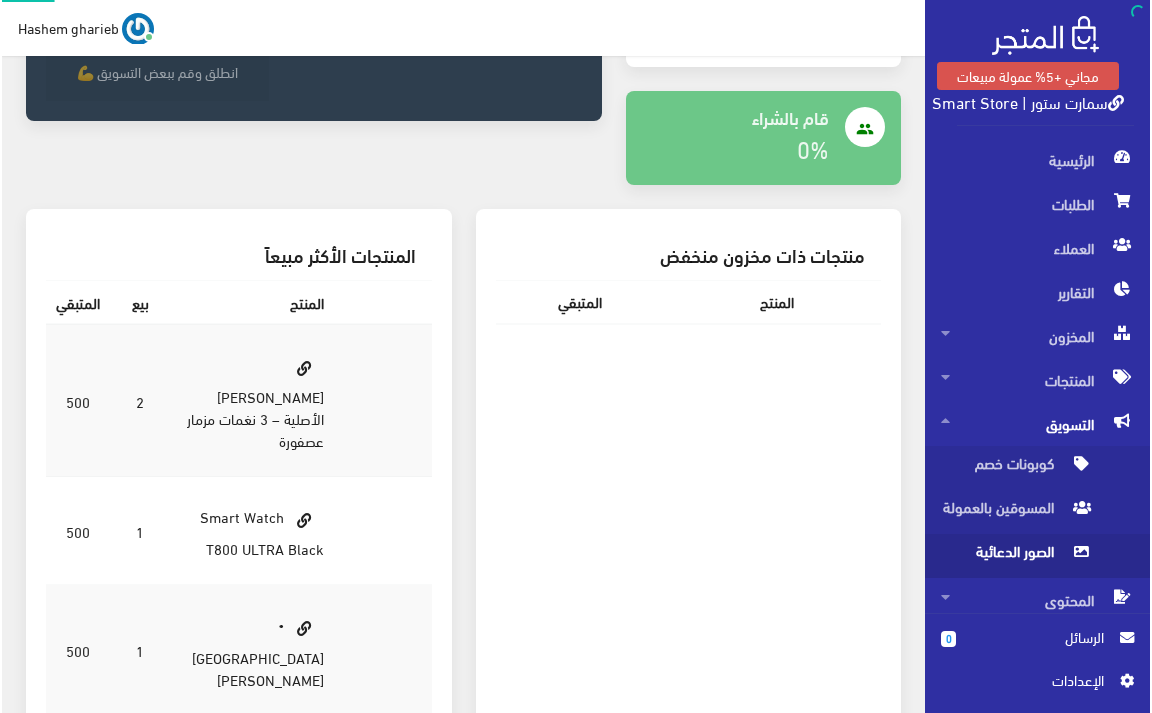 scroll, scrollTop: 0, scrollLeft: 0, axis: both 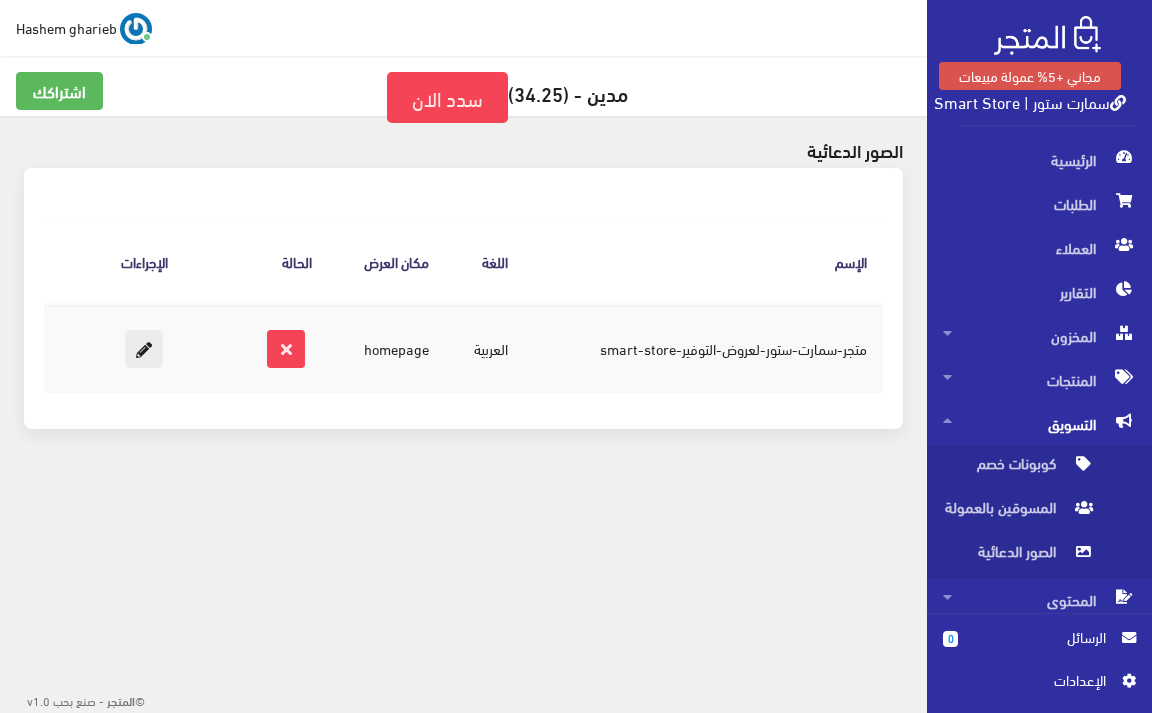 click at bounding box center (144, 349) 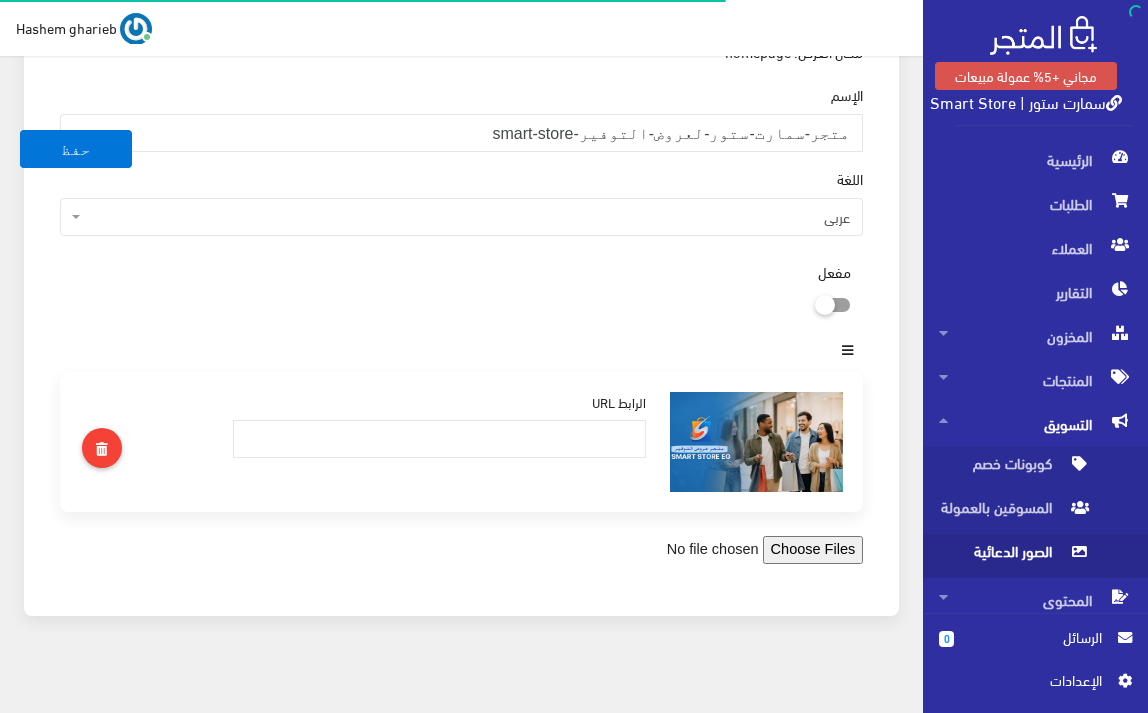 scroll, scrollTop: 274, scrollLeft: 0, axis: vertical 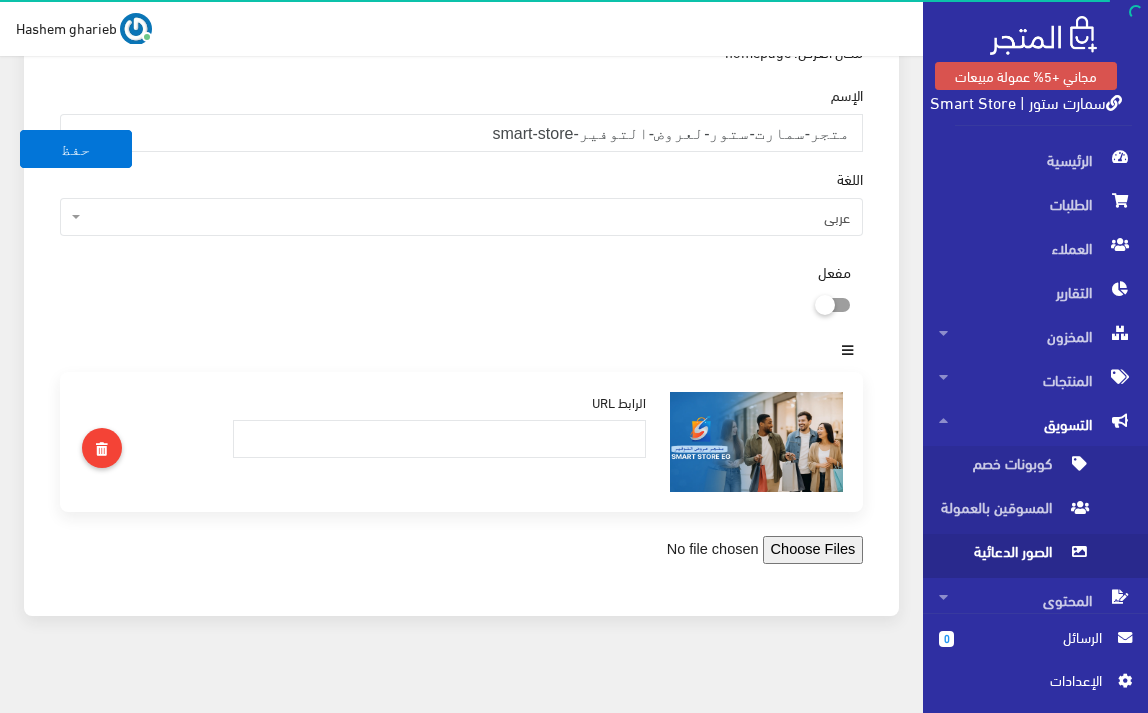 click at bounding box center [725, 550] 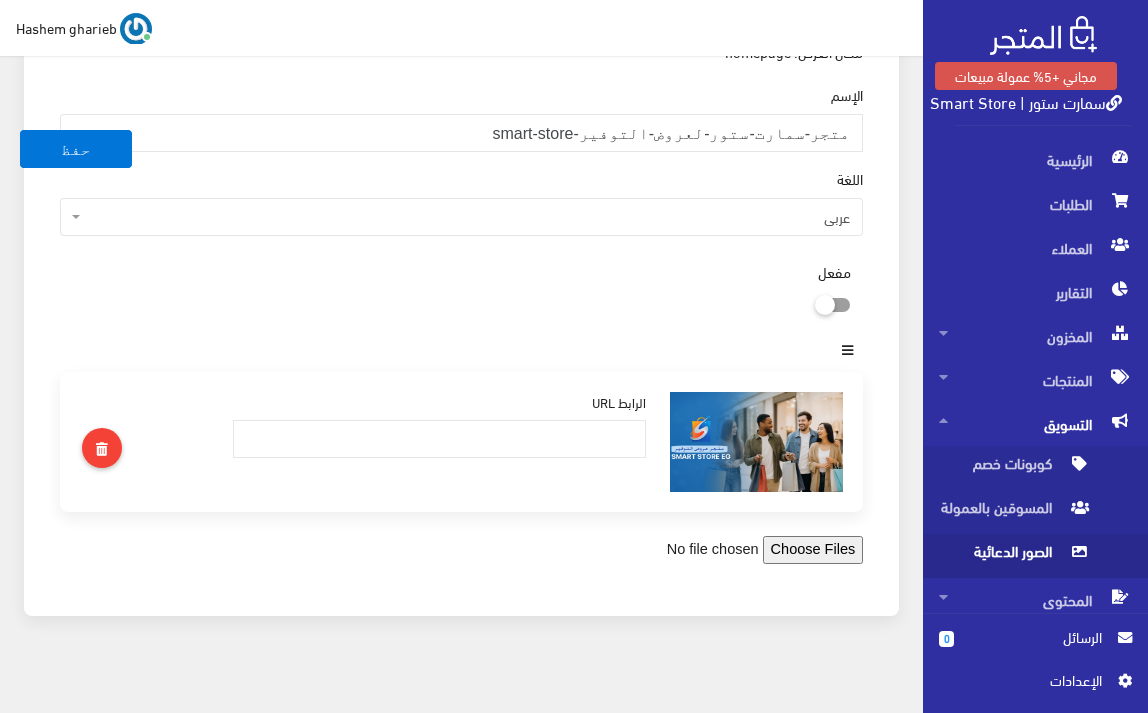 click at bounding box center [725, 550] 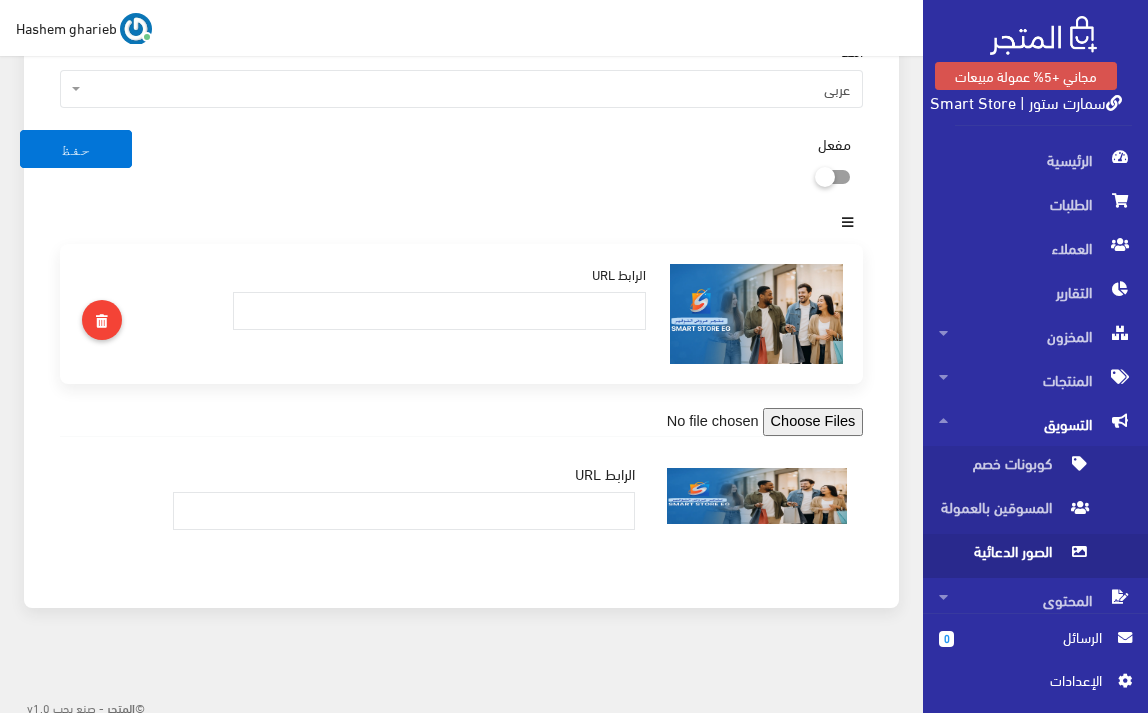 scroll, scrollTop: 407, scrollLeft: 0, axis: vertical 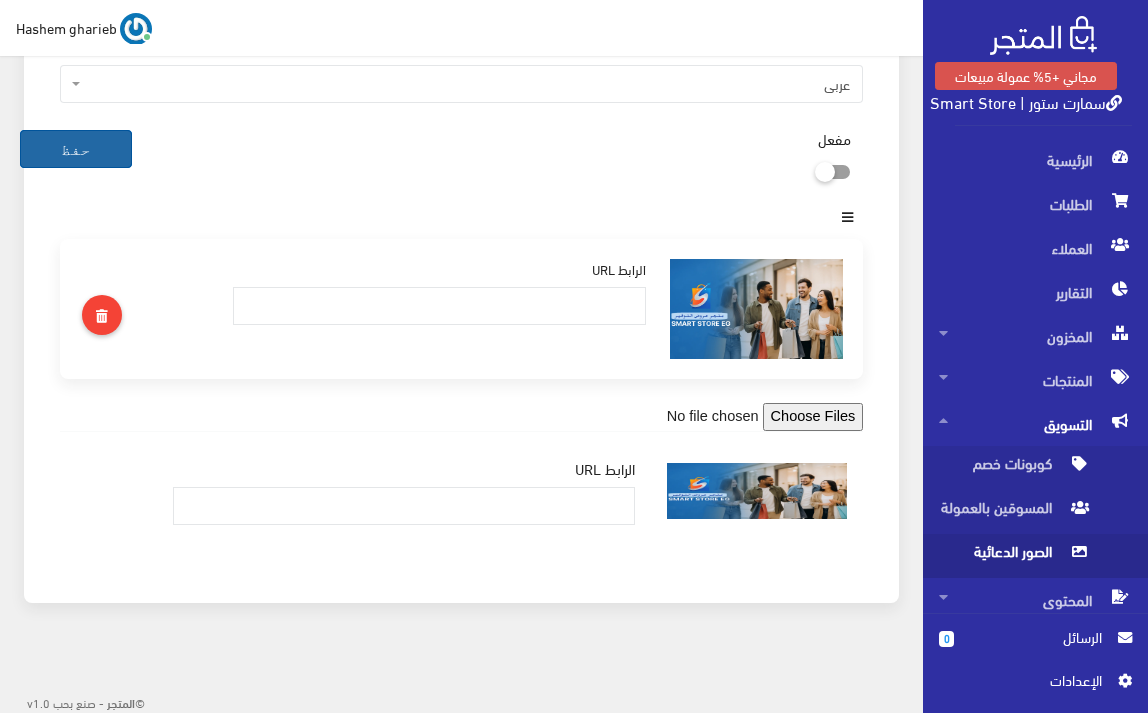 click on "حفظ" at bounding box center (76, 149) 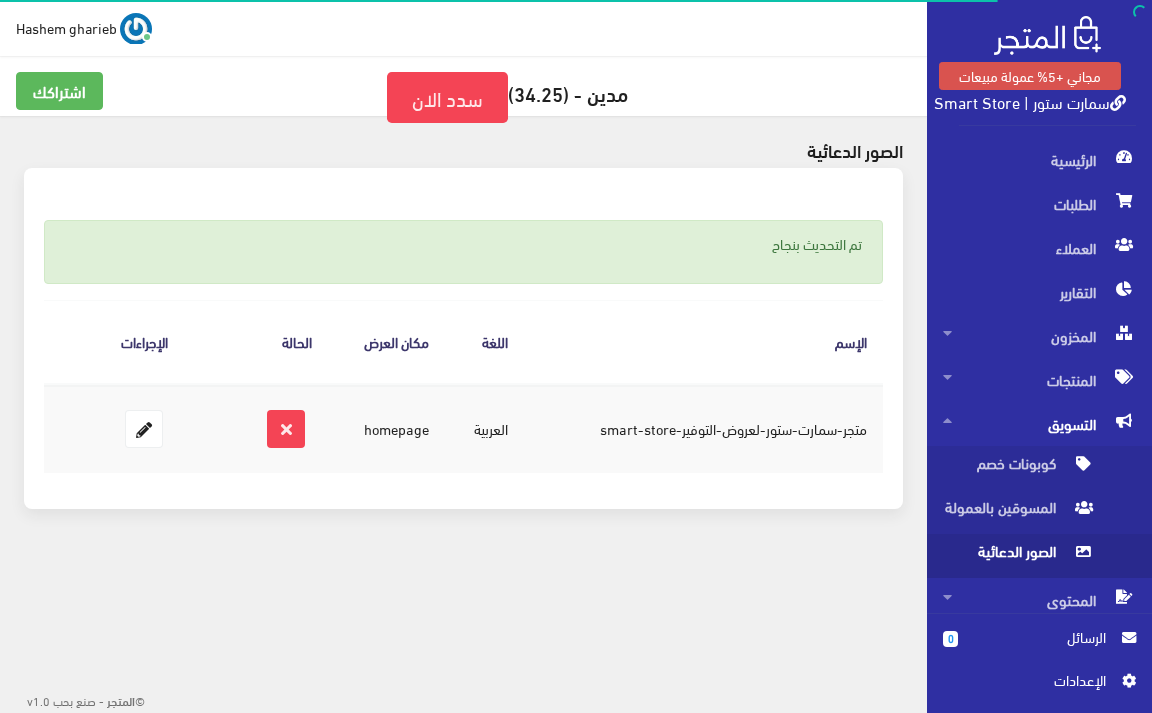 scroll, scrollTop: 0, scrollLeft: 0, axis: both 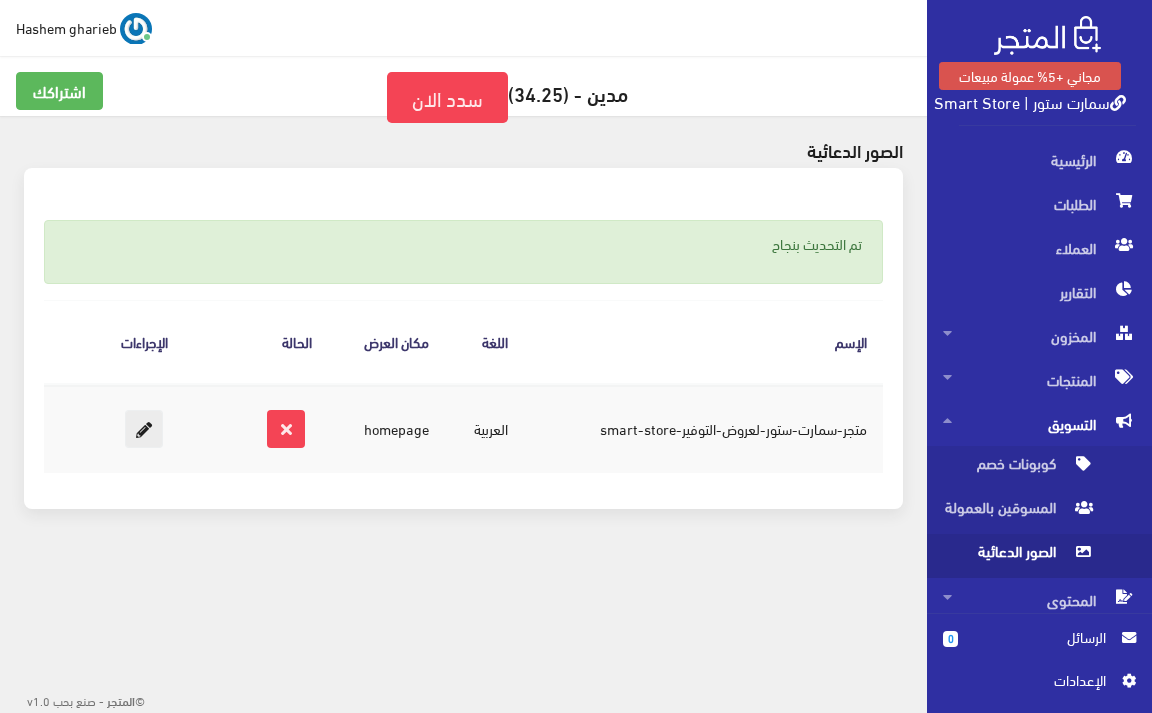 click at bounding box center [144, 429] 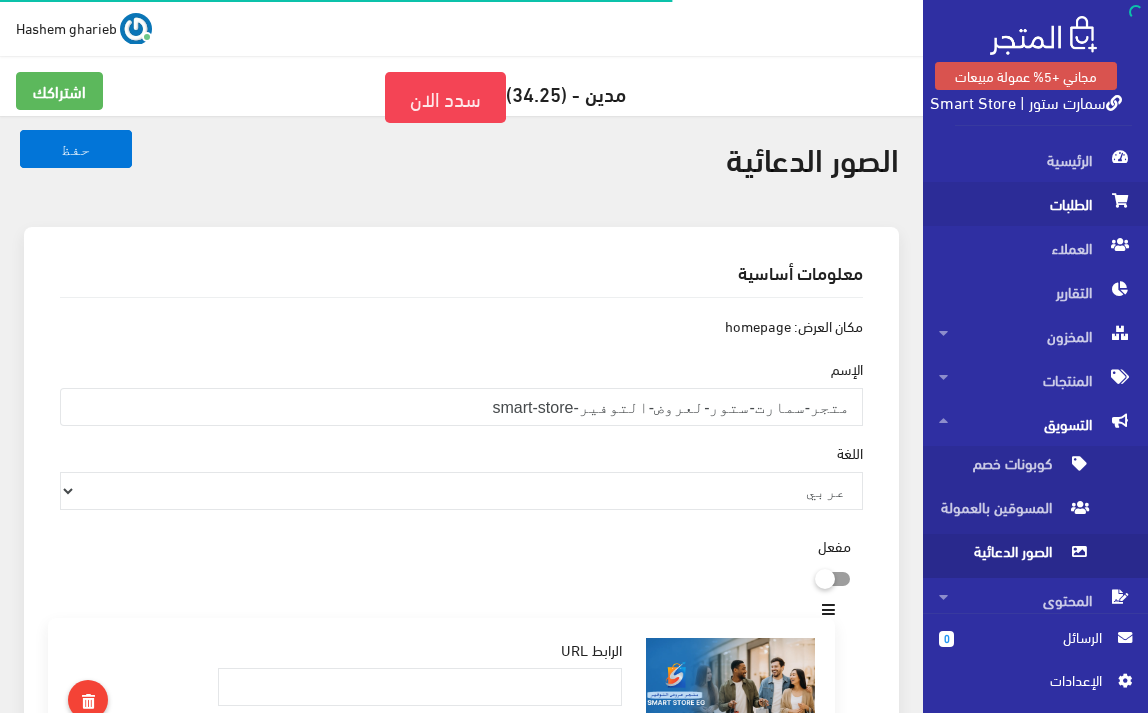 scroll, scrollTop: 0, scrollLeft: 0, axis: both 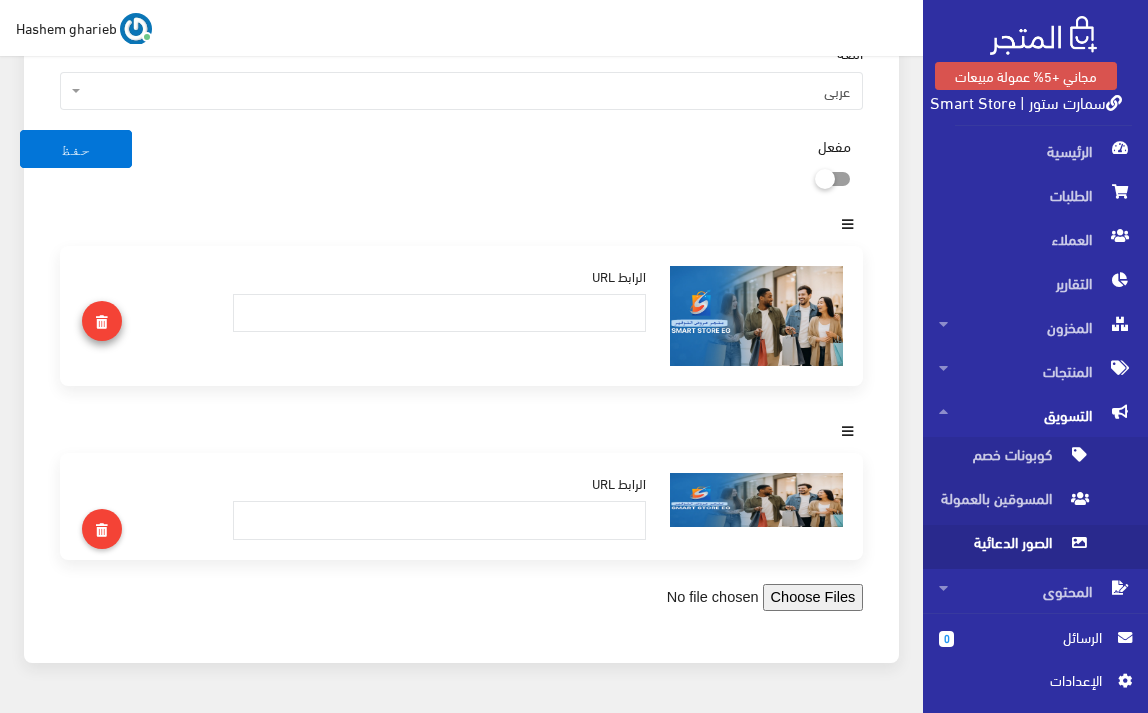 click at bounding box center (102, 321) 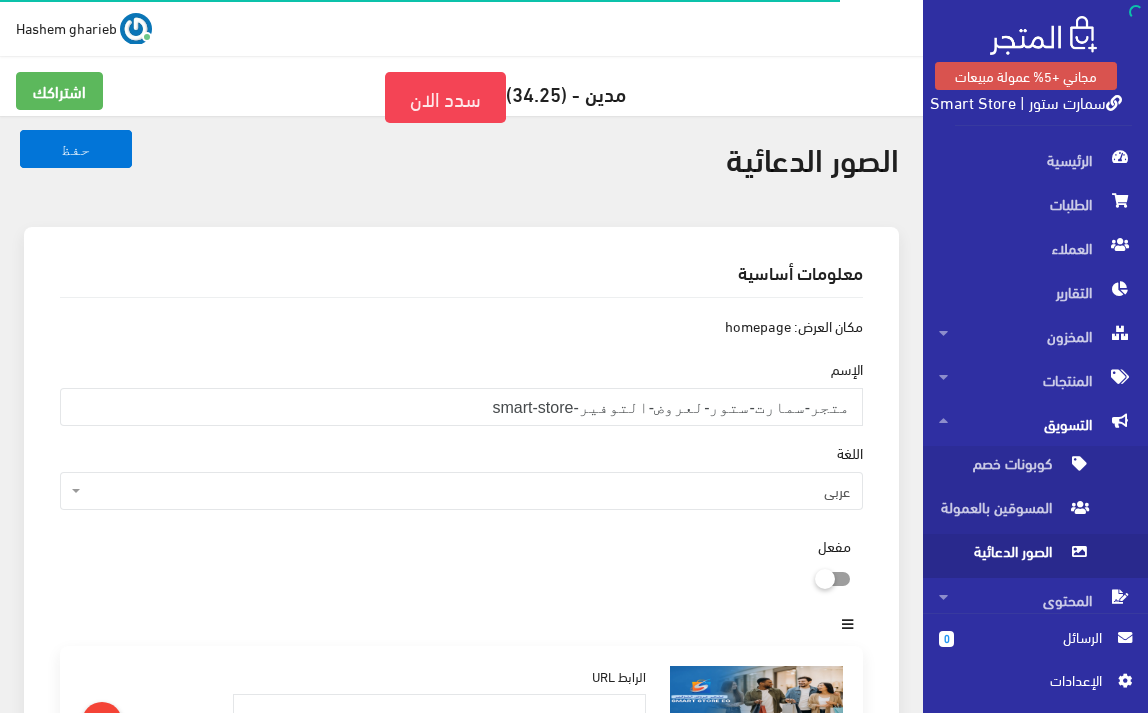 scroll, scrollTop: 256, scrollLeft: 0, axis: vertical 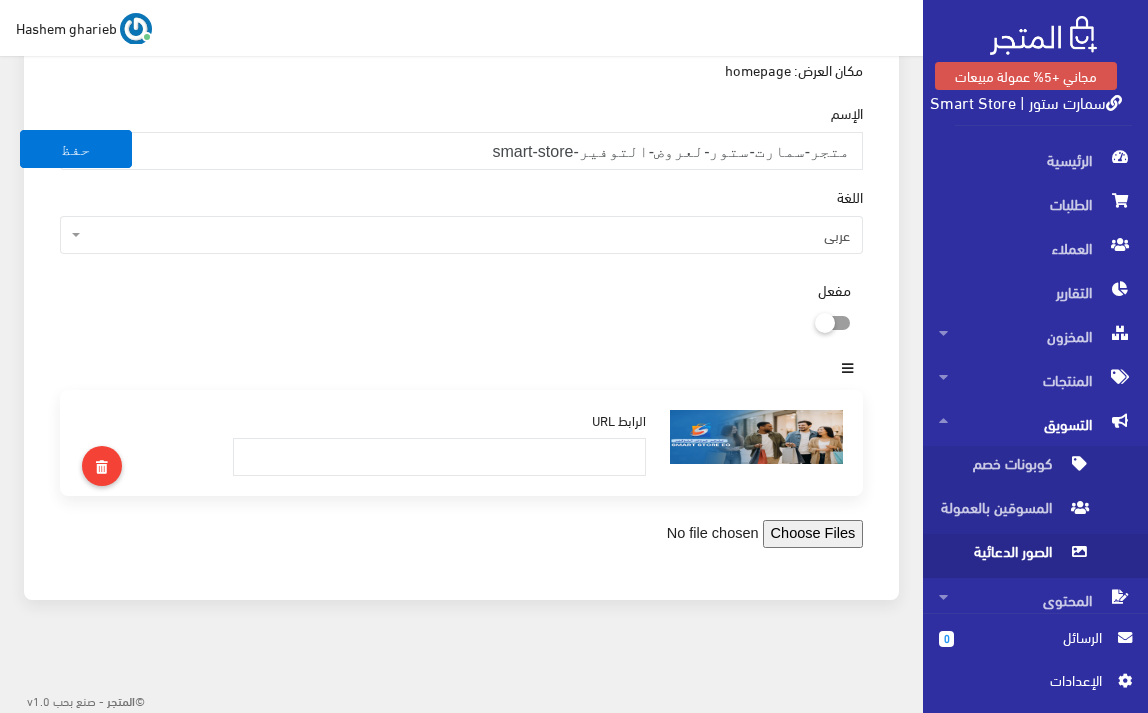 click at bounding box center (797, 318) 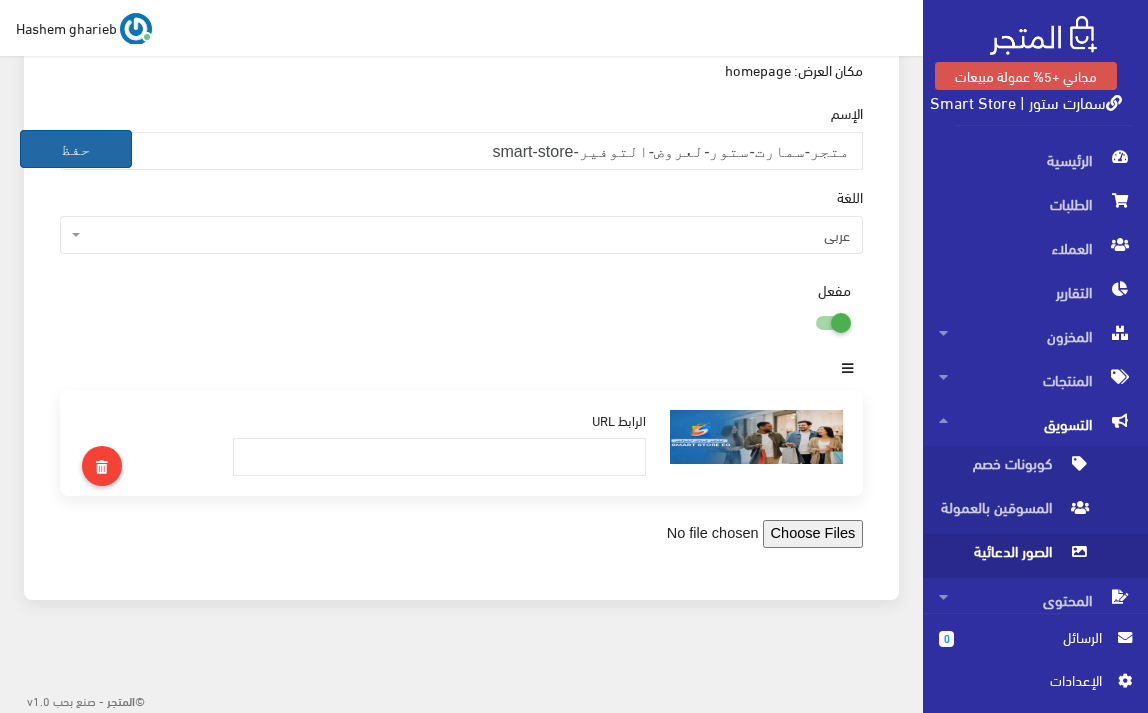 click on "حفظ" at bounding box center (76, 149) 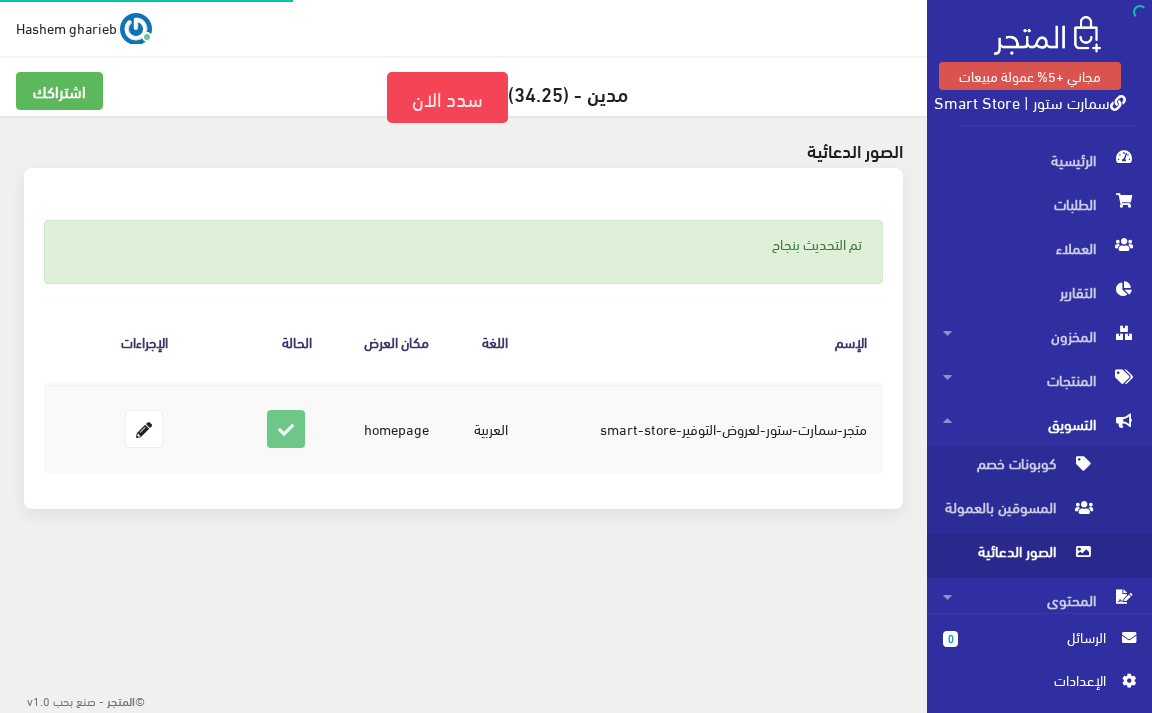 scroll, scrollTop: 0, scrollLeft: 0, axis: both 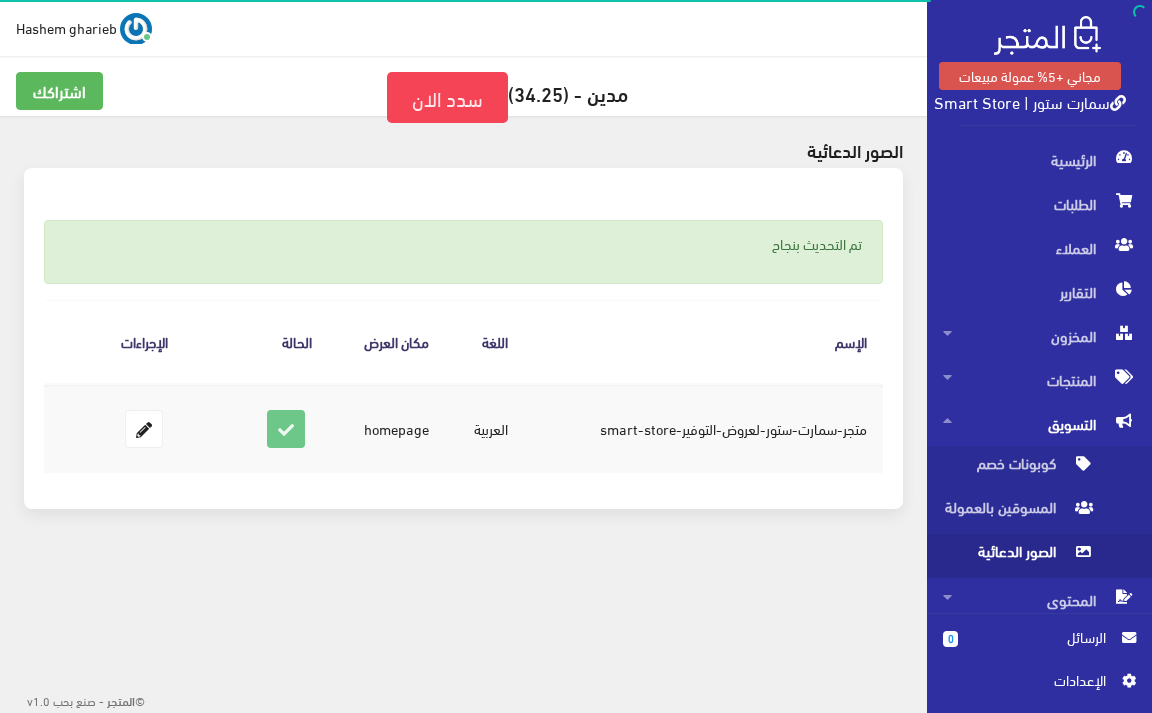 click on "سمارت ستور | Smart Store" at bounding box center [1030, 101] 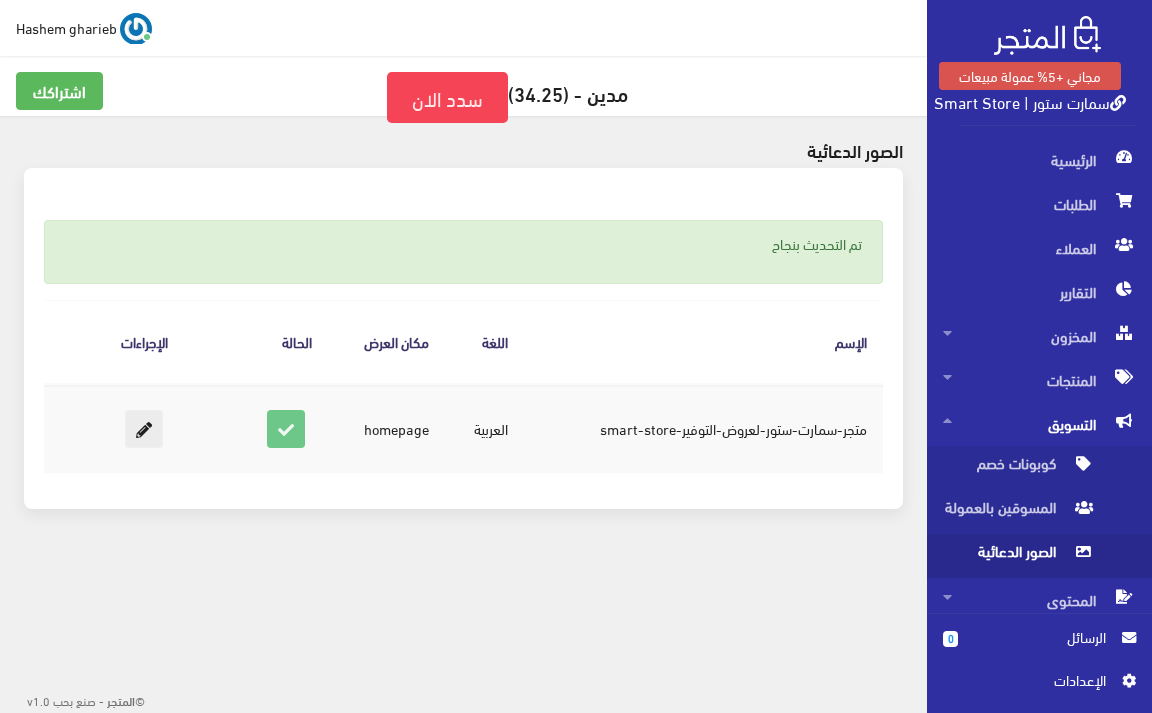 click at bounding box center (144, 429) 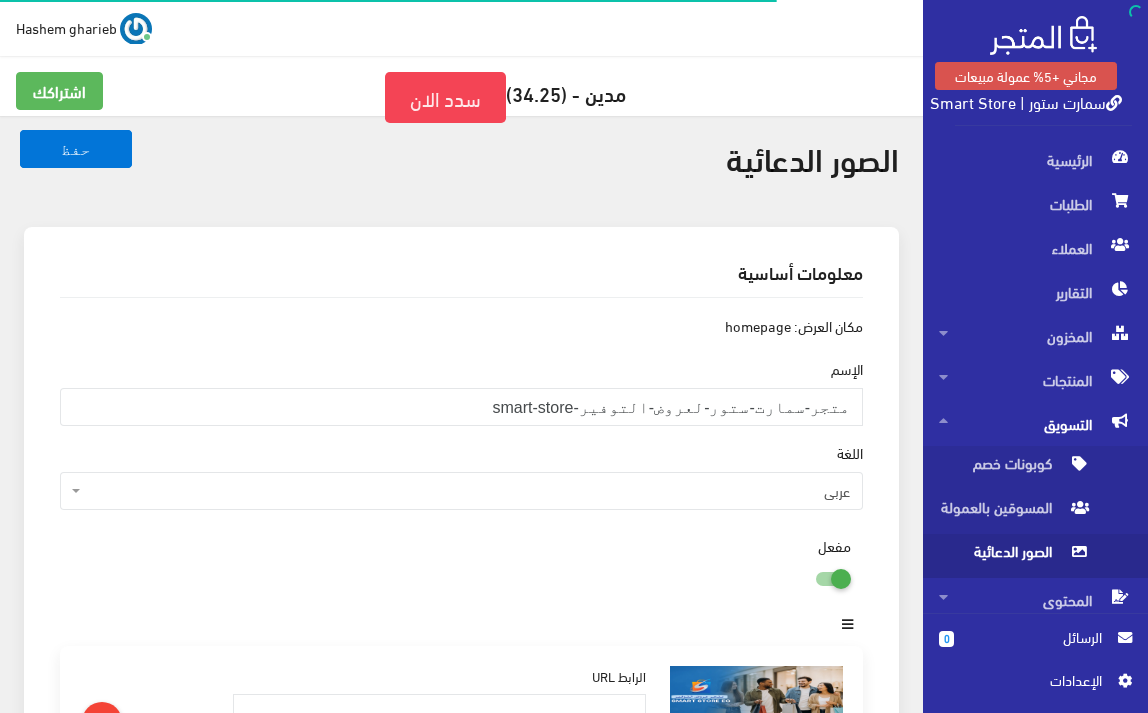 scroll, scrollTop: 256, scrollLeft: 0, axis: vertical 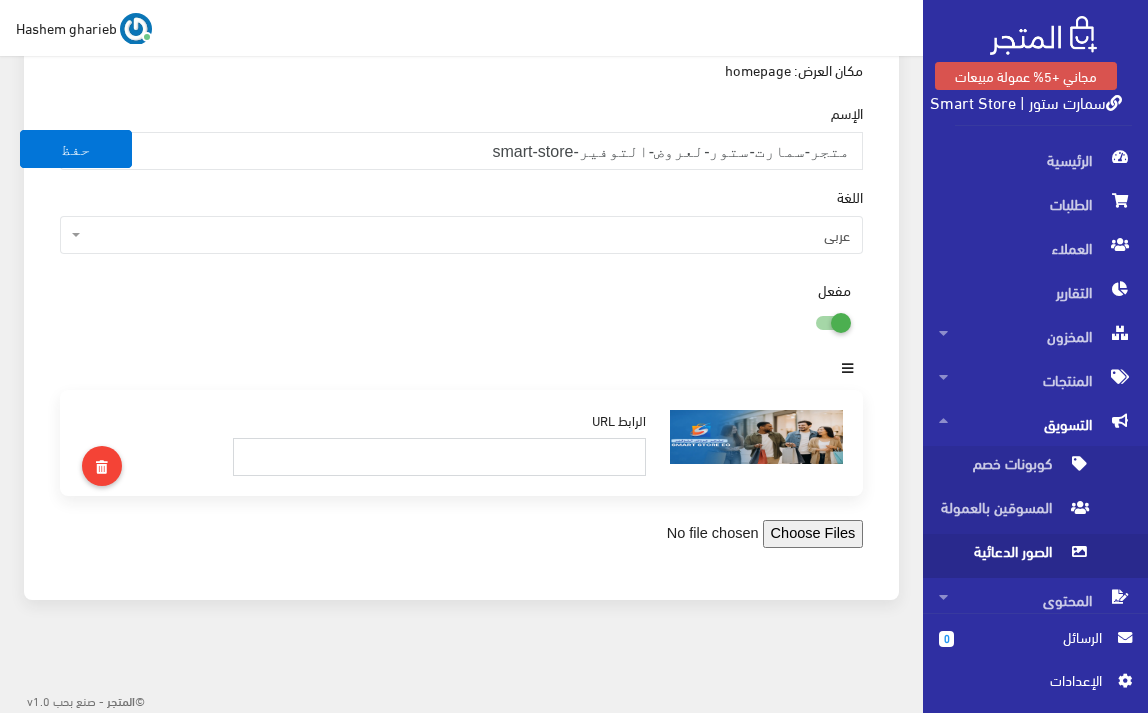 click at bounding box center [439, 457] 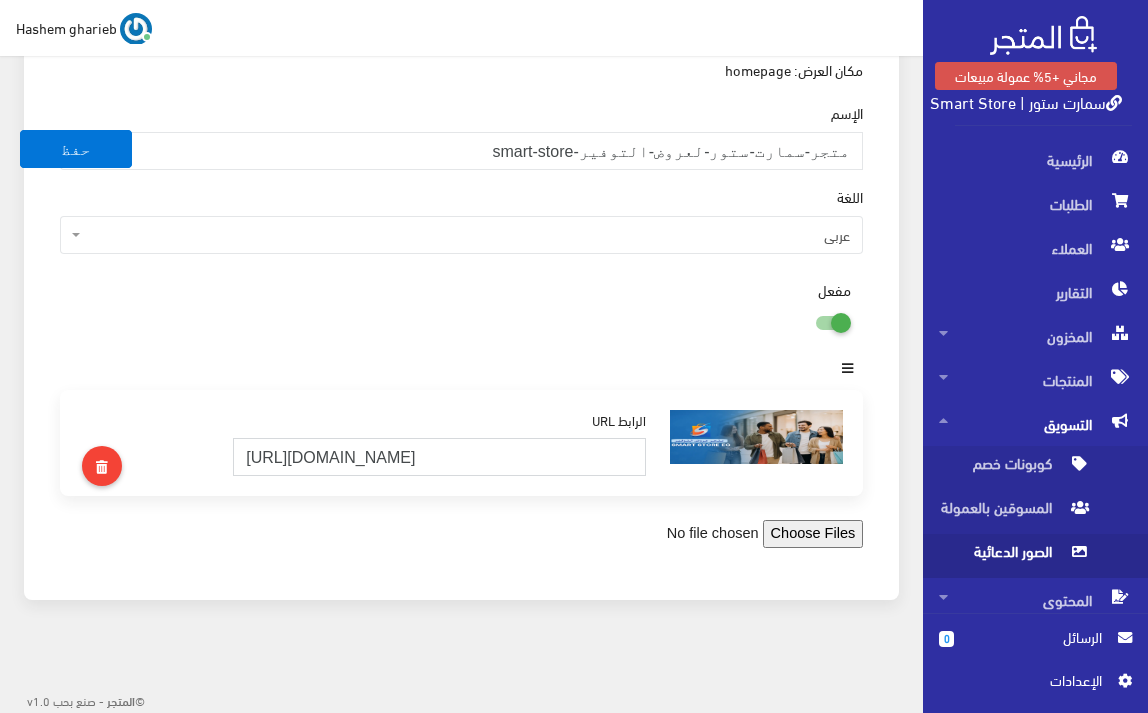 scroll, scrollTop: 0, scrollLeft: 1352, axis: horizontal 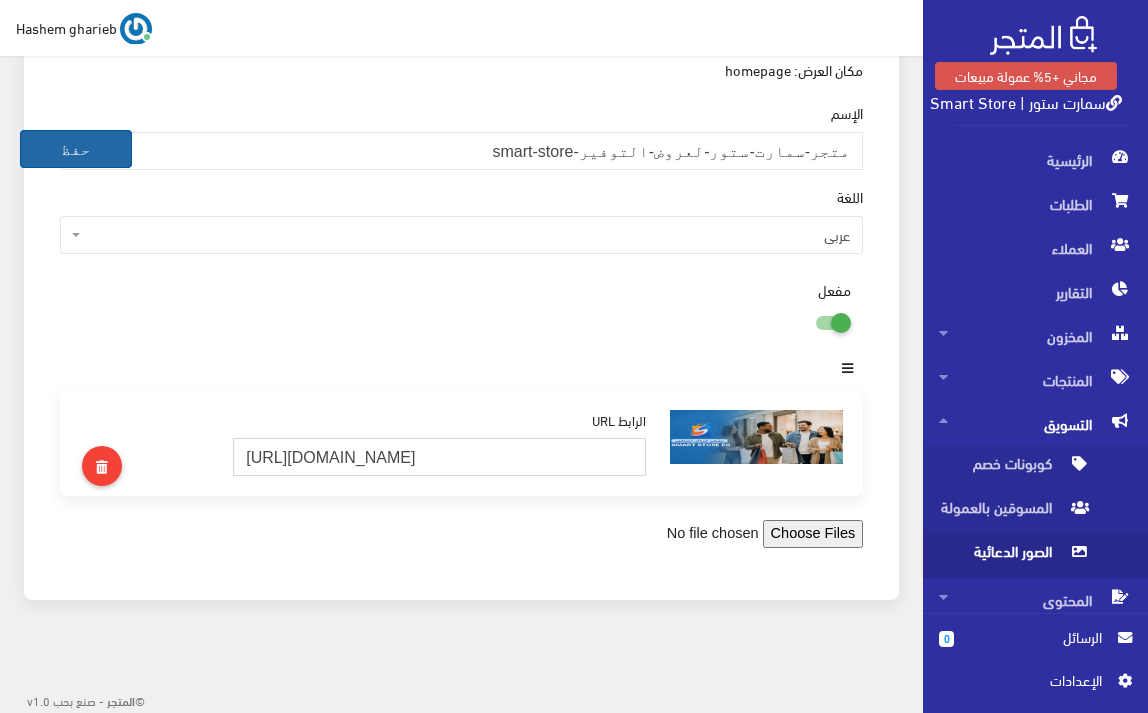 type on "https://smartstore.almatjar.store/ar/shop/%D8%AC%D9%85%D9%8A%D8%B9-%D8%A7%D9%84%D9%85%D9%86%D8%AA%D8%AC%D8%A7%D8%AA-403/%D8%B9%D8%B1%D9%88%D8%B6-%D8%AD%D8%B5%D8%B1%D9%8A%D8%A9-404" 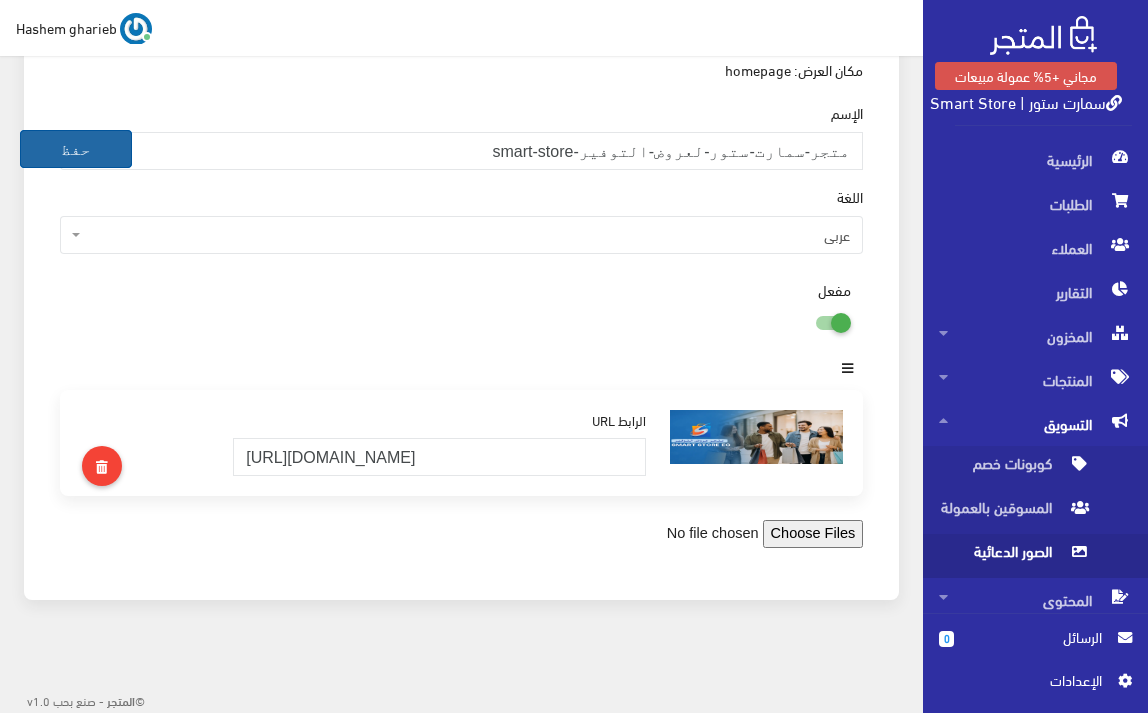 click on "حفظ" at bounding box center [76, 149] 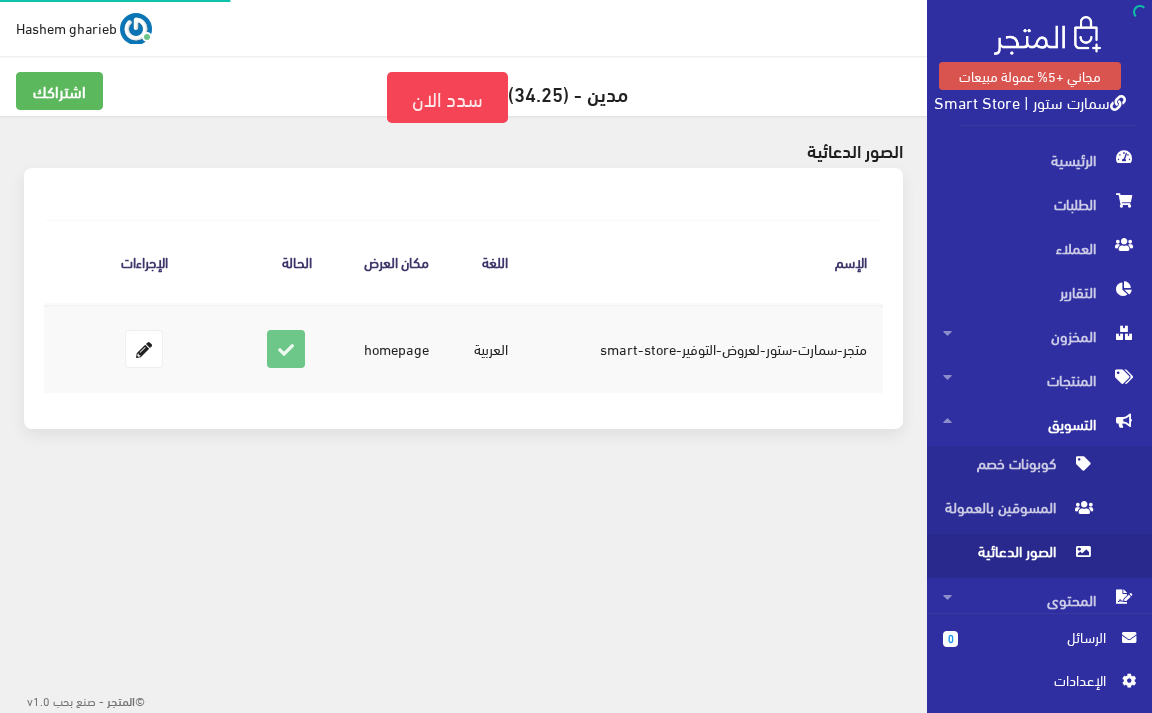 scroll, scrollTop: 0, scrollLeft: 0, axis: both 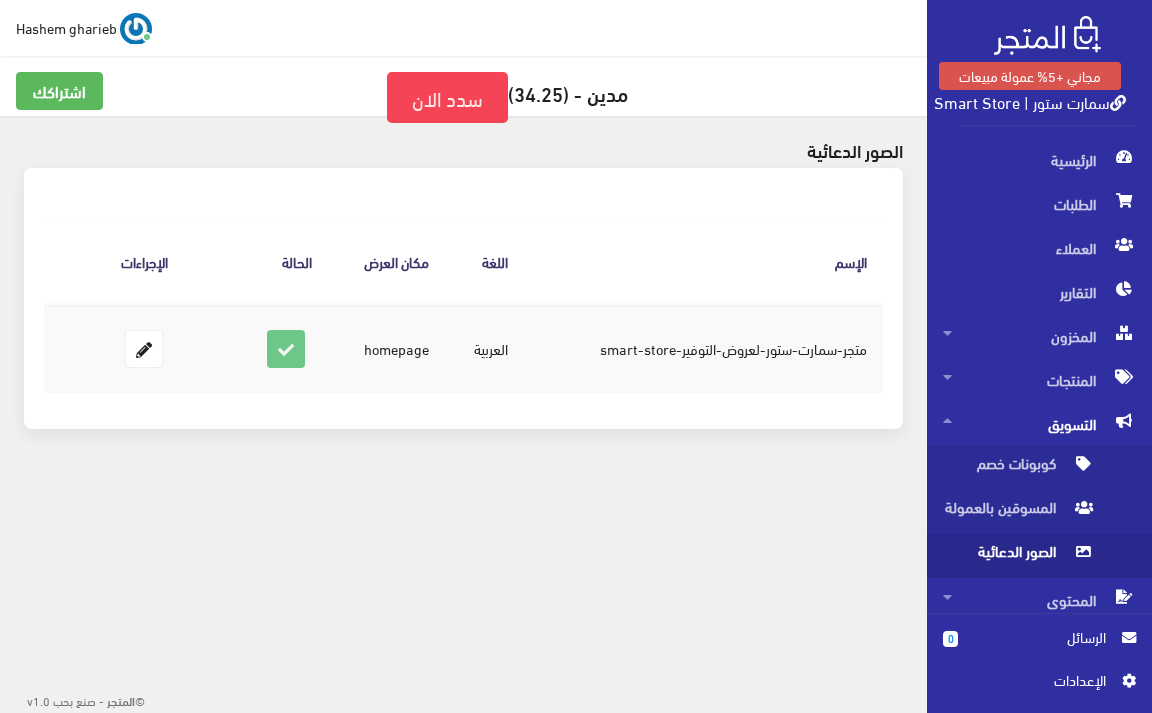 click on "اﻹعدادات" at bounding box center [1032, 680] 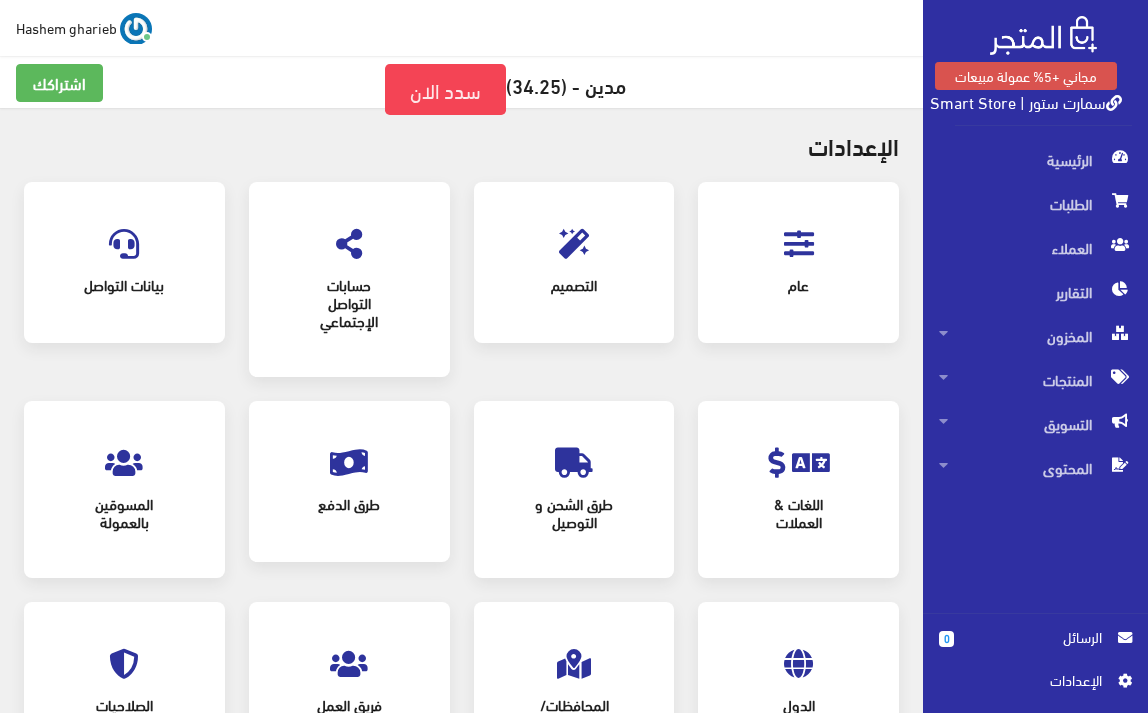 scroll, scrollTop: 0, scrollLeft: 0, axis: both 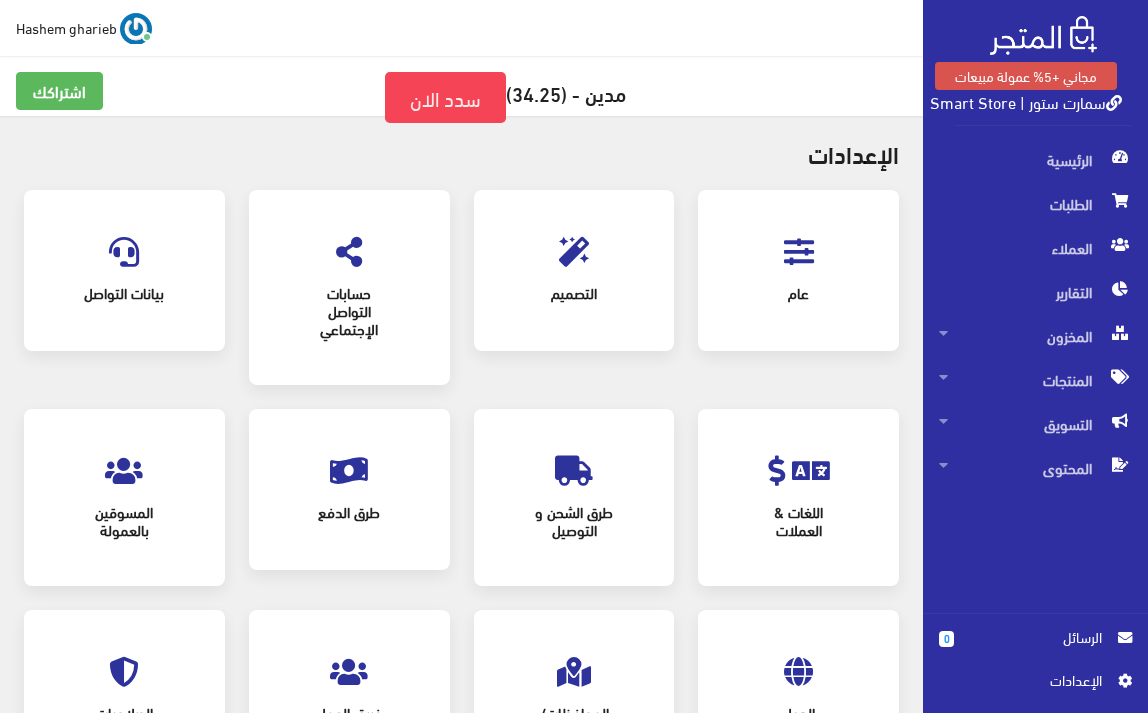 click at bounding box center [799, 252] 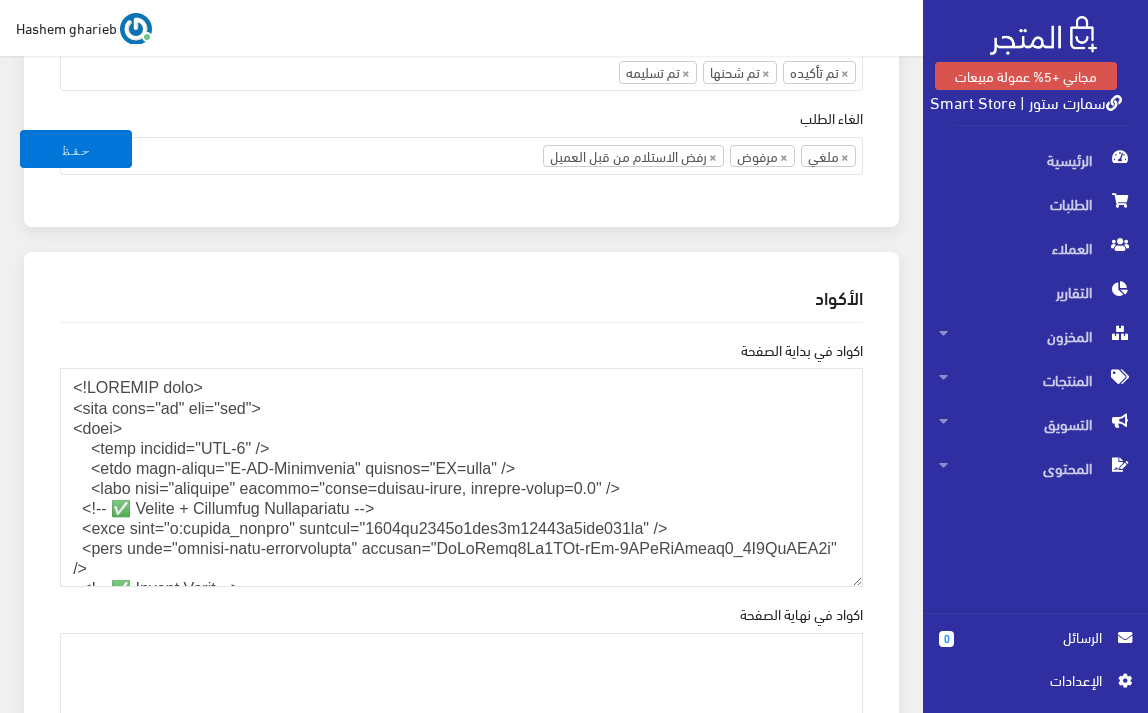 scroll, scrollTop: 2667, scrollLeft: 0, axis: vertical 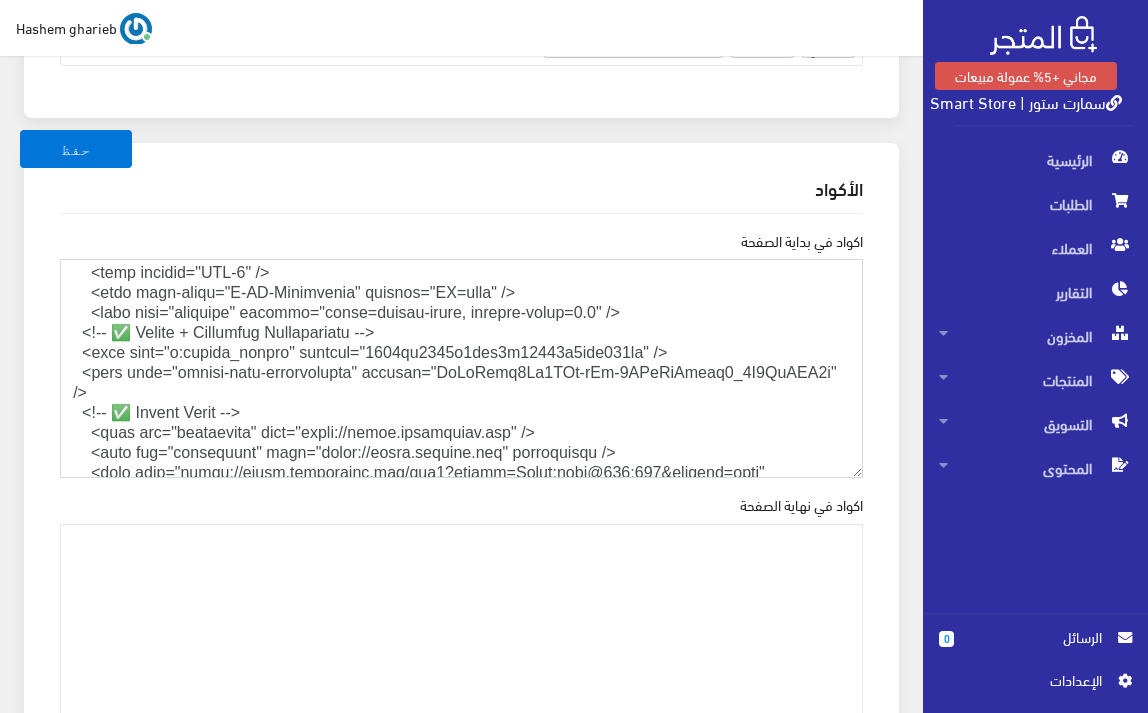 drag, startPoint x: 281, startPoint y: 323, endPoint x: 193, endPoint y: 334, distance: 88.68484 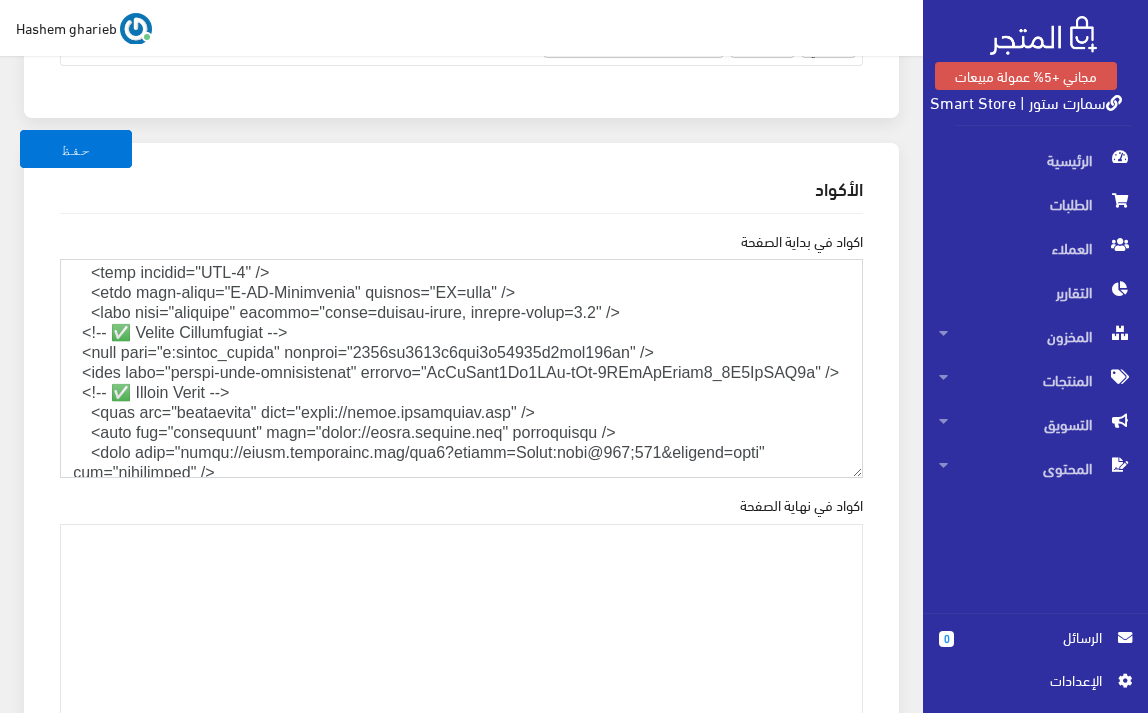 drag, startPoint x: 685, startPoint y: 347, endPoint x: 0, endPoint y: 344, distance: 685.0066 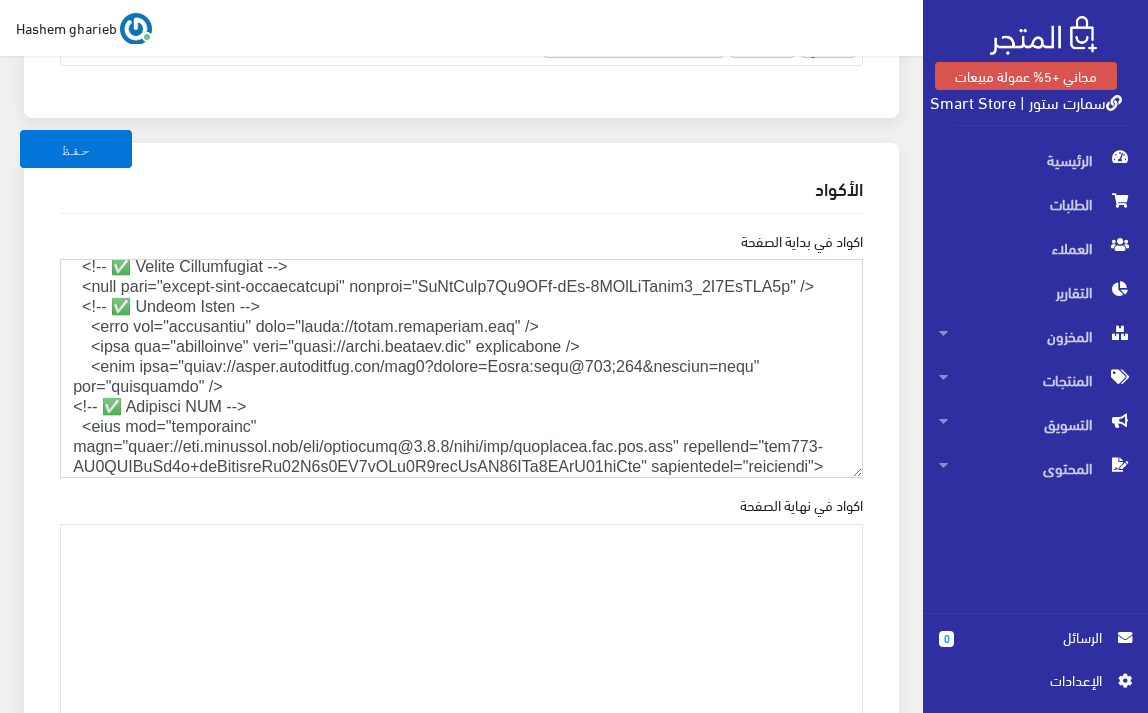 scroll, scrollTop: 200, scrollLeft: 0, axis: vertical 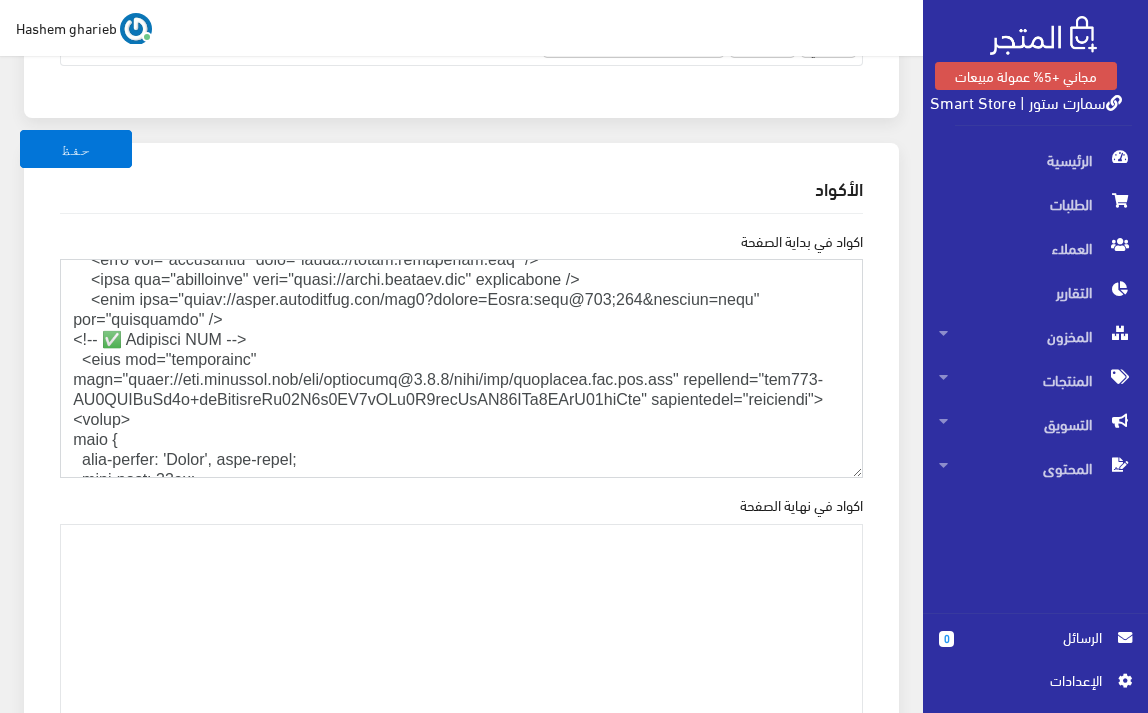 click on "اكواد في بداية الصفحة" at bounding box center (461, 368) 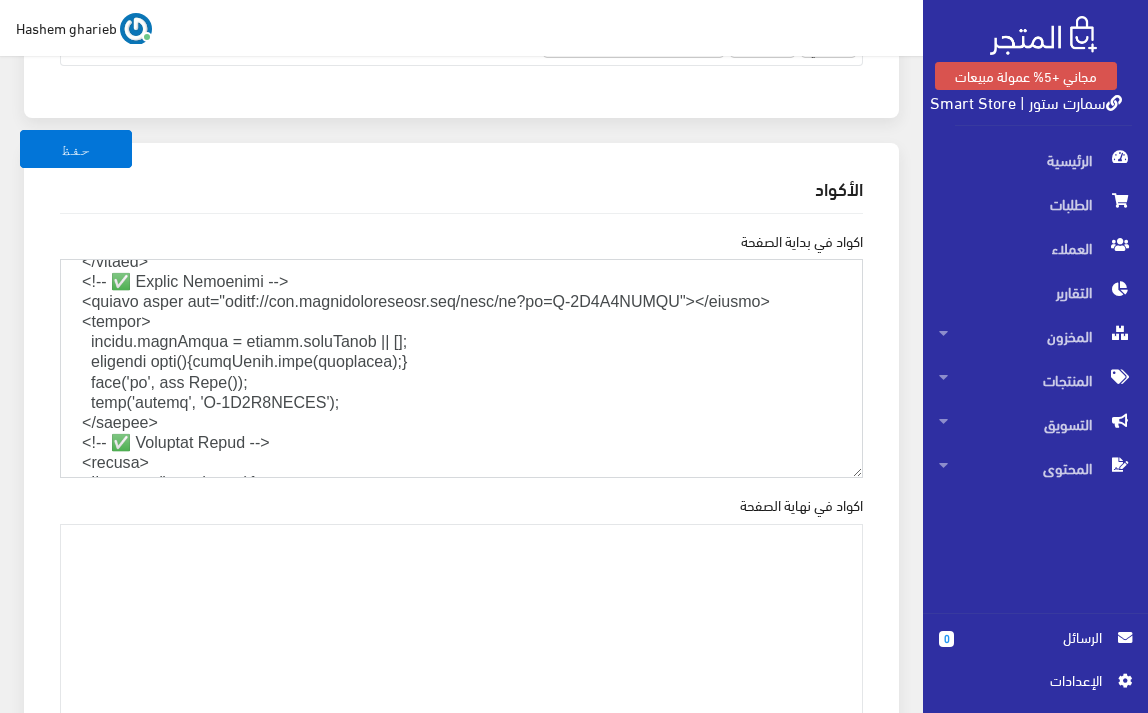 scroll, scrollTop: 1267, scrollLeft: 0, axis: vertical 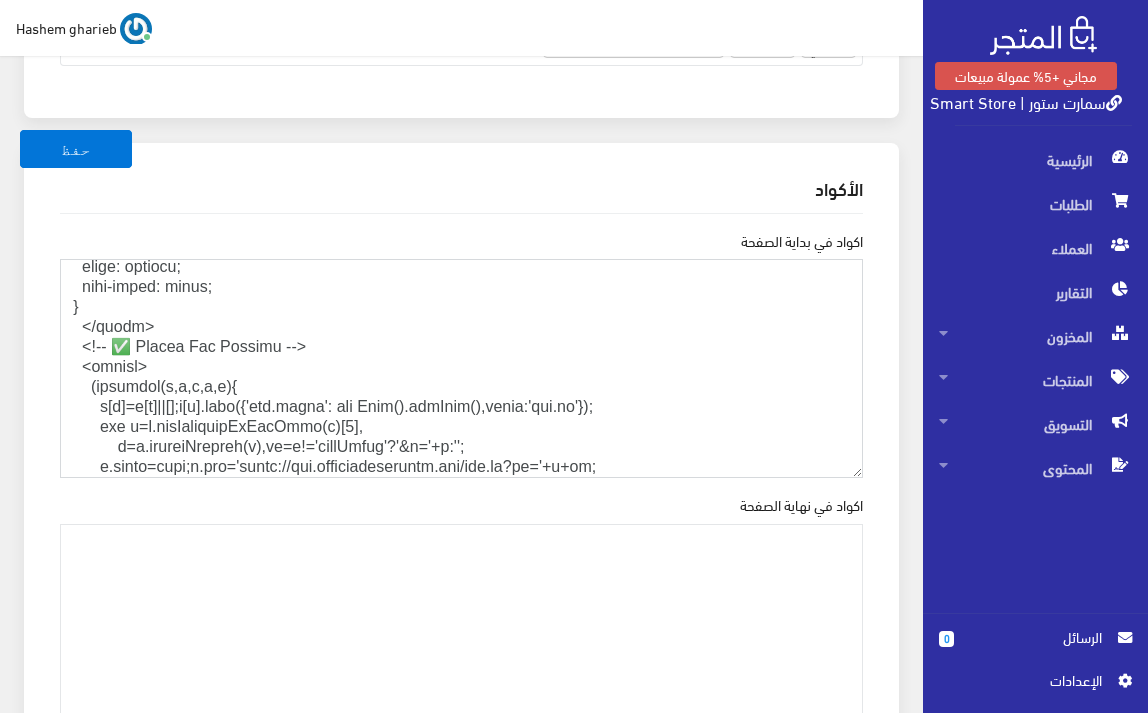 drag, startPoint x: 154, startPoint y: 372, endPoint x: 0, endPoint y: 366, distance: 154.11684 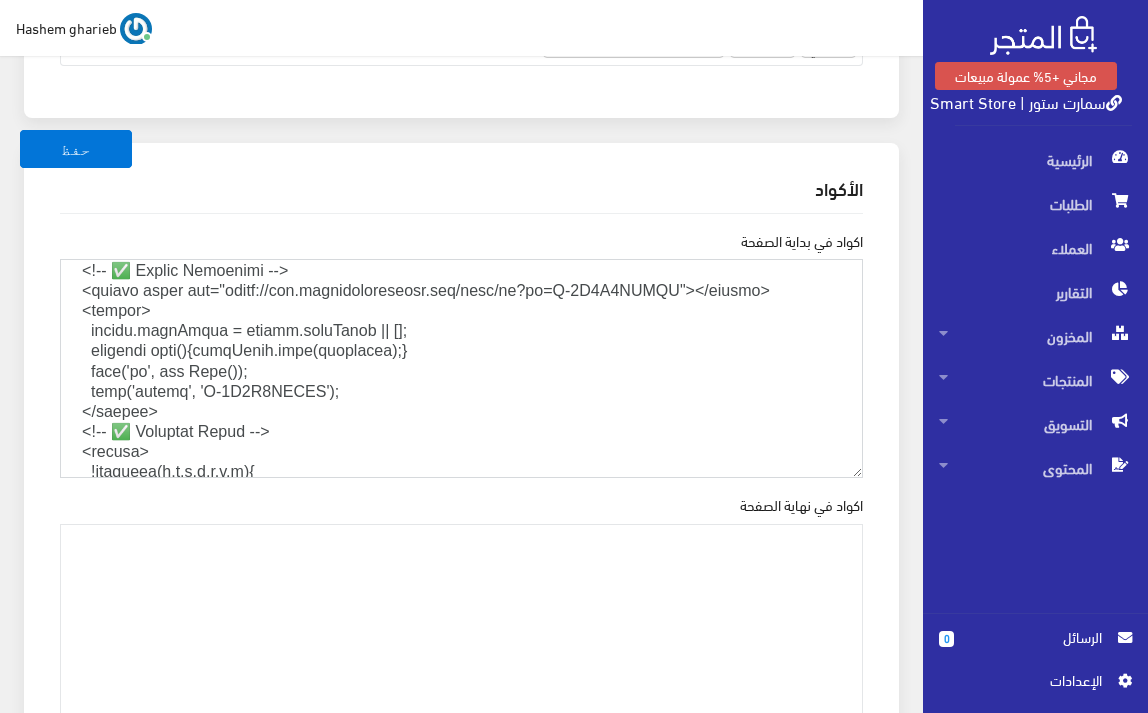 scroll, scrollTop: 1201, scrollLeft: 0, axis: vertical 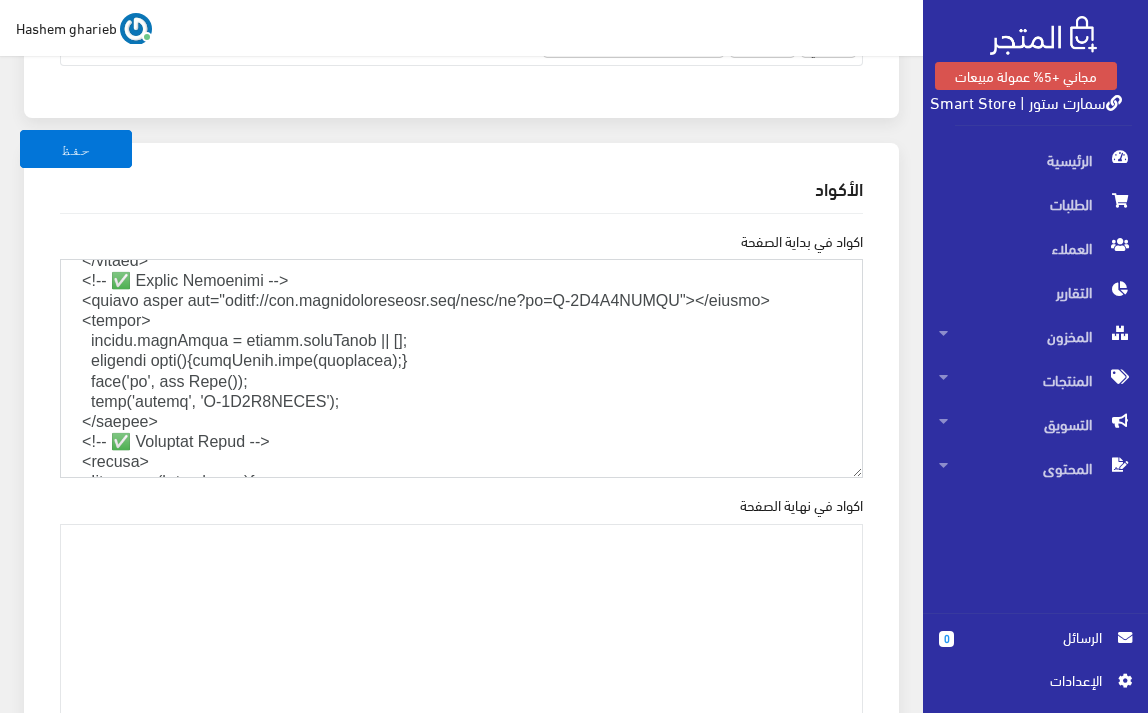 click on "اكواد في بداية الصفحة" at bounding box center [461, 368] 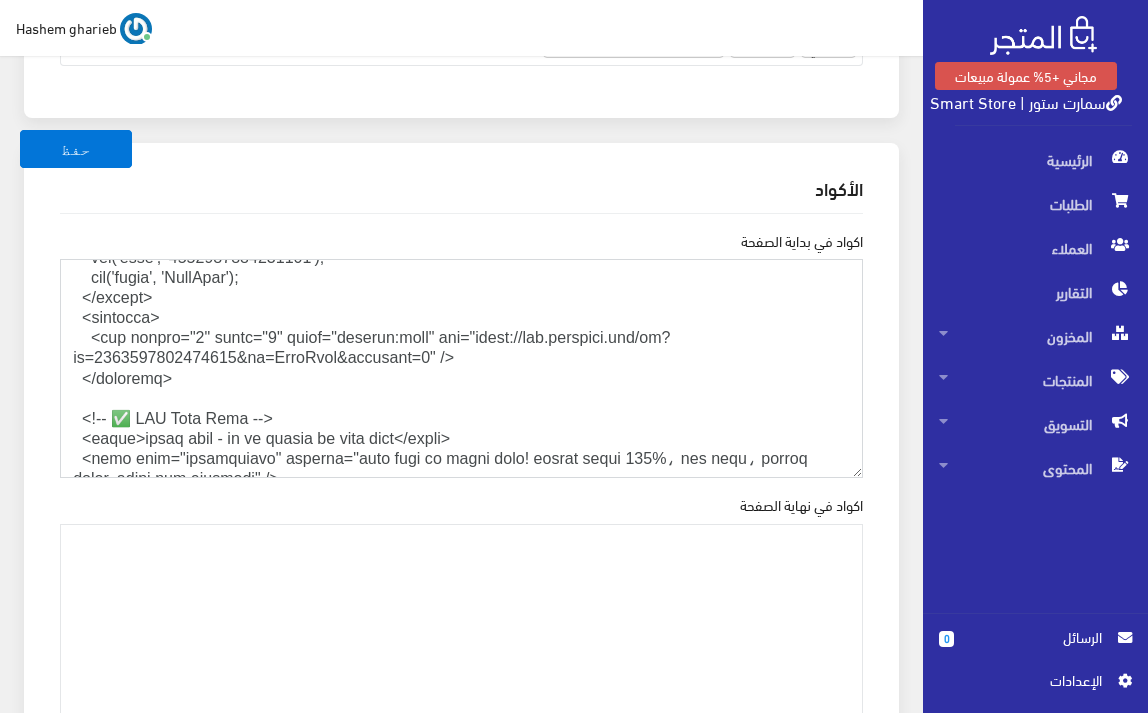 scroll, scrollTop: 1601, scrollLeft: 0, axis: vertical 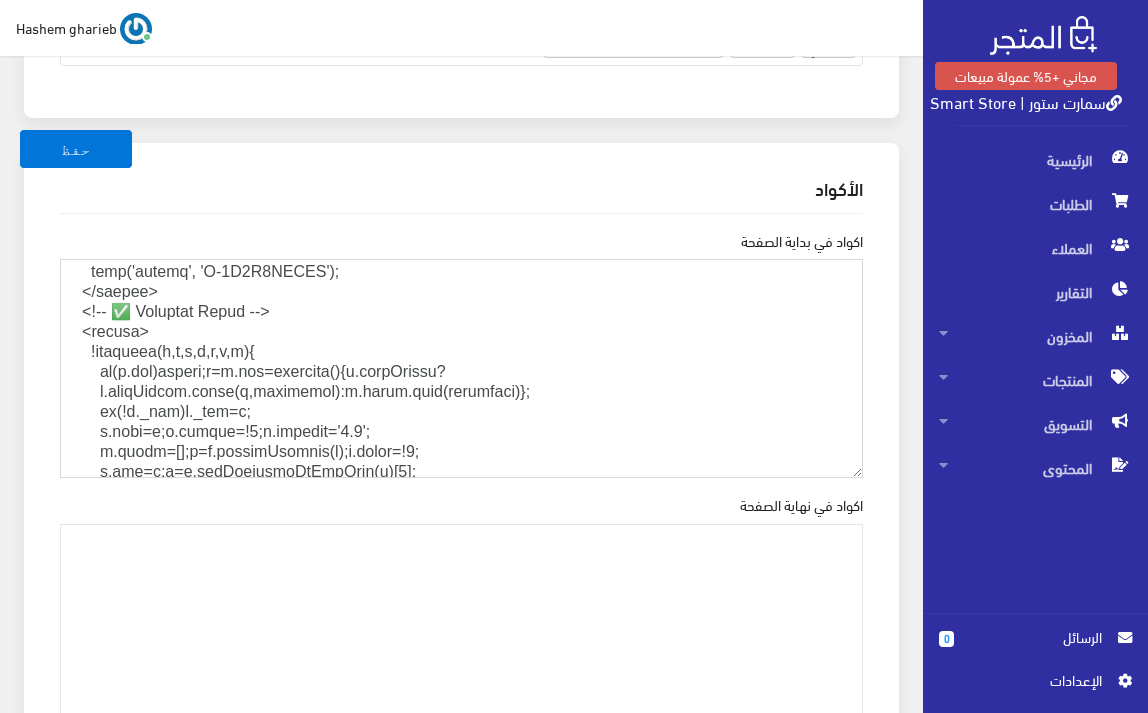 drag, startPoint x: 189, startPoint y: 424, endPoint x: 3, endPoint y: 331, distance: 207.95432 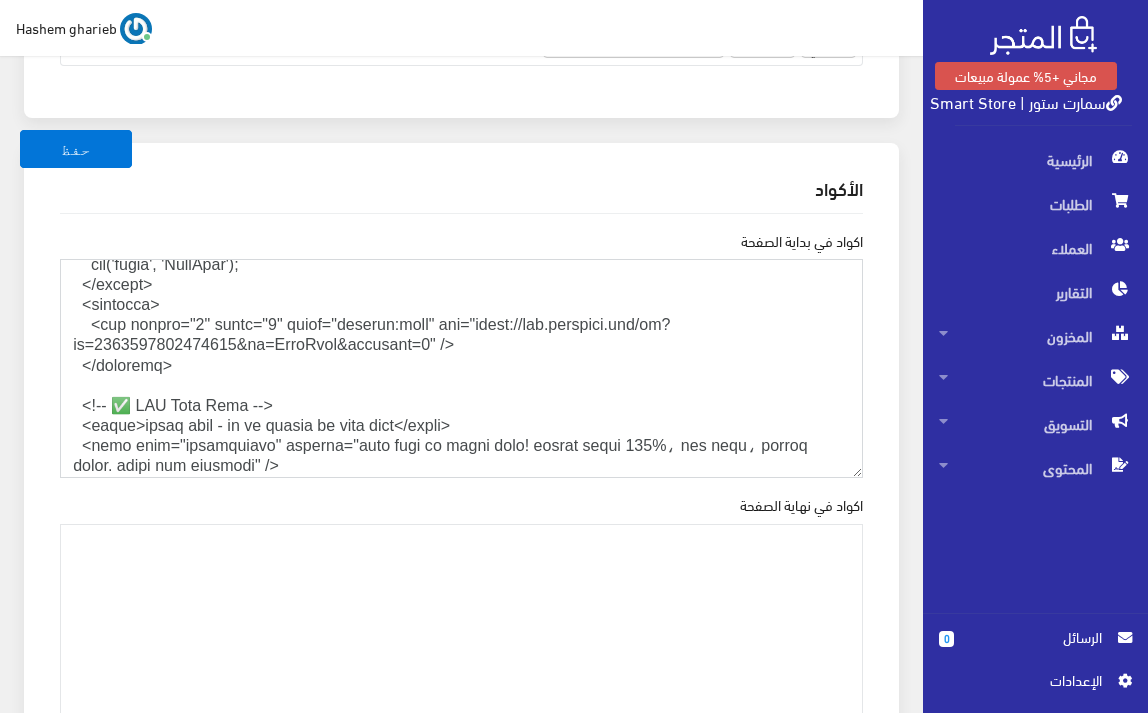 scroll, scrollTop: 1598, scrollLeft: 0, axis: vertical 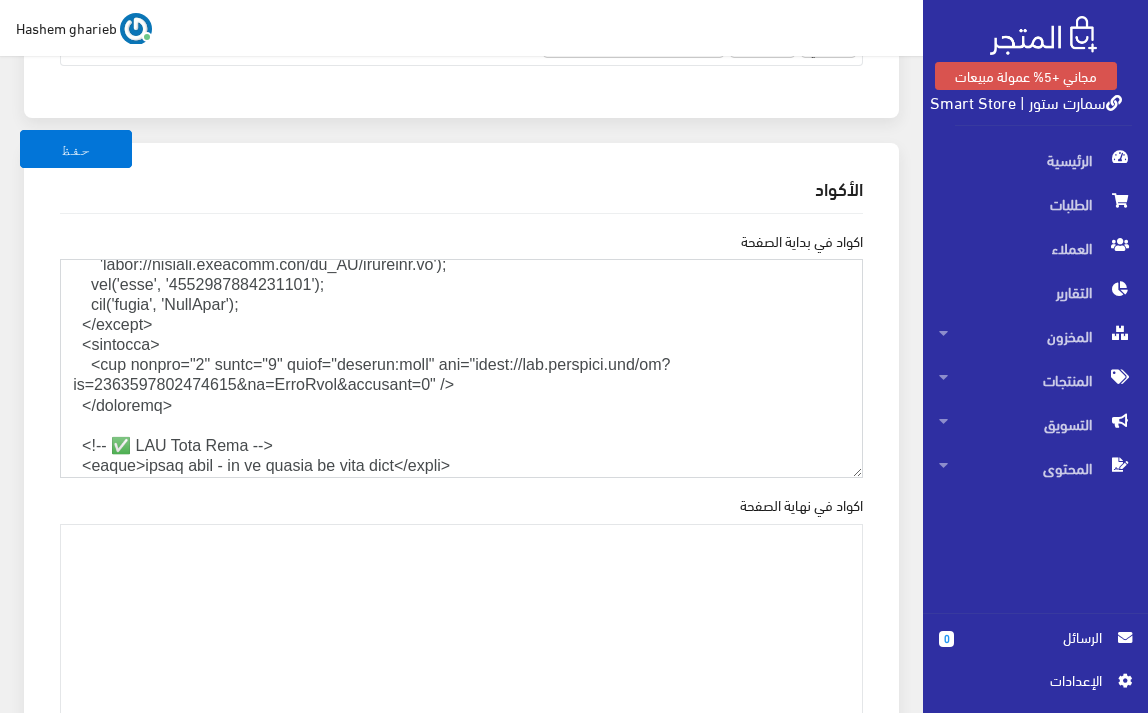 click on "اكواد في بداية الصفحة" at bounding box center (461, 368) 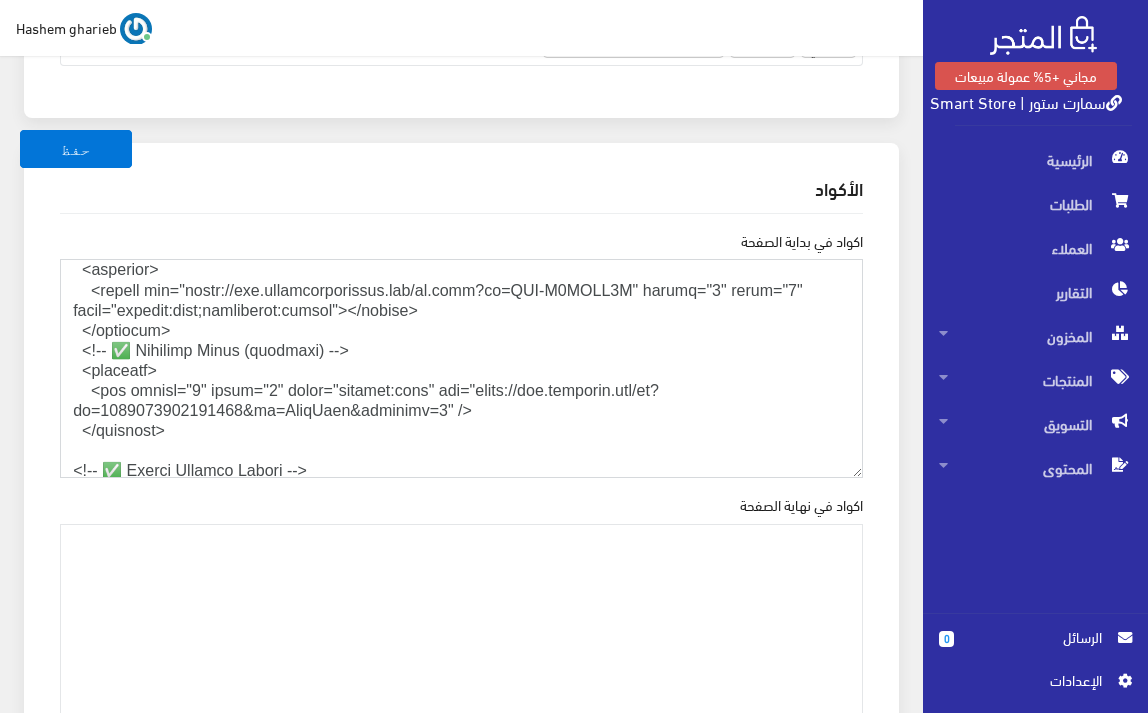 scroll, scrollTop: 2598, scrollLeft: 0, axis: vertical 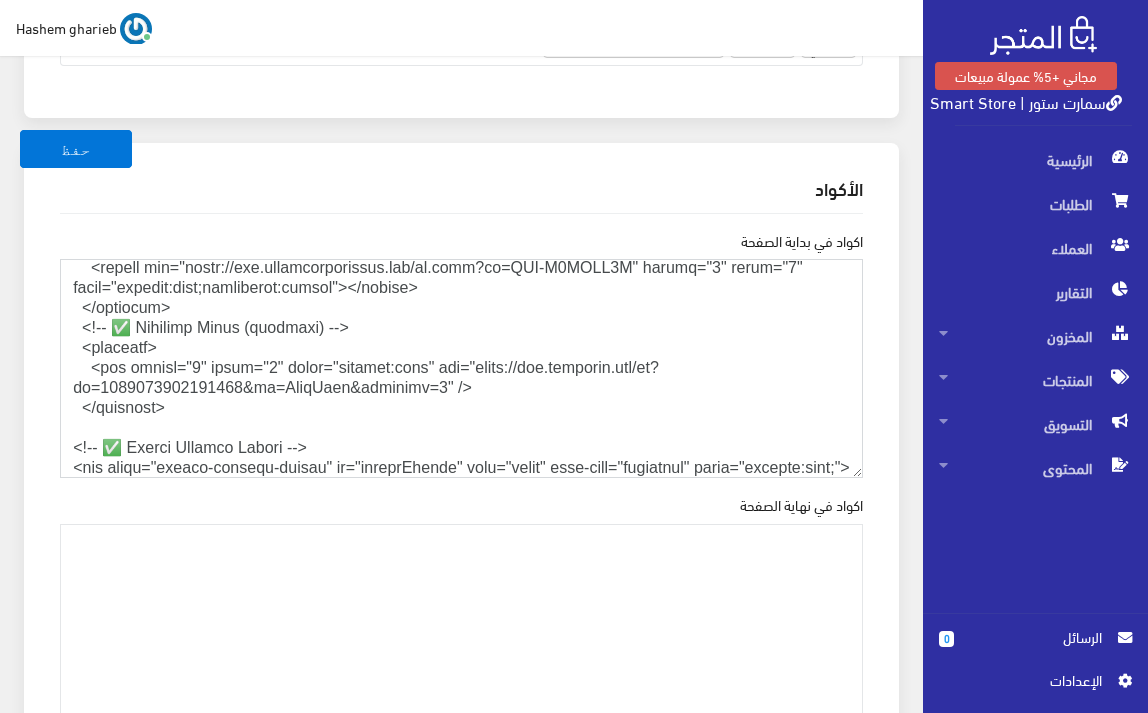 click on "اكواد في بداية الصفحة" at bounding box center [461, 368] 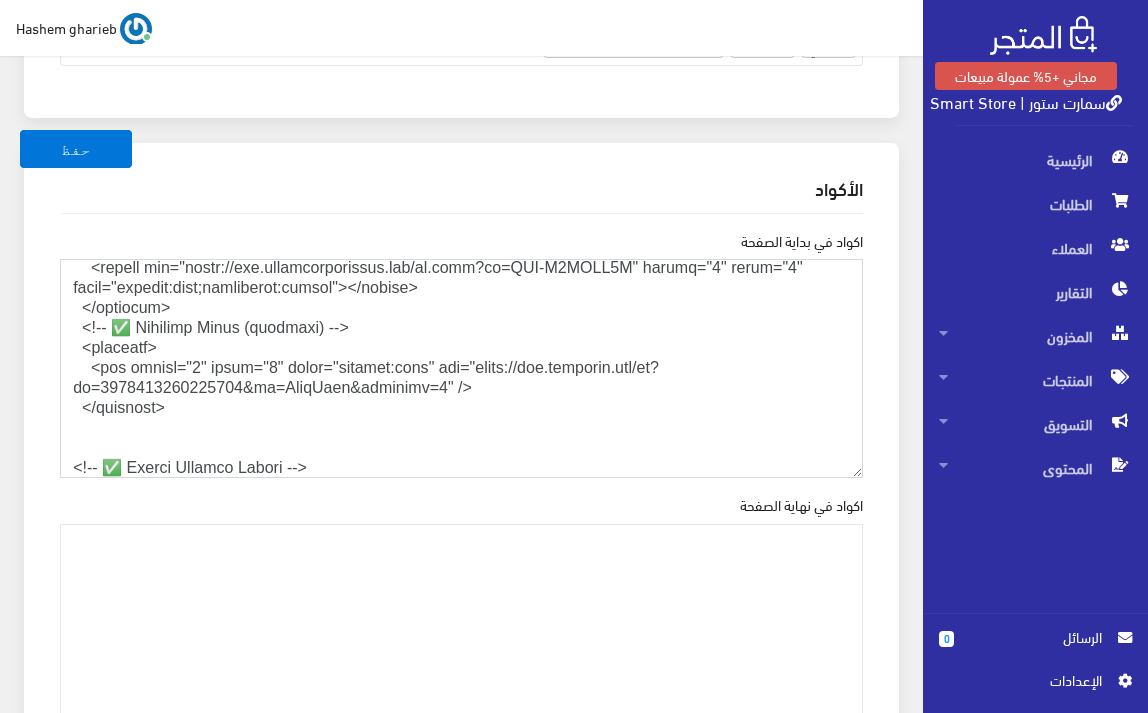 paste on "<noscript>
<img height="1" width="1" style="display:none" src="https://www.facebook.com/tr?id=1038676844136589&ev=PageView&noscript=1" />
</noscript>" 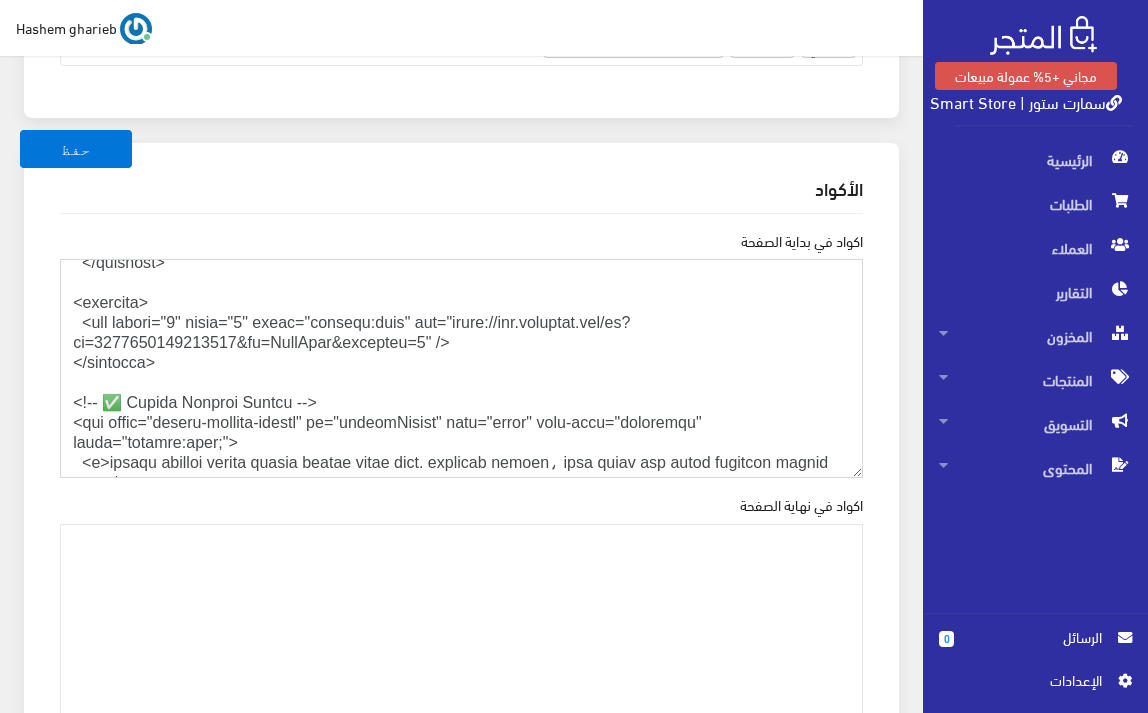 scroll, scrollTop: 2679, scrollLeft: 0, axis: vertical 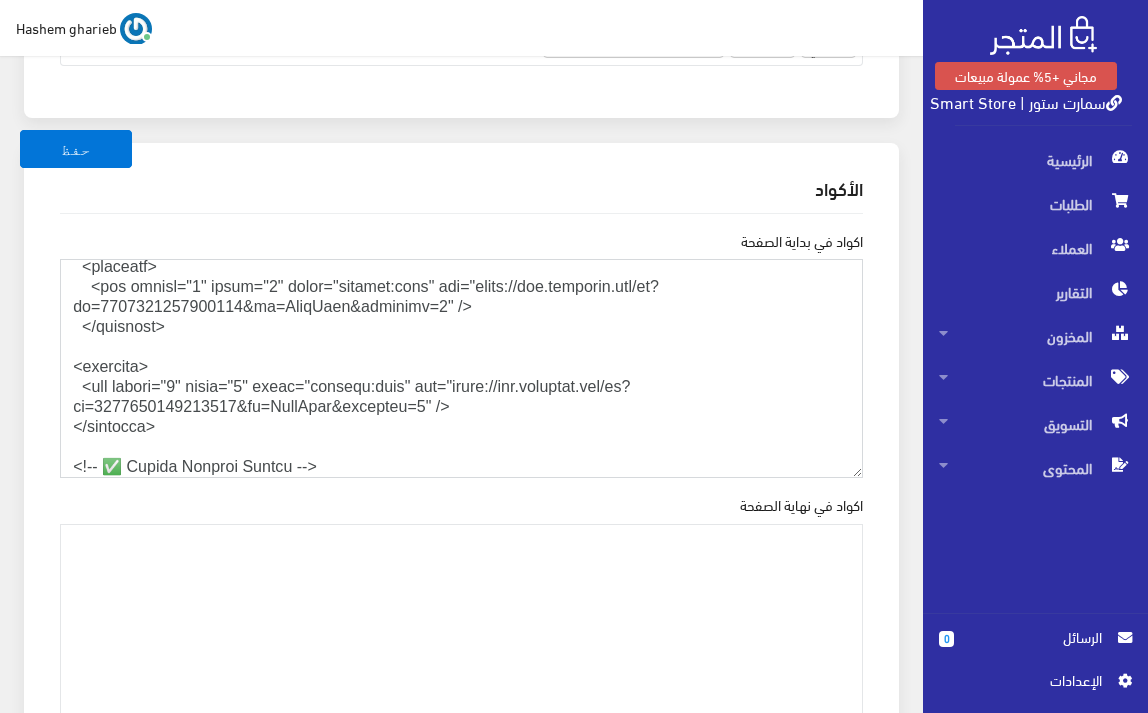 drag, startPoint x: 166, startPoint y: 454, endPoint x: 30, endPoint y: 379, distance: 155.30937 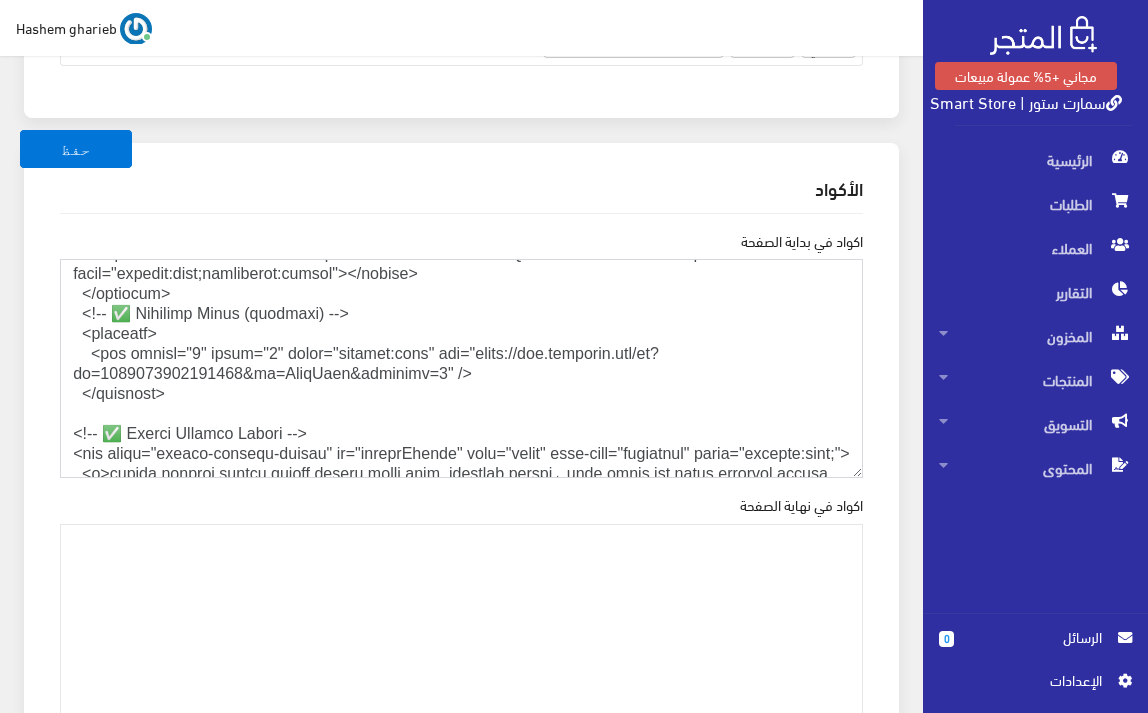 scroll, scrollTop: 2546, scrollLeft: 0, axis: vertical 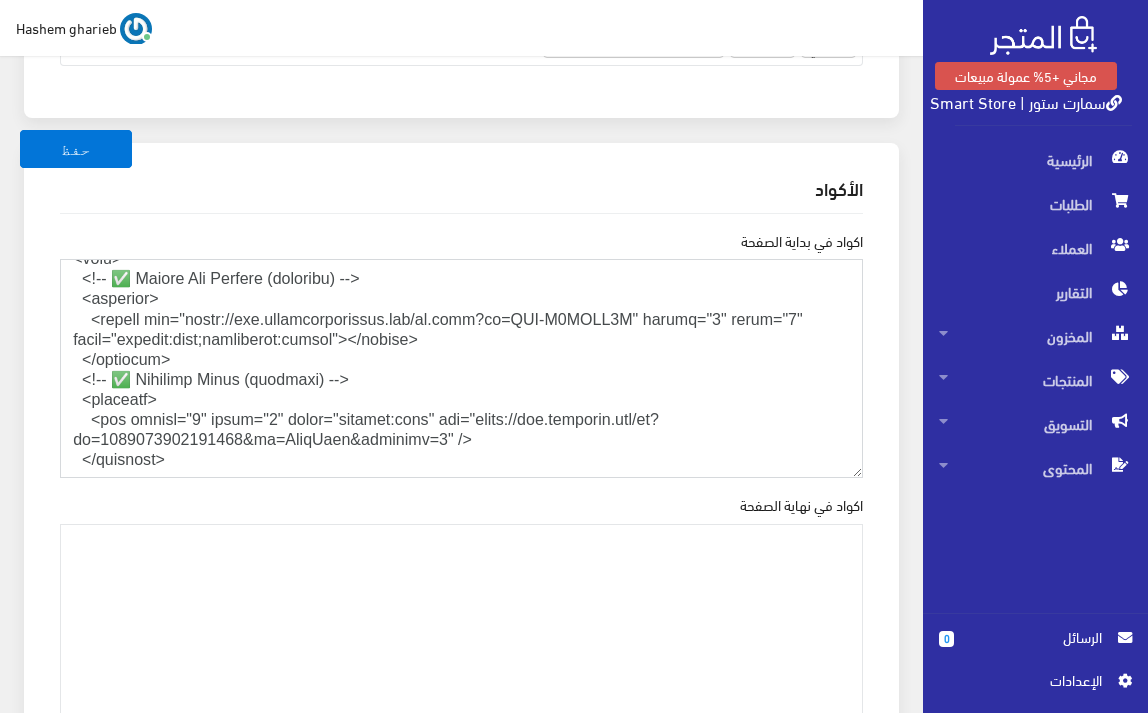 click on "اكواد في بداية الصفحة" at bounding box center [461, 368] 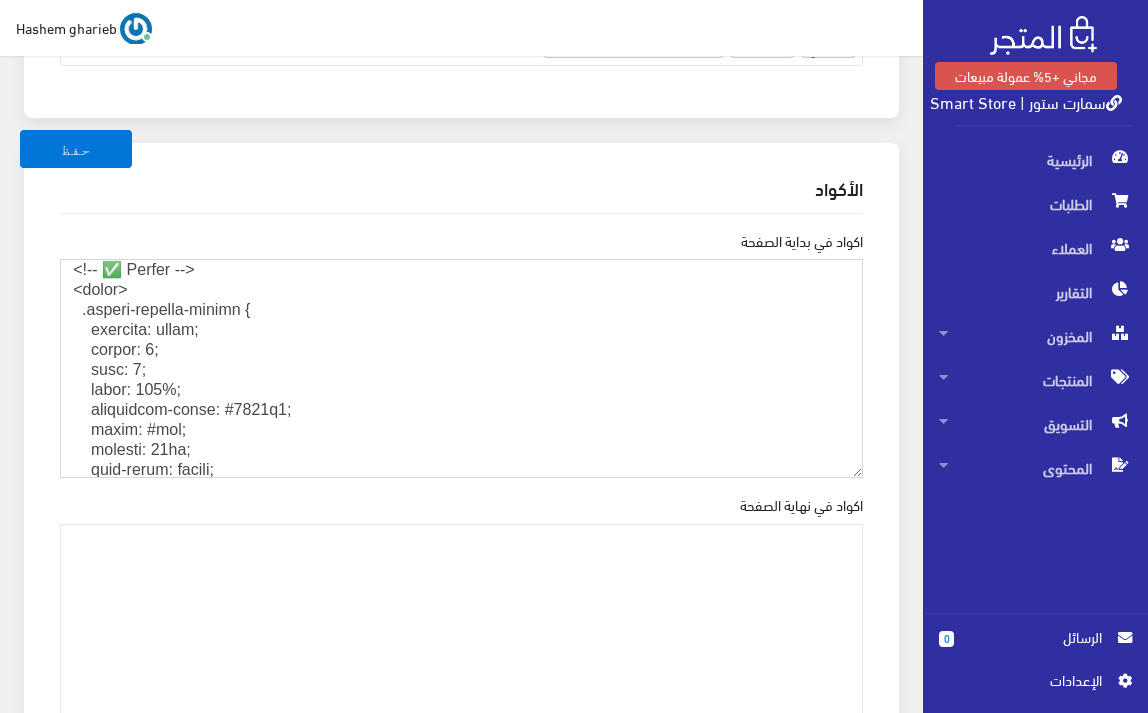 scroll, scrollTop: 3079, scrollLeft: 0, axis: vertical 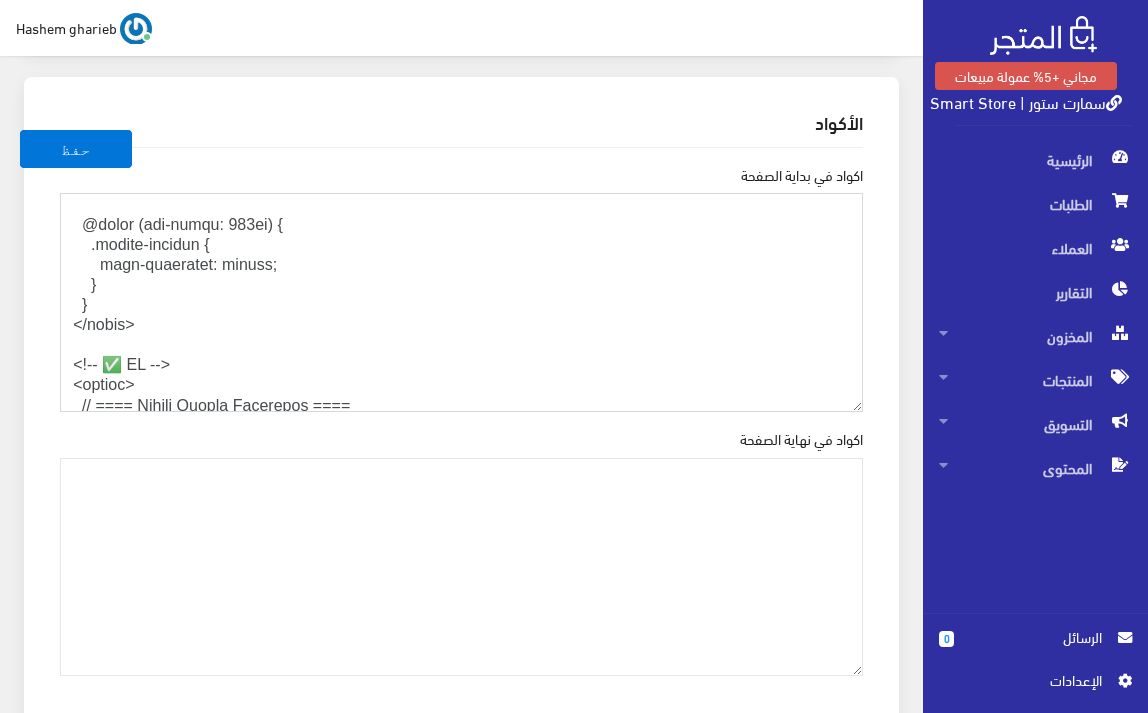 drag, startPoint x: 175, startPoint y: 464, endPoint x: 60, endPoint y: 423, distance: 122.09013 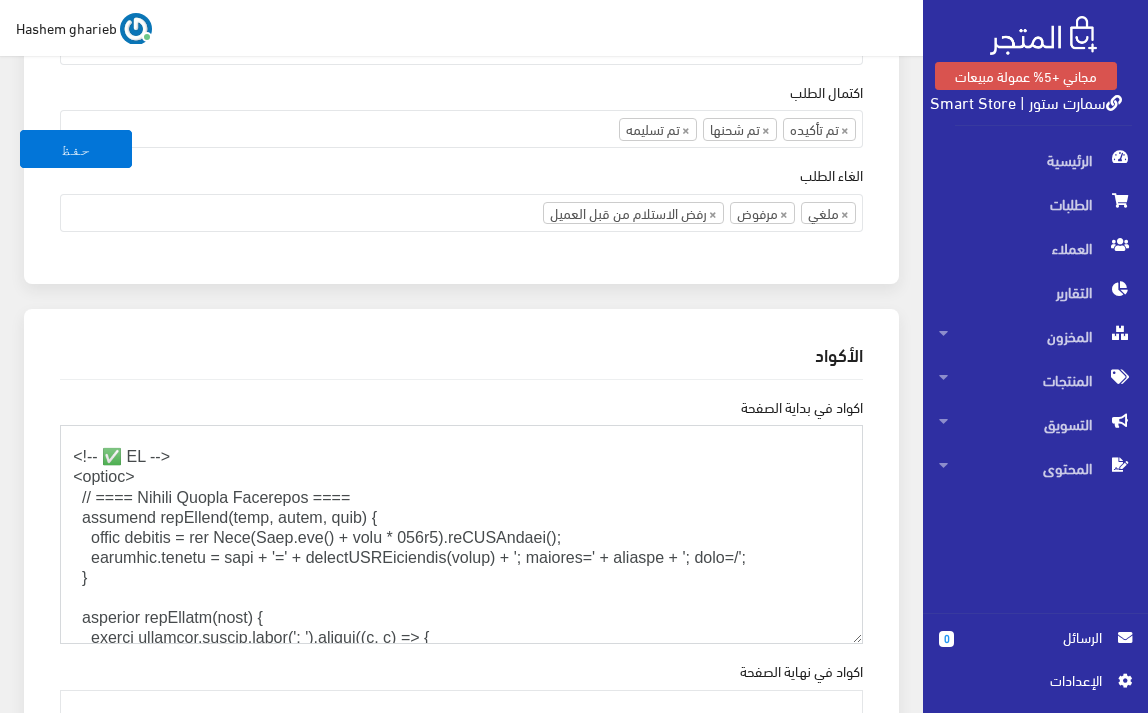scroll, scrollTop: 2533, scrollLeft: 0, axis: vertical 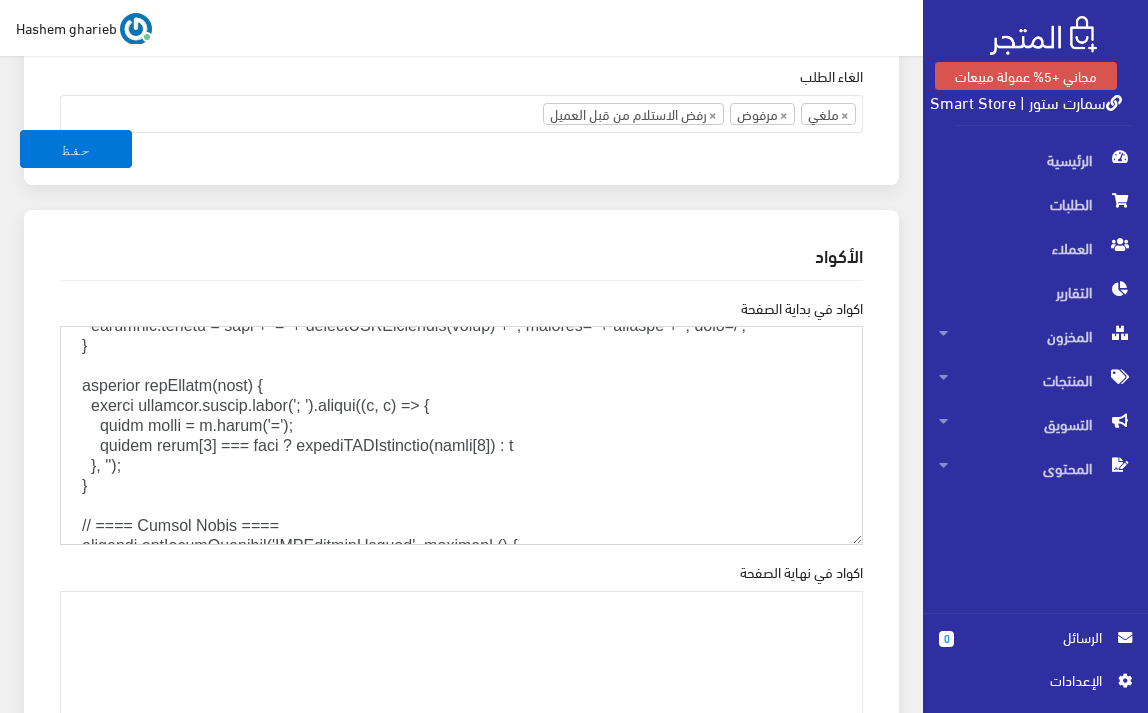 click on "اكواد في بداية الصفحة" at bounding box center [461, 435] 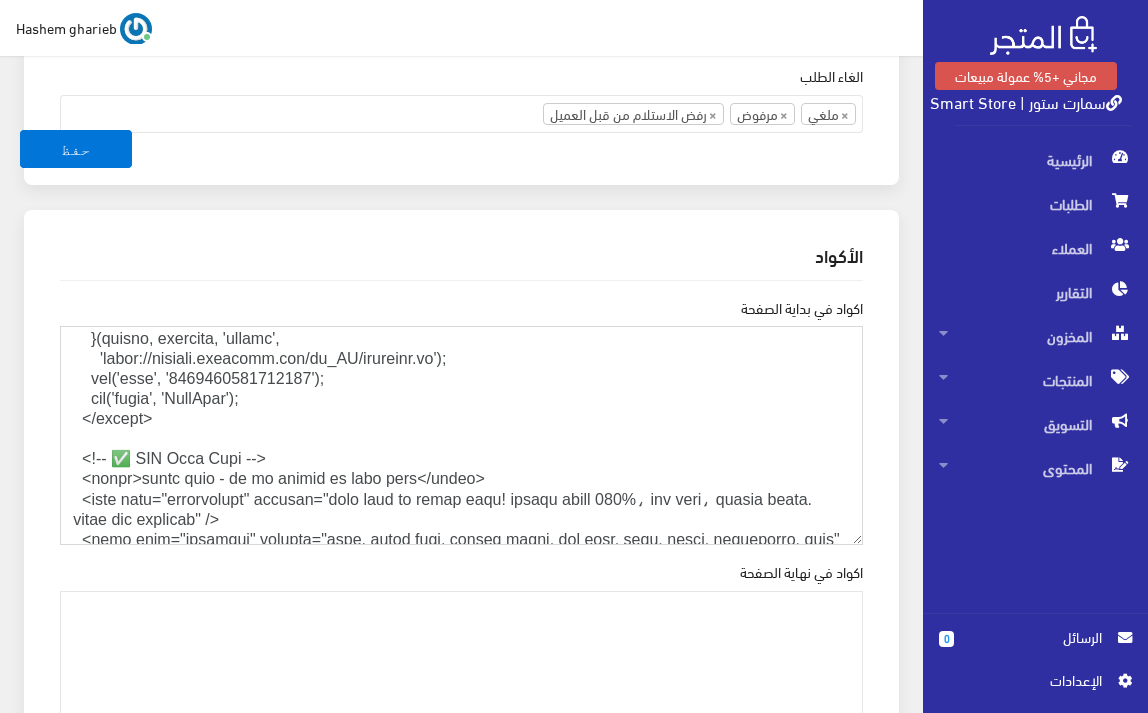scroll, scrollTop: 1505, scrollLeft: 0, axis: vertical 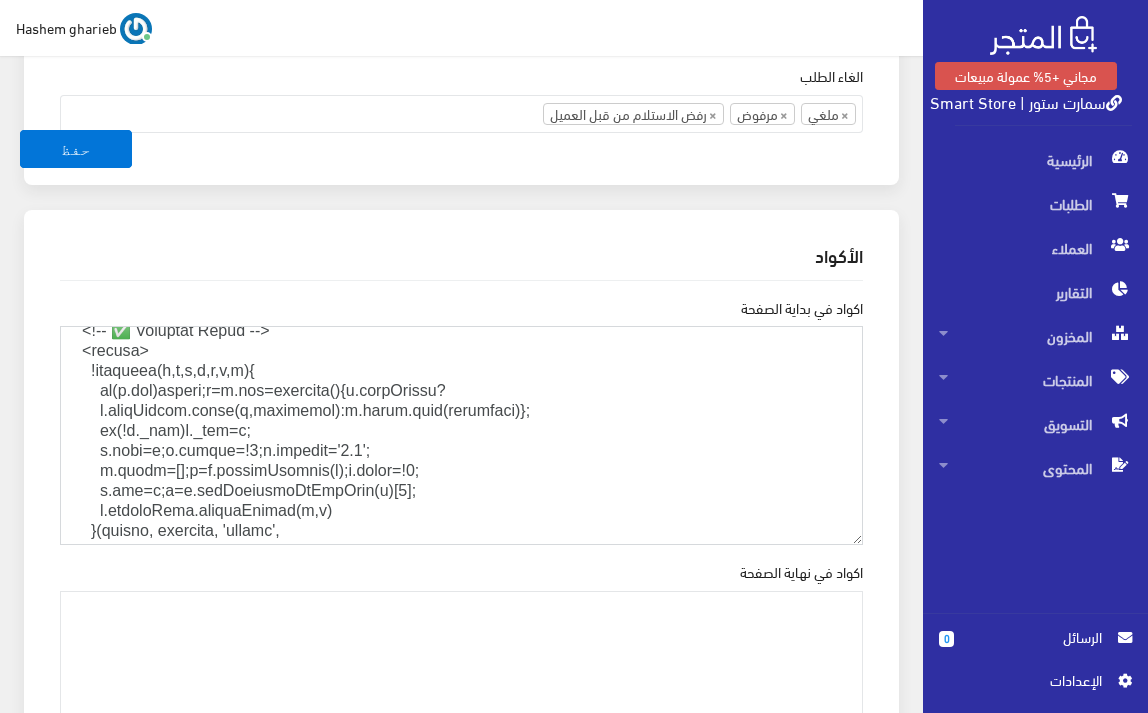 drag, startPoint x: 149, startPoint y: 505, endPoint x: 13, endPoint y: 372, distance: 190.22356 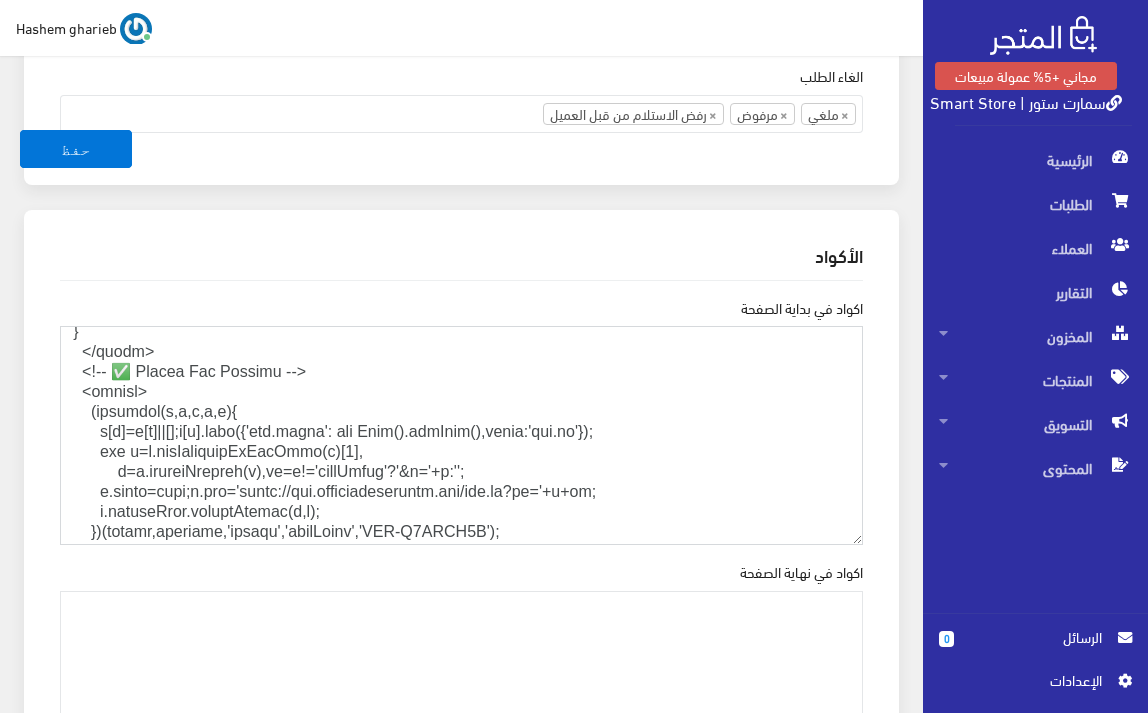 scroll, scrollTop: 962, scrollLeft: 0, axis: vertical 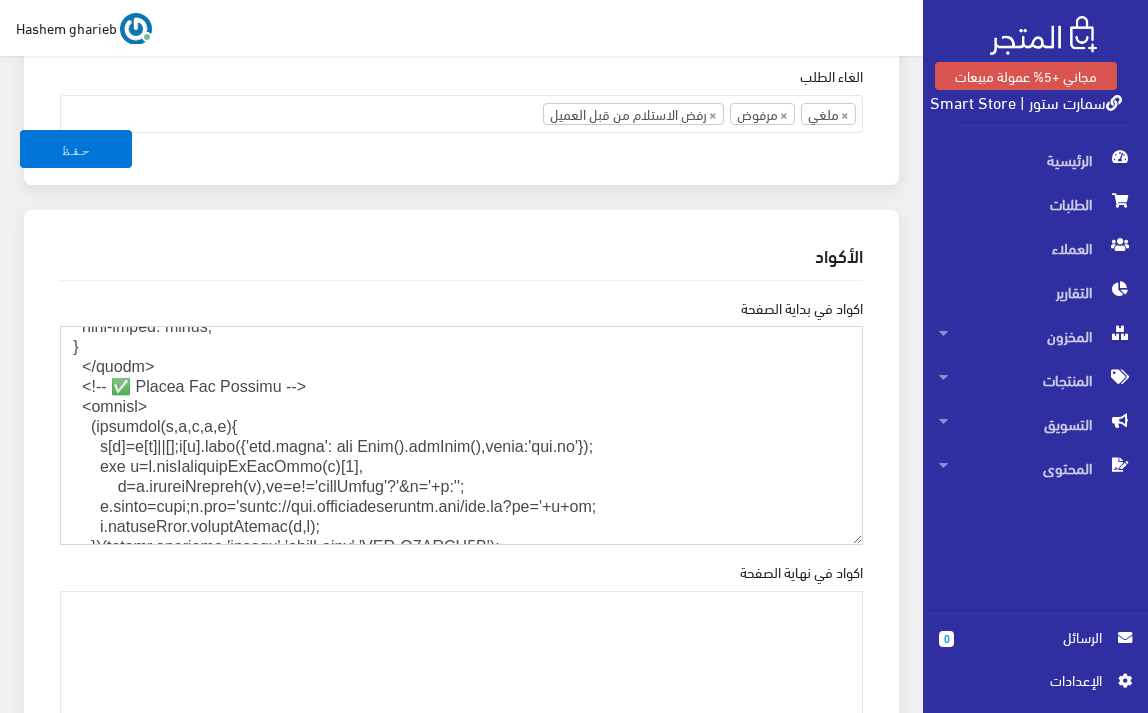 type on "<!DOCTYPE html>
<html lang="ar" dir="rtl">
<head>
<meta charset="UTF-8" />
<meta http-equiv="X-UA-Compatible" content="IE=edge" />
<meta name="viewport" content="width=device-width, initial-scale=1.0" />
<!-- ✅ Google Verification -->
<meta name="google-site-verification" content="OcIqGtbw7Cx5AMz-sYq-1JXcQnObamq7_6Q2LgHOP3k" />
<!-- ✅ Google Fonts -->
<link rel="preconnect" href="https://fonts.googleapis.com" />
<link rel="preconnect" href="https://fonts.gstatic.com" crossorigin />
<link href="https://fonts.googleapis.com/css2?family=Cairo:wght@400;700&display=swap" rel="stylesheet" />
<style>
body {
font-family: 'Cairo', sans-serif;
font-size: 18px;
color: #333;
text-align: right;
margin: 0;
padding: 0;
background-color: #fff;
line-height: 1.8;
}
h1 {
color: #444;
text-align: center;
margin: 0 0 10px 0;
padding: 3px;
line-height: 1.6;
font-size: 24px;
font-weight: 700;
}
h2, h3, h4 {
color: #0f5d97;
margin-top: 20px;
margin-bottom: 10px;
..." 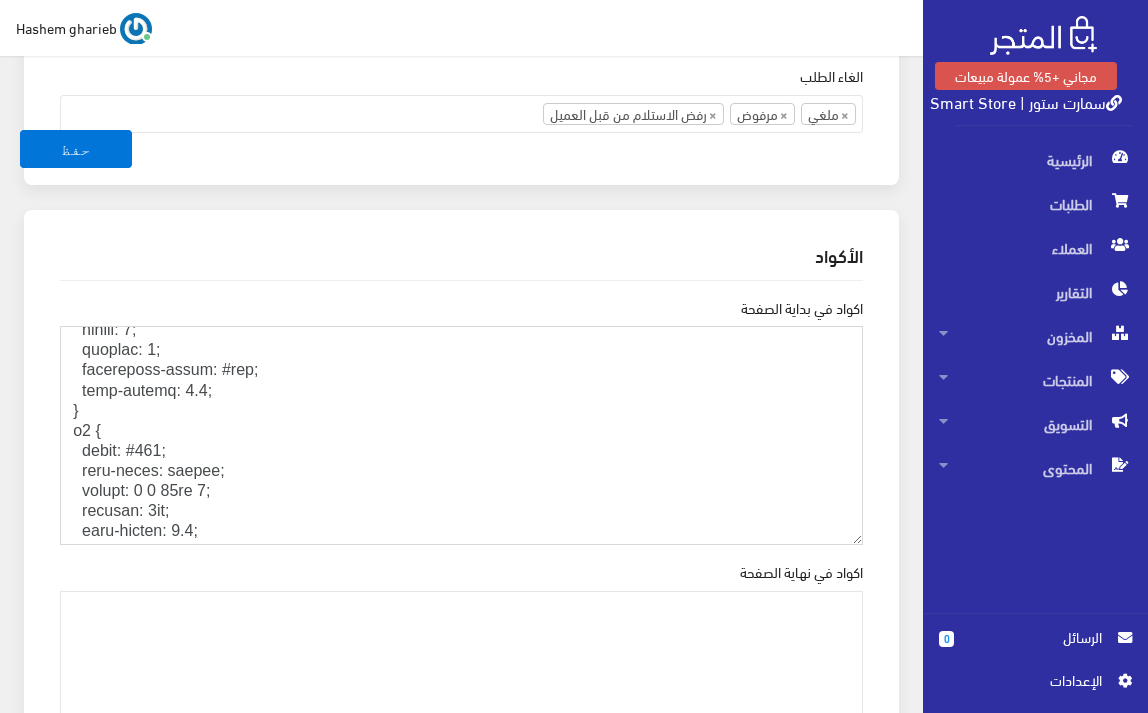 scroll, scrollTop: 400, scrollLeft: 0, axis: vertical 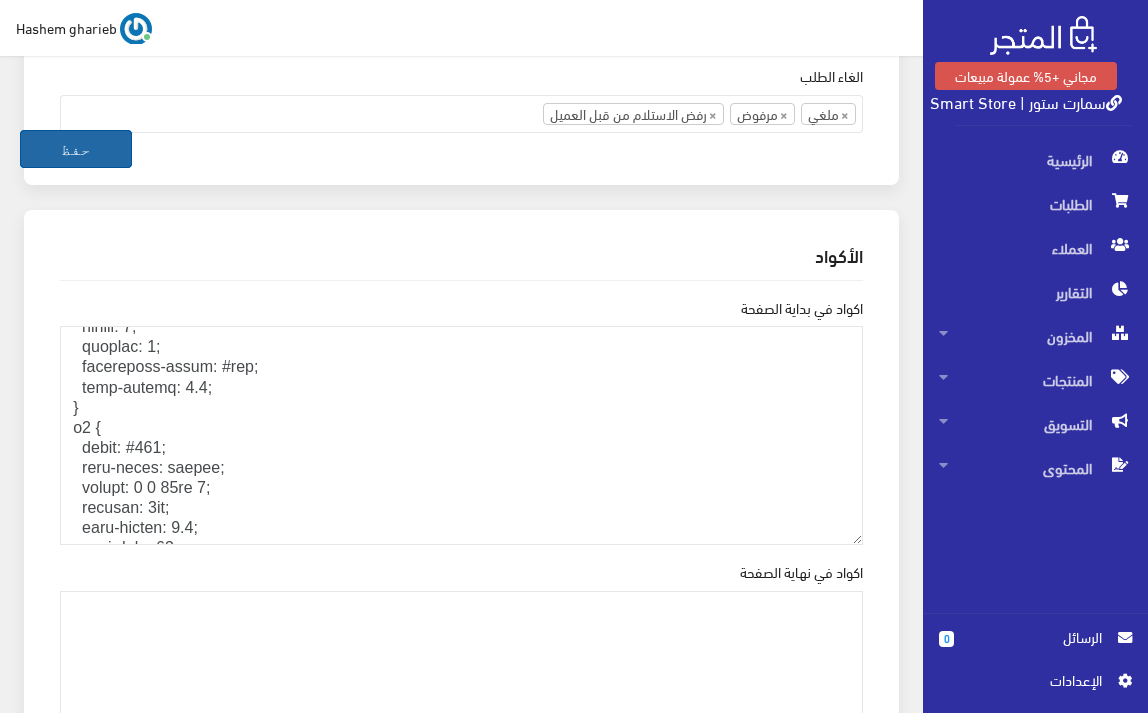click on "حفظ" at bounding box center (76, 149) 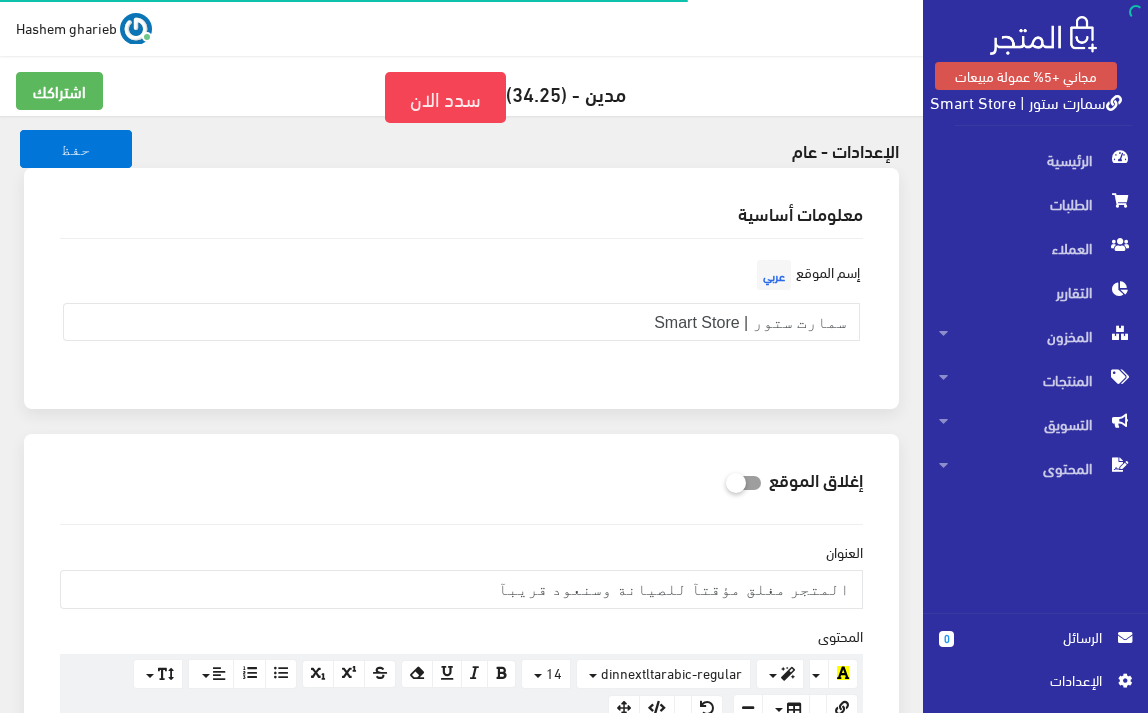 scroll, scrollTop: 0, scrollLeft: 0, axis: both 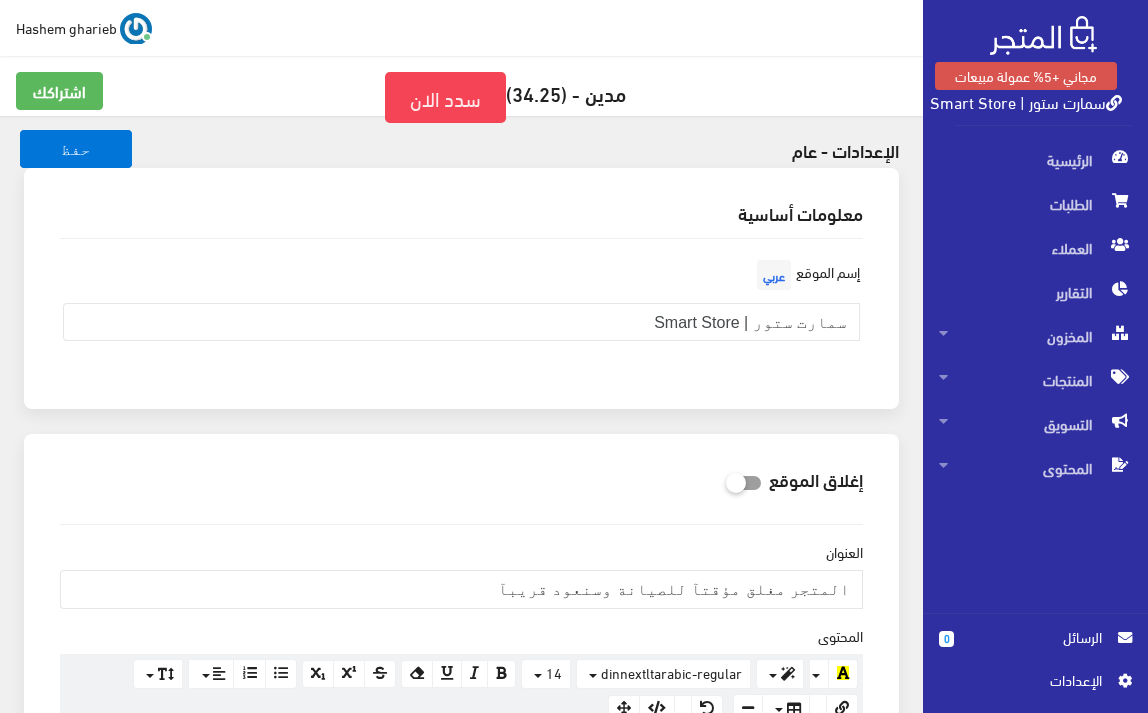 click on "سمارت ستور | Smart Store" at bounding box center (1026, 101) 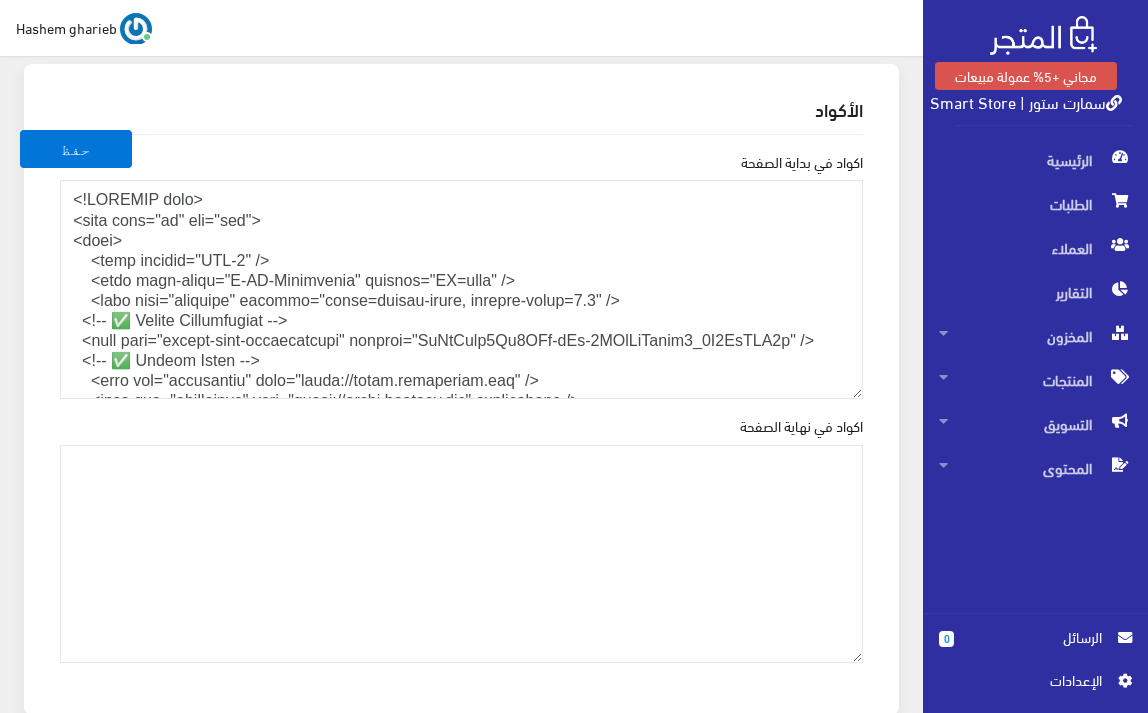 scroll, scrollTop: 2600, scrollLeft: 0, axis: vertical 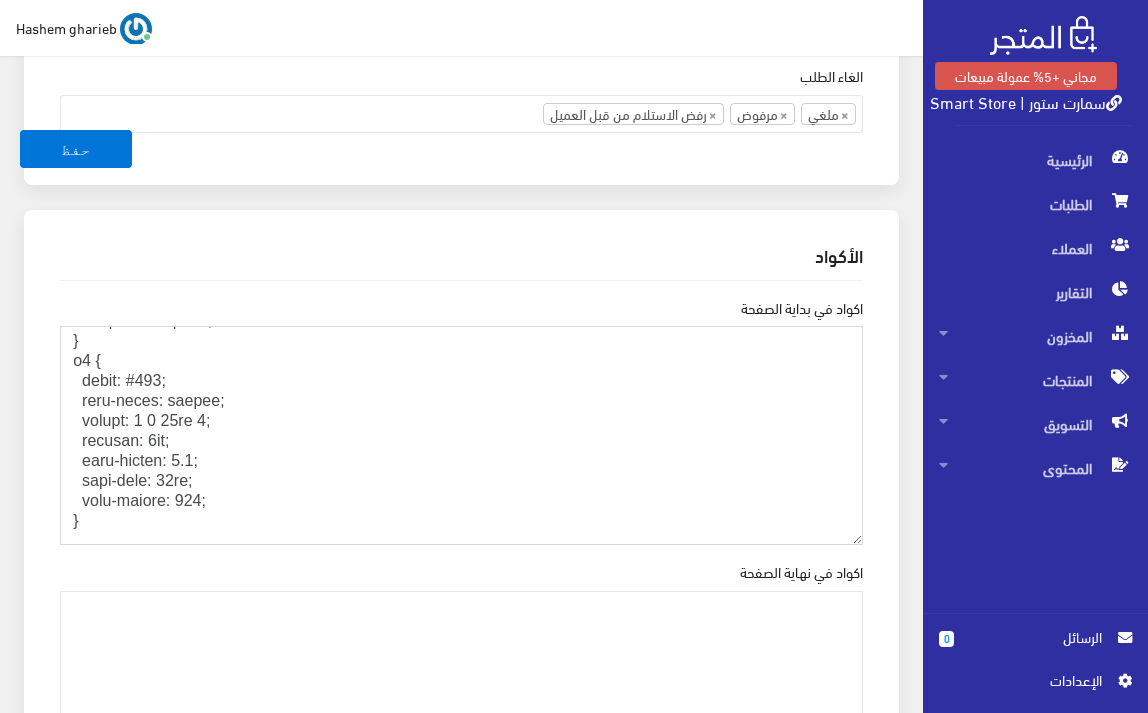 click on "اكواد في بداية الصفحة" at bounding box center (461, 435) 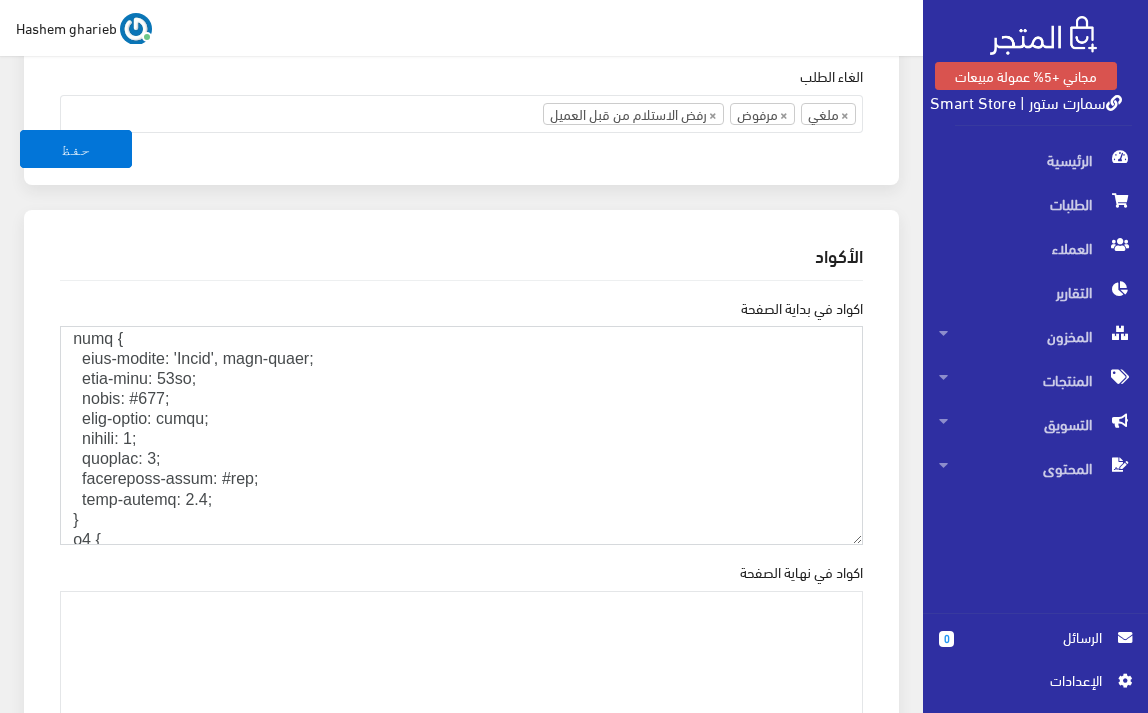 scroll, scrollTop: 267, scrollLeft: 0, axis: vertical 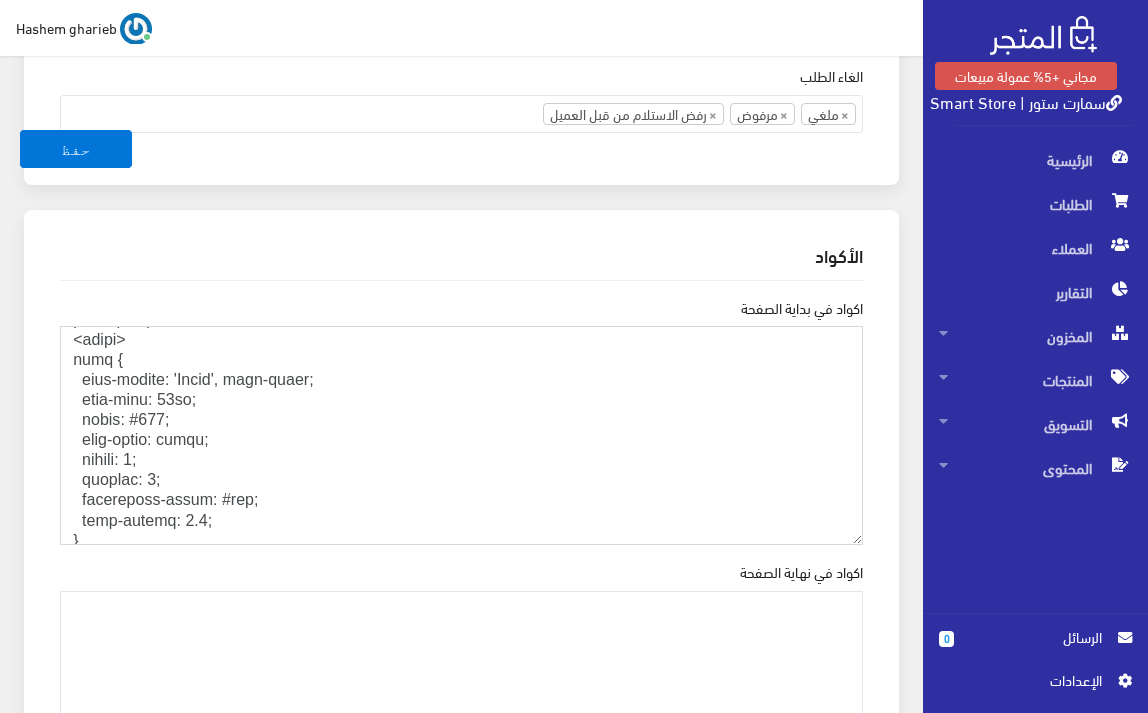click on "اكواد في بداية الصفحة" at bounding box center (461, 435) 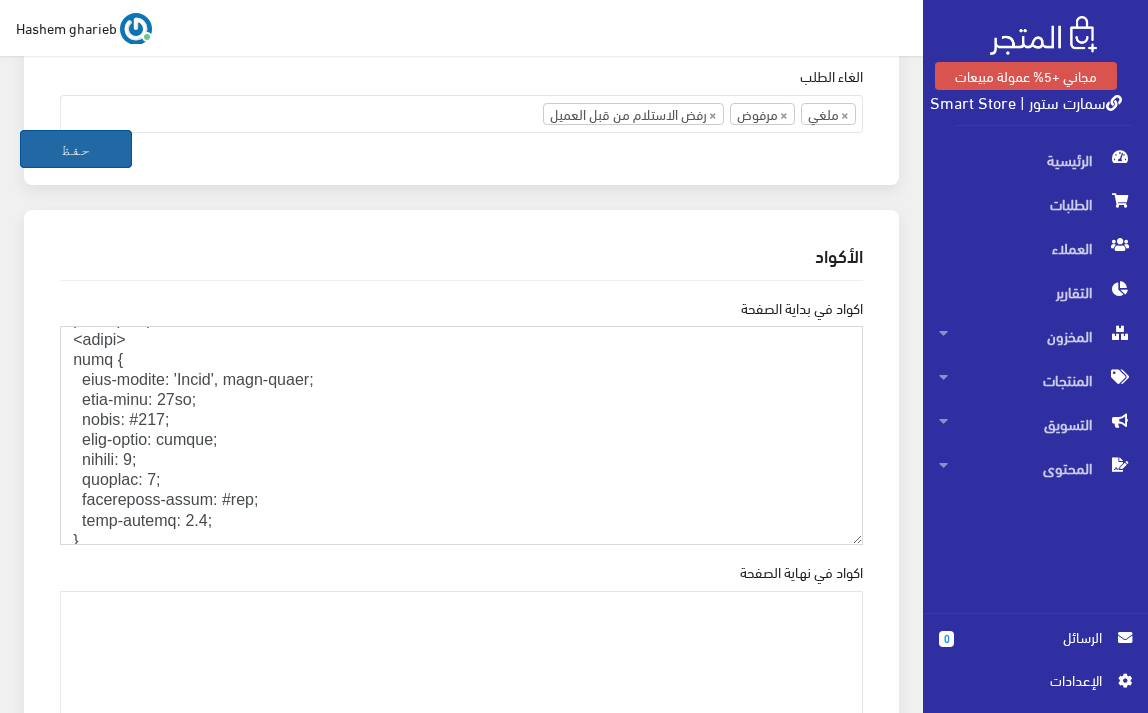 type on "<!DOCTYPE html>
<html lang="ar" dir="rtl">
<head>
<meta charset="UTF-8" />
<meta http-equiv="X-UA-Compatible" content="IE=edge" />
<meta name="viewport" content="width=device-width, initial-scale=1.0" />
<!-- ✅ Google Verification -->
<meta name="google-site-verification" content="OcIqGtbw7Cx5AMz-sYq-1JXcQnObamq7_6Q2LgHOP3k" />
<!-- ✅ Google Fonts -->
<link rel="preconnect" href="https://fonts.googleapis.com" />
<link rel="preconnect" href="https://fonts.gstatic.com" crossorigin />
<link href="https://fonts.googleapis.com/css2?family=Cairo:wght@400;700&display=swap" rel="stylesheet" />
<style>
body {
font-family: 'Cairo', sans-serif;
font-size: 18px;
color: #333;
text-align: center;
margin: 0;
padding: 0;
background-color: #fff;
line-height: 1.8;
}
h1 {
color: #444;
text-align: center;
margin: 0 0 10px 0;
padding: 3px;
line-height: 1.6;
font-size: 24px;
font-weight: 700;
}
h2, h3, h4 {
color: #0f5d97;
margin-top: 20px;
margin-bottom: 10px;
..." 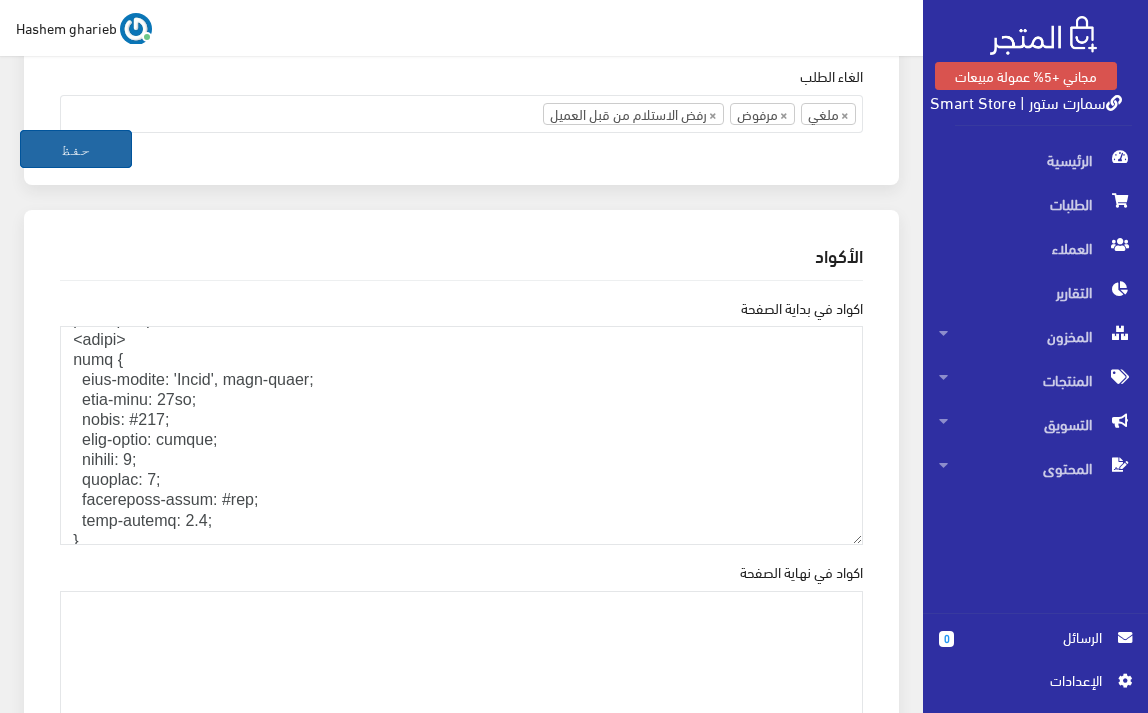 click on "حفظ" at bounding box center (76, 149) 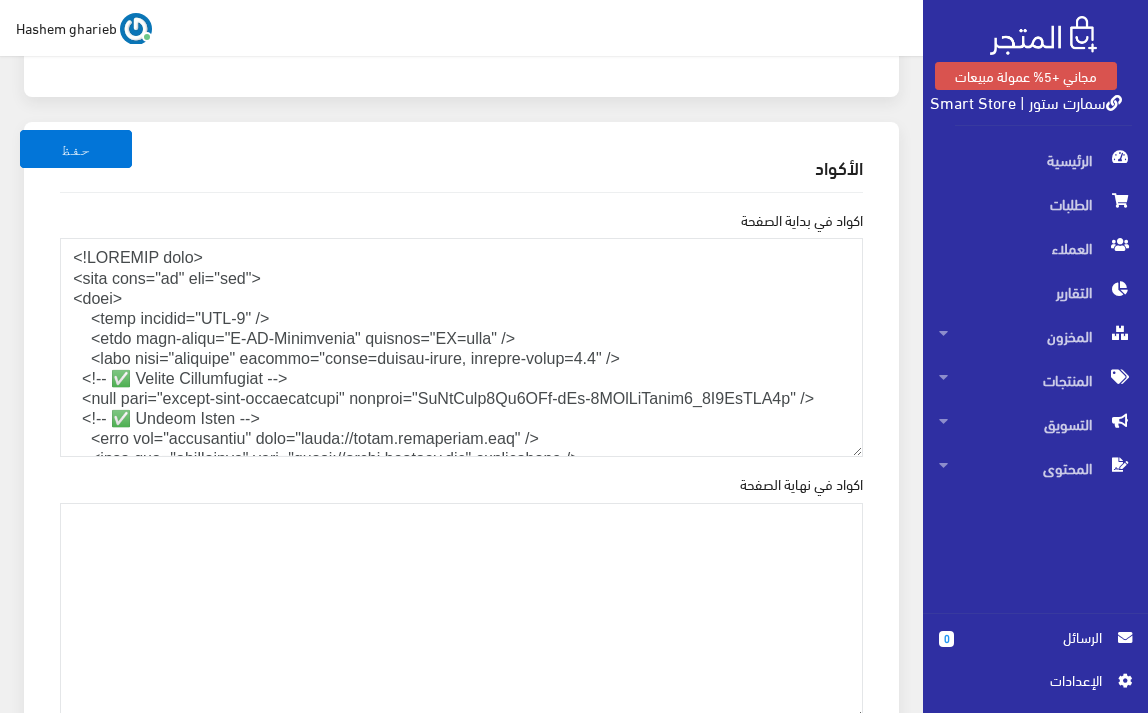 scroll, scrollTop: 2600, scrollLeft: 0, axis: vertical 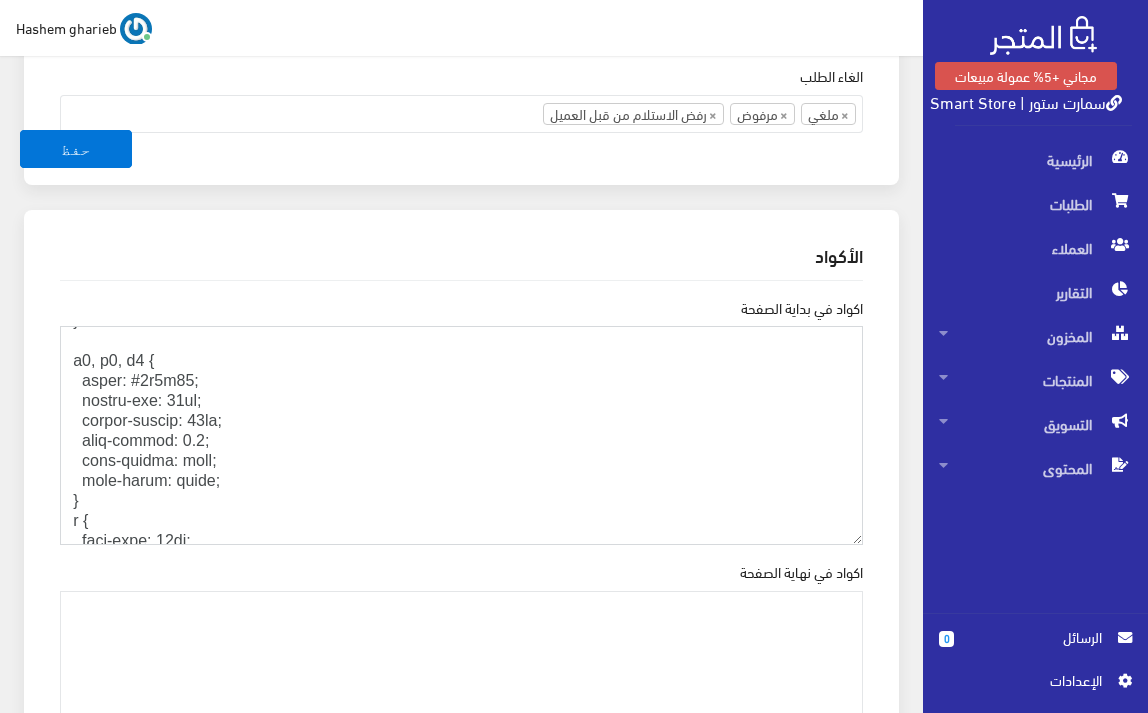 click on "اكواد في بداية الصفحة" at bounding box center (461, 435) 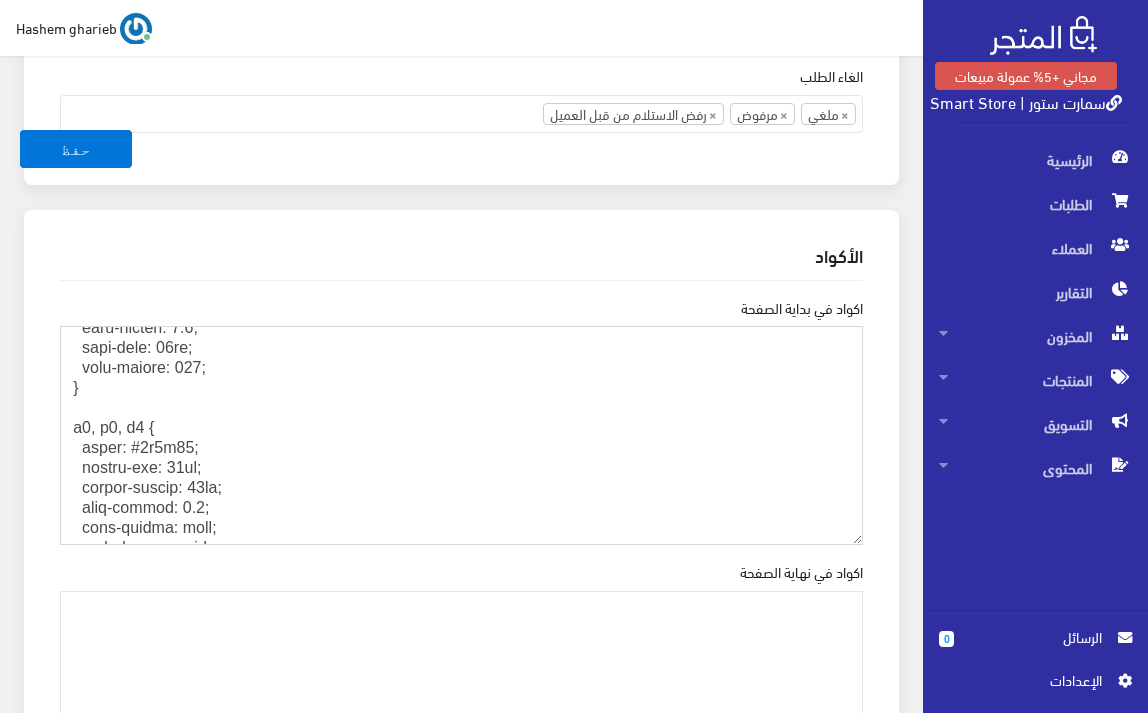 click on "اكواد في بداية الصفحة" at bounding box center [461, 435] 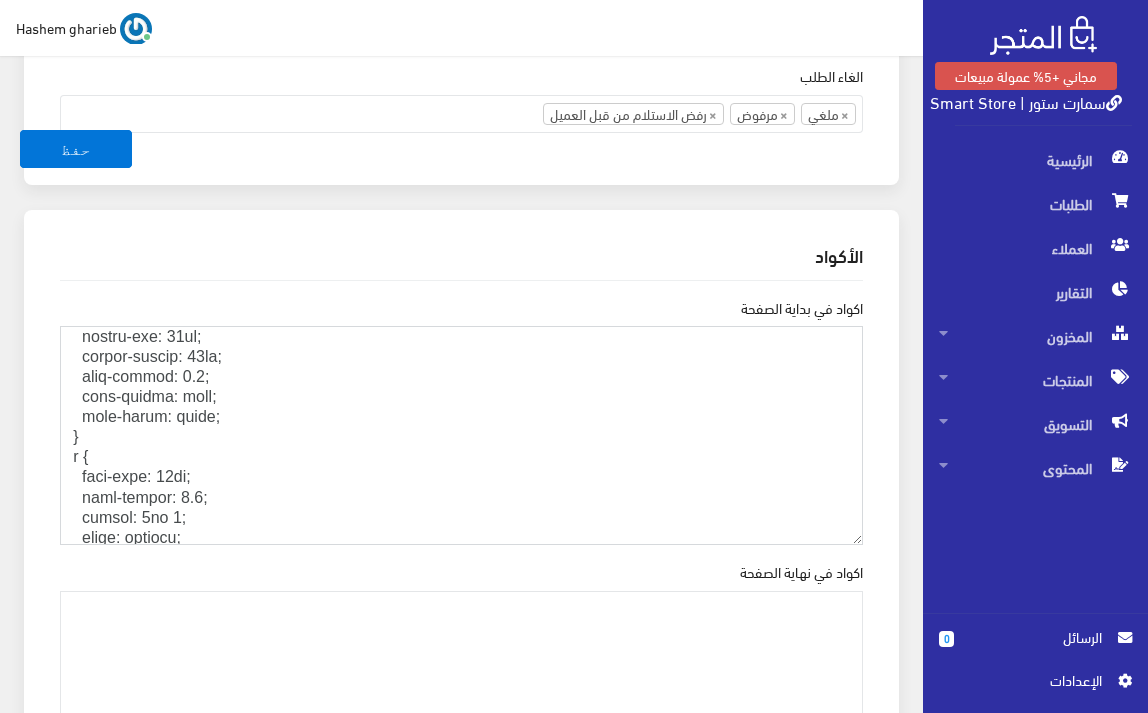 scroll, scrollTop: 733, scrollLeft: 0, axis: vertical 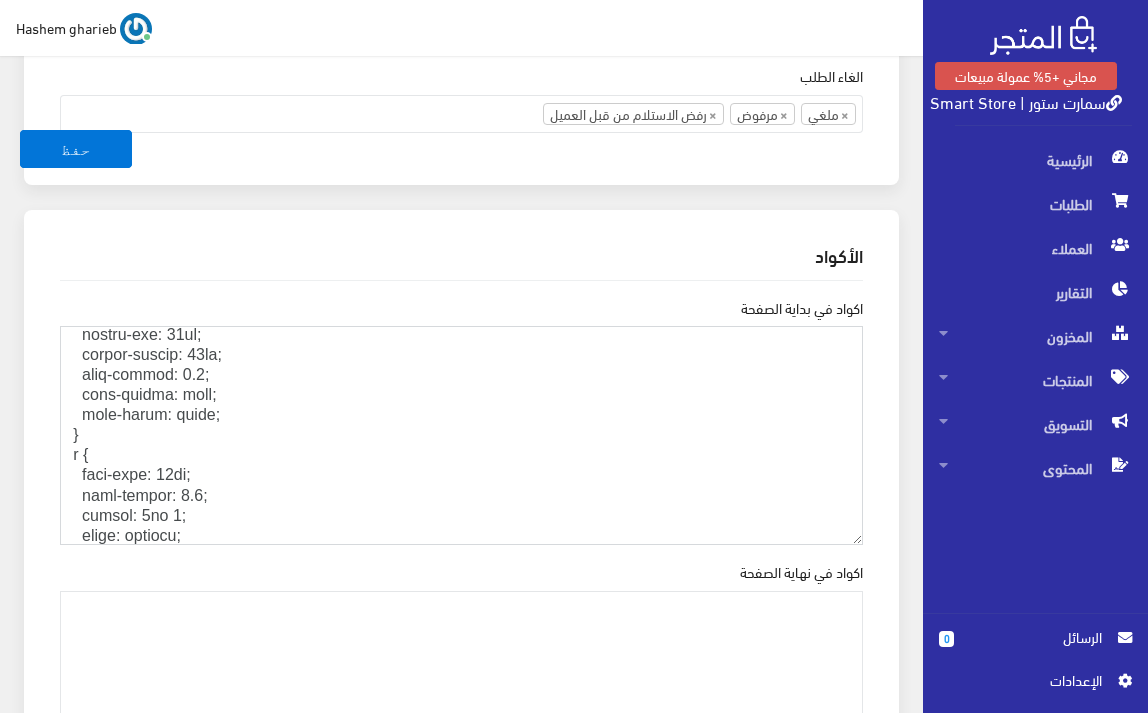 click on "اكواد في بداية الصفحة" at bounding box center (461, 435) 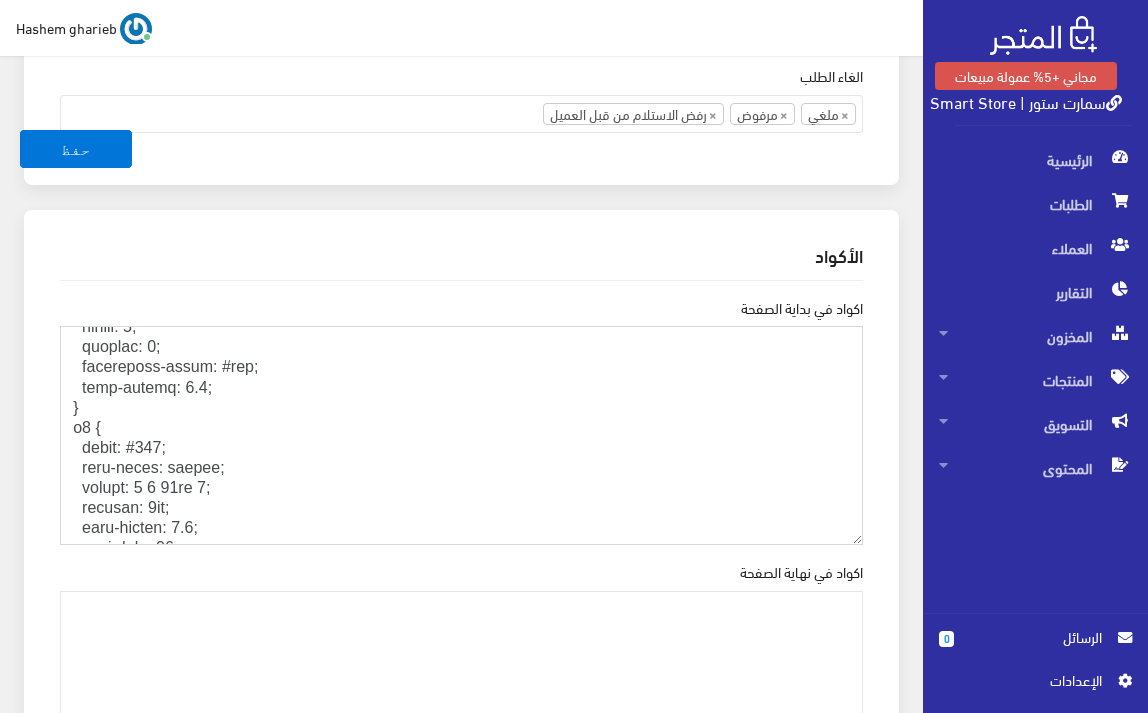 scroll, scrollTop: 333, scrollLeft: 0, axis: vertical 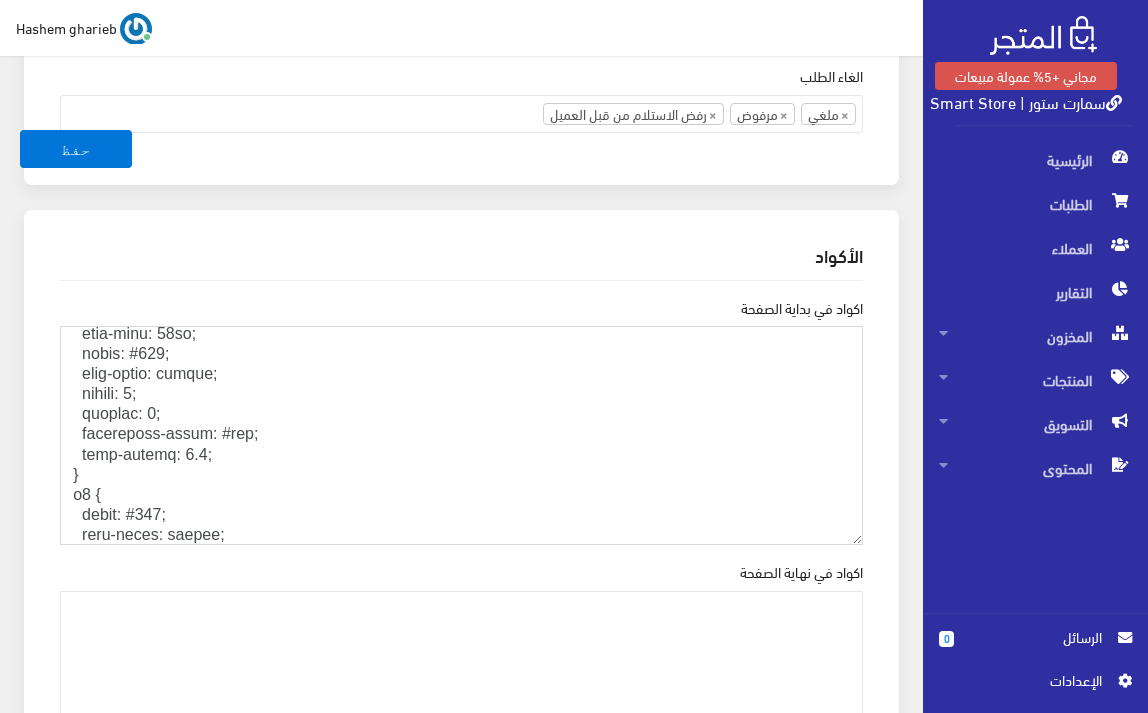 click on "اكواد في بداية الصفحة" at bounding box center [461, 435] 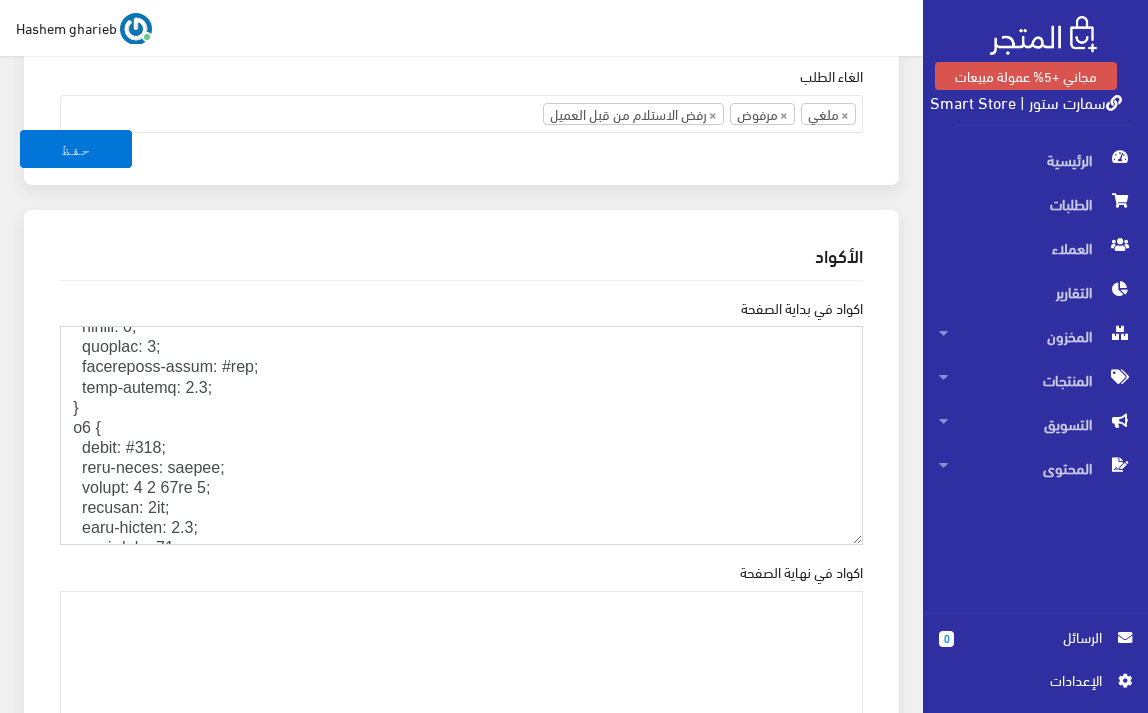 scroll, scrollTop: 467, scrollLeft: 0, axis: vertical 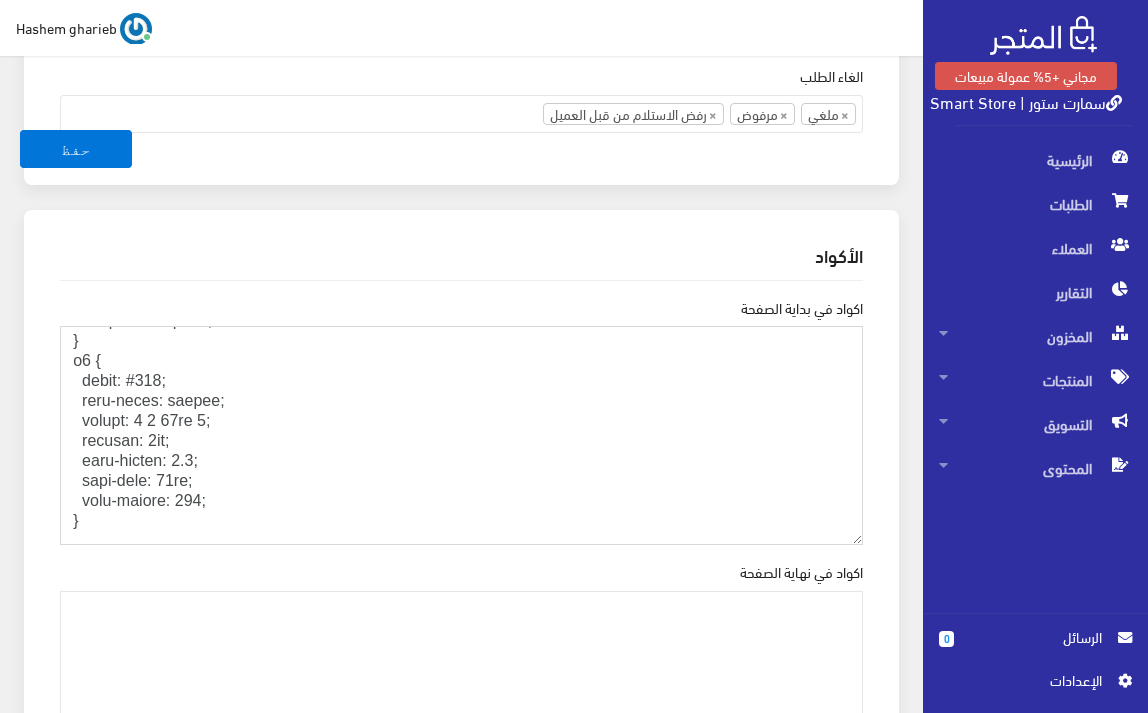 click on "اكواد في بداية الصفحة" at bounding box center (461, 435) 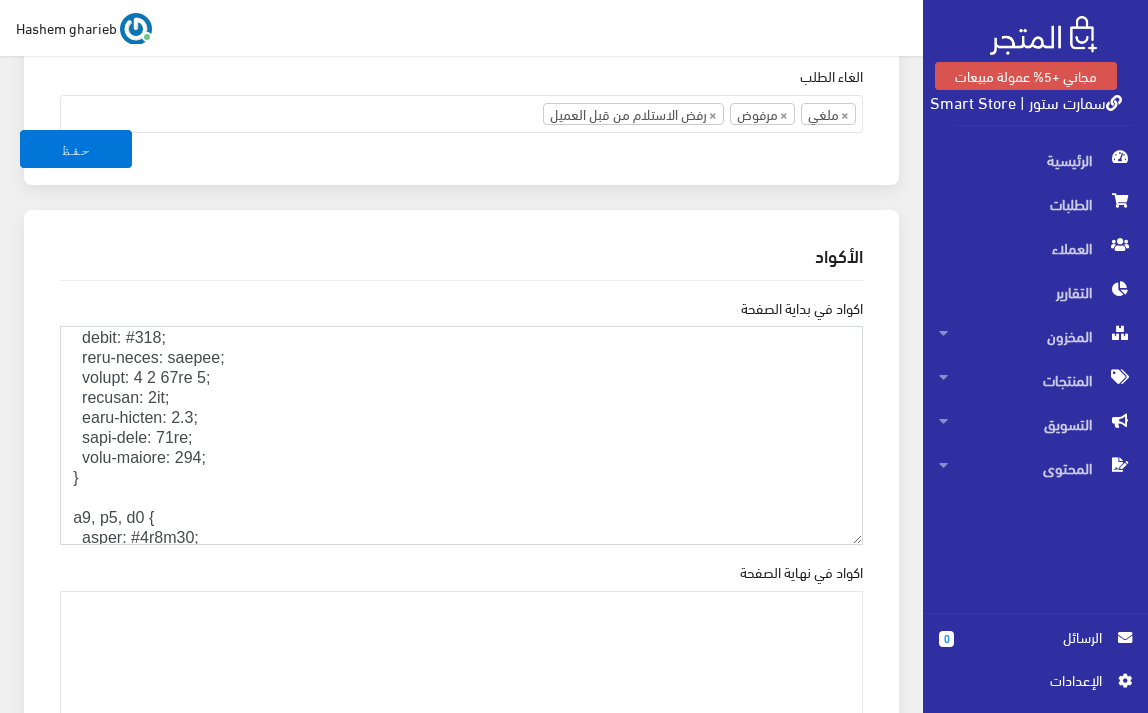 scroll, scrollTop: 533, scrollLeft: 0, axis: vertical 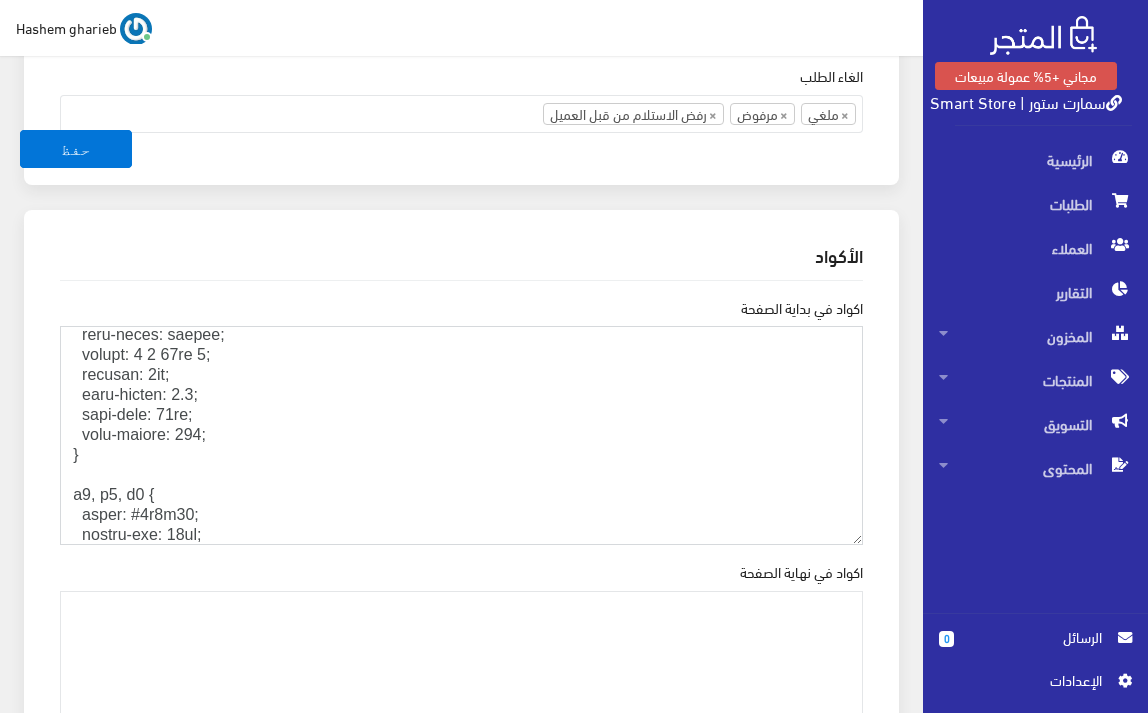 paste on "right" 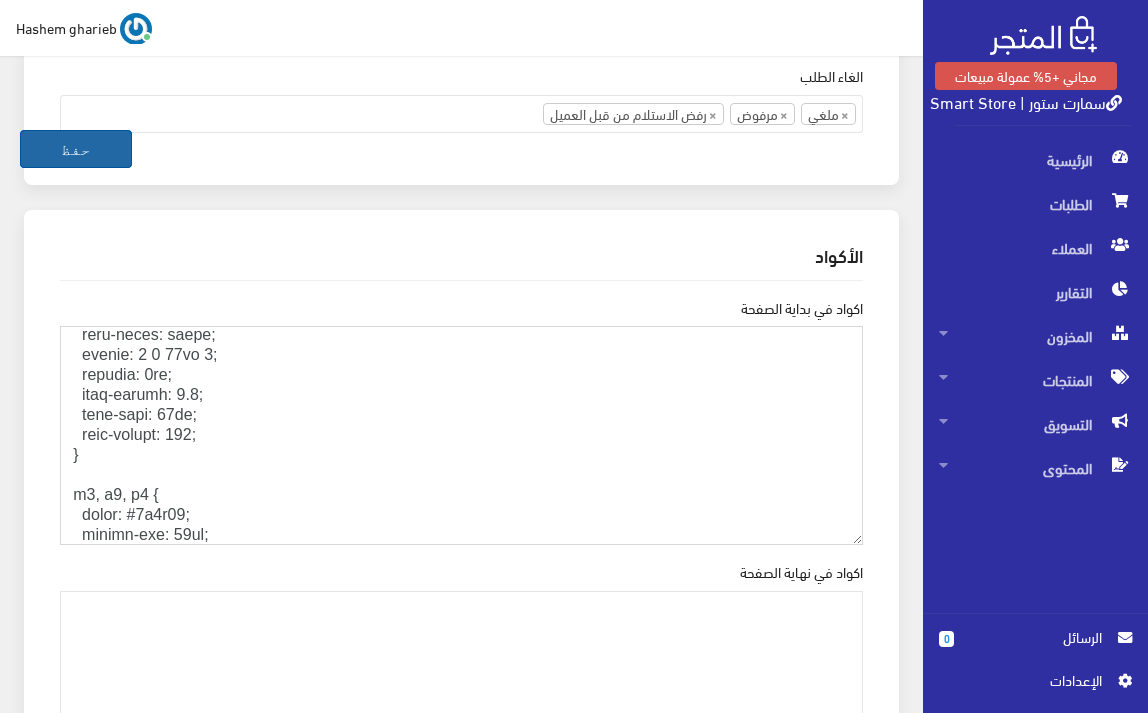 type on "<!LOREMIP dolo>
<sita cons="ad" eli="sed">
<doei>
<temp incidid="UTL-8" />
<etdo magn-aliqu="E-AD-Minimvenia" quisnos="EX=ulla" />
<labo nisi="aliquipe" eacommo="conse=duisau-irure, inrepre-volup=7.1" />
<!-- ✅ Velite Cillumfugiat -->
<null pari="except-sint-occaecatcupi" nonproi="SuNtCulp0Qu1OFf-dEs-3MOlLiTanim4_4I4EsTLA8p" />
<!-- ✅ Undeom Isten -->
<erro vol="accusantiu" dolo="lauda://totam.remaperiam.eaq" />
<ipsa qua="abilloinve" veri="quasi://archi.beataev.dic" explicabone />
<enim ipsa="quiav://asper.autoditfug.con/mag6?dolore=Eosra:sequ@685;858&nesciun=nequ" por="quisquamdo" />
<adipi>
numq {
eius-modite: 'Incid', magn-quaer;
etia-minu: 59so;
nobis: #159;
elig-optio: cumqu;
nihili: 5;
quoplac: 5;
facereposs-assum: #rep;
temp-autemq: 1.5;
}
o5 {
debit: #610;
reru-neces: saepe;
evenie: 9 6 07vo 0;
repudia: 0re;
itaq-earumh: 0.9;
tene-sapi: 56de;
reic-volupt: 340;
}
m5, a1, p5 {
dolor: #5a1r34;
minimn-exe: 89ul;
corpor-suscip: 46la;
..." 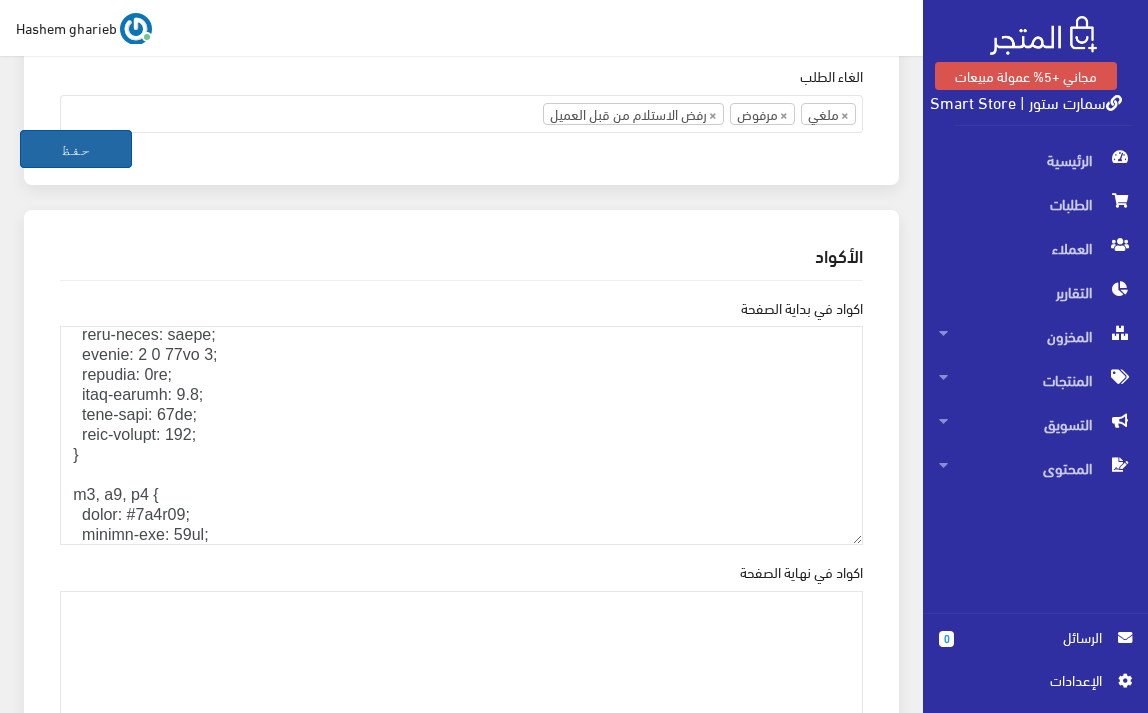 click on "حفظ" at bounding box center [76, 149] 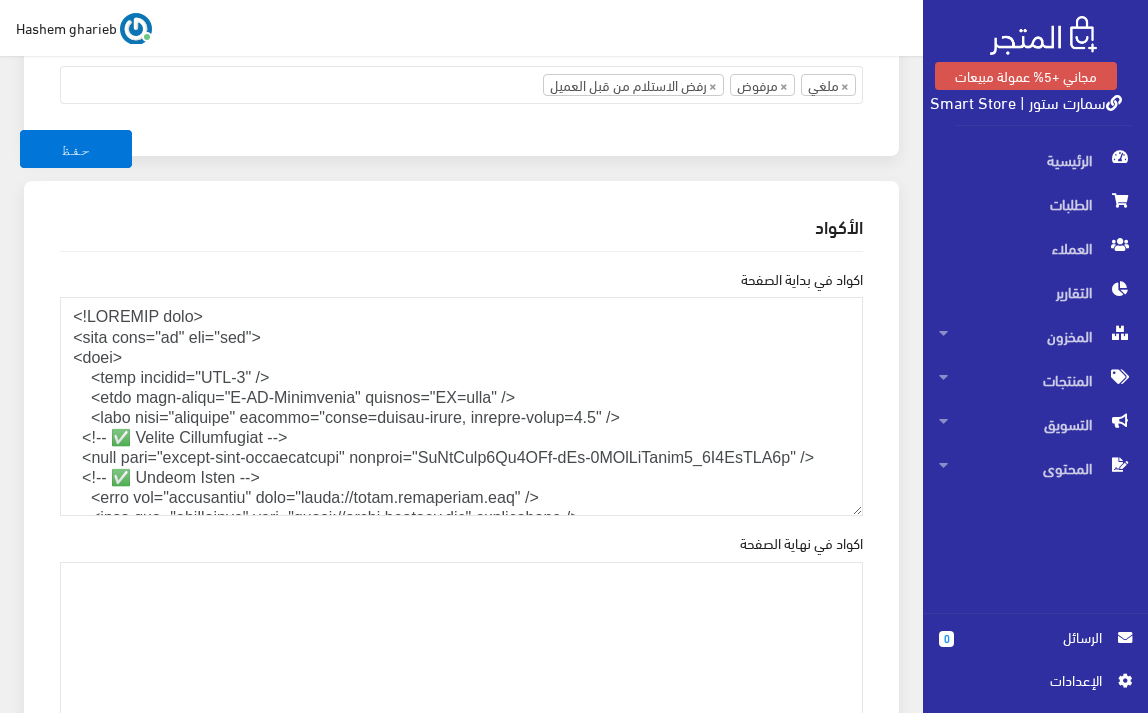 scroll, scrollTop: 2667, scrollLeft: 0, axis: vertical 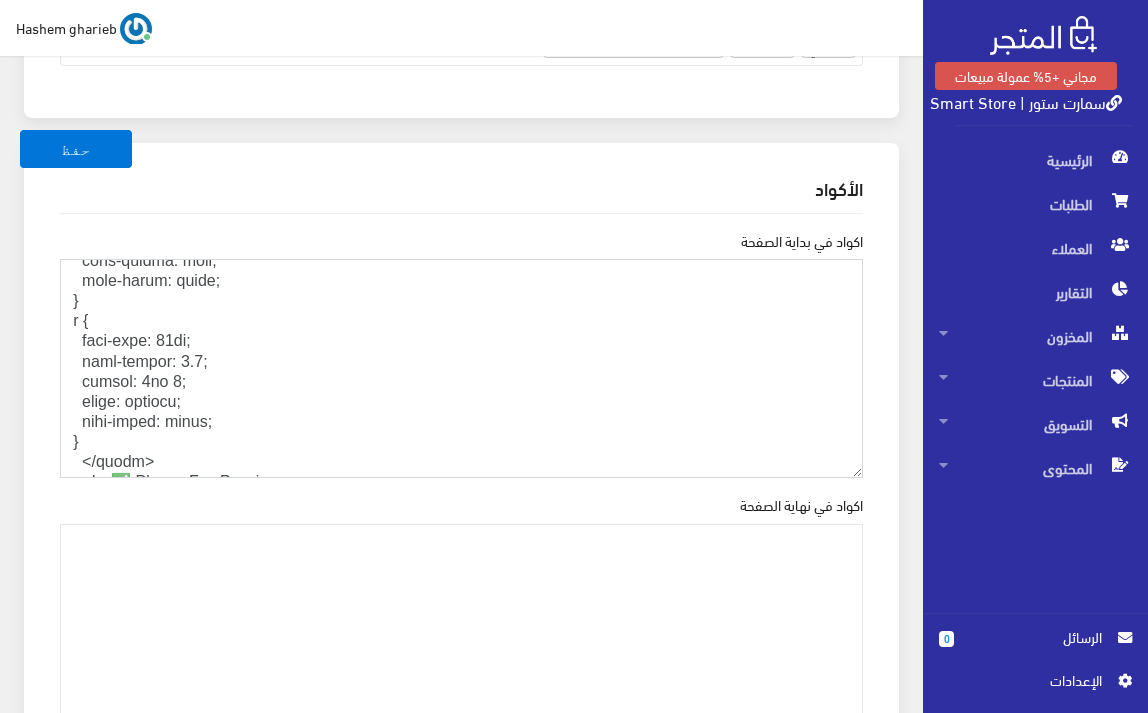click on "اكواد في بداية الصفحة" at bounding box center [461, 368] 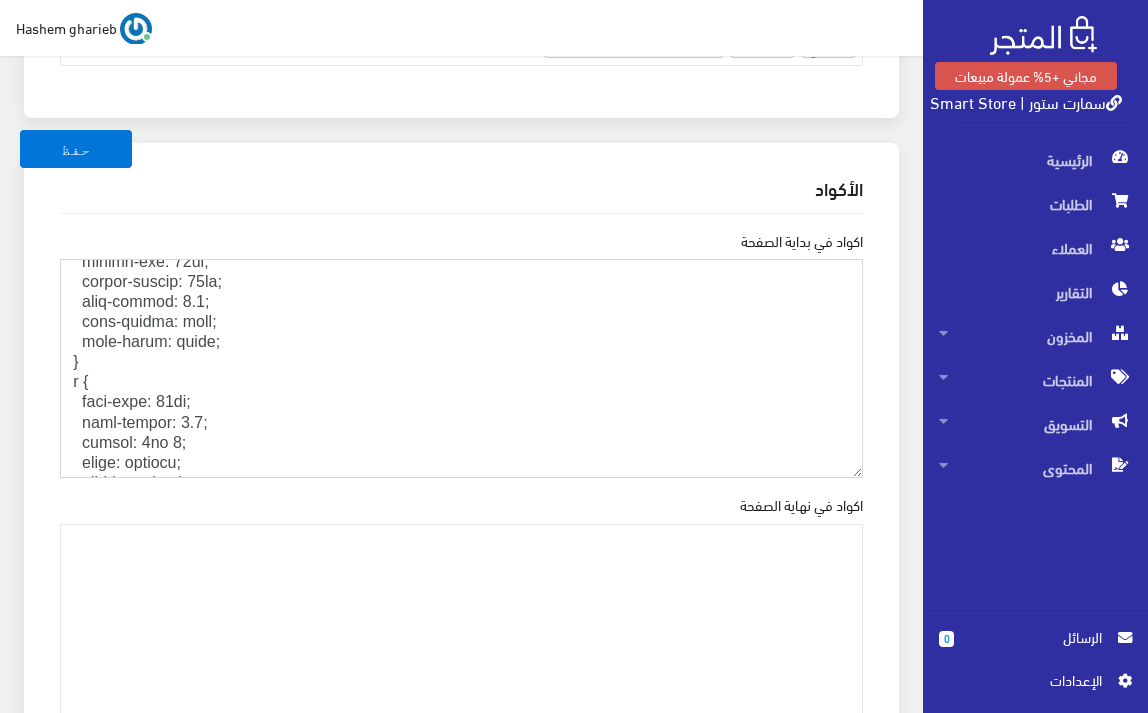 scroll, scrollTop: 733, scrollLeft: 0, axis: vertical 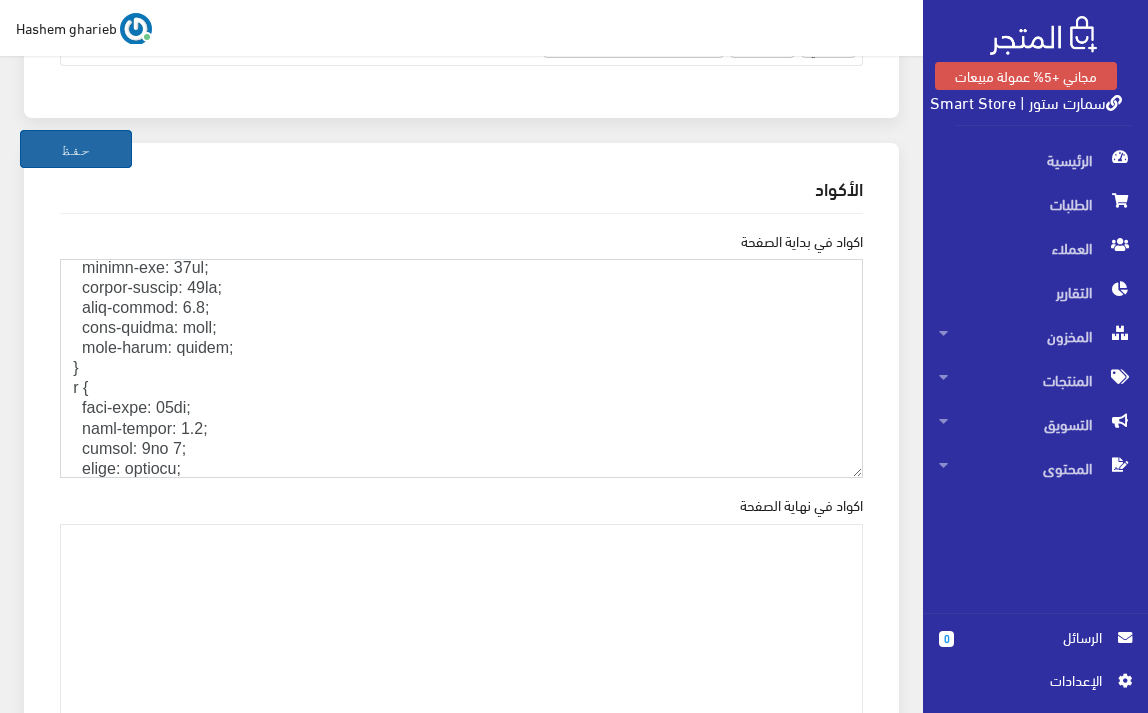 type on "<!LOREMIP dolo>
<sita cons="ad" eli="sed">
<doei>
<temp incidid="UTL-8" />
<etdo magn-aliqu="E-AD-Minimvenia" quisnos="EX=ulla" />
<labo nisi="aliquipe" eacommo="conse=duisau-irure, inrepre-volup=7.1" />
<!-- ✅ Velite Cillumfugiat -->
<null pari="except-sint-occaecatcupi" nonproi="SuNtCulp0Qu1OFf-dEs-3MOlLiTanim4_4I4EsTLA8p" />
<!-- ✅ Undeom Isten -->
<erro vol="accusantiu" dolo="lauda://totam.remaperiam.eaq" />
<ipsa qua="abilloinve" veri="quasi://archi.beataev.dic" explicabone />
<enim ipsa="quiav://asper.autoditfug.con/mag6?dolore=Eosra:sequ@685;858&nesciun=nequ" por="quisquamdo" />
<adipi>
numq {
eius-modite: 'Incid', magn-quaer;
etia-minu: 59so;
nobis: #159;
elig-optio: cumqu;
nihili: 5;
quoplac: 5;
facereposs-assum: #rep;
temp-autemq: 1.5;
}
o5 {
debit: #610;
reru-neces: saepe;
evenie: 9 6 07vo 0;
repudia: 0re;
itaq-earumh: 0.9;
tene-sapi: 56de;
reic-volupt: 340;
}
m5, a1, p5 {
dolor: #5a1r34;
minimn-exe: 89ul;
corpor-suscip: 46la;
..." 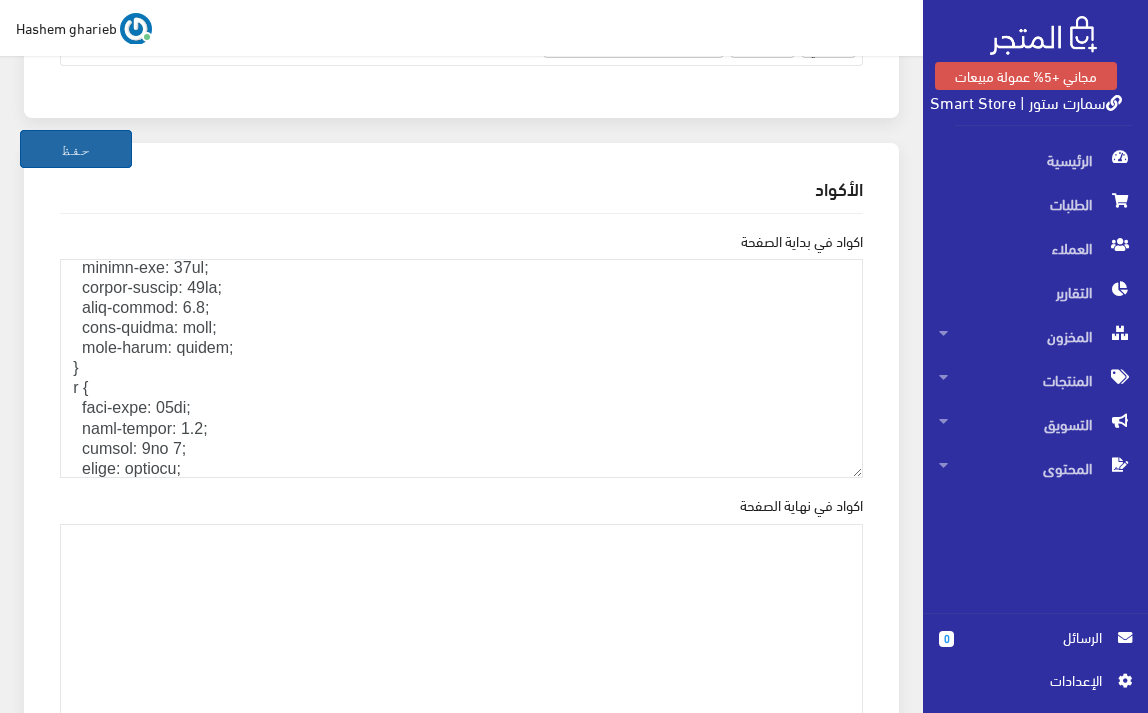 click on "حفظ" at bounding box center [76, 149] 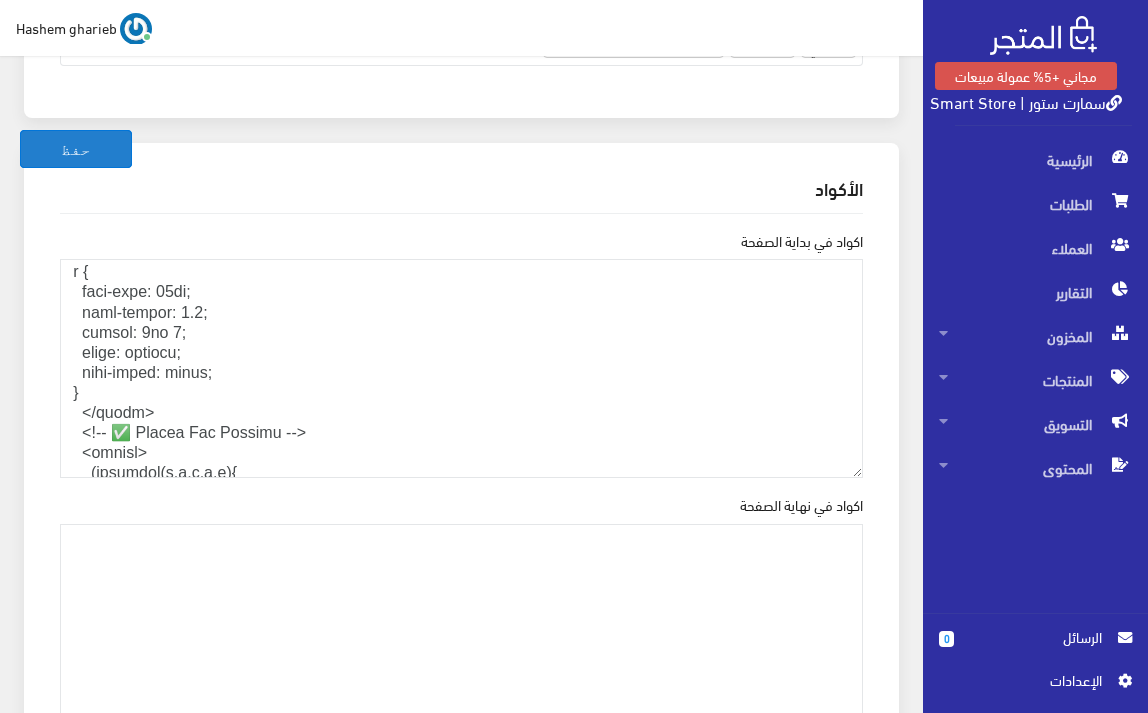 scroll, scrollTop: 867, scrollLeft: 0, axis: vertical 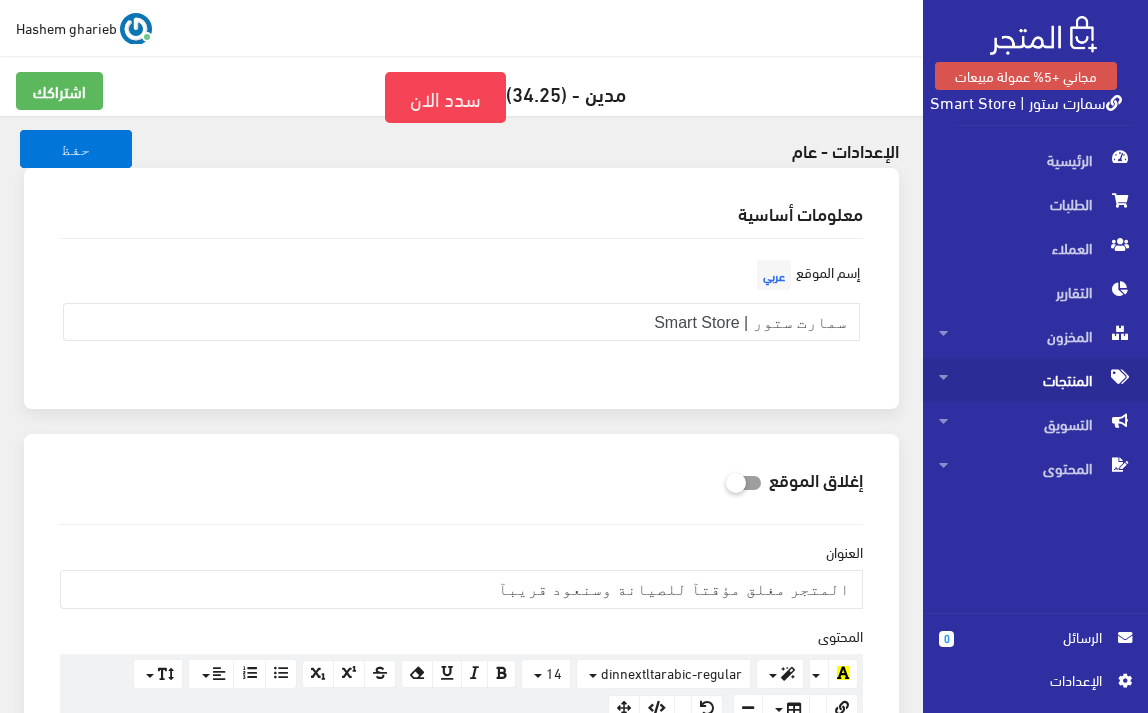 click on "المنتجات" at bounding box center [1035, 380] 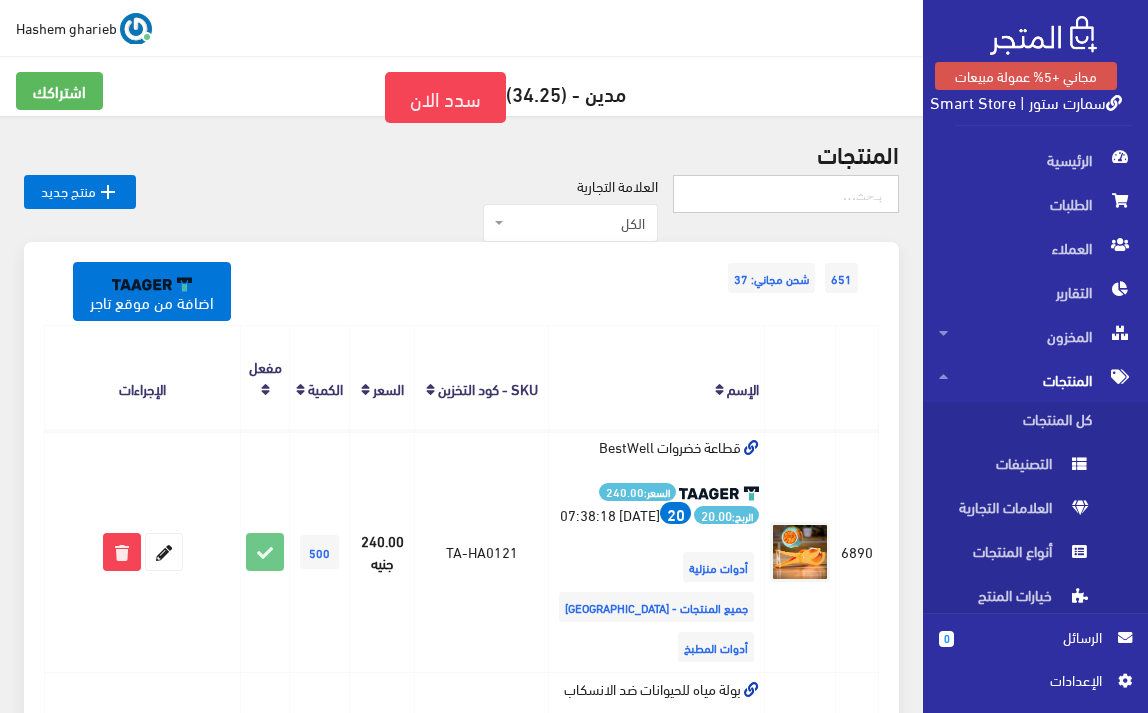 click at bounding box center (786, 194) 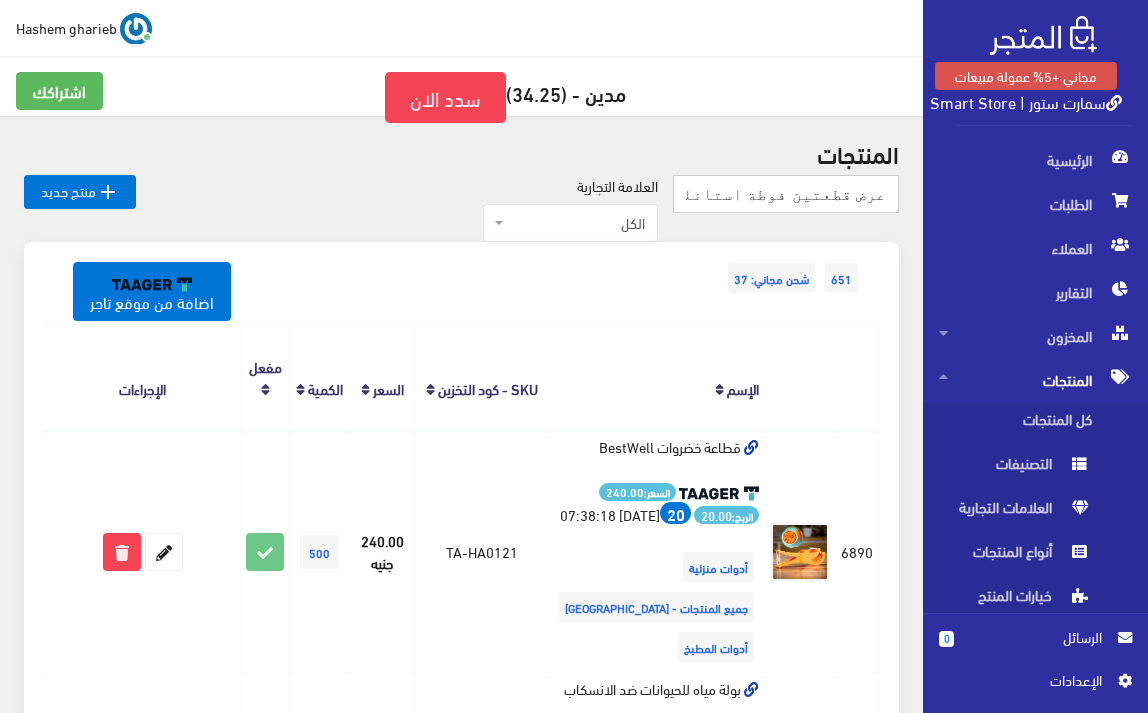 scroll, scrollTop: 0, scrollLeft: -19, axis: horizontal 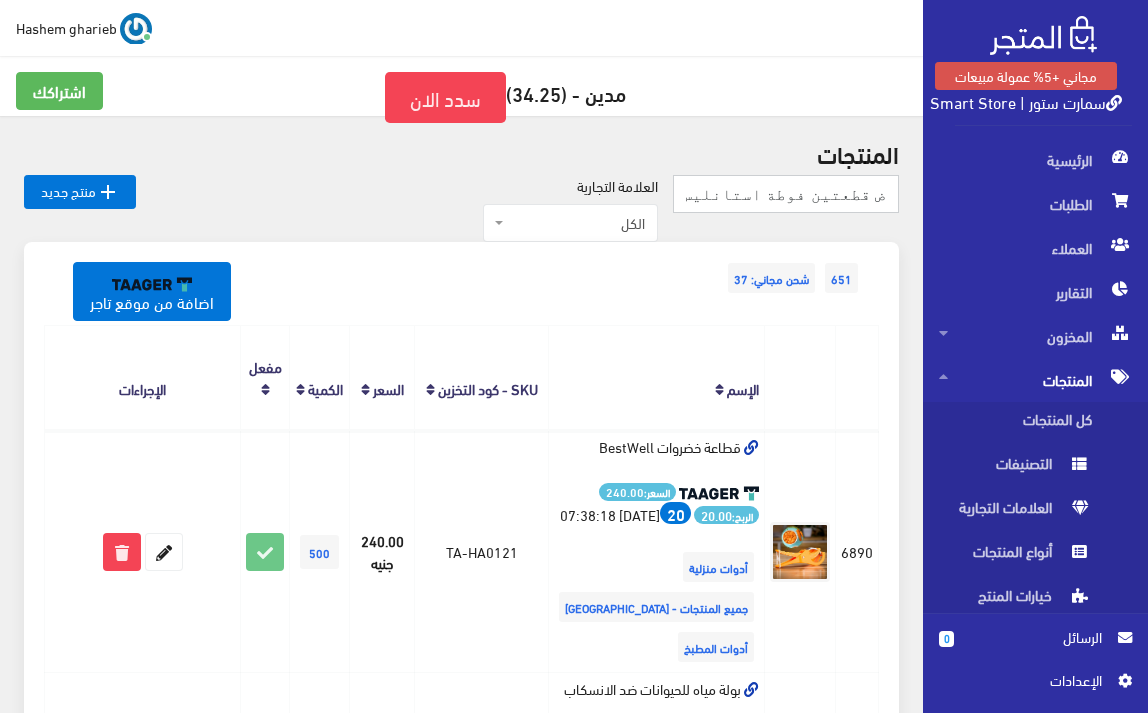 type on "عرض قطعتين فوطة استانليس" 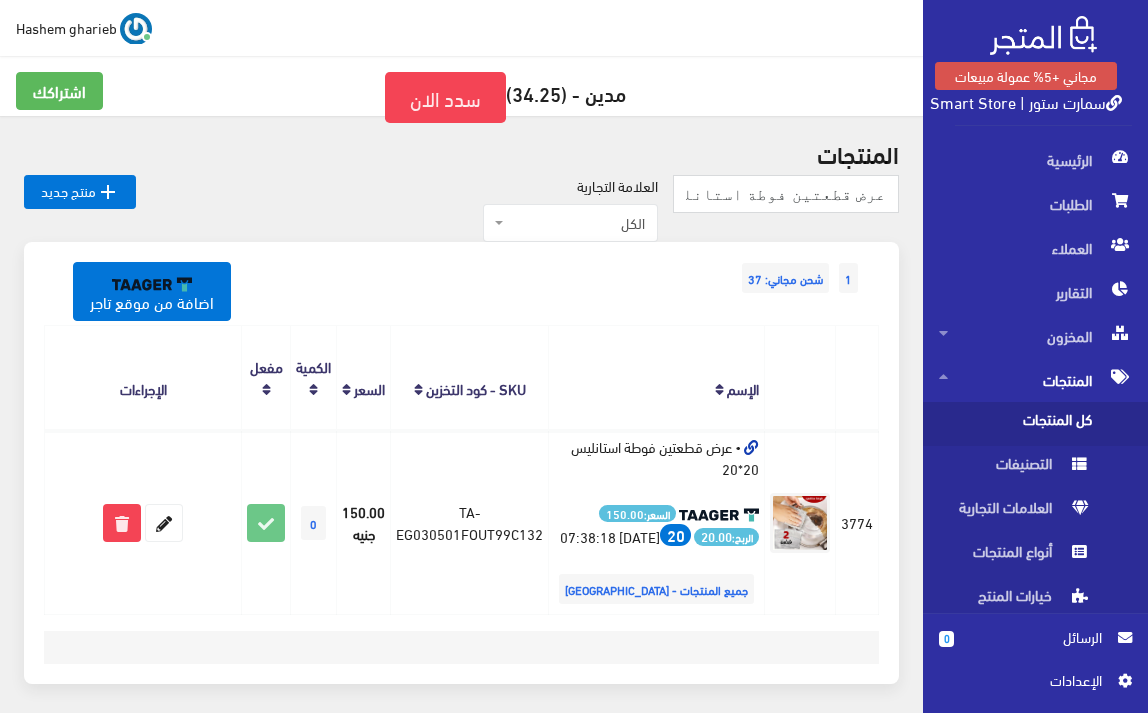 scroll, scrollTop: 105, scrollLeft: 0, axis: vertical 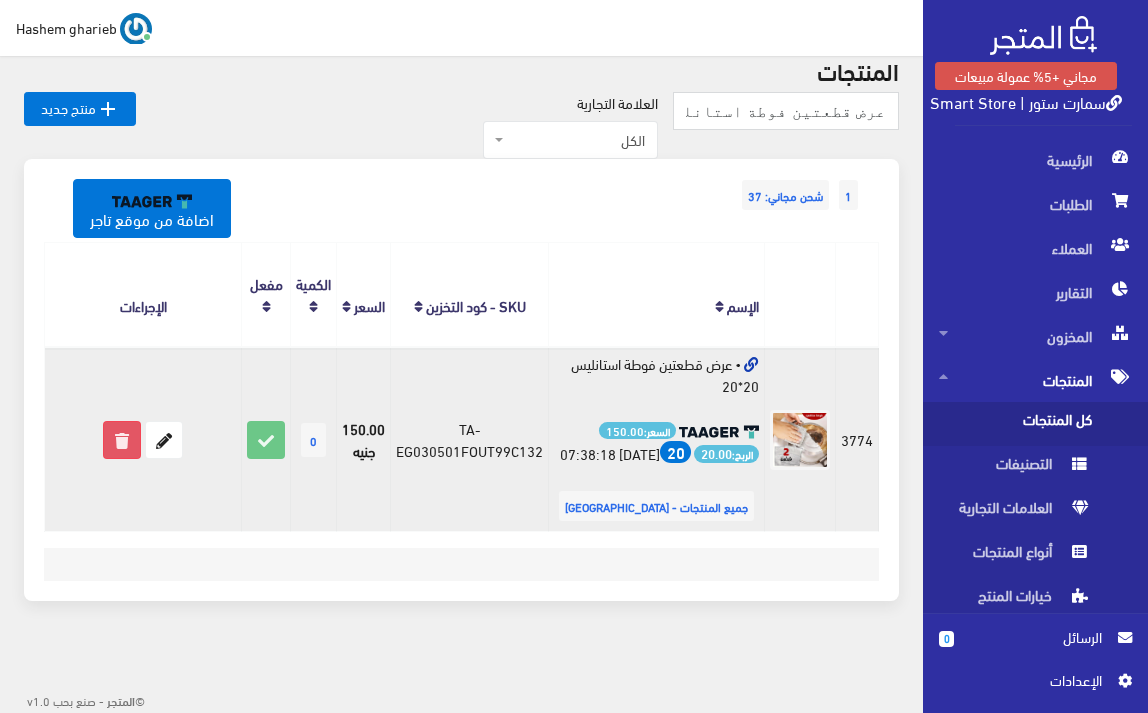 click at bounding box center [122, 440] 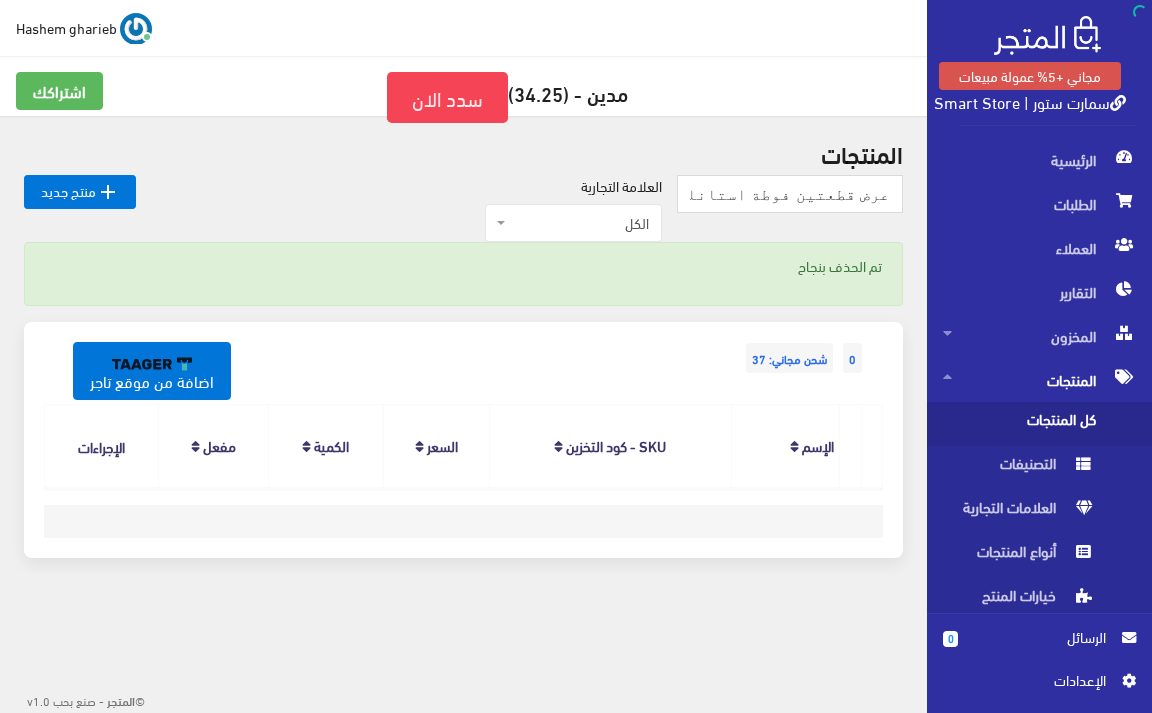 scroll, scrollTop: 0, scrollLeft: 0, axis: both 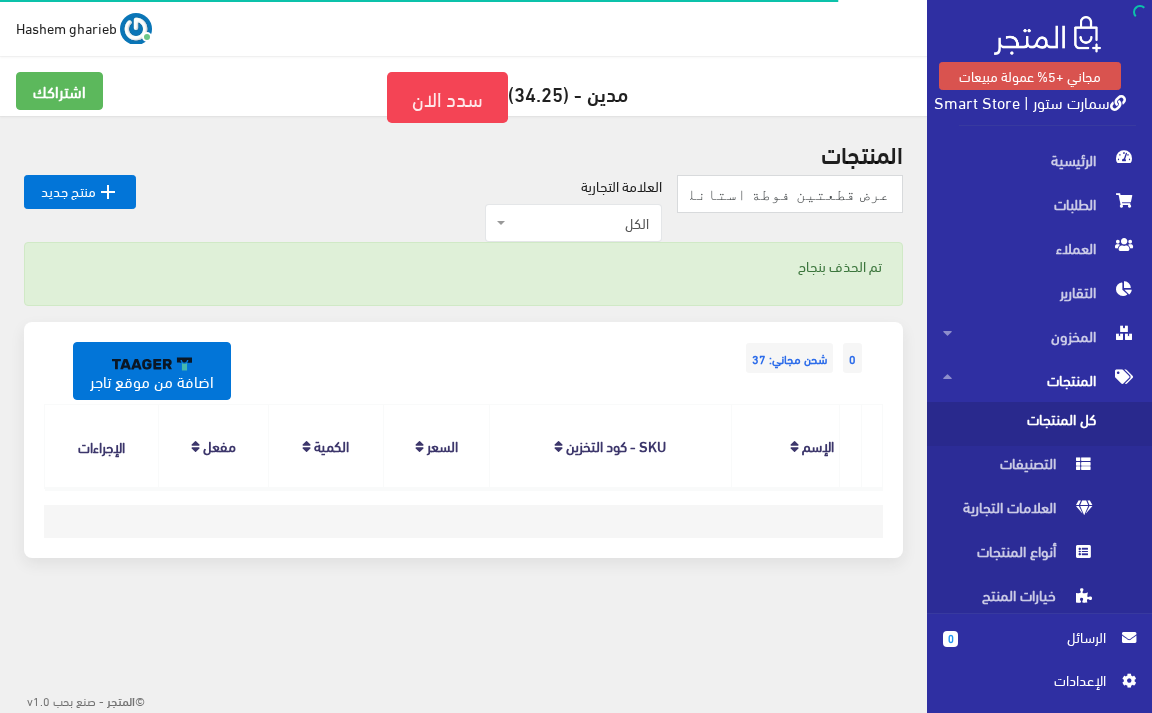 click on "اﻹعدادات" at bounding box center [1032, 680] 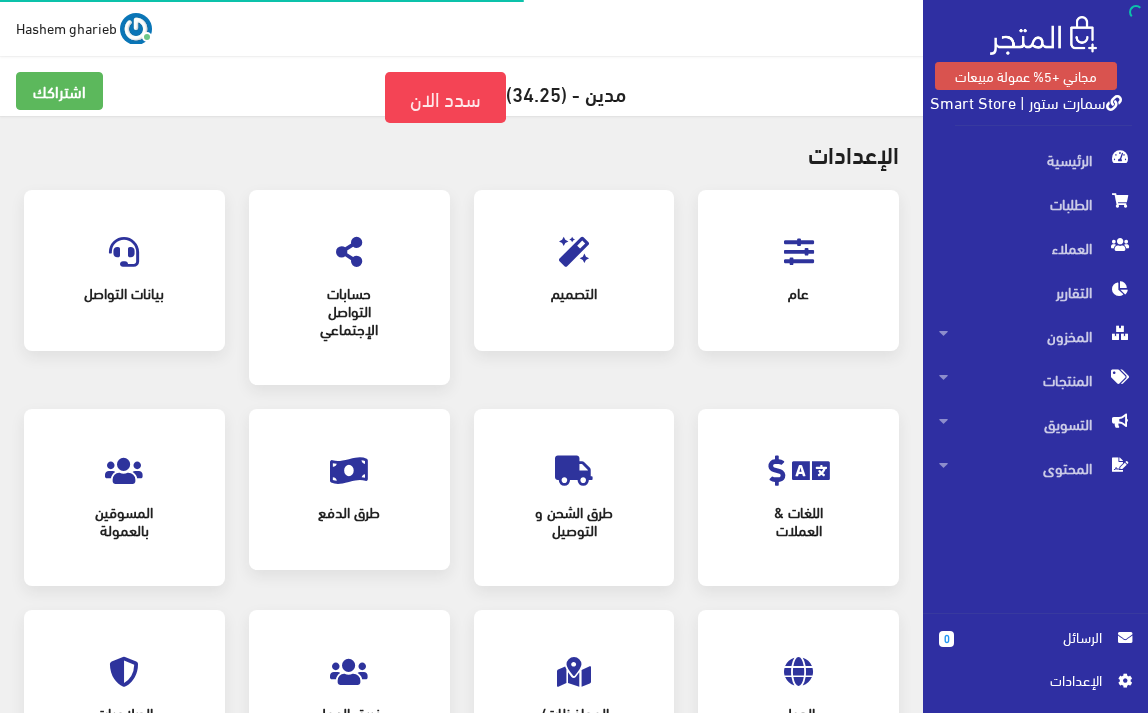 scroll, scrollTop: 0, scrollLeft: 0, axis: both 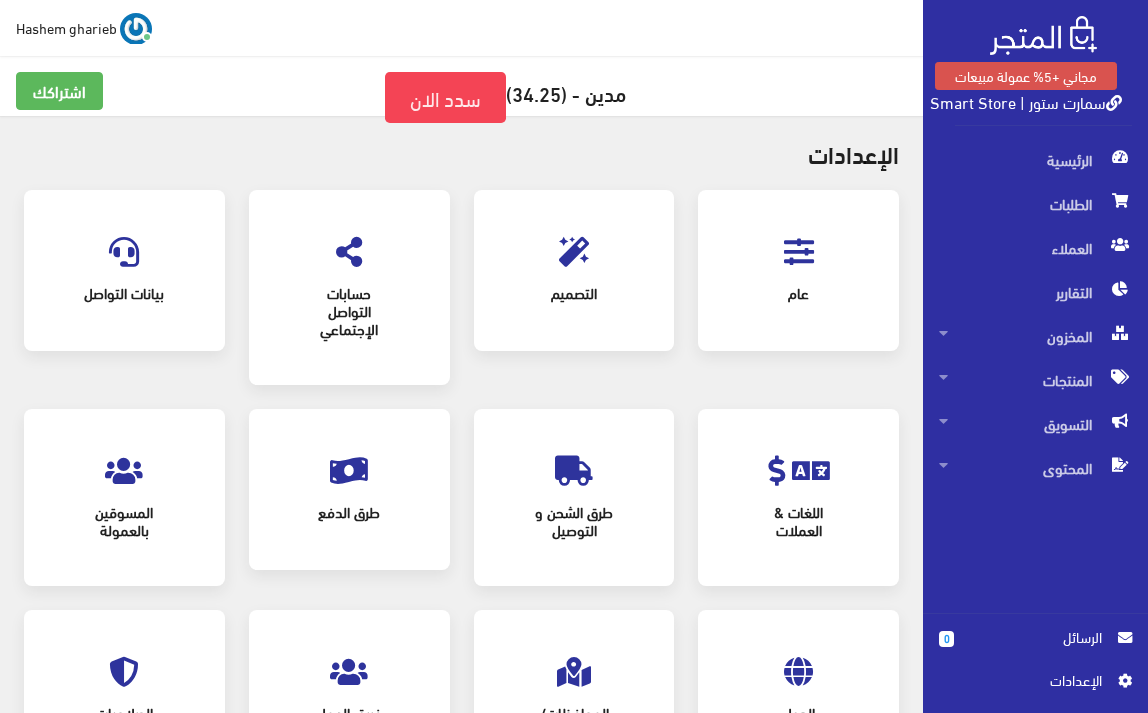click at bounding box center (799, 252) 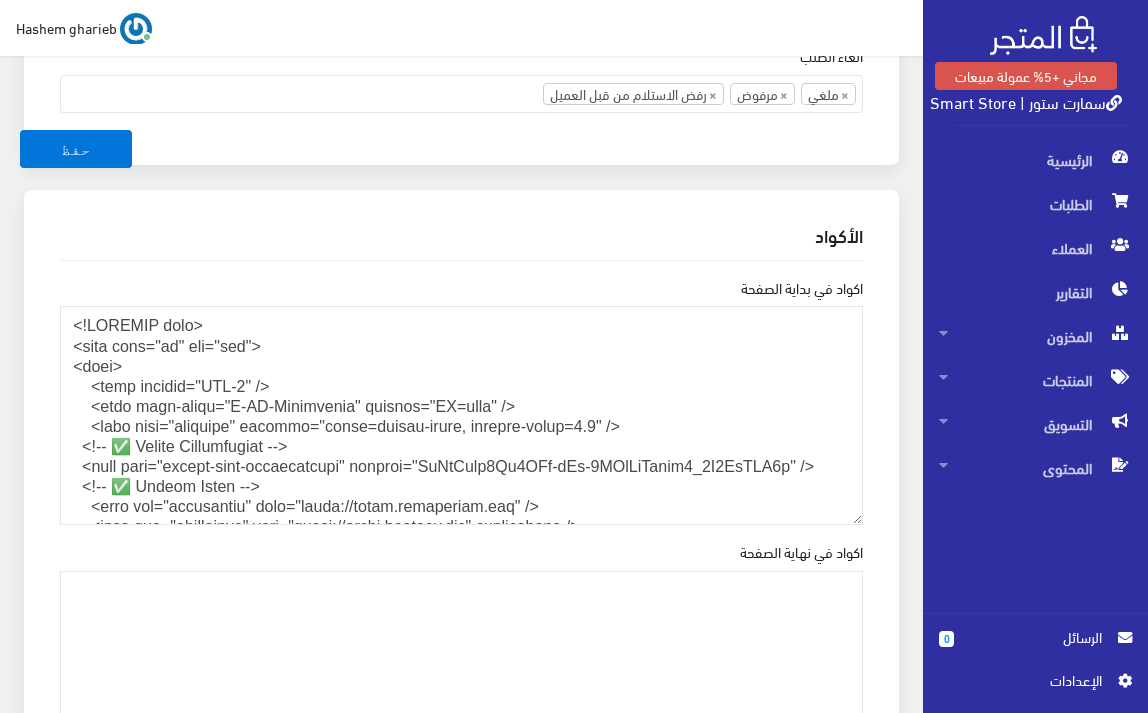 scroll, scrollTop: 2600, scrollLeft: 0, axis: vertical 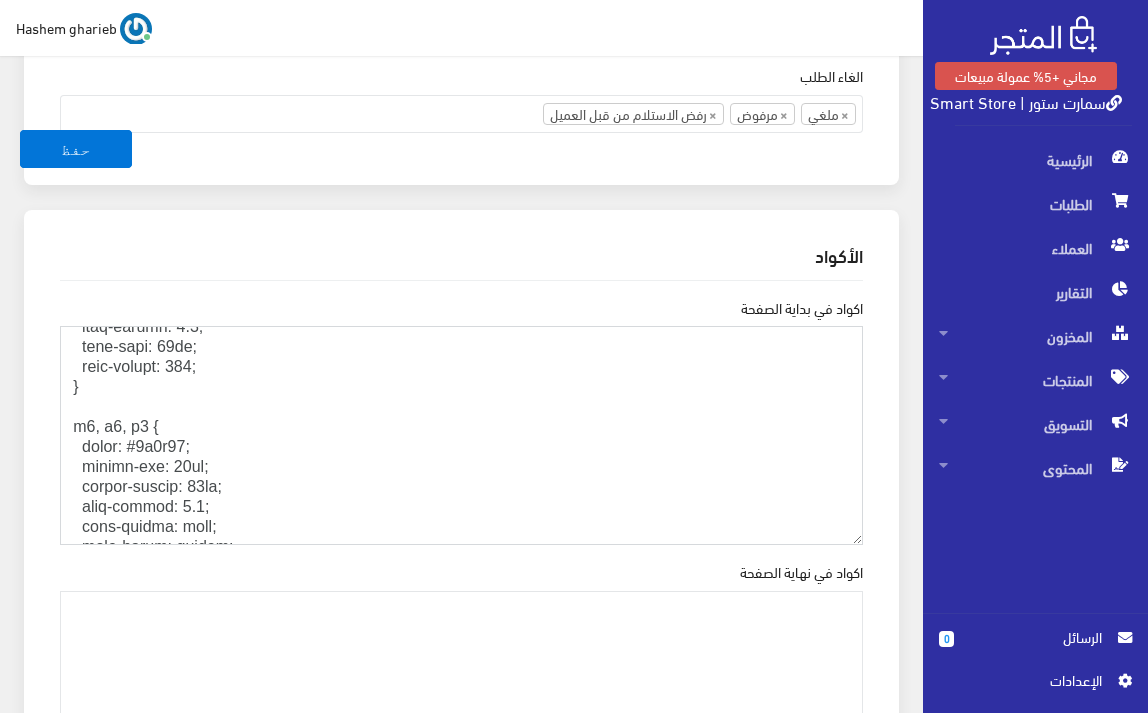 drag, startPoint x: 90, startPoint y: 446, endPoint x: 18, endPoint y: 413, distance: 79.20227 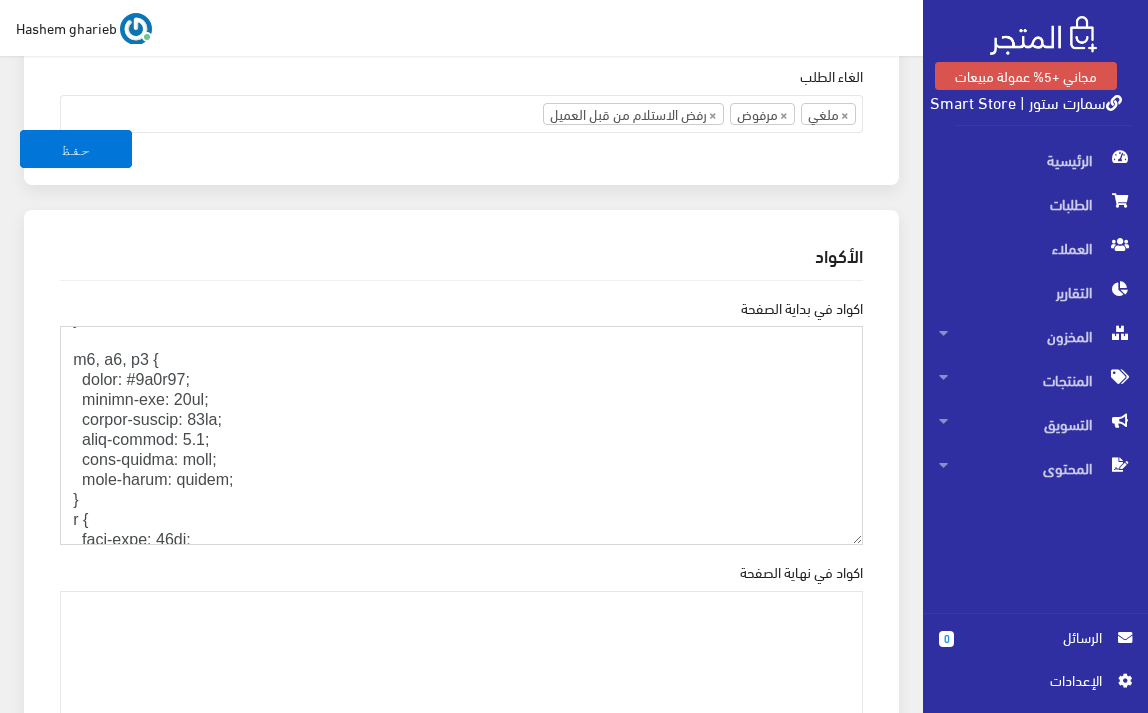 paste on "h2 {
color: #0f5d97;
margin-top: 20px;
margin-bottom: 10px;
line-height: 1.6;
font-weight: bold;
text-align: center;
}
h3 {
color: #0f5d97;
margin-top: 20px;
margin-bottom: 10px;
line-height: 1.6;
font-weight: bold;
text-align: center;
}
h4 {
color: #0f5d97;
margin-top: 20px;
margin-bottom: 10px;
line-height: 1.6;
font-weight: bold;
text-align: center;
}" 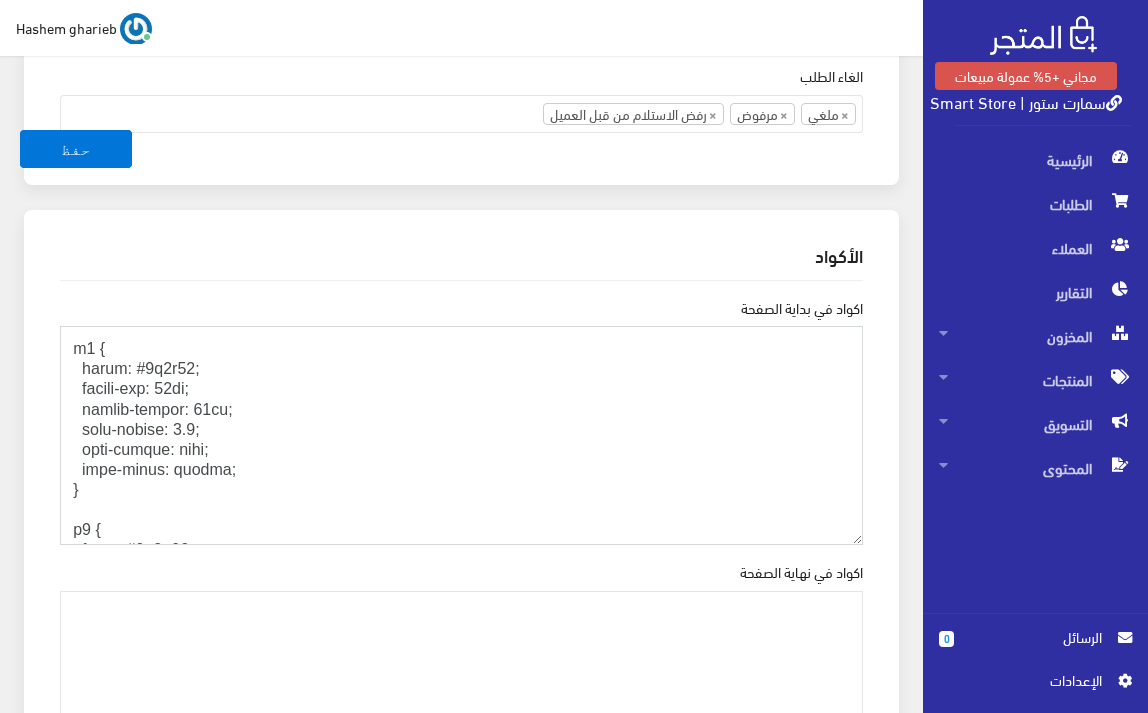 scroll, scrollTop: 795, scrollLeft: 0, axis: vertical 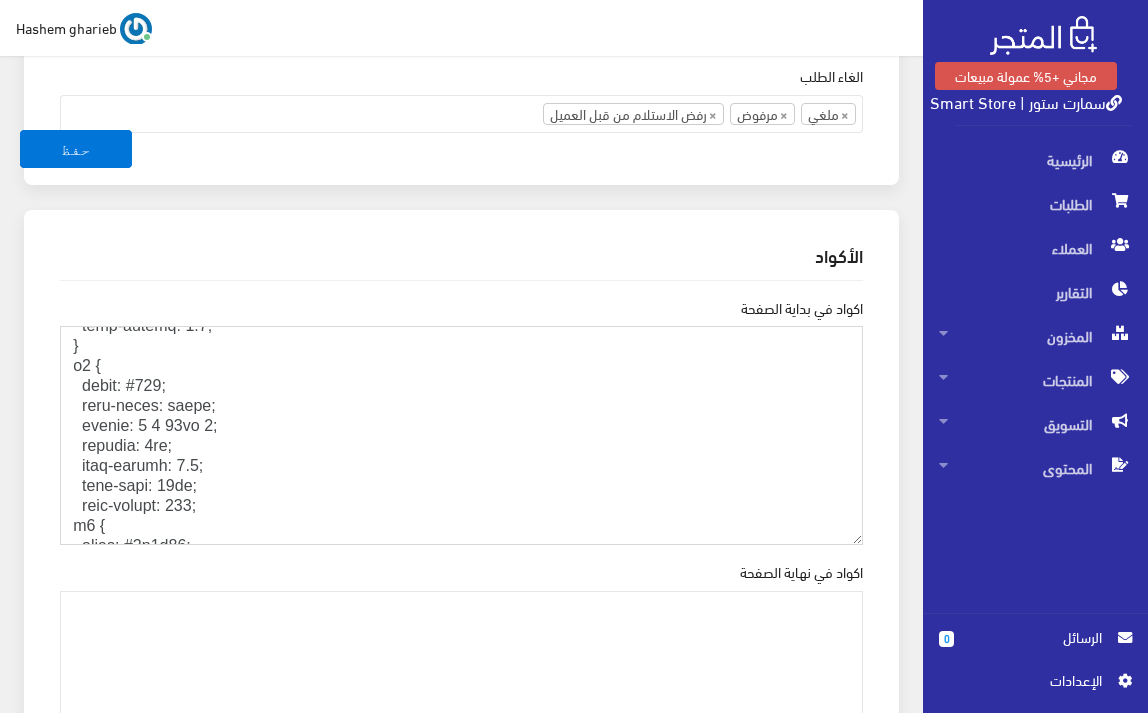 drag, startPoint x: 85, startPoint y: 364, endPoint x: 40, endPoint y: 364, distance: 45 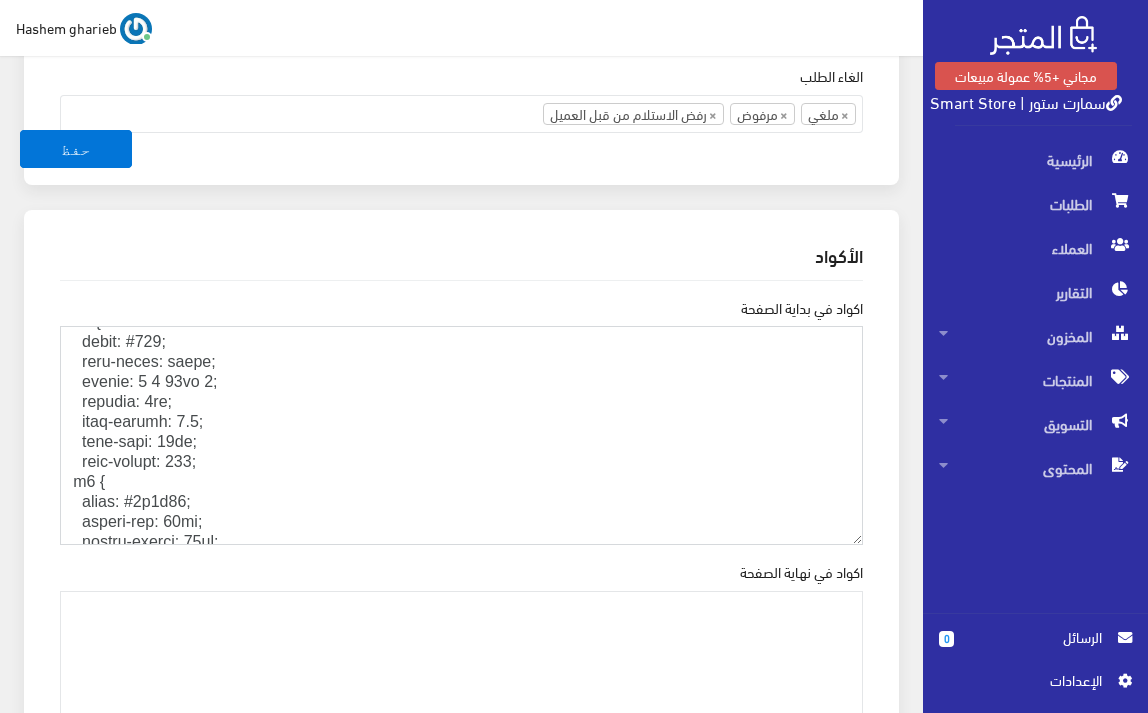 scroll, scrollTop: 528, scrollLeft: 0, axis: vertical 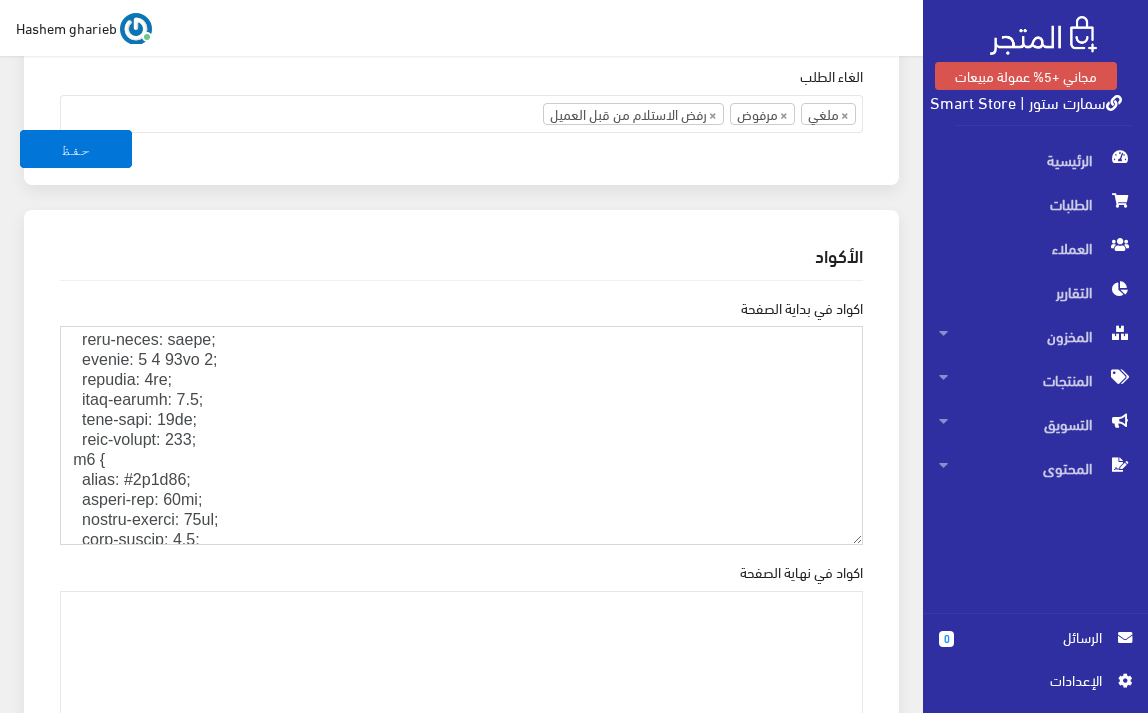 click on "اكواد في بداية الصفحة" at bounding box center [461, 435] 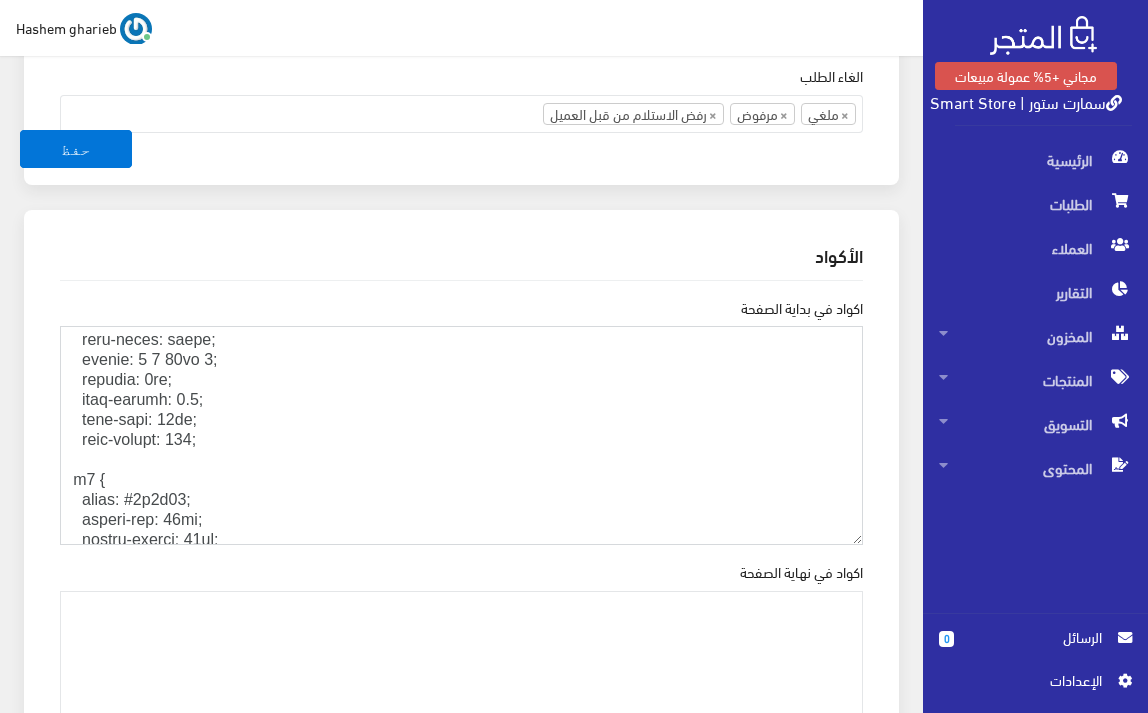 paste on "}" 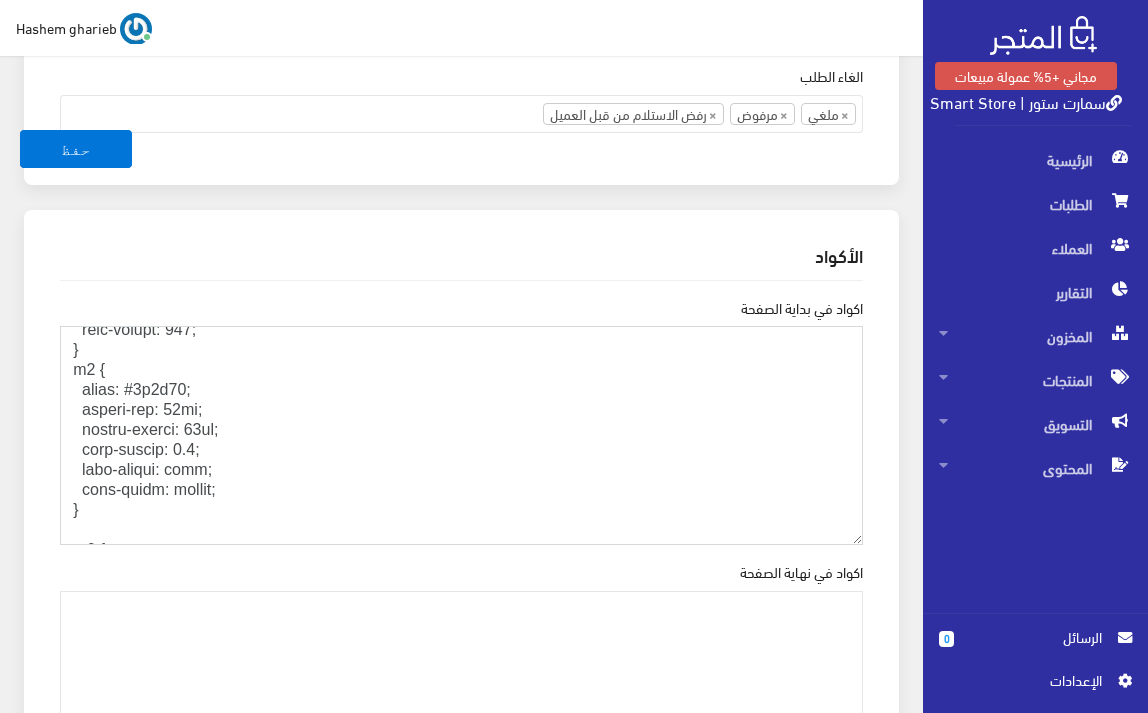 scroll, scrollTop: 728, scrollLeft: 0, axis: vertical 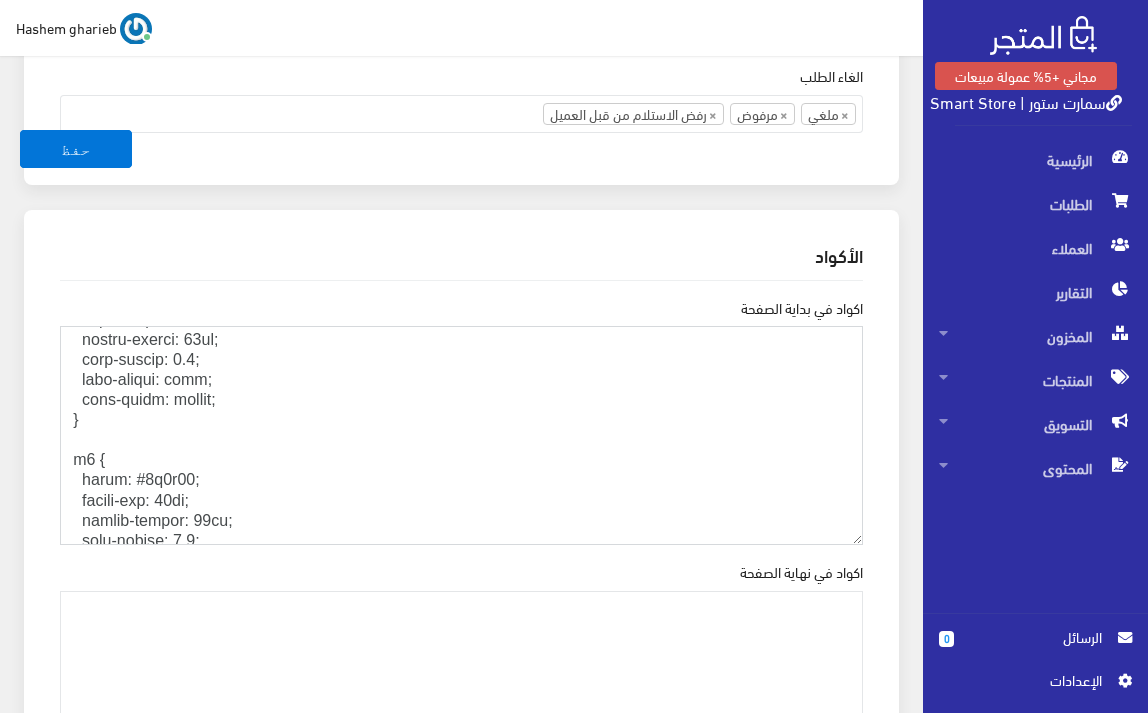 click on "اكواد في بداية الصفحة" at bounding box center [461, 435] 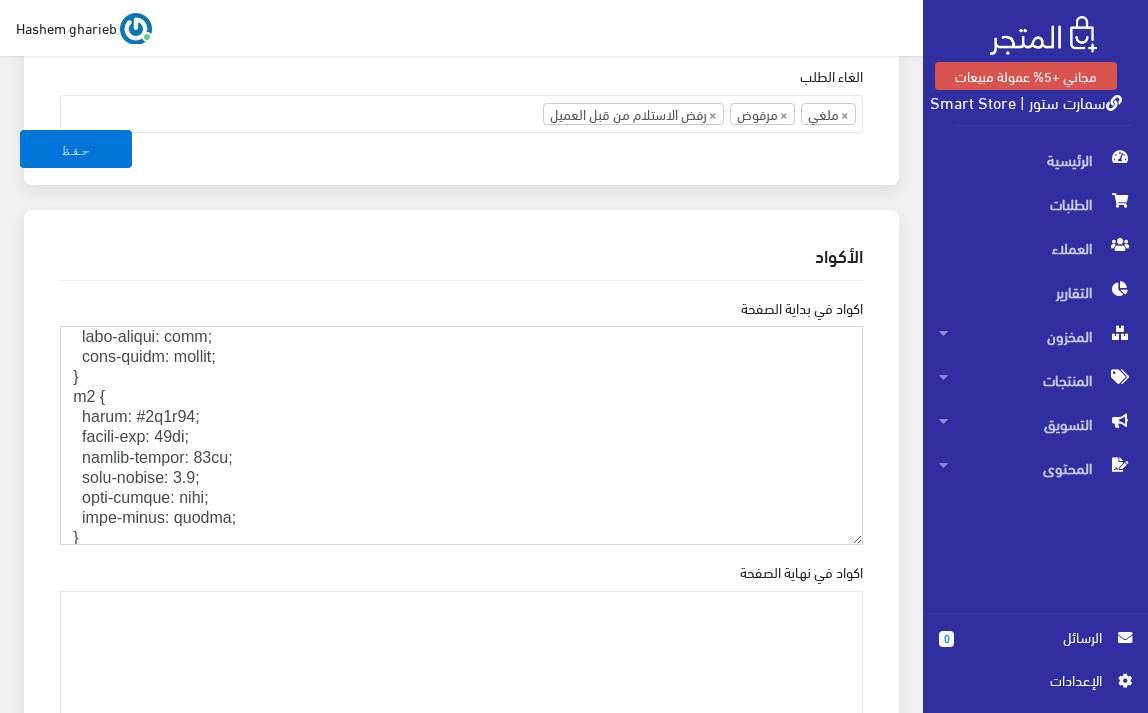 scroll, scrollTop: 862, scrollLeft: 0, axis: vertical 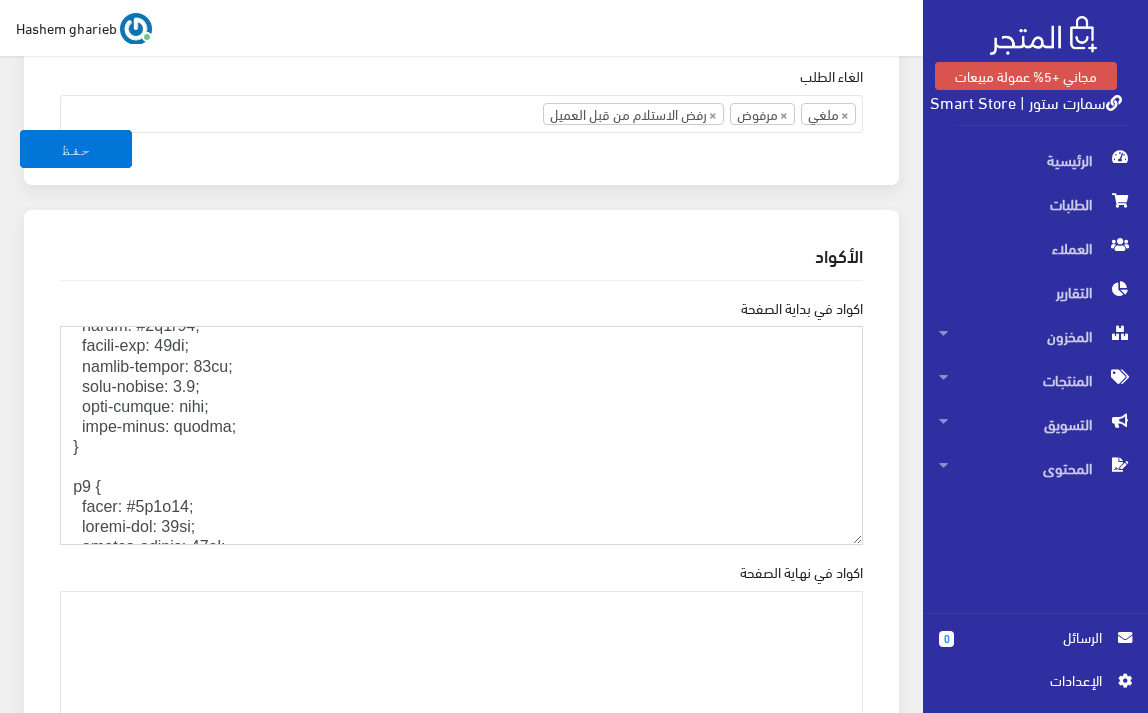 click on "اكواد في بداية الصفحة" at bounding box center (461, 435) 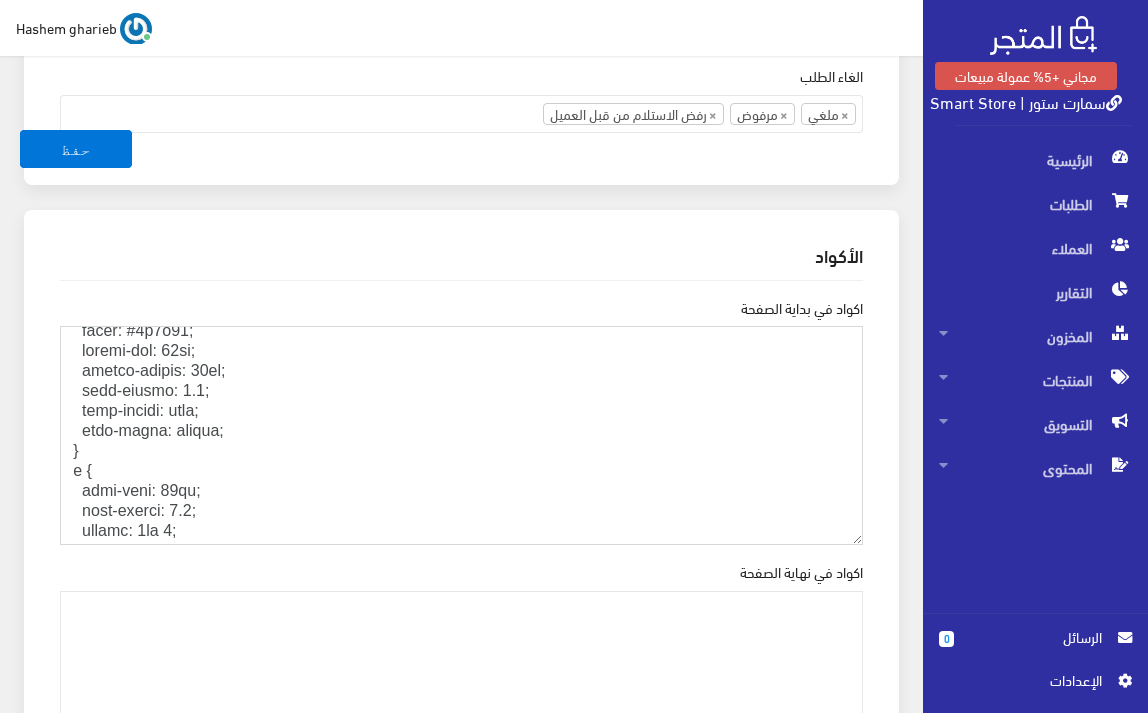 scroll, scrollTop: 995, scrollLeft: 0, axis: vertical 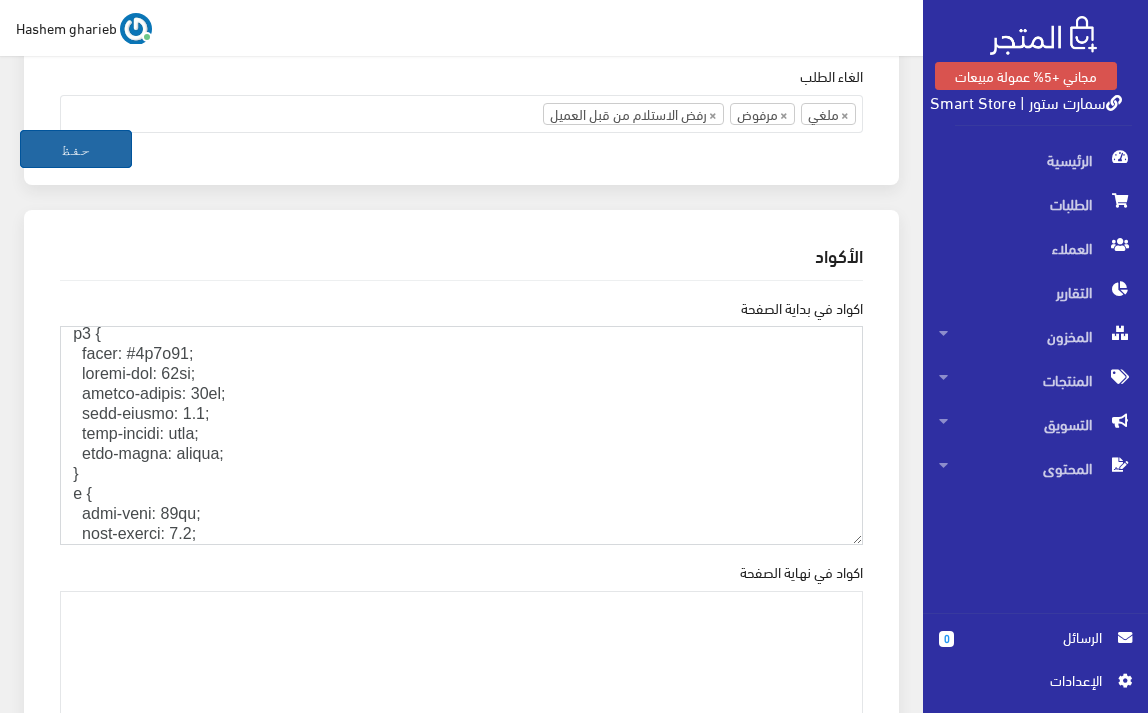 type on "<!DOCTYPE html>
<html lang="ar" dir="rtl">
<head>
<meta charset="UTF-8" />
<meta http-equiv="X-UA-Compatible" content="IE=edge" />
<meta name="viewport" content="width=device-width, initial-scale=1.0" />
<!-- ✅ Google Verification -->
<meta name="google-site-verification" content="OcIqGtbw7Cx5AMz-sYq-1JXcQnObamq7_6Q2LgHOP3k" />
<!-- ✅ Google Fonts -->
<link rel="preconnect" href="https://fonts.googleapis.com" />
<link rel="preconnect" href="https://fonts.gstatic.com" crossorigin />
<link href="https://fonts.googleapis.com/css2?family=Cairo:wght@400;700&display=swap" rel="stylesheet" />
<style>
body {
font-family: 'Cairo', sans-serif;
font-size: 18px;
color: #333;
text-align: right;
margin: 0;
padding: 0;
background-color: #fff;
line-height: 1.8;
}
h1 {
color: #444;
text-align: right;
margin: 0 0 10px 0;
padding: 3px;
line-height: 1.6;
font-size: 24px;
font-weight: 700;
}
h2 {
color: #0f5d97;
margin-top: 20px;
margin-bottom: 10px;
line-heig..." 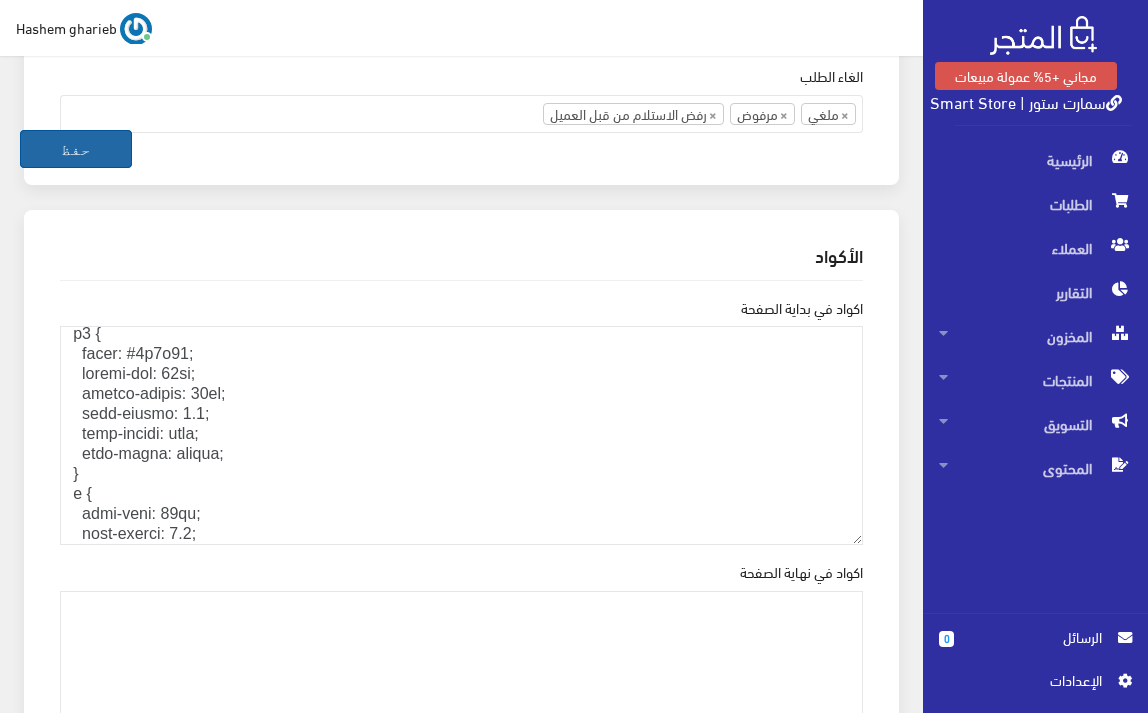 click on "حفظ" at bounding box center (76, 149) 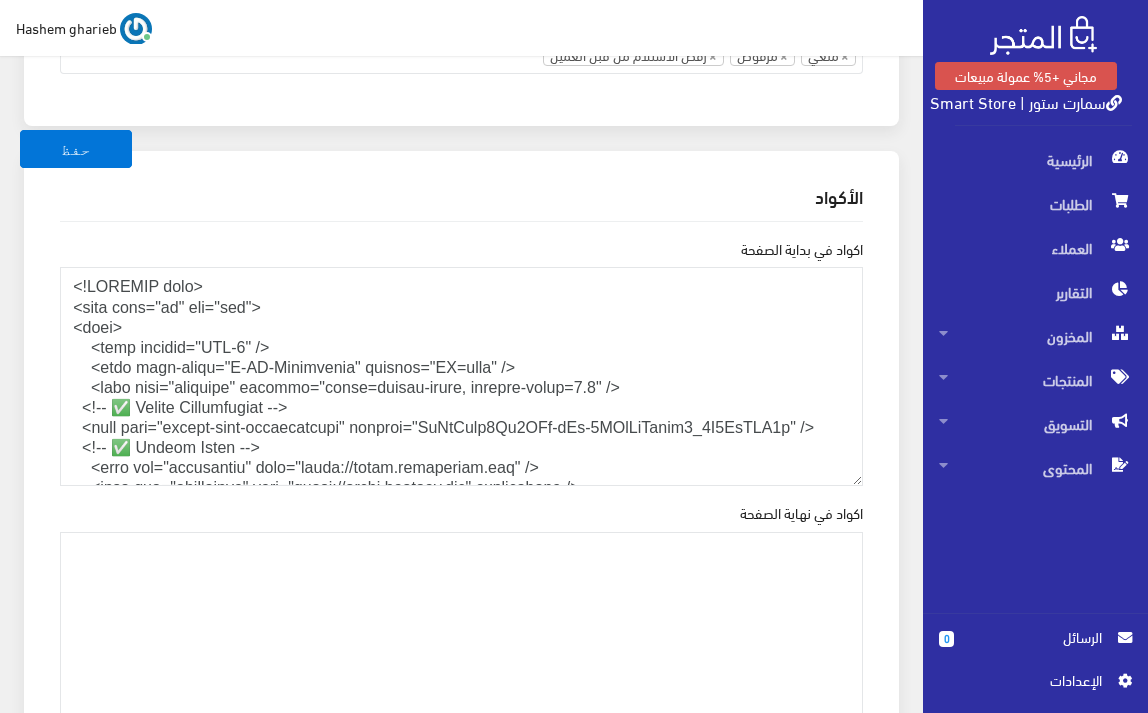 scroll, scrollTop: 2667, scrollLeft: 0, axis: vertical 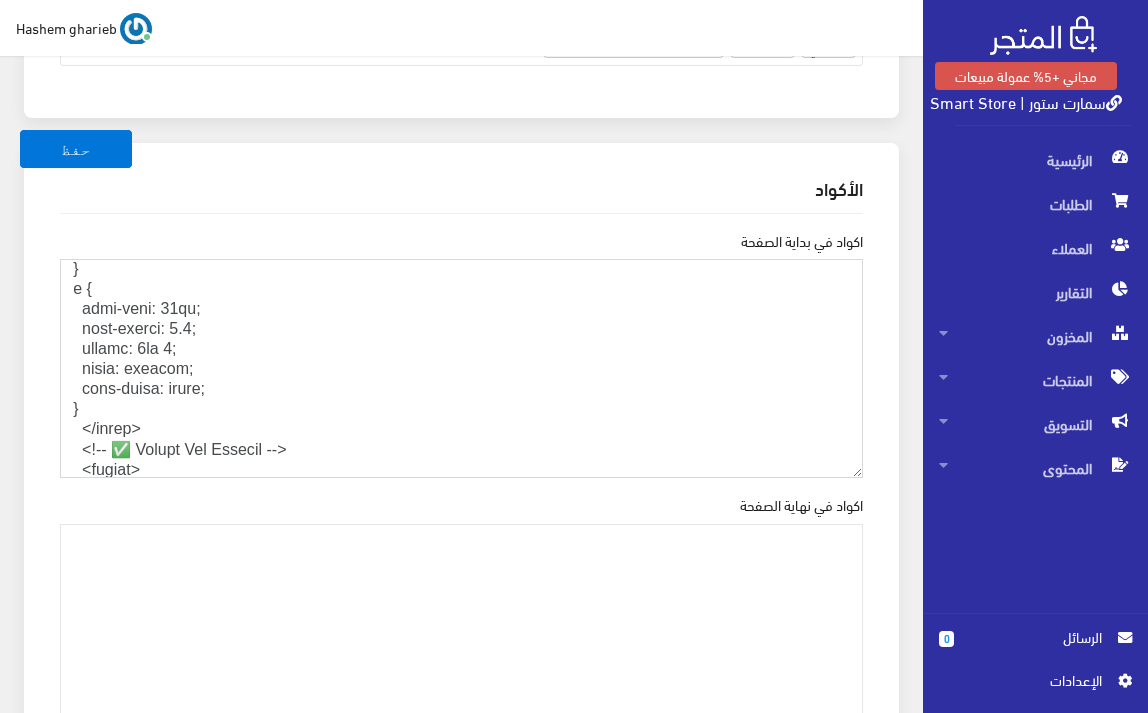 click on "اكواد في بداية الصفحة" at bounding box center (461, 368) 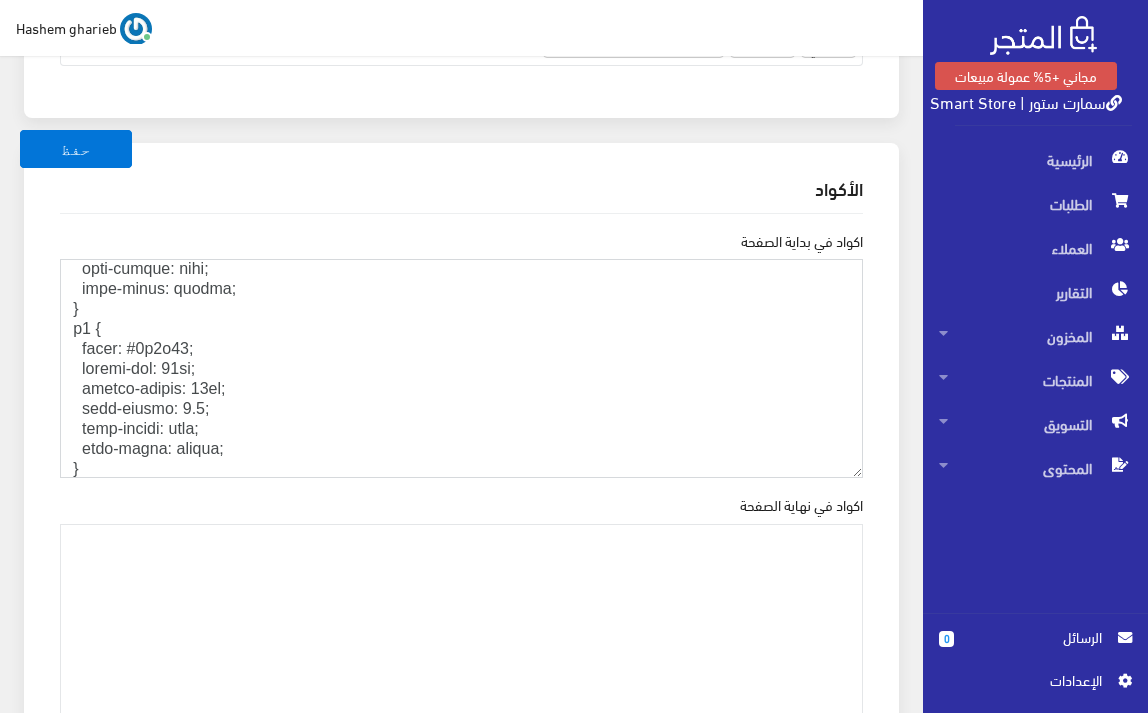 scroll, scrollTop: 1000, scrollLeft: 0, axis: vertical 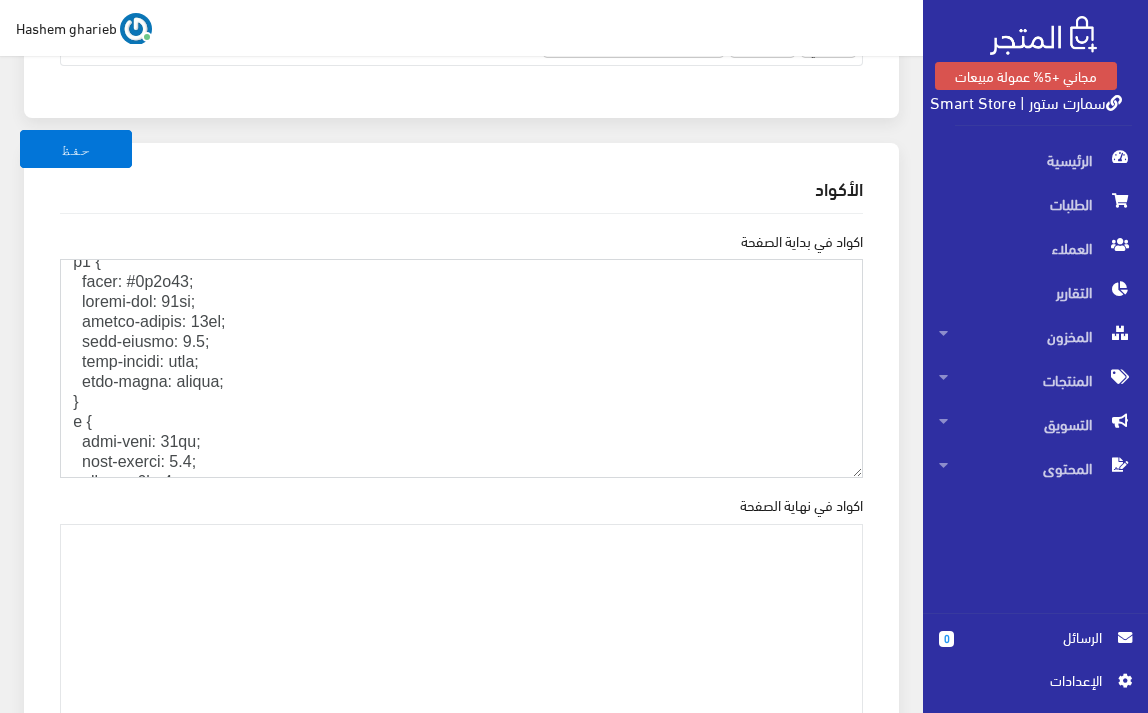 click on "اكواد في بداية الصفحة" at bounding box center (461, 368) 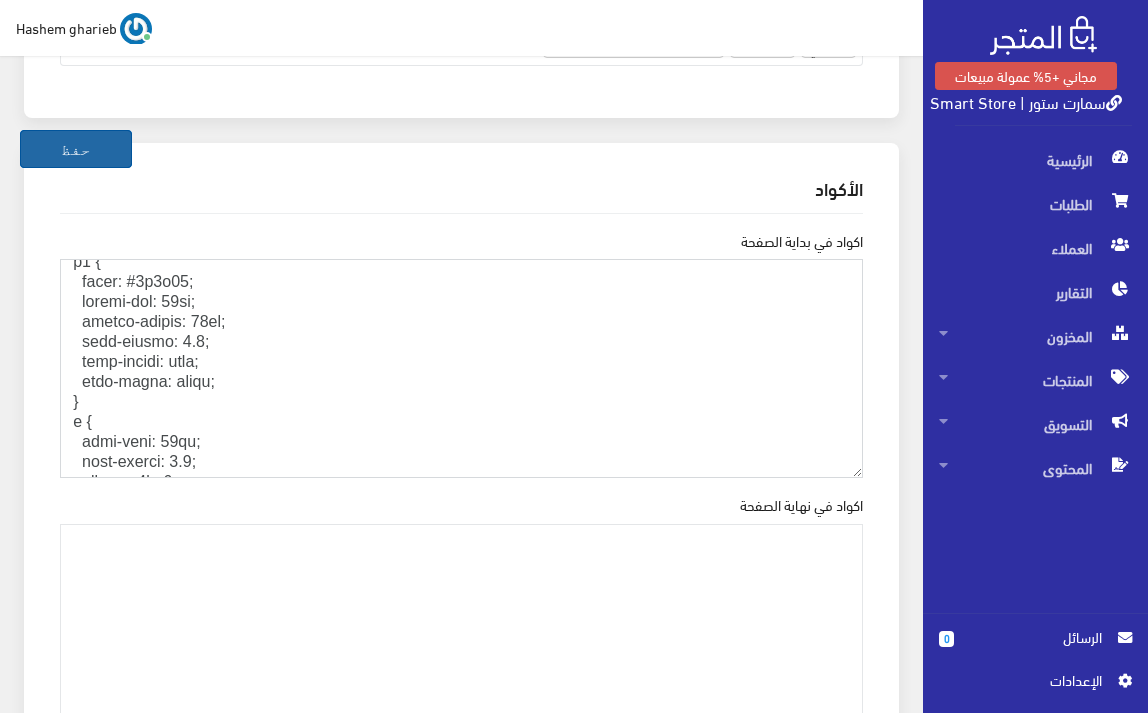 type on "<!LOREMIP dolo>
<sita cons="ad" eli="sed">
<doei>
<temp incidid="UTL-4" />
<etdo magn-aliqu="E-AD-Minimvenia" quisnos="EX=ulla" />
<labo nisi="aliquipe" eacommo="conse=duisau-irure, inrepre-volup=6.1" />
<!-- ✅ Velite Cillumfugiat -->
<null pari="except-sint-occaecatcupi" nonproi="SuNtCulp0Qu1OFf-dEs-5MOlLiTanim1_7I0EsTLA4p" />
<!-- ✅ Undeom Isten -->
<erro vol="accusantiu" dolo="lauda://totam.remaperiam.eaq" />
<ipsa qua="abilloinve" veri="quasi://archi.beataev.dic" explicabone />
<enim ipsa="quiav://asper.autoditfug.con/mag6?dolore=Eosra:sequ@009;578&nesciun=nequ" por="quisquamdo" />
<adipi>
numq {
eius-modite: 'Incid', magn-quaer;
etia-minu: 15so;
nobis: #531;
elig-optio: cumqu;
nihili: 8;
quoplac: 9;
facereposs-assum: #rep;
temp-autemq: 5.6;
}
o1 {
debit: #586;
reru-neces: saepe;
evenie: 4 9 15vo 6;
repudia: 1re;
itaq-earumh: 9.9;
tene-sapi: 29de;
reic-volupt: 726;
}
m5 {
alias: #3p8d41;
asperi-rep: 40mi;
nostru-exerci: 70ul;
corp-susc..." 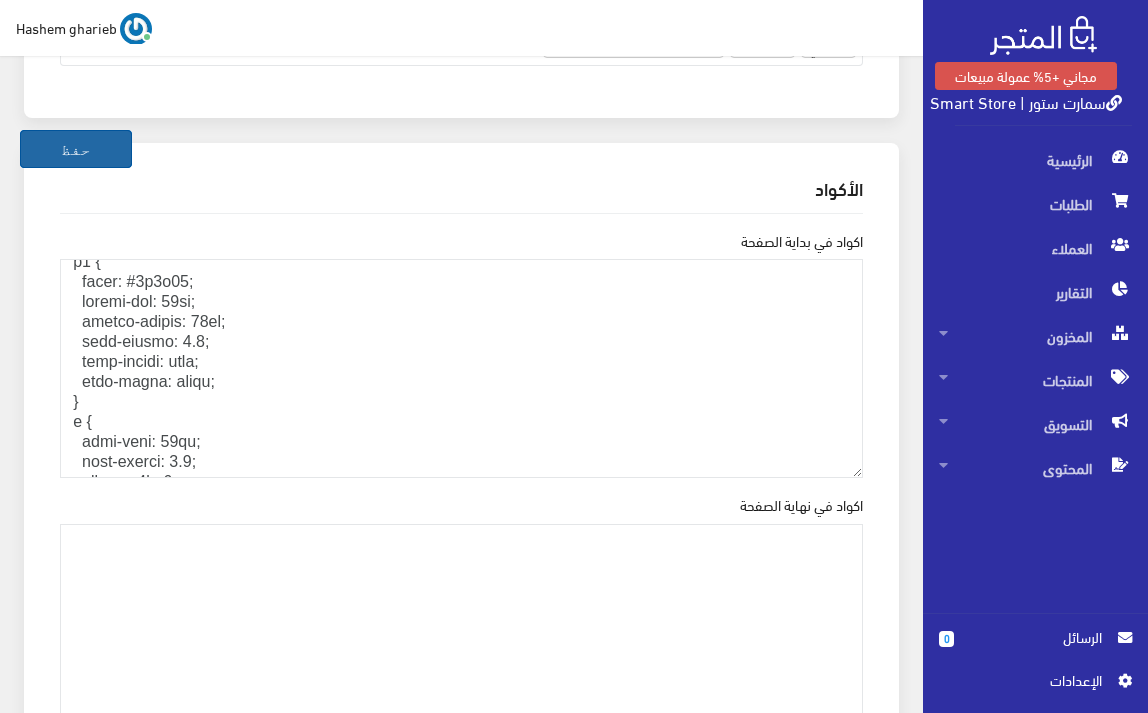 click on "حفظ" at bounding box center (76, 149) 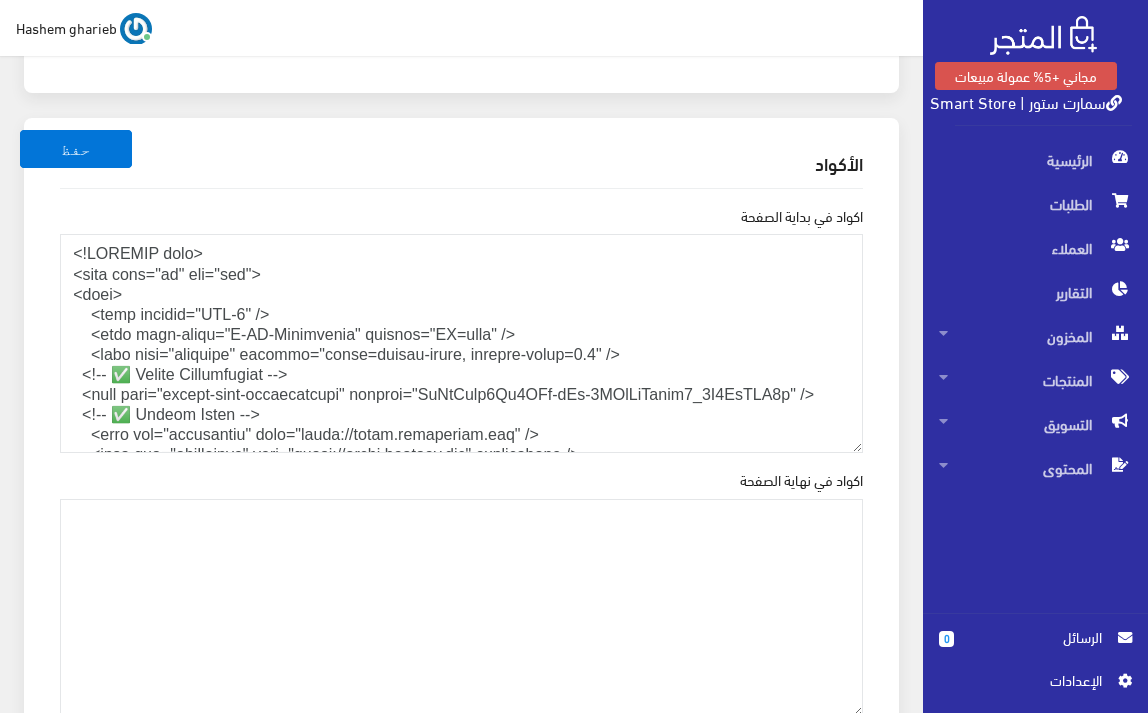 scroll, scrollTop: 2667, scrollLeft: 0, axis: vertical 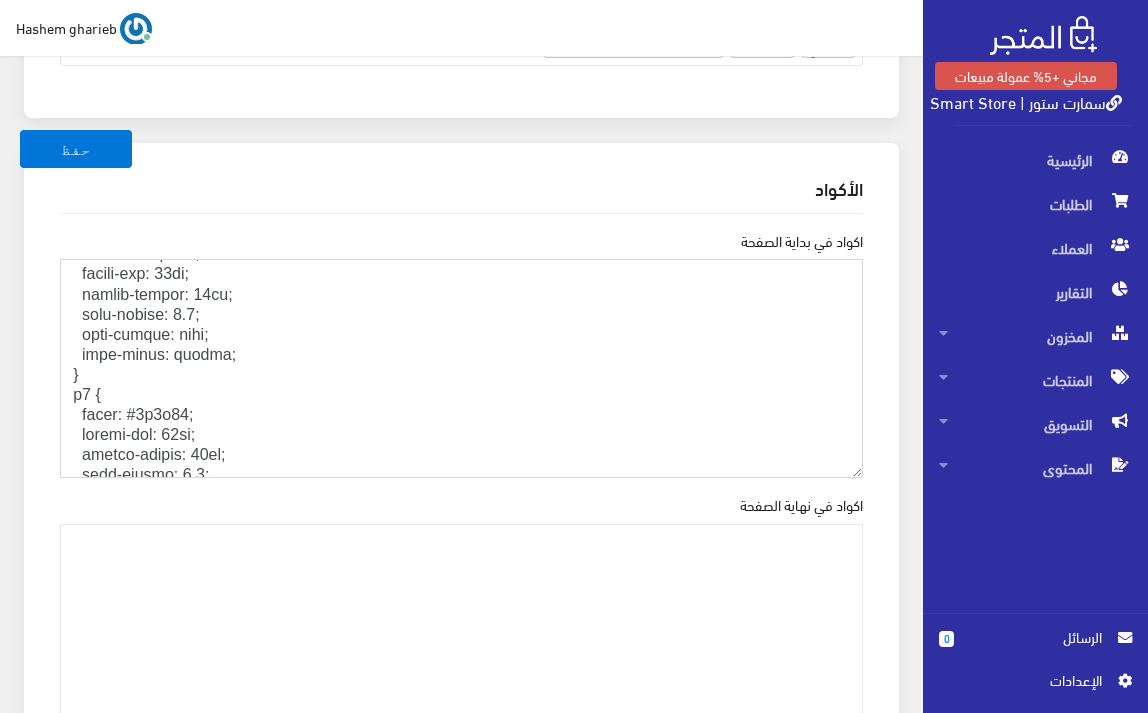 click on "اكواد في بداية الصفحة" at bounding box center (461, 368) 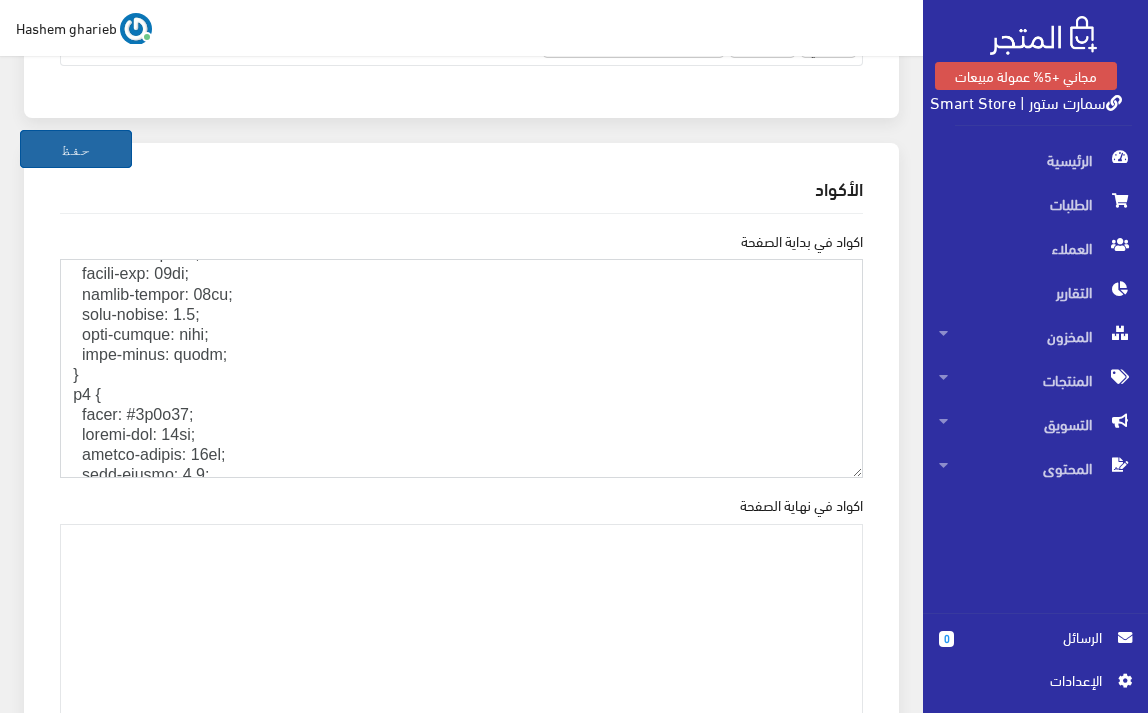 type on "<!DOCTYPE html>
<html lang="ar" dir="rtl">
<head>
<meta charset="UTF-8" />
<meta http-equiv="X-UA-Compatible" content="IE=edge" />
<meta name="viewport" content="width=device-width, initial-scale=1.0" />
<!-- ✅ Google Verification -->
<meta name="google-site-verification" content="OcIqGtbw7Cx5AMz-sYq-1JXcQnObamq7_6Q2LgHOP3k" />
<!-- ✅ Google Fonts -->
<link rel="preconnect" href="https://fonts.googleapis.com" />
<link rel="preconnect" href="https://fonts.gstatic.com" crossorigin />
<link href="https://fonts.googleapis.com/css2?family=Cairo:wght@400;700&display=swap" rel="stylesheet" />
<style>
body {
font-family: 'Cairo', sans-serif;
font-size: 18px;
color: #333;
text-align: right;
margin: 0;
padding: 0;
background-color: #fff;
line-height: 1.8;
}
h1 {
color: #444;
text-align: right;
margin: 0 0 10px 0;
padding: 3px;
line-height: 1.6;
font-size: 24px;
font-weight: 700;
}
h2 {
color: #0f5d97;
margin-top: 20px;
margin-bottom: 10px;
line-heig..." 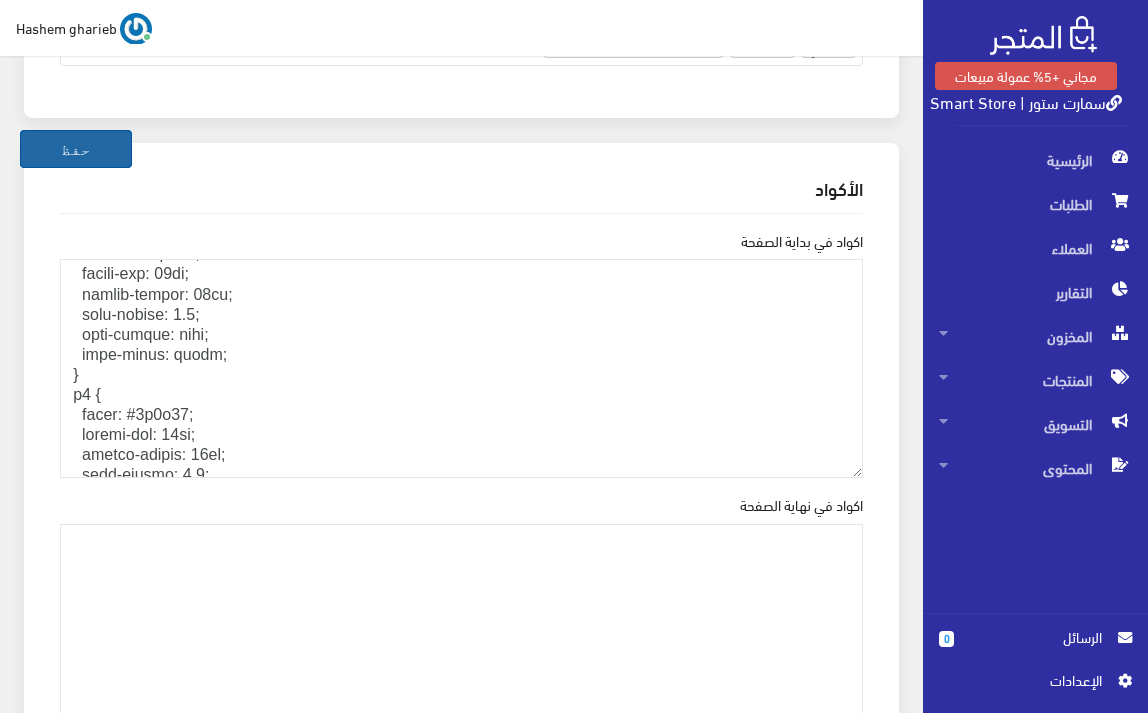 click on "حفظ" at bounding box center (76, 149) 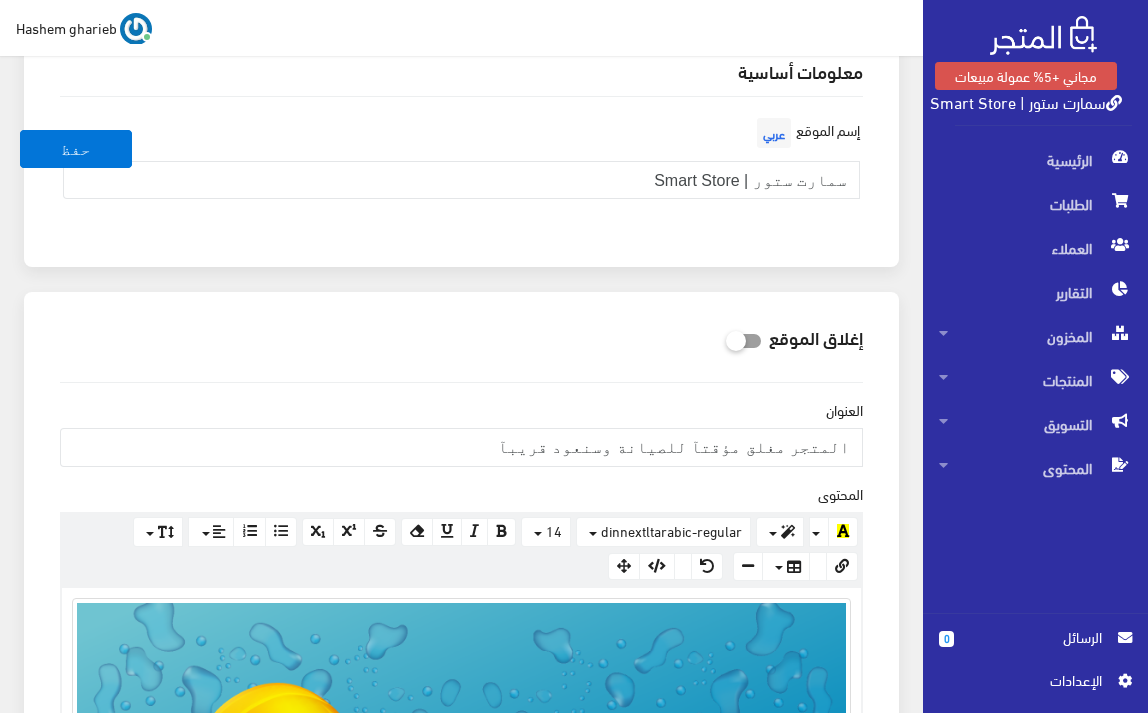 scroll, scrollTop: 533, scrollLeft: 0, axis: vertical 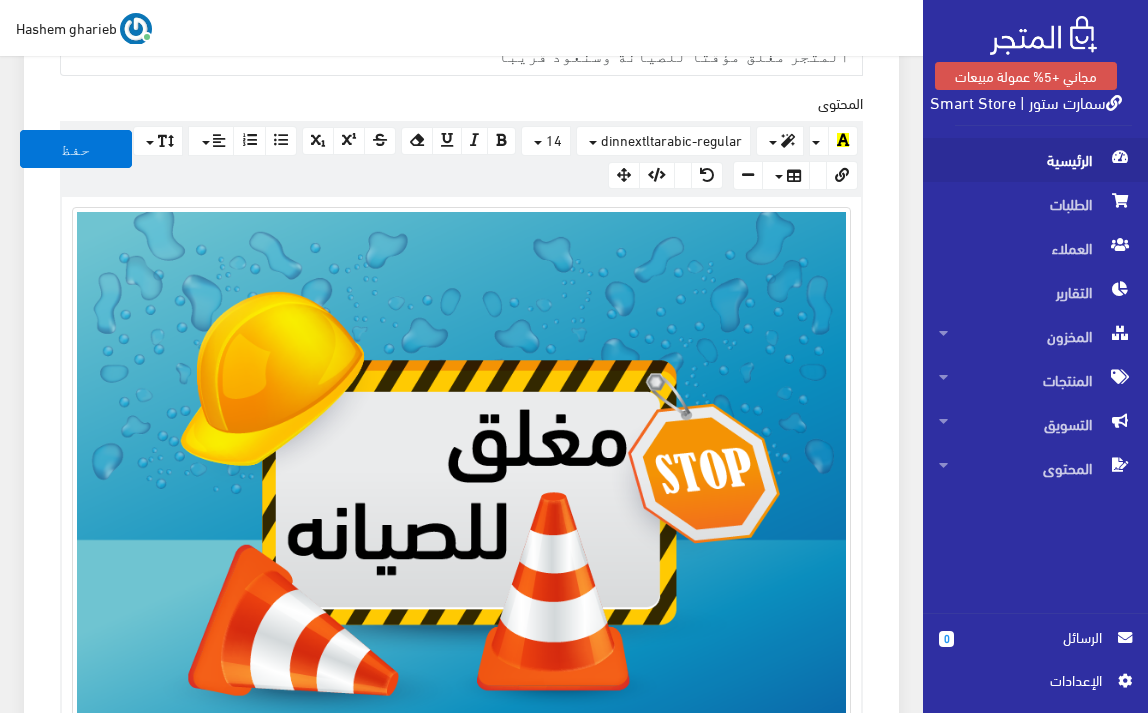 click on "الرئيسية" at bounding box center (1035, 160) 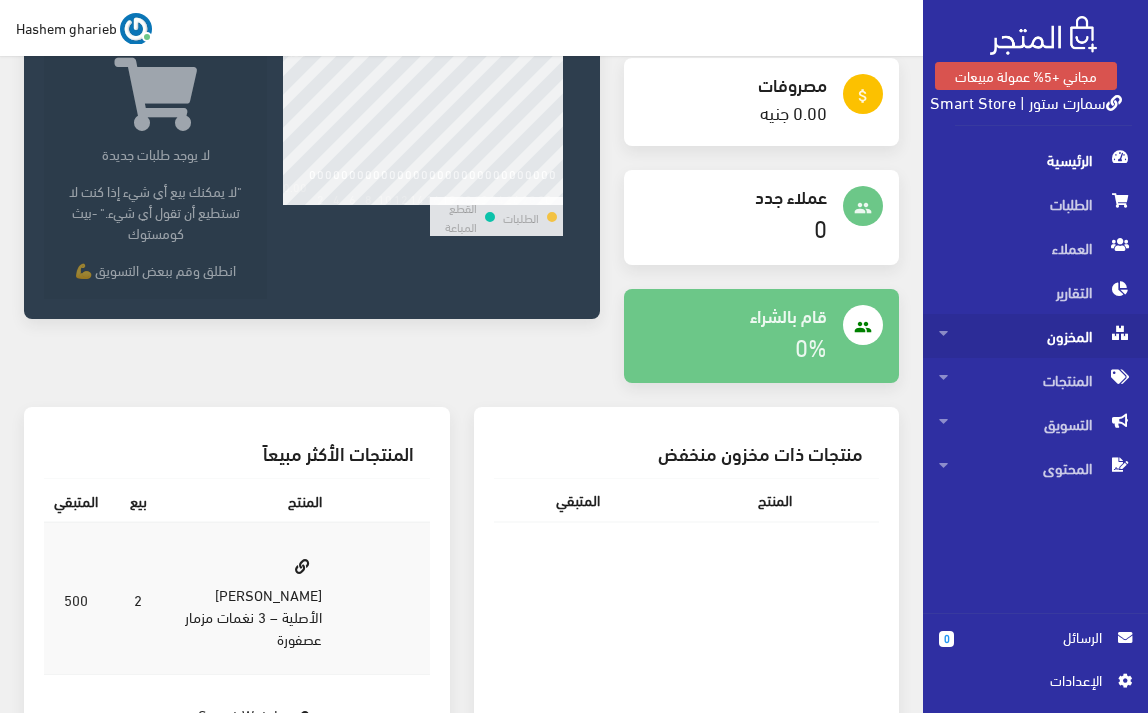 scroll, scrollTop: 400, scrollLeft: 0, axis: vertical 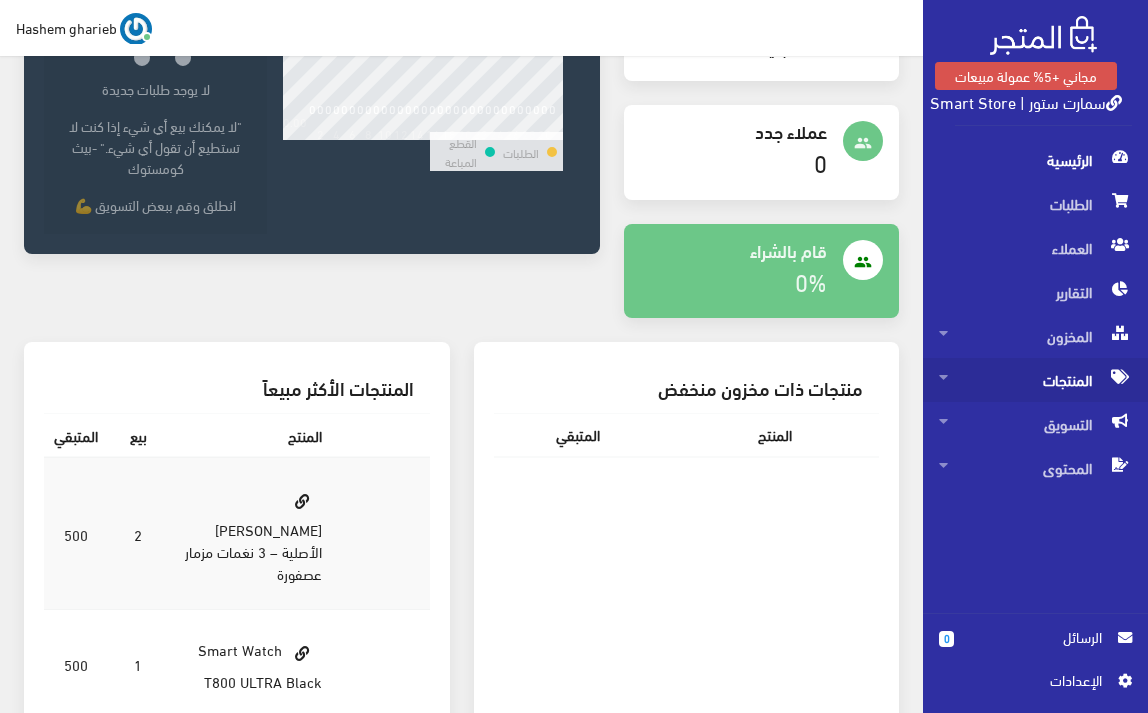 click on "المنتجات" at bounding box center [1035, 380] 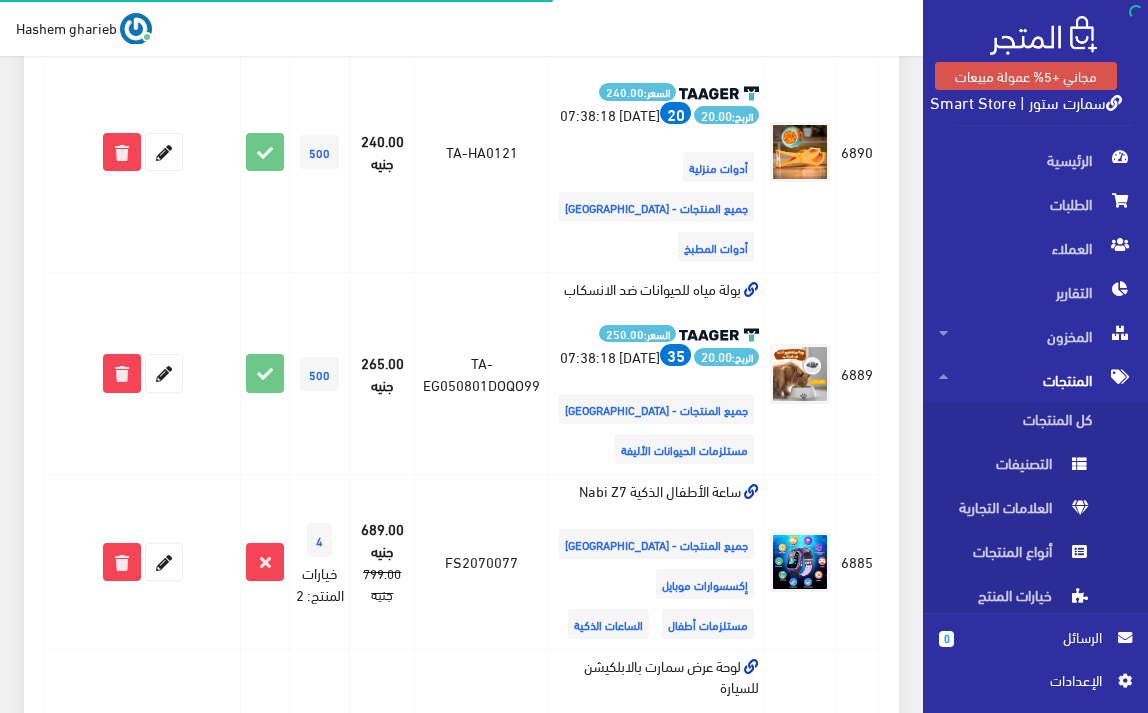 scroll, scrollTop: 0, scrollLeft: 0, axis: both 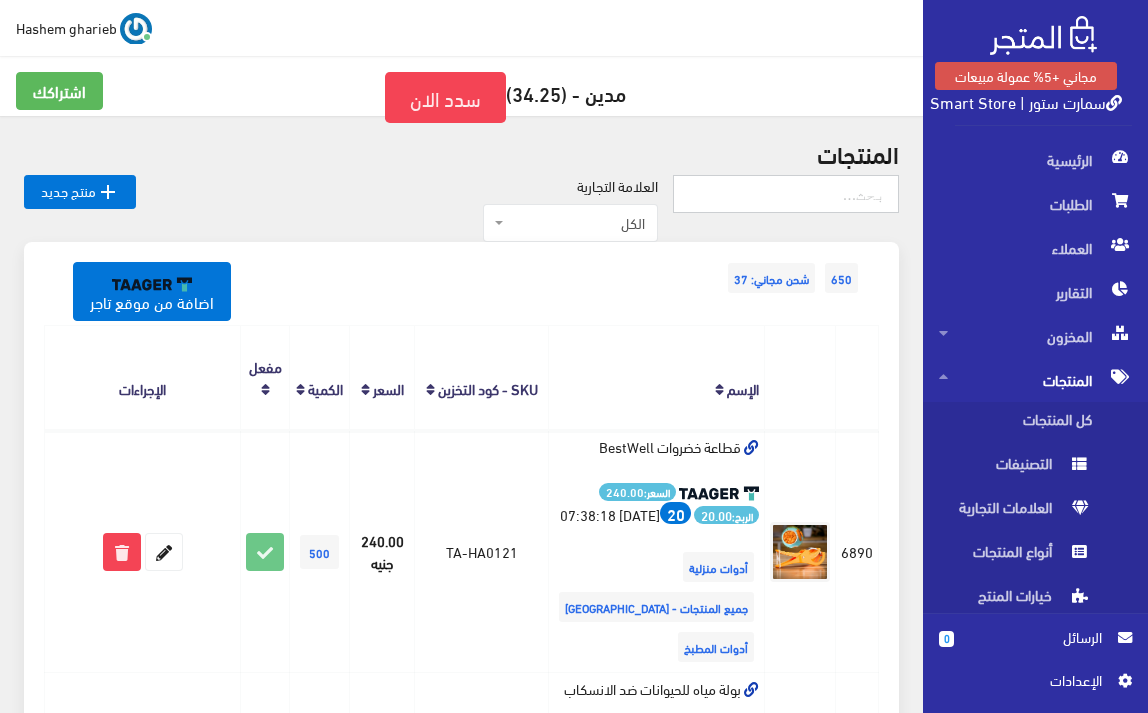 click at bounding box center [786, 194] 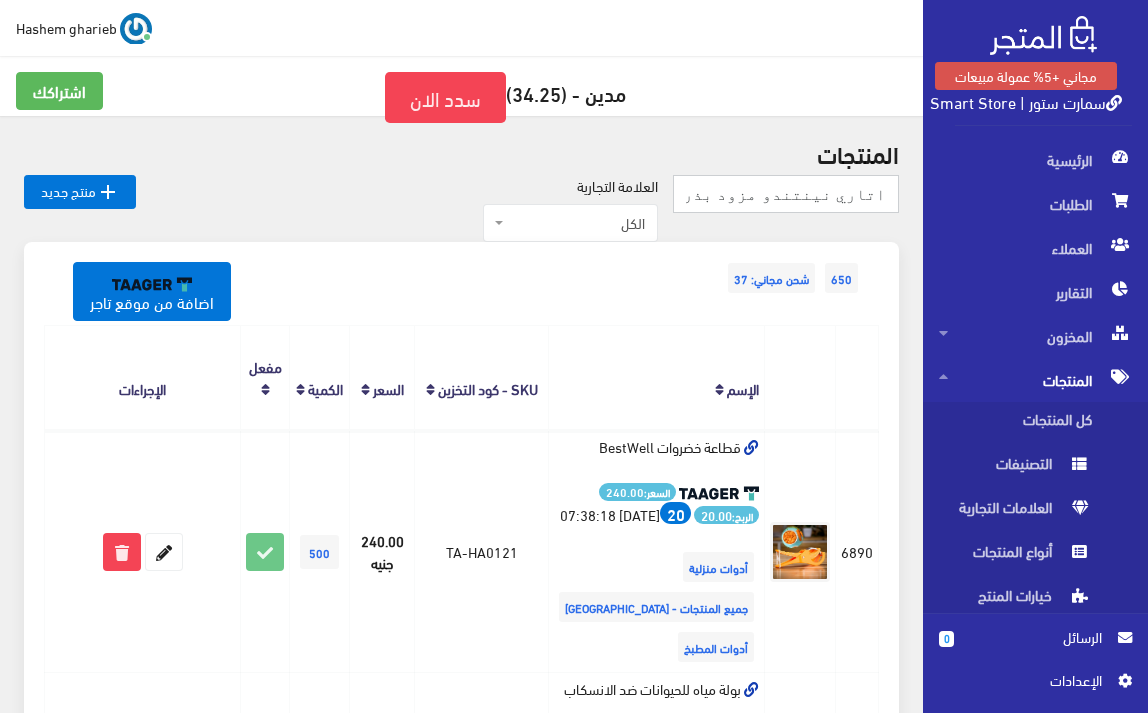 type on "اتاري نينتندو مزود بذراعين" 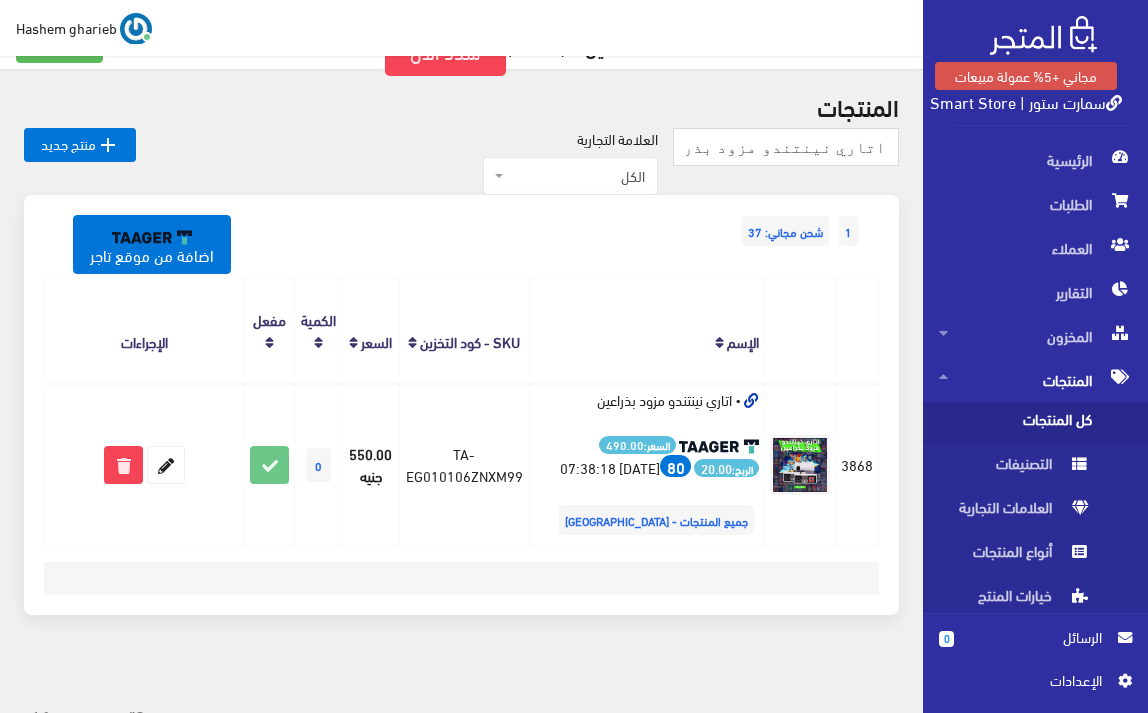 scroll, scrollTop: 83, scrollLeft: 0, axis: vertical 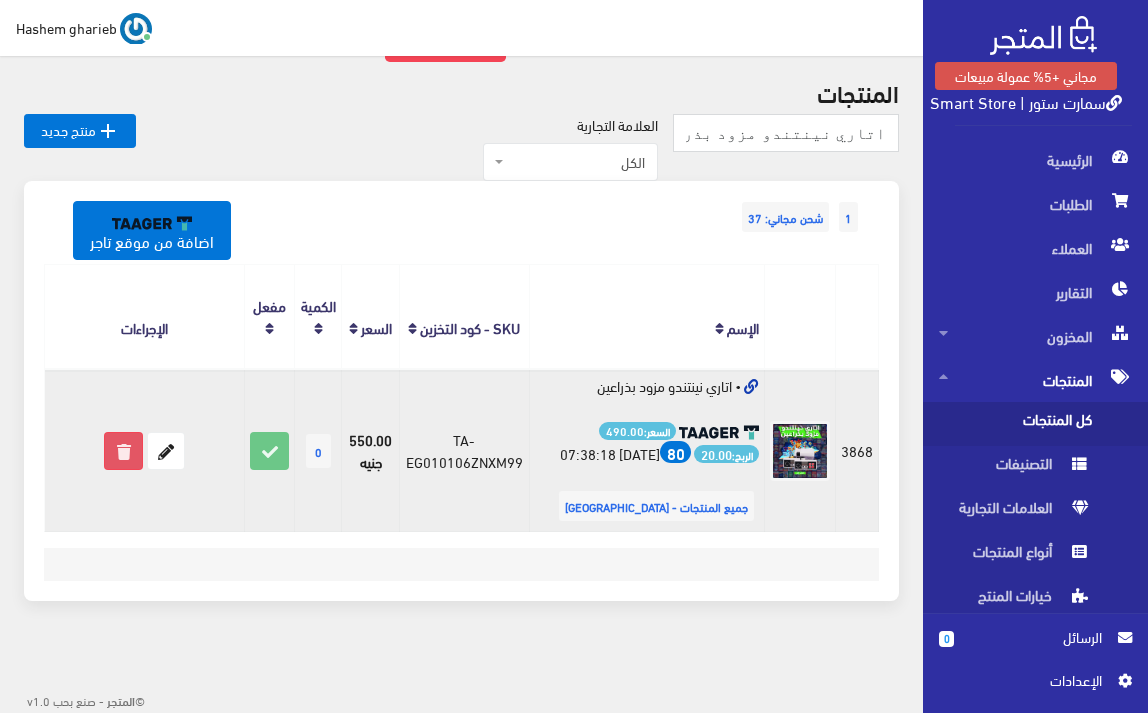 click at bounding box center [123, 451] 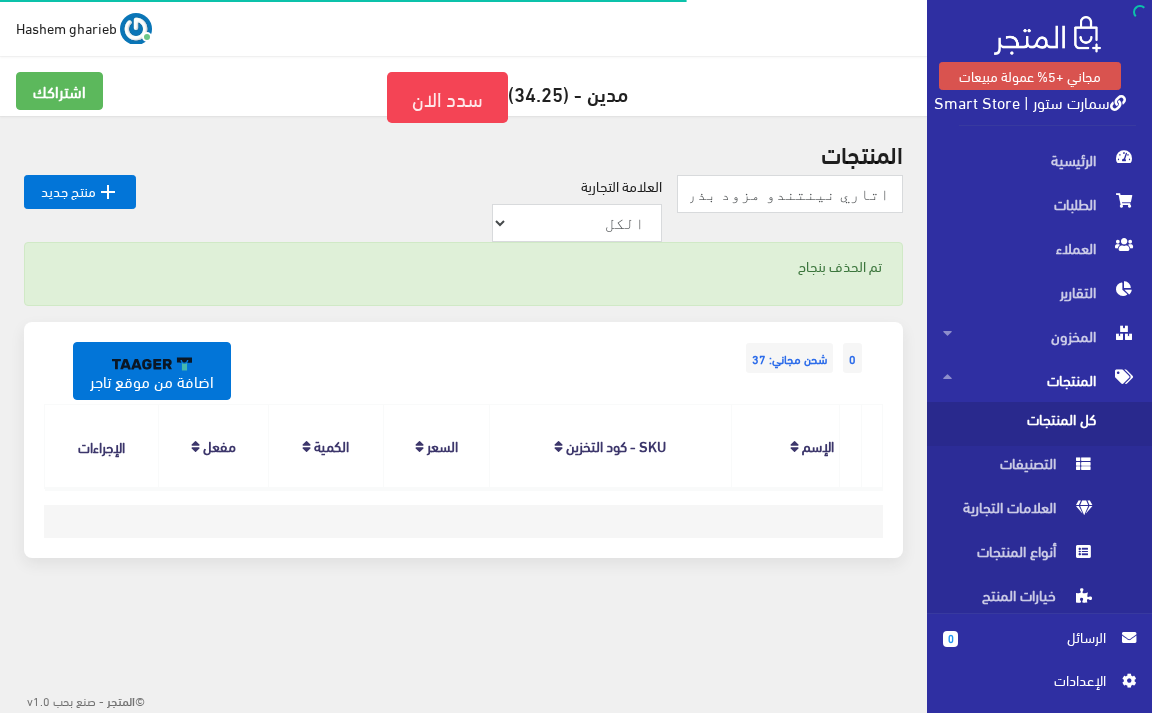 scroll, scrollTop: 0, scrollLeft: 0, axis: both 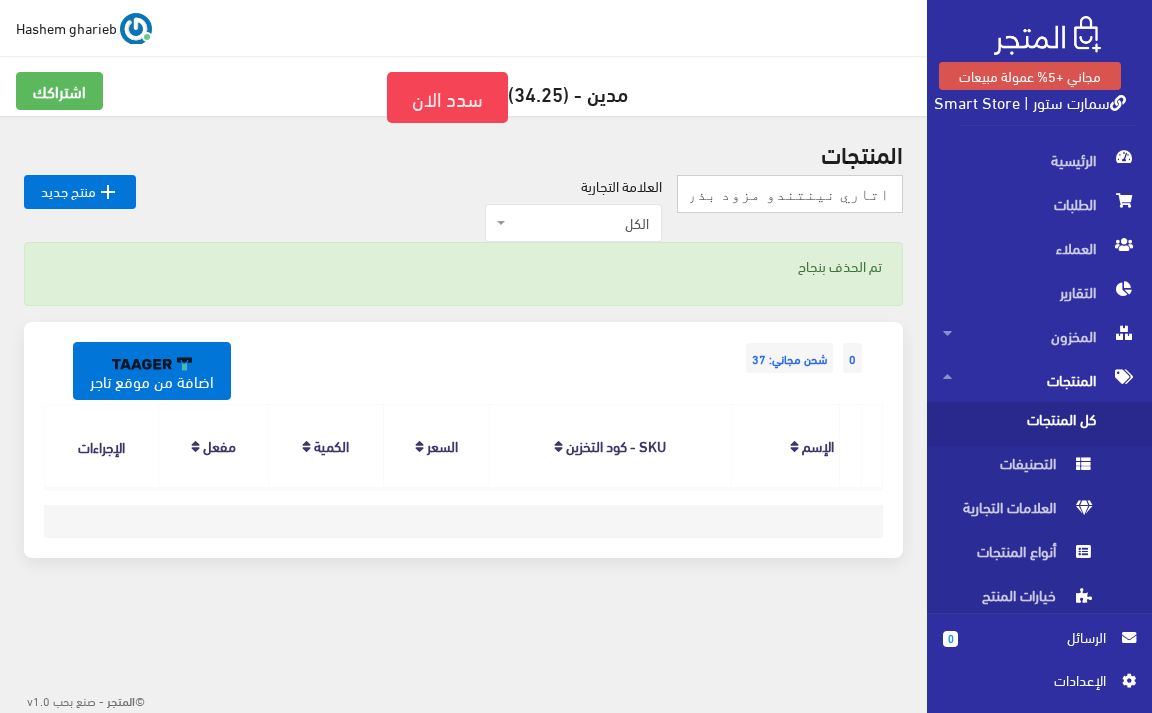 click on "اتاري نينتندو مزود بذراعين" at bounding box center (790, 194) 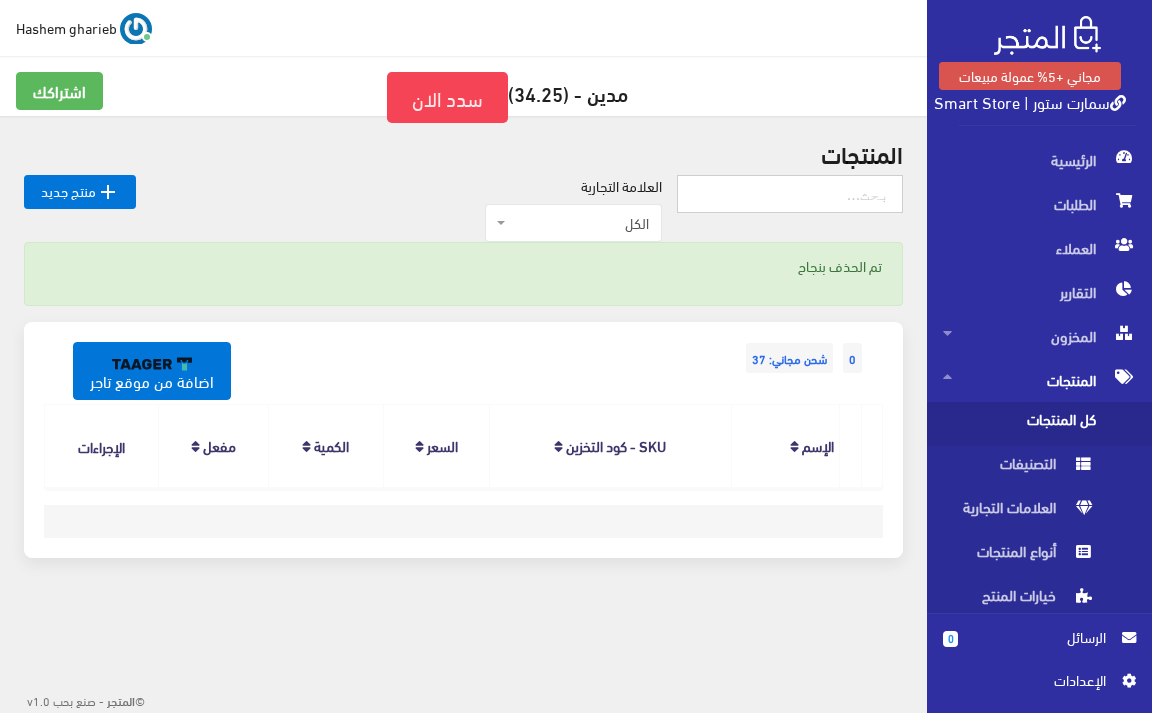 paste on "Mobile Itel 2160 Dual SIM" 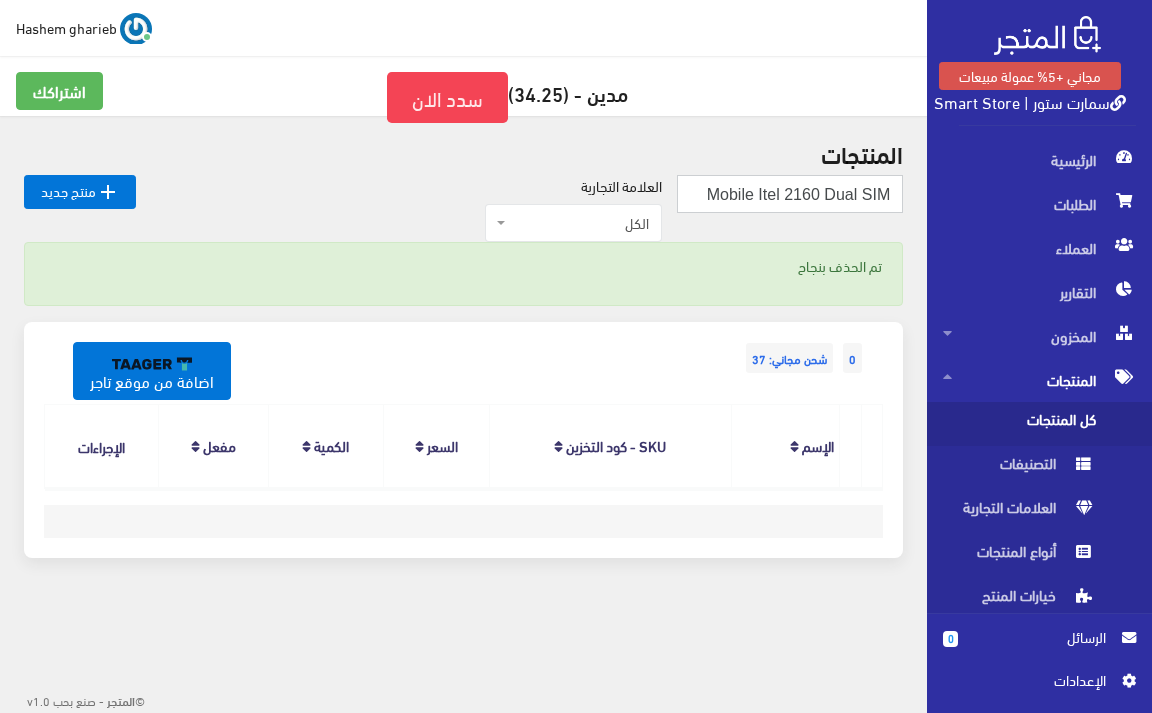 scroll, scrollTop: 0, scrollLeft: -2, axis: horizontal 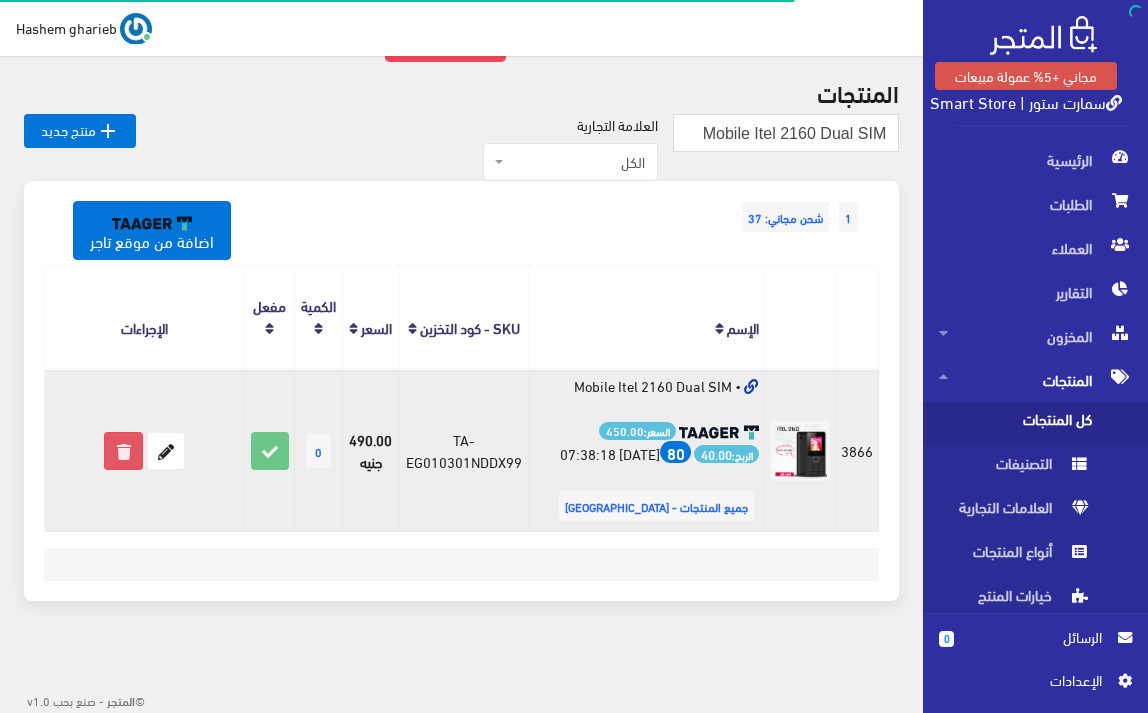 click at bounding box center (123, 451) 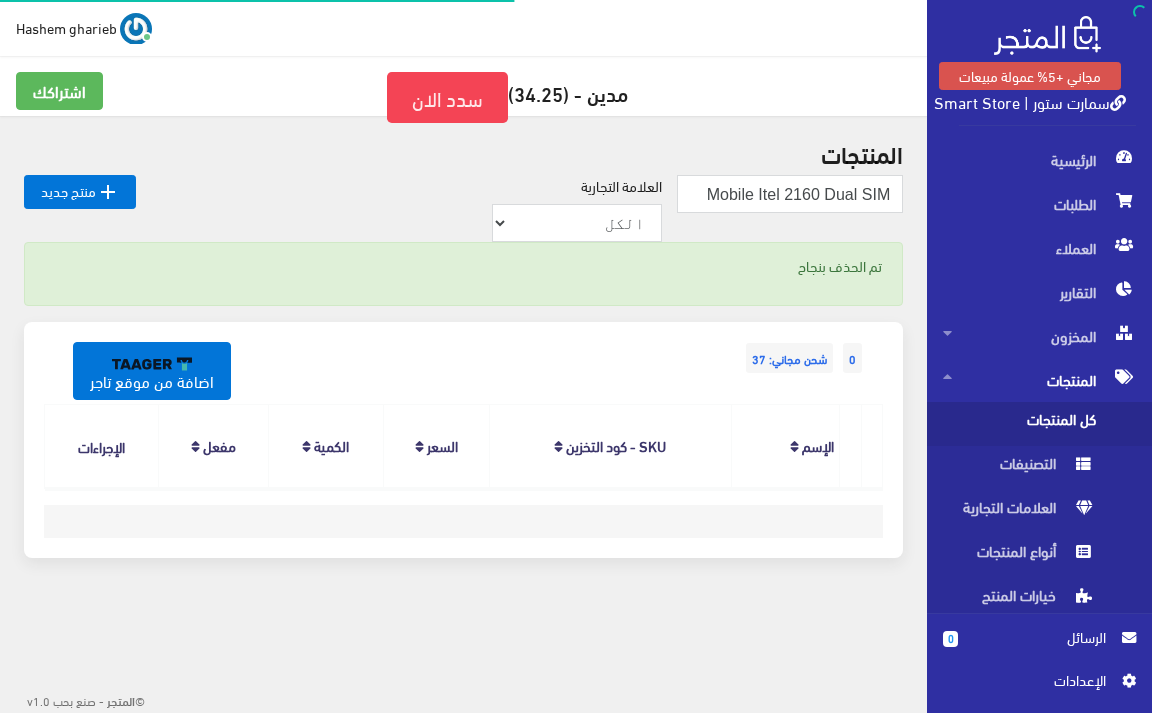 scroll, scrollTop: 0, scrollLeft: 0, axis: both 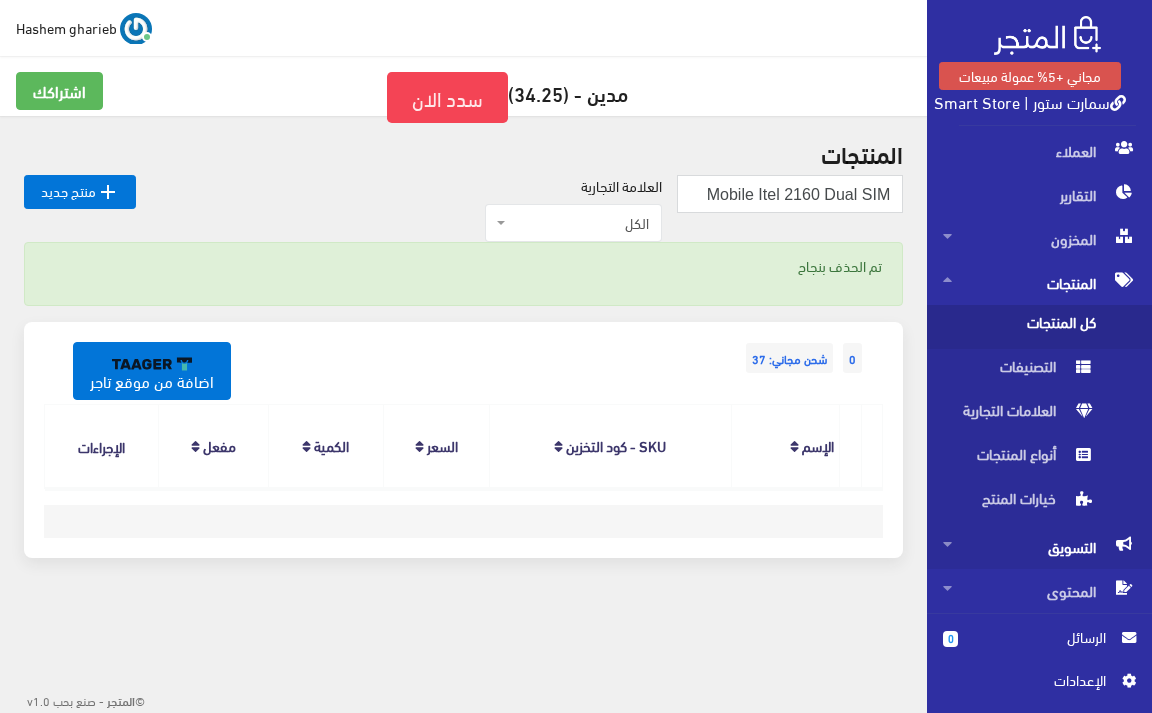 click on "التسويق" at bounding box center [1039, 547] 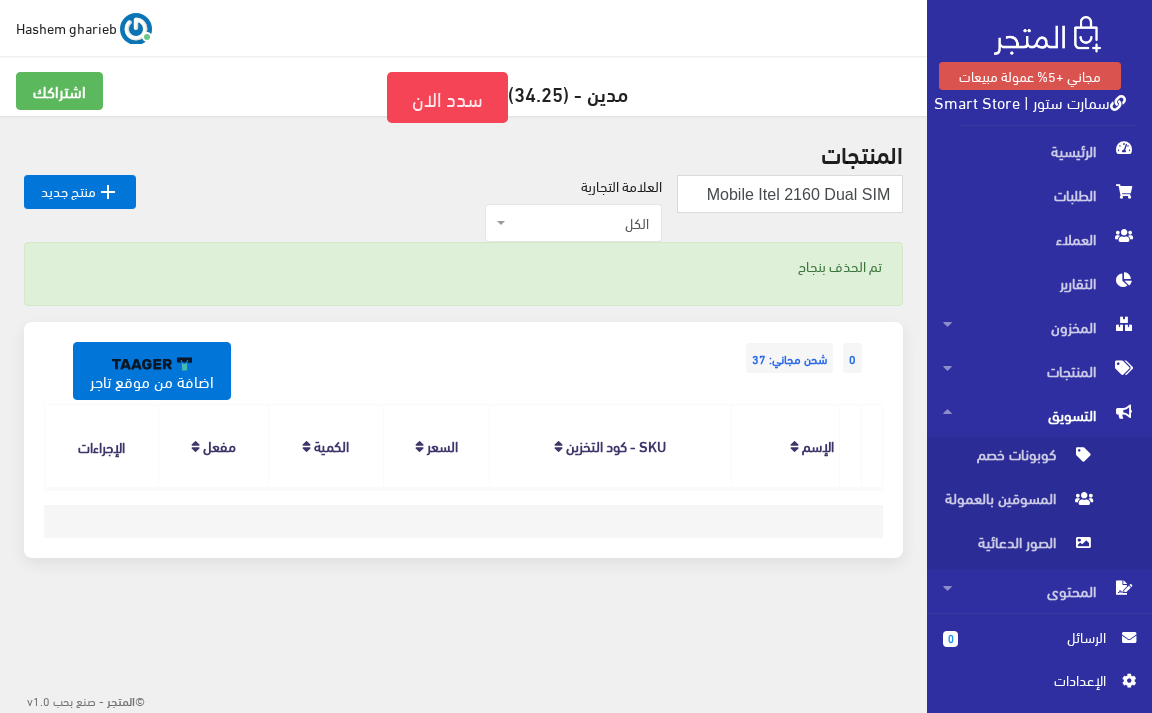 scroll, scrollTop: 9, scrollLeft: 0, axis: vertical 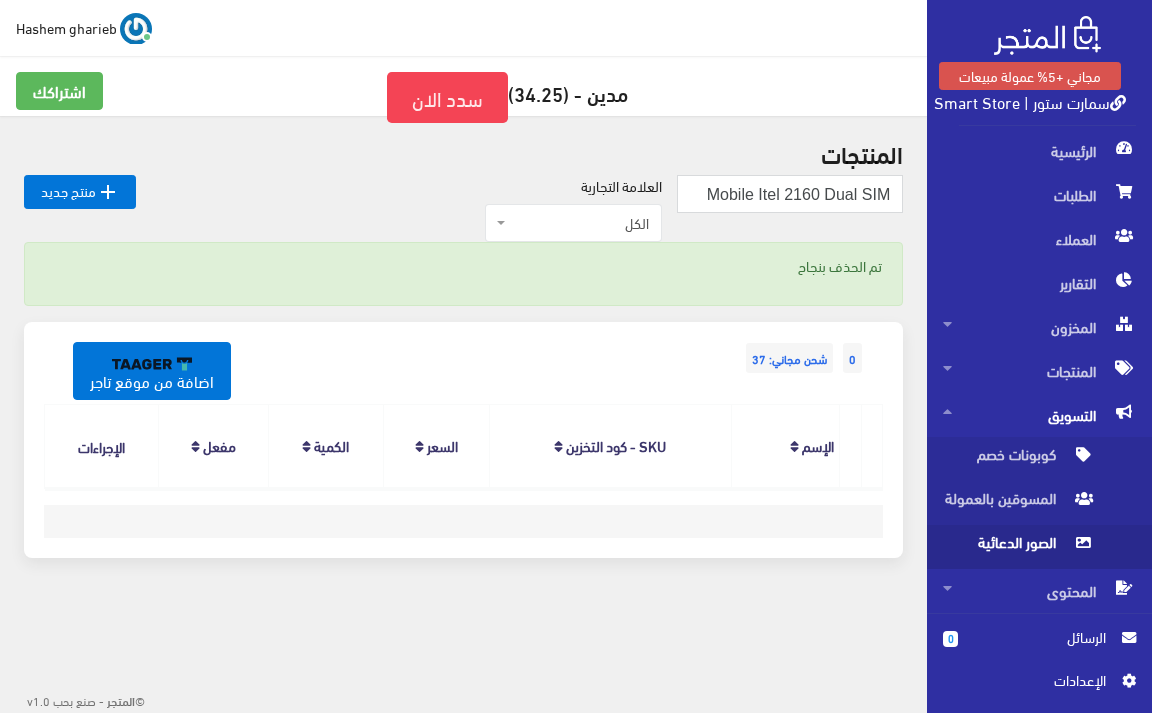 click on "الصور الدعائية" at bounding box center (1019, 547) 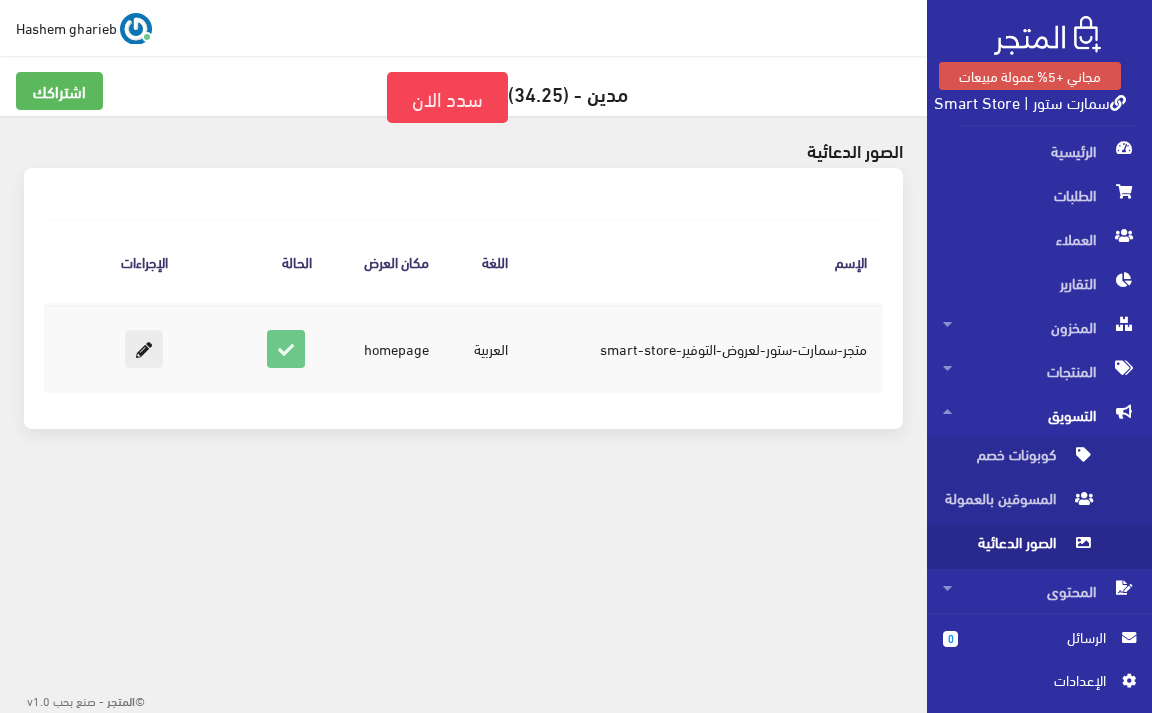 click at bounding box center (144, 349) 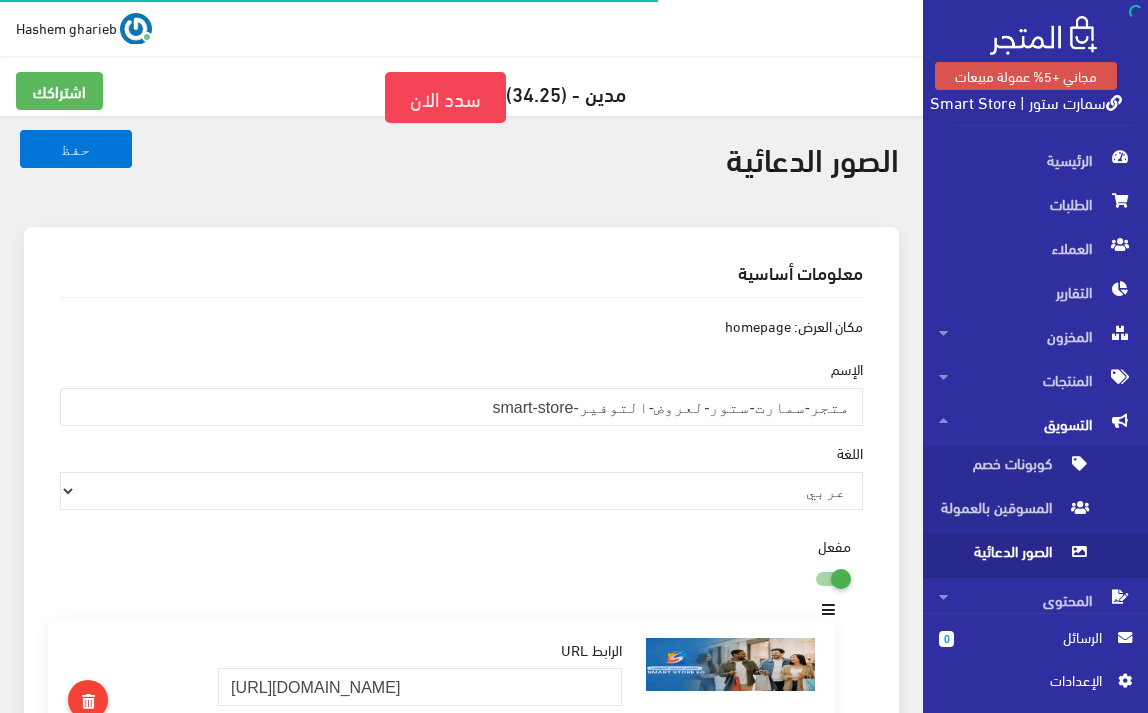 scroll, scrollTop: 246, scrollLeft: 0, axis: vertical 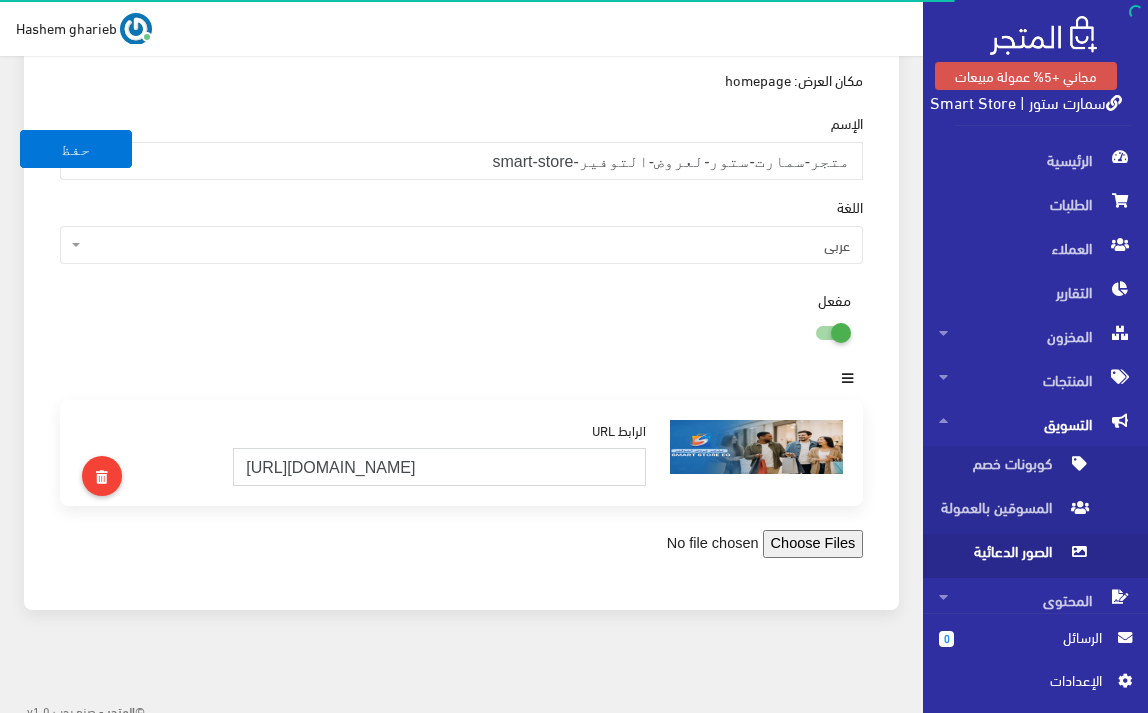 click on "[URL][DOMAIN_NAME]" at bounding box center [439, 467] 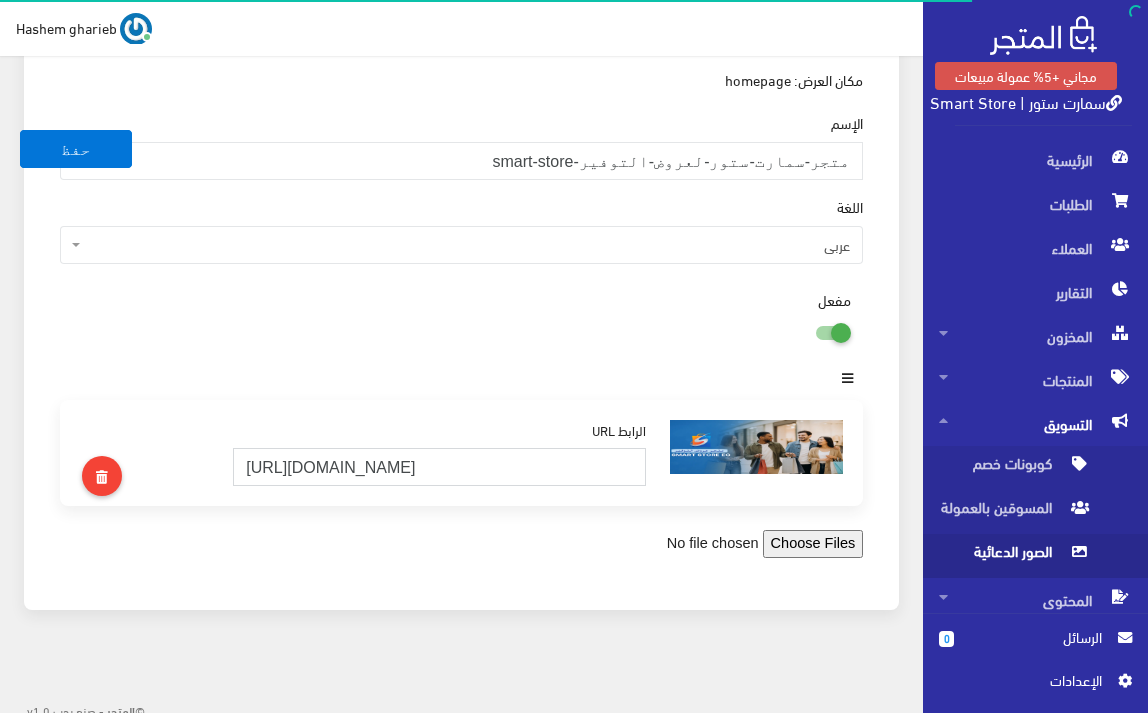 click on "https://smartstore.almatjar.store/ar/shop/%D8%AC%D9%85%D9%8A%D8%B9-%D8%A7%D9%84%D9%85%D9%86%D8%AA%D8%AC%D8%A7%D8%AA-403/%D8%B9%D8%B1%D9%88%D8%B6-%D8%AD%D8%B5%D8%B1%D9%8A%D8%A9-404" at bounding box center (439, 467) 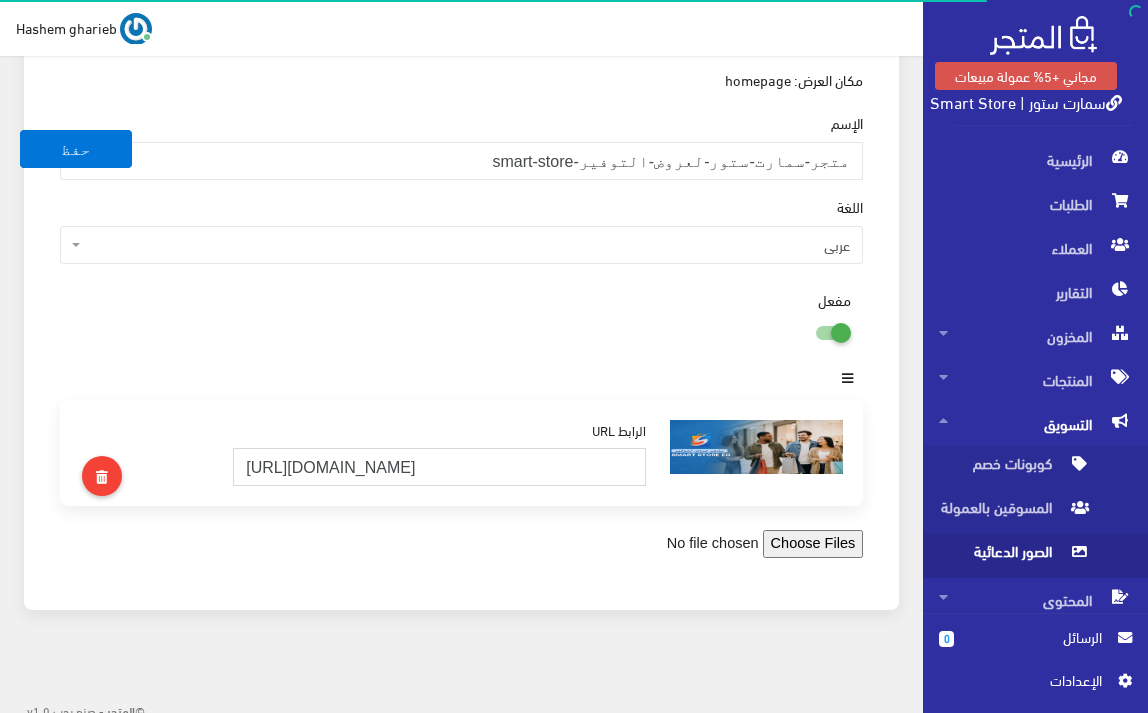 click on "https://smartstore.almatjar.store/ar/shop/%D8%AC%D9%85%D9%8A%D8%B9-%D8%A7%D9%84%D9%85%D9%86%D8%AA%D8%AC%D8%A7%D8%AA-403/%D8%B9%D8%B1%D9%88%D8%B6-%D8%AD%D8%B5%D8%B1%D9%8A%D8%A9-404" at bounding box center [439, 467] 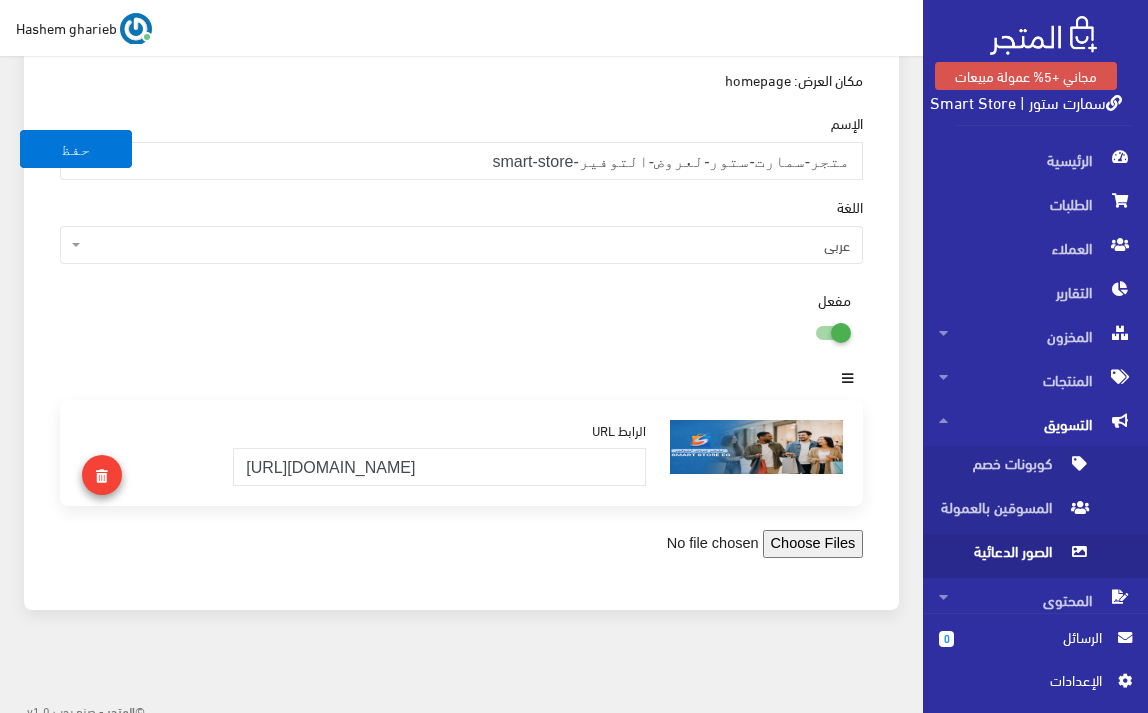 click at bounding box center (102, 475) 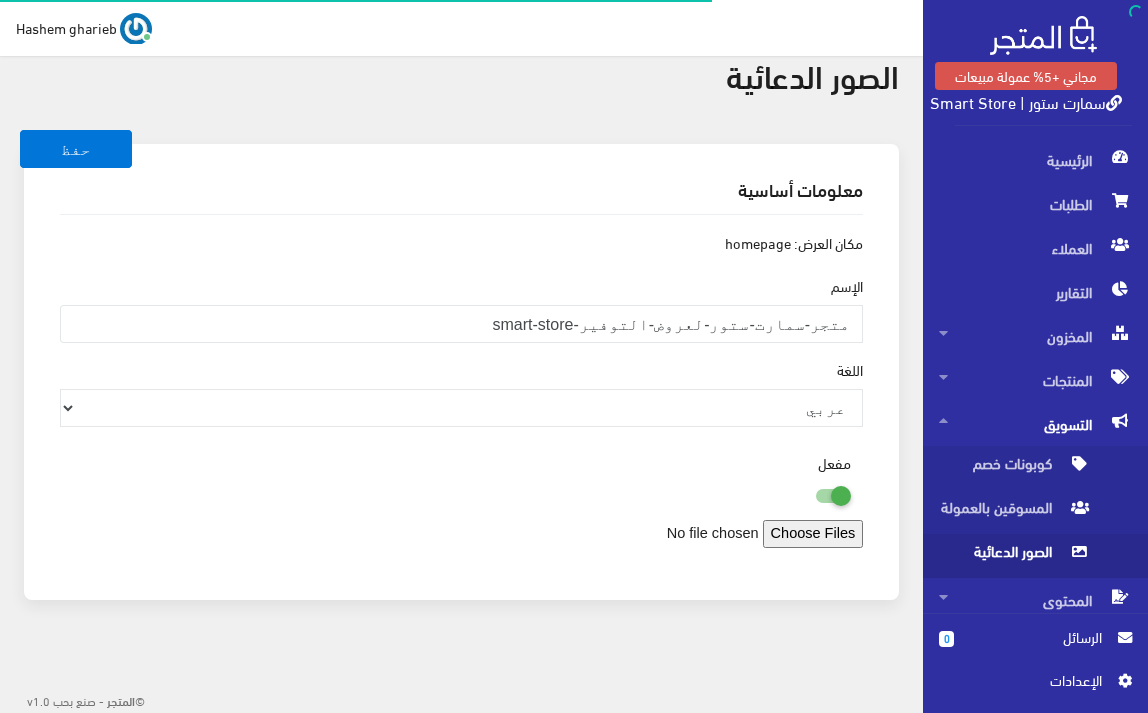 scroll, scrollTop: 83, scrollLeft: 0, axis: vertical 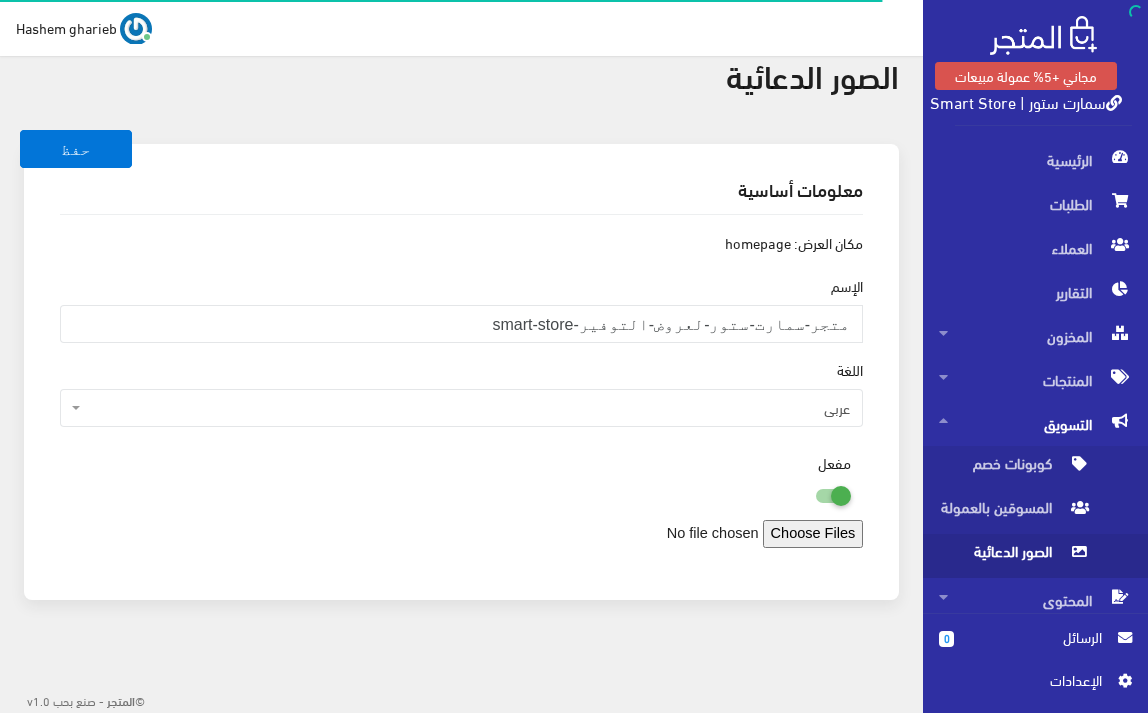 click at bounding box center (725, 534) 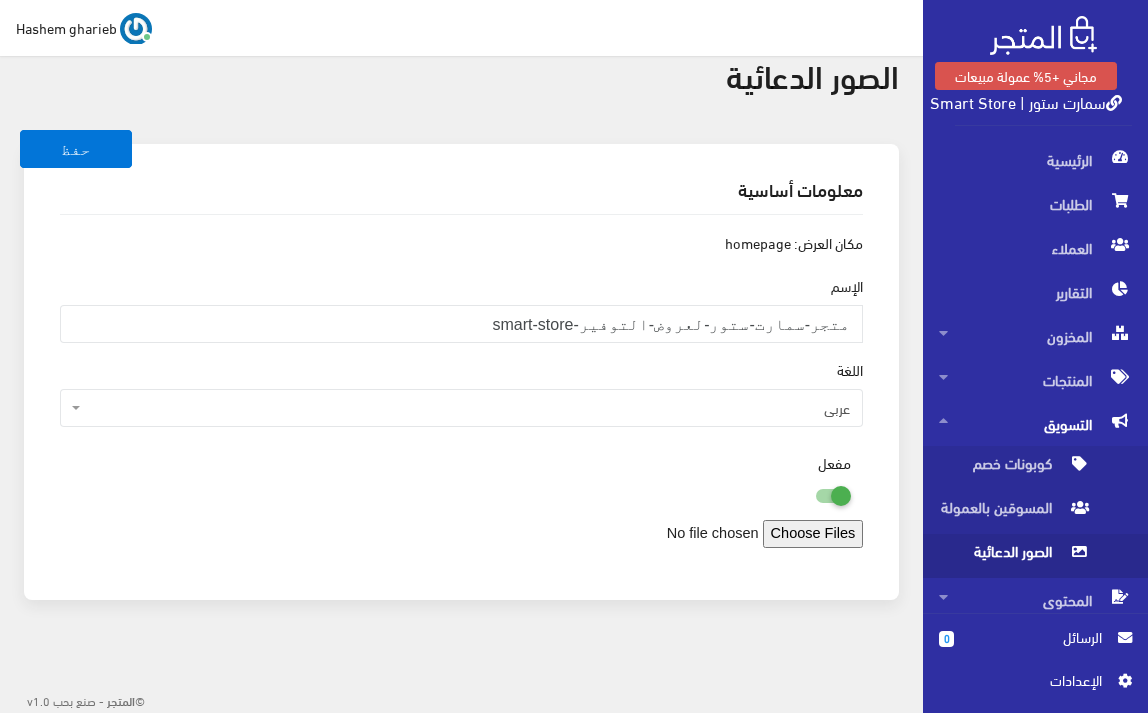 type on "C:\fakepath\متجر-سمارت-ستور-لعروض-التوفير-smart-store-banner.webp" 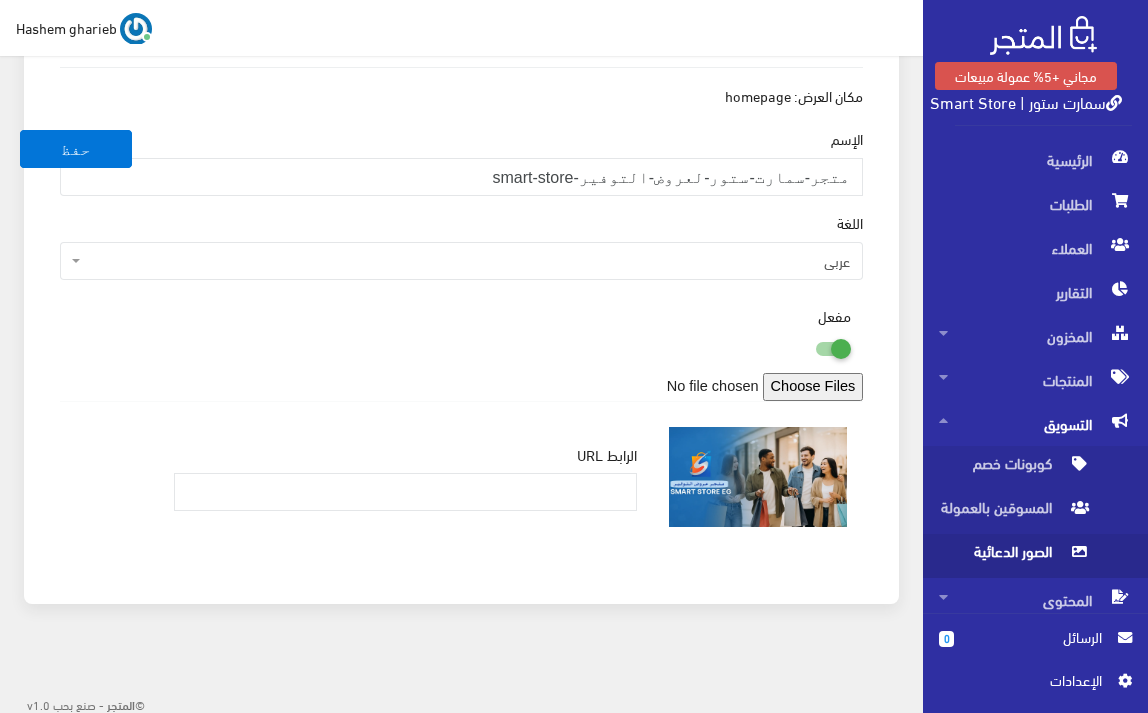 scroll, scrollTop: 234, scrollLeft: 0, axis: vertical 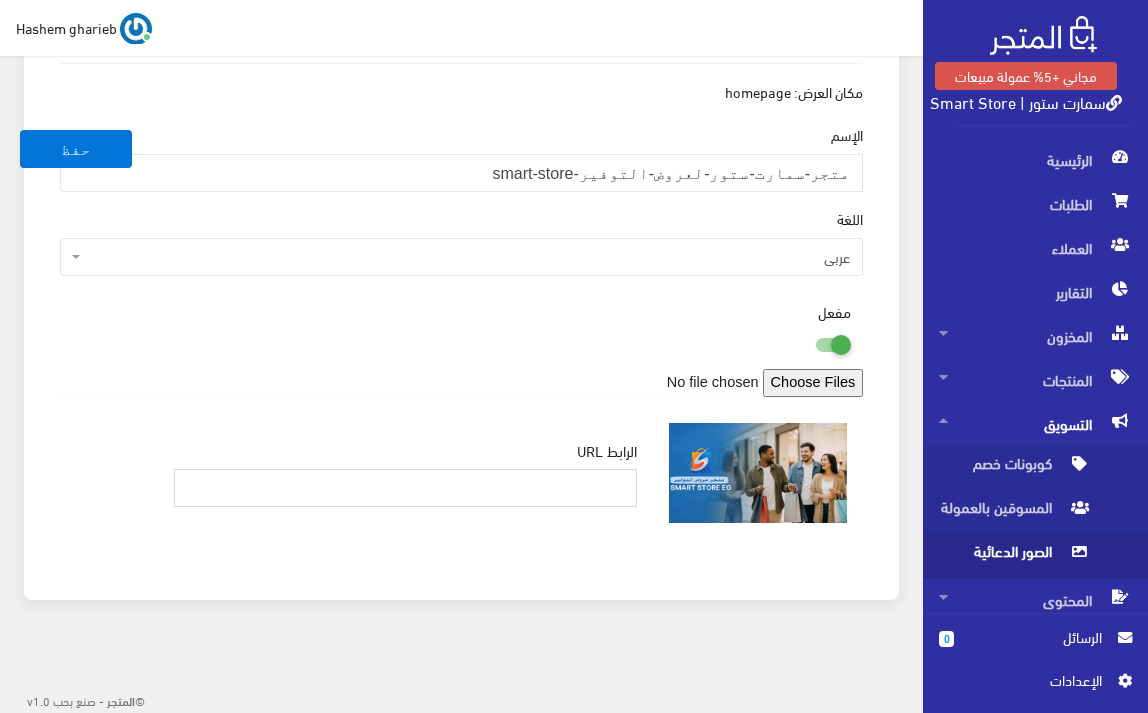 click at bounding box center [406, 488] 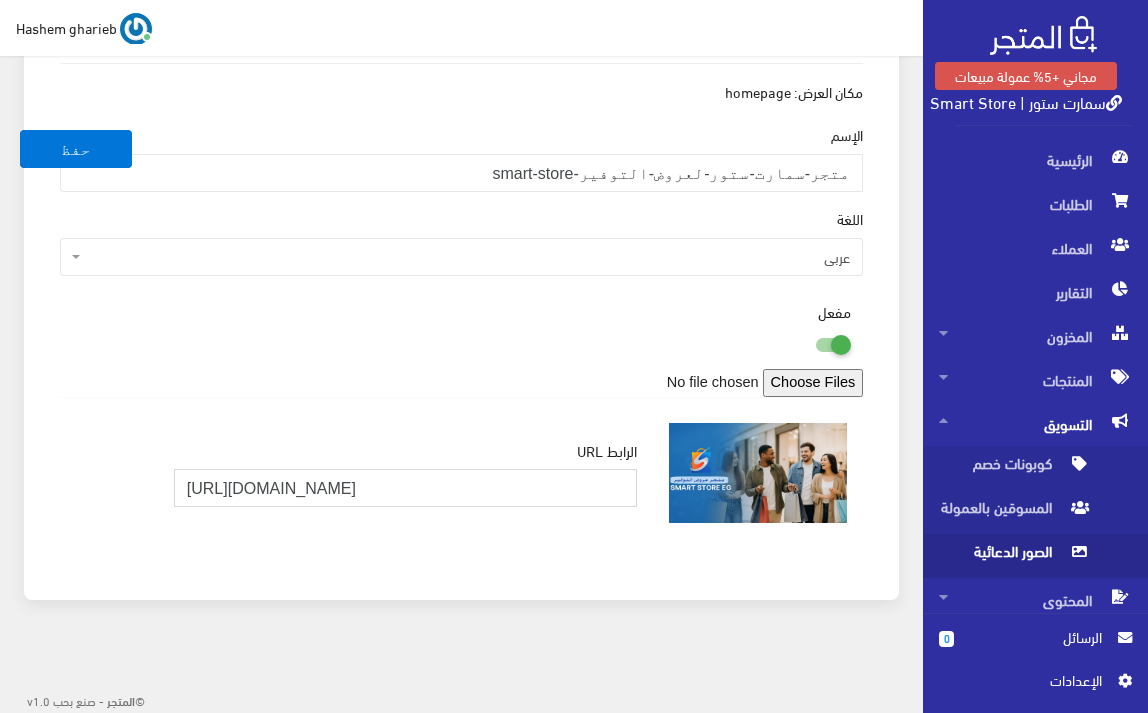 scroll, scrollTop: 0, scrollLeft: 1301, axis: horizontal 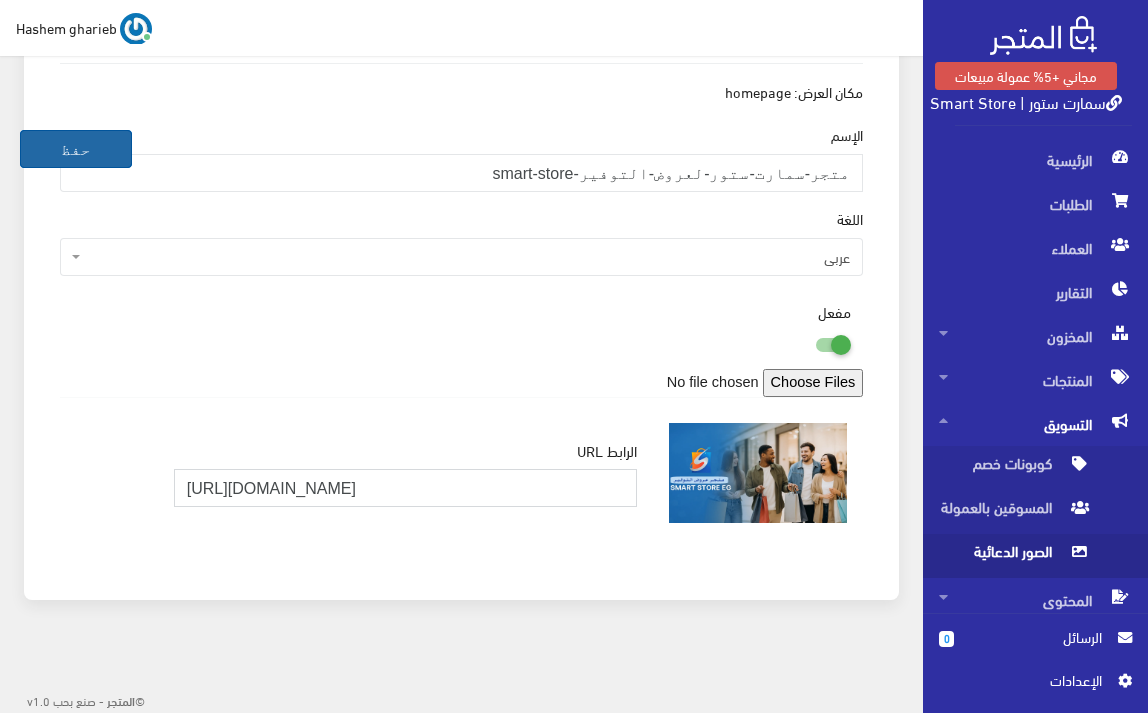 type on "[URL][DOMAIN_NAME]" 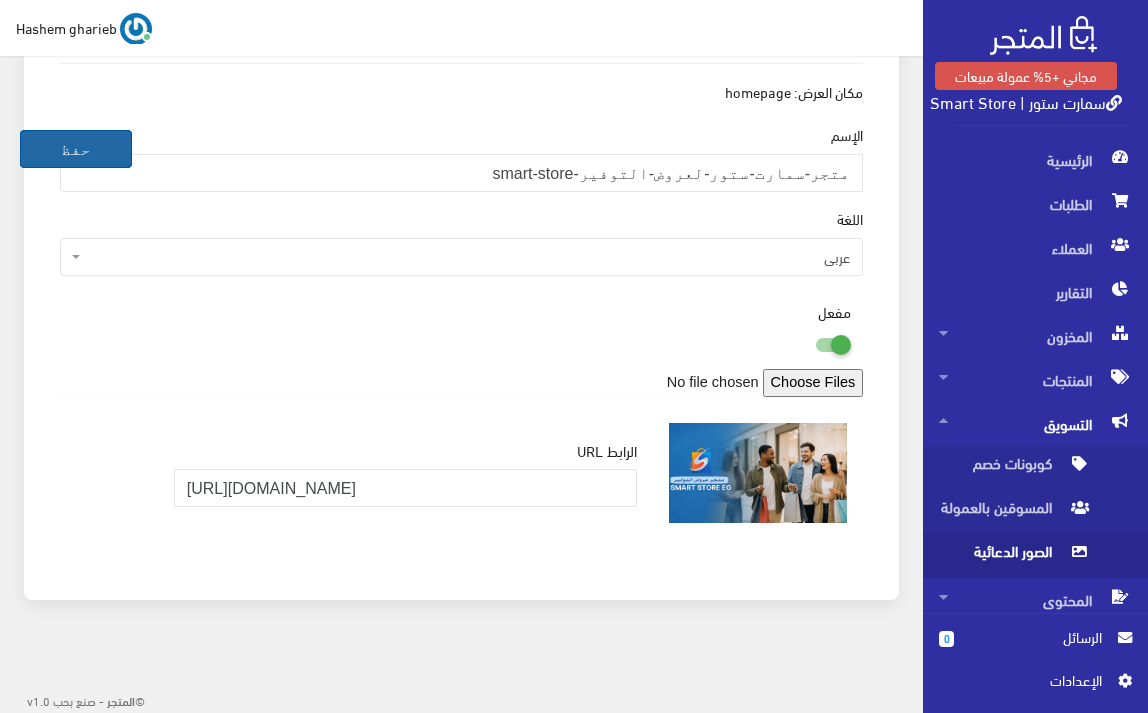 click on "حفظ" at bounding box center (76, 149) 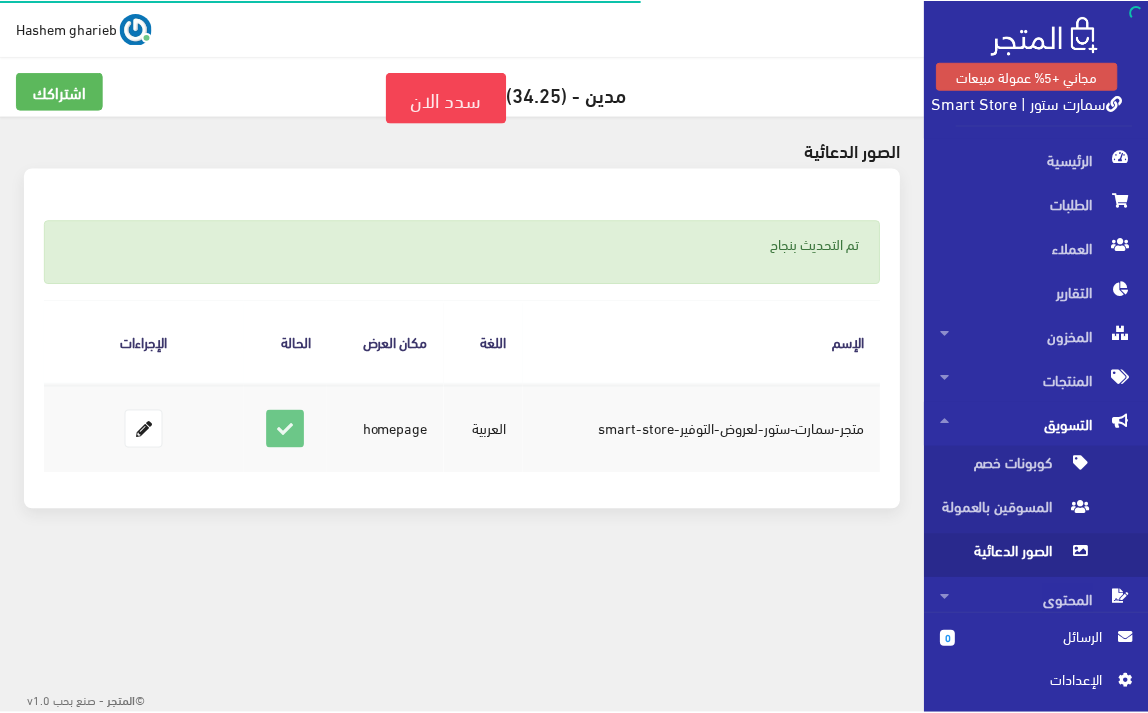 scroll, scrollTop: 0, scrollLeft: 0, axis: both 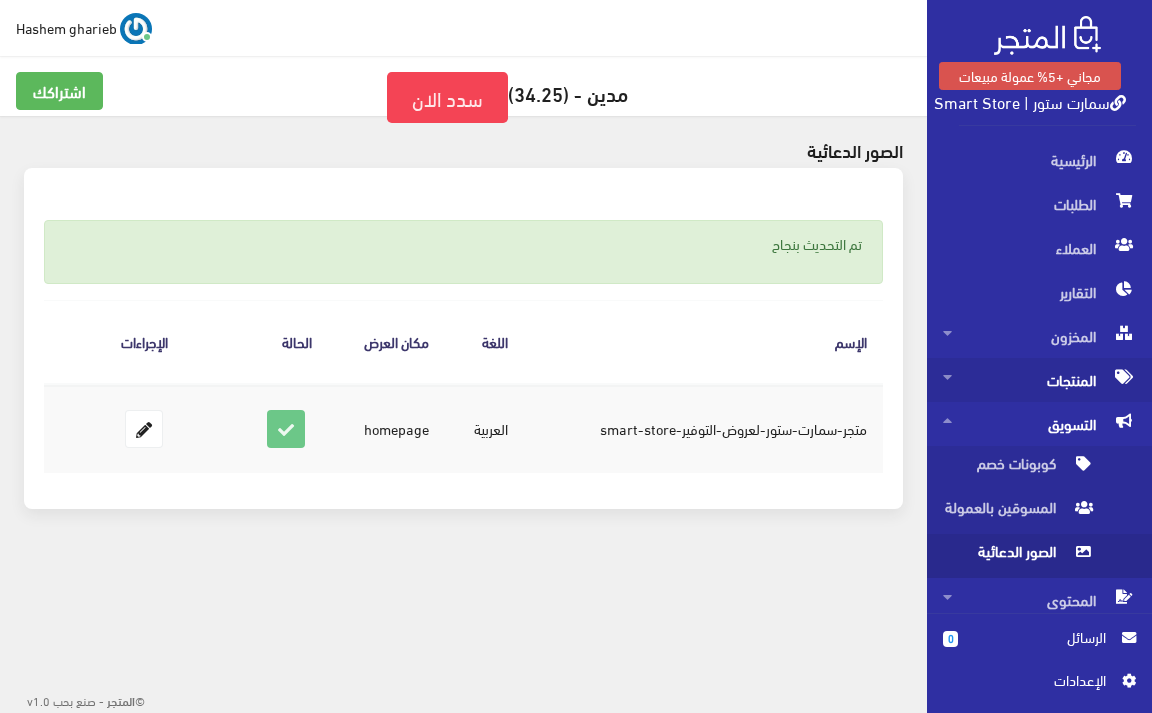 click on "المنتجات" at bounding box center (1039, 380) 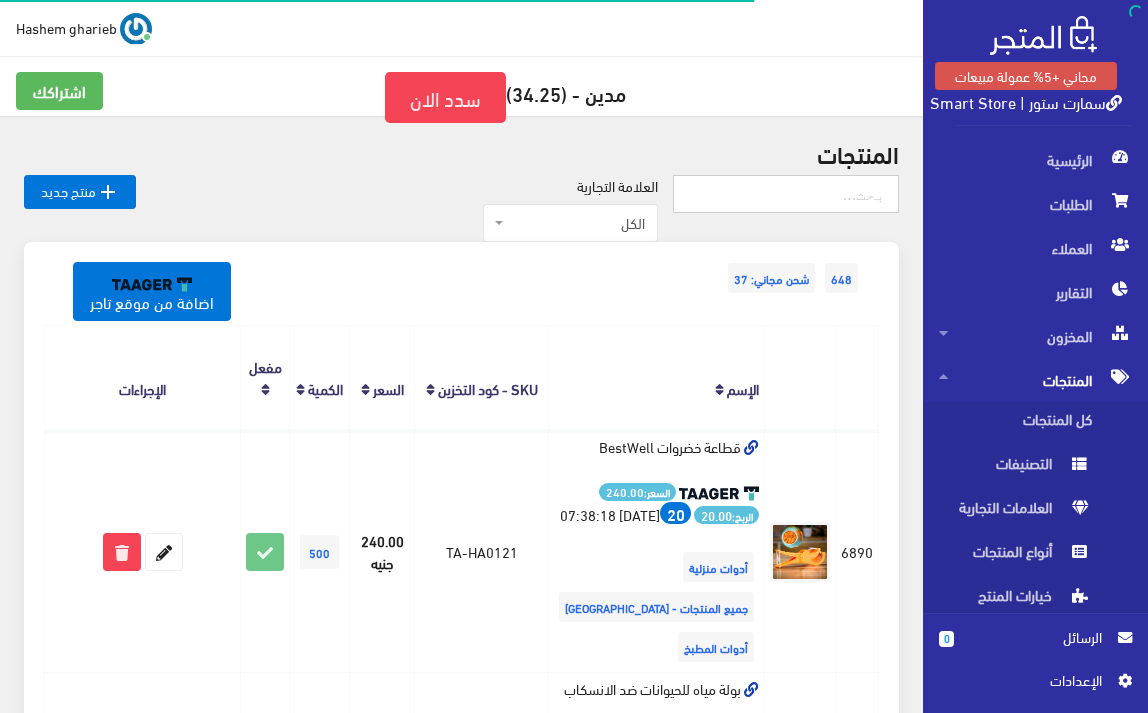 click at bounding box center [786, 194] 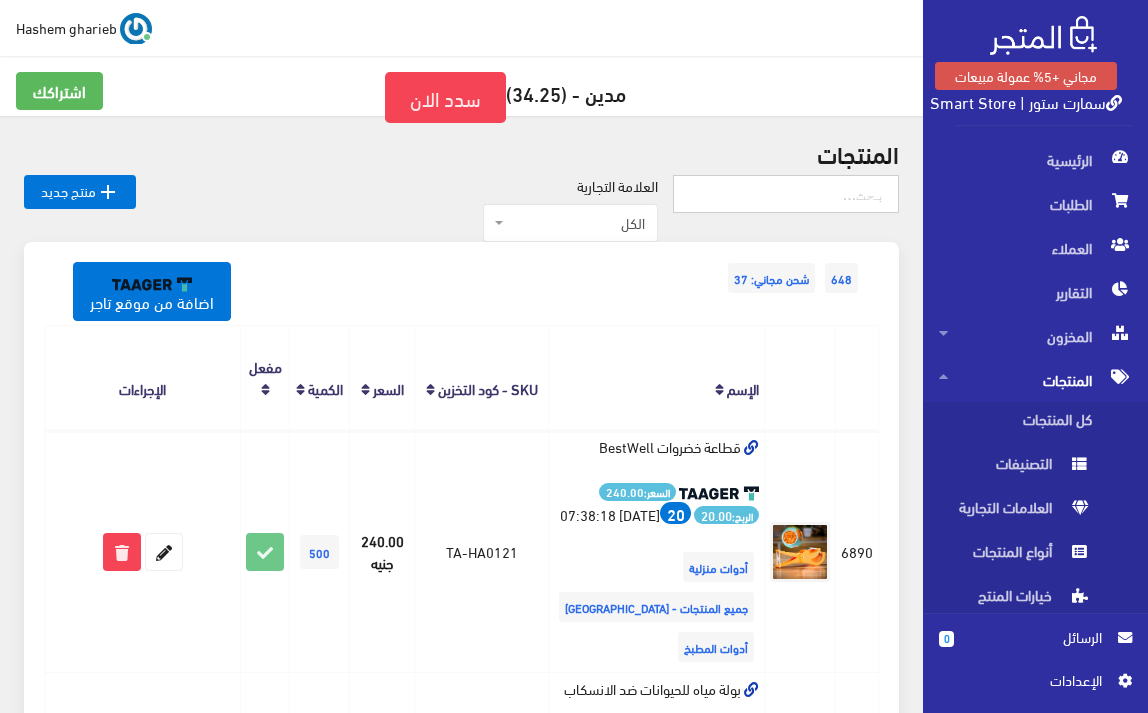 paste on "Mobile Itel 2160 Dual SIM" 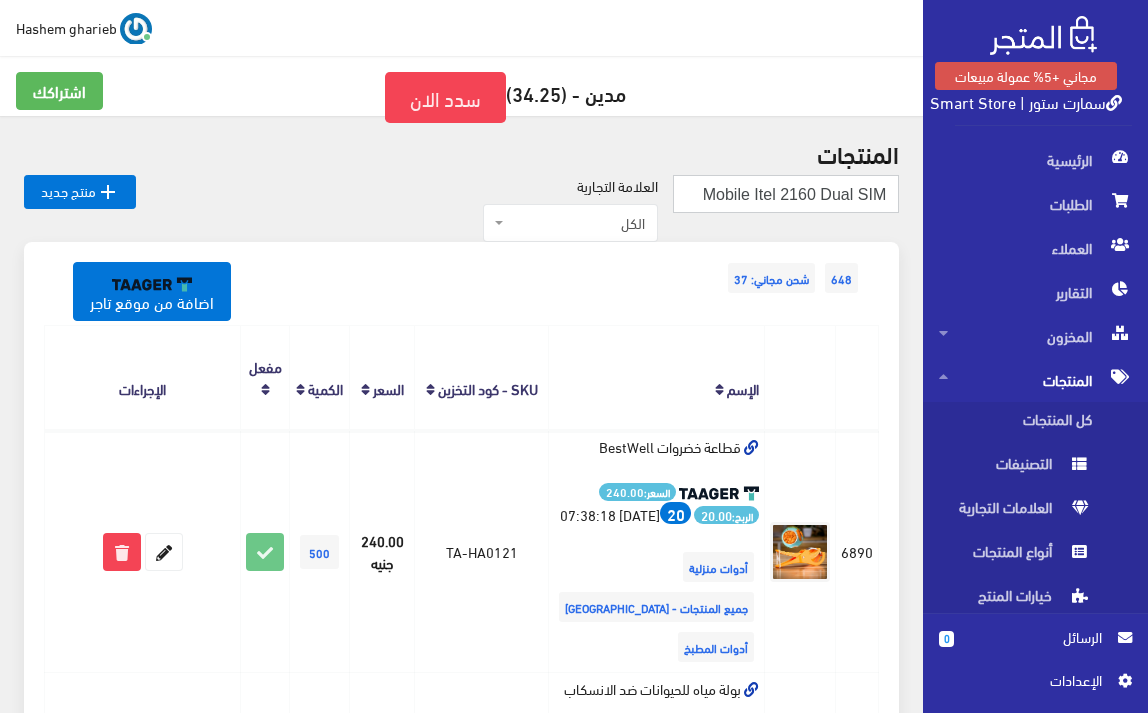 scroll, scrollTop: 0, scrollLeft: -2, axis: horizontal 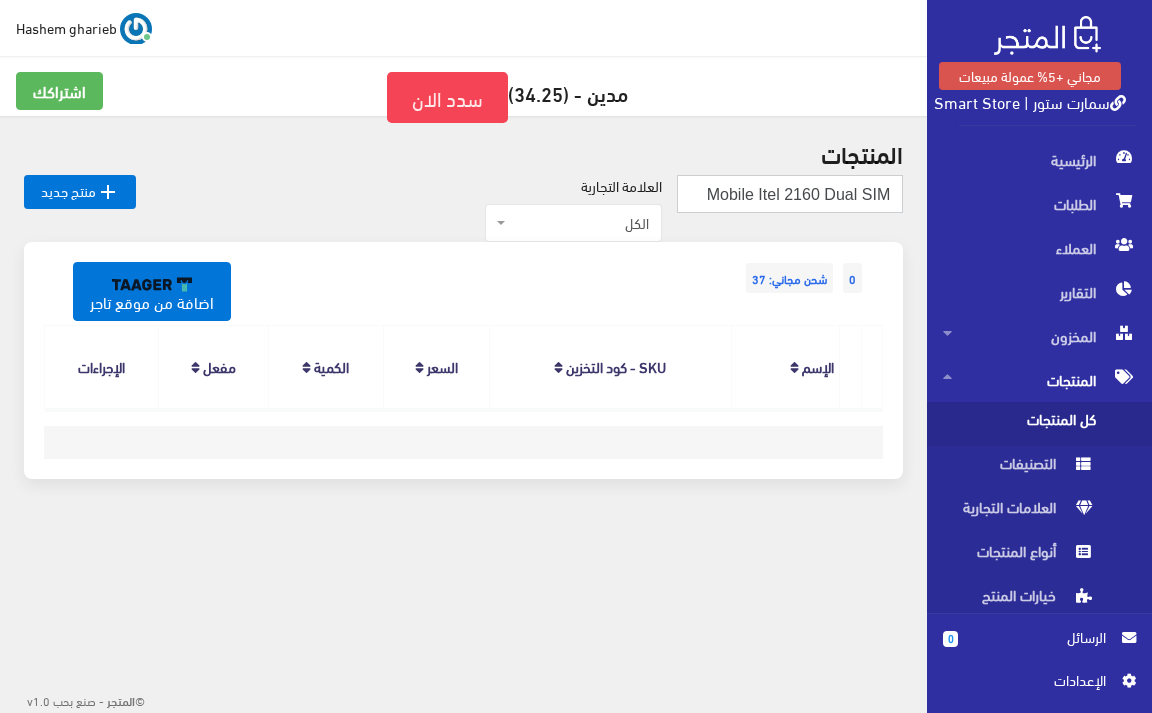 click on "Mobile Itel 2160 Dual SIM" at bounding box center [790, 194] 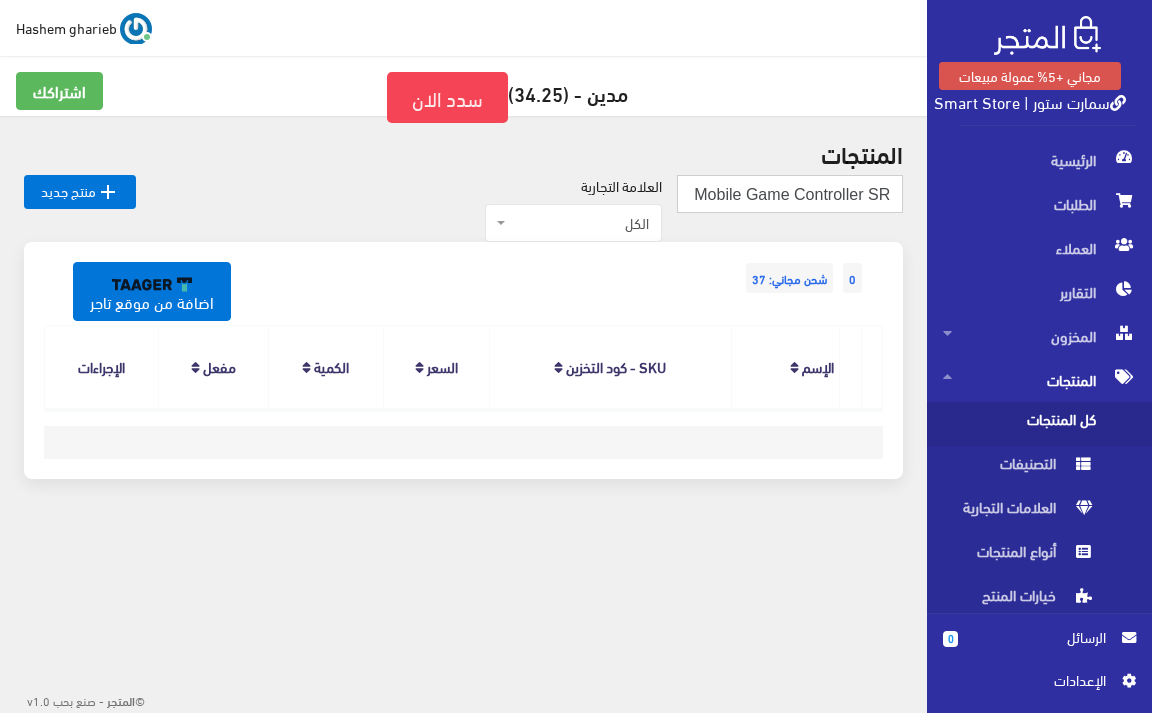 scroll, scrollTop: 0, scrollLeft: -11, axis: horizontal 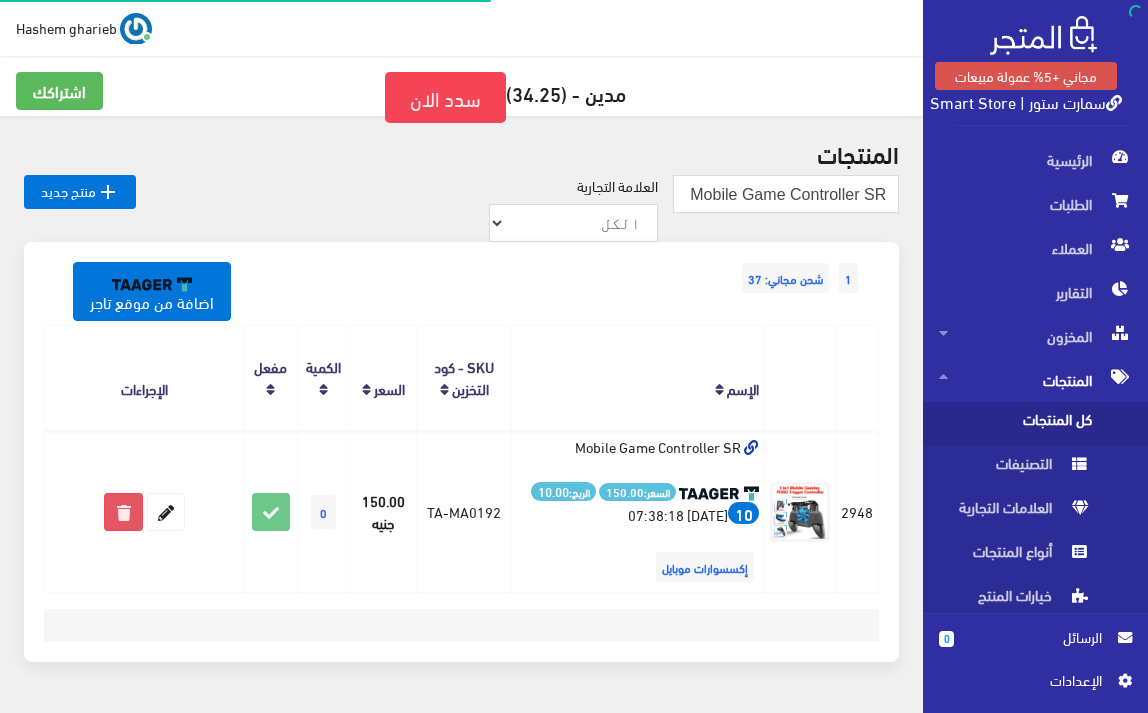 click at bounding box center [123, 512] 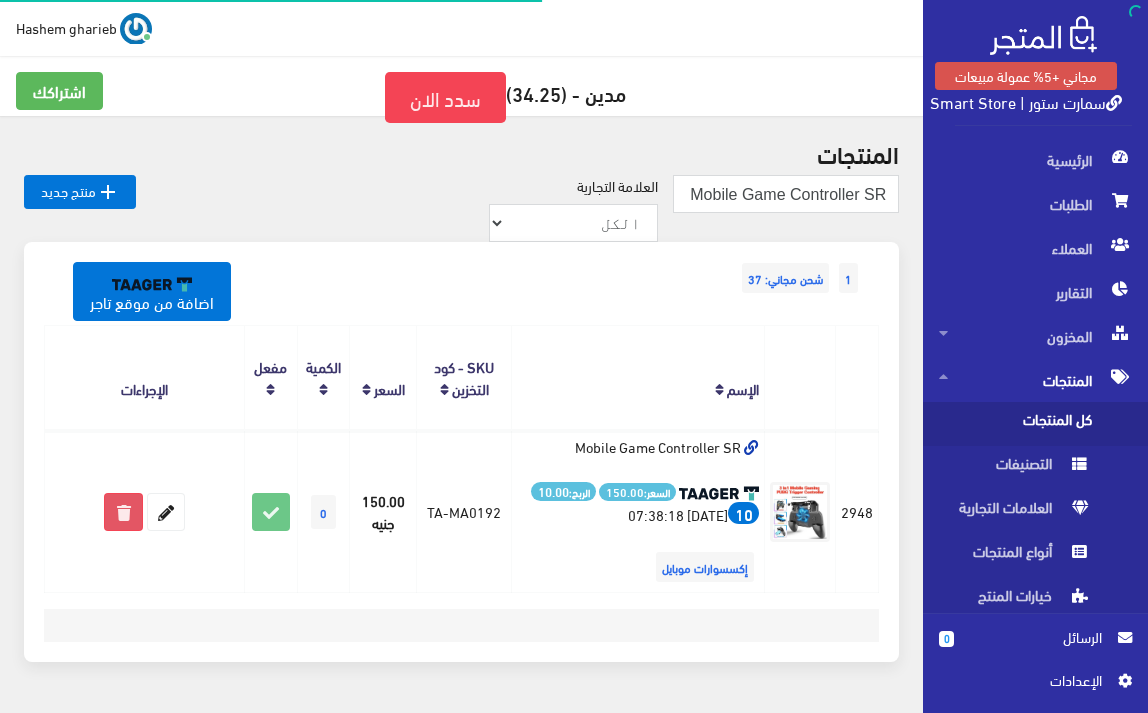 scroll, scrollTop: 0, scrollLeft: 0, axis: both 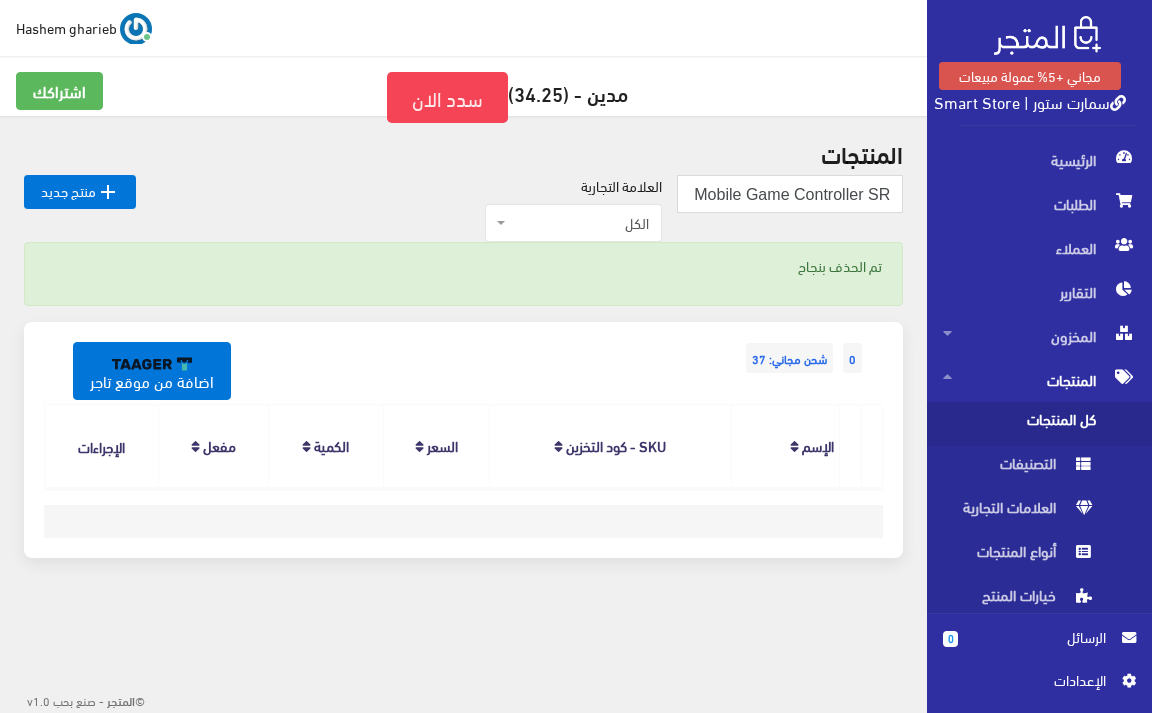 click on "كل المنتجات" at bounding box center [1019, 424] 